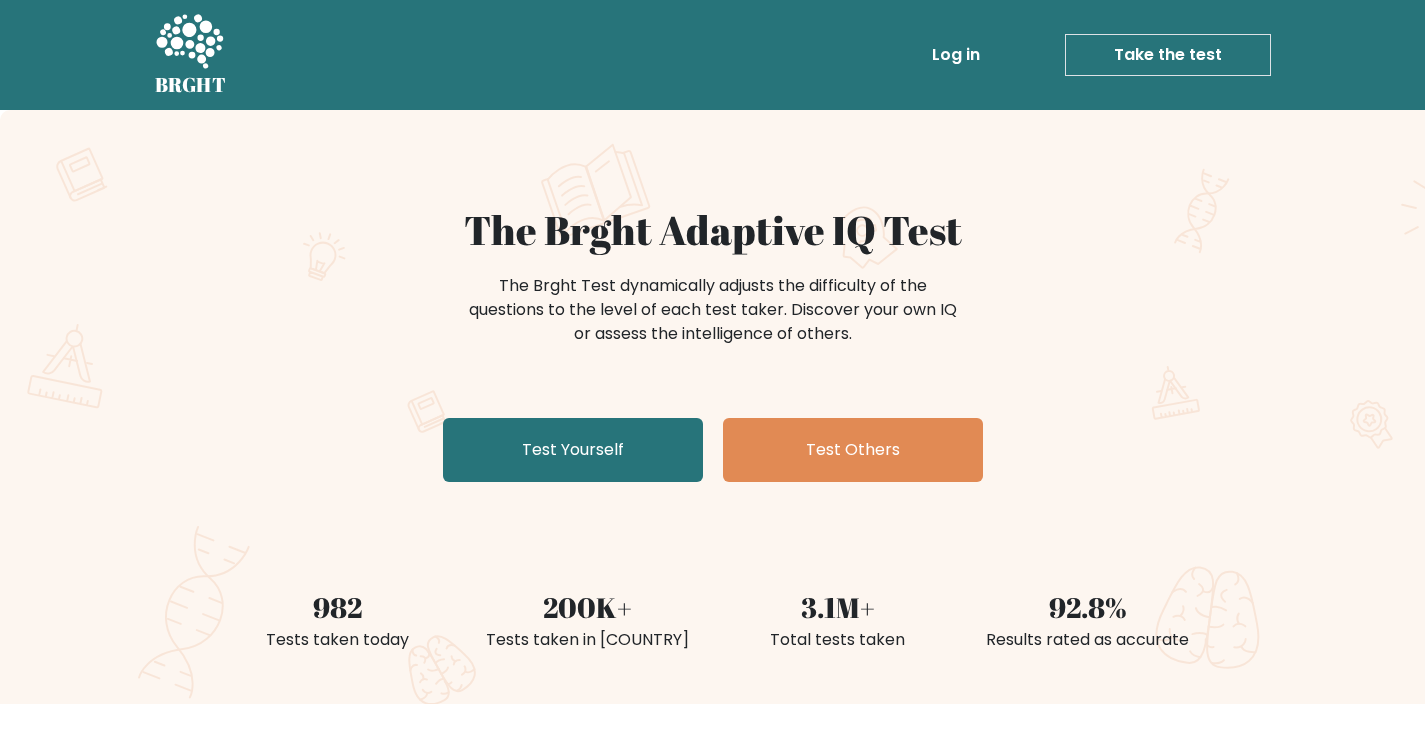 scroll, scrollTop: 0, scrollLeft: 0, axis: both 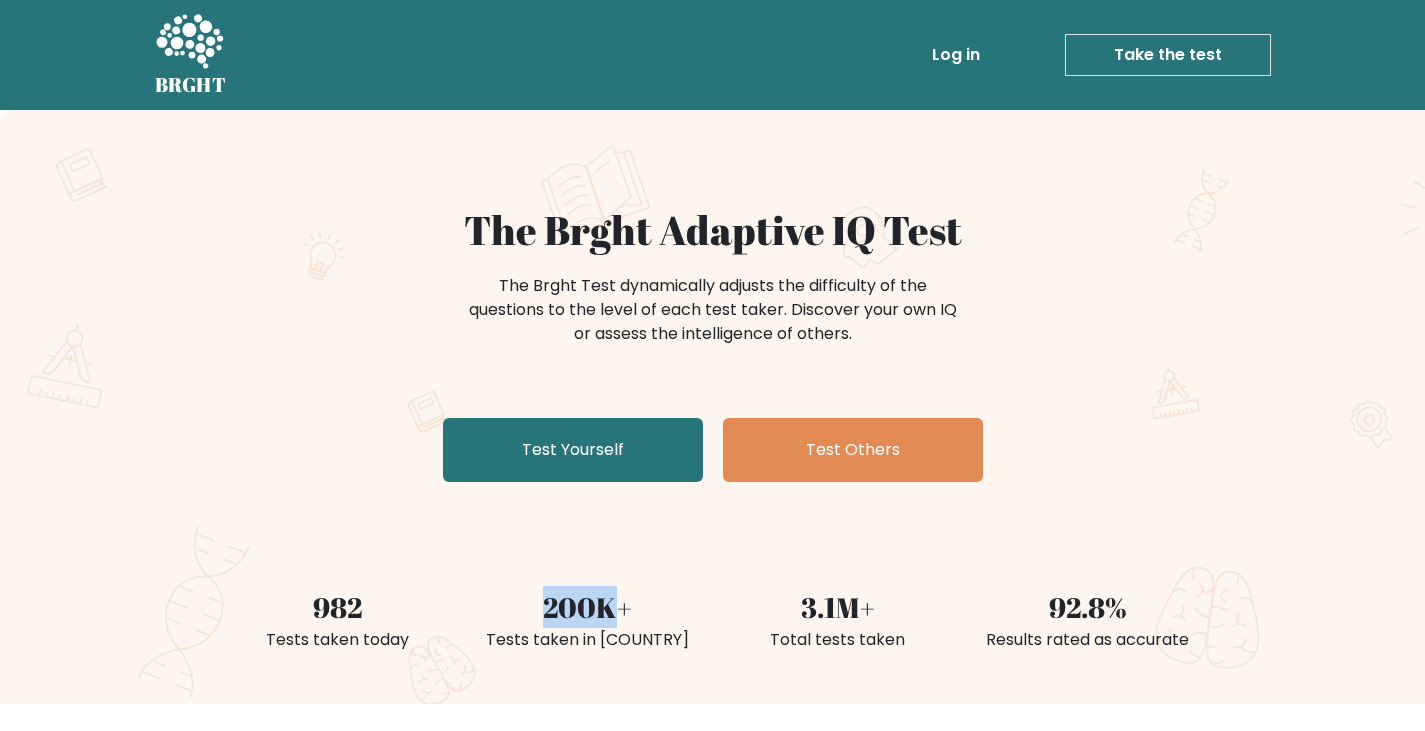 click on "200K+" at bounding box center (588, 607) 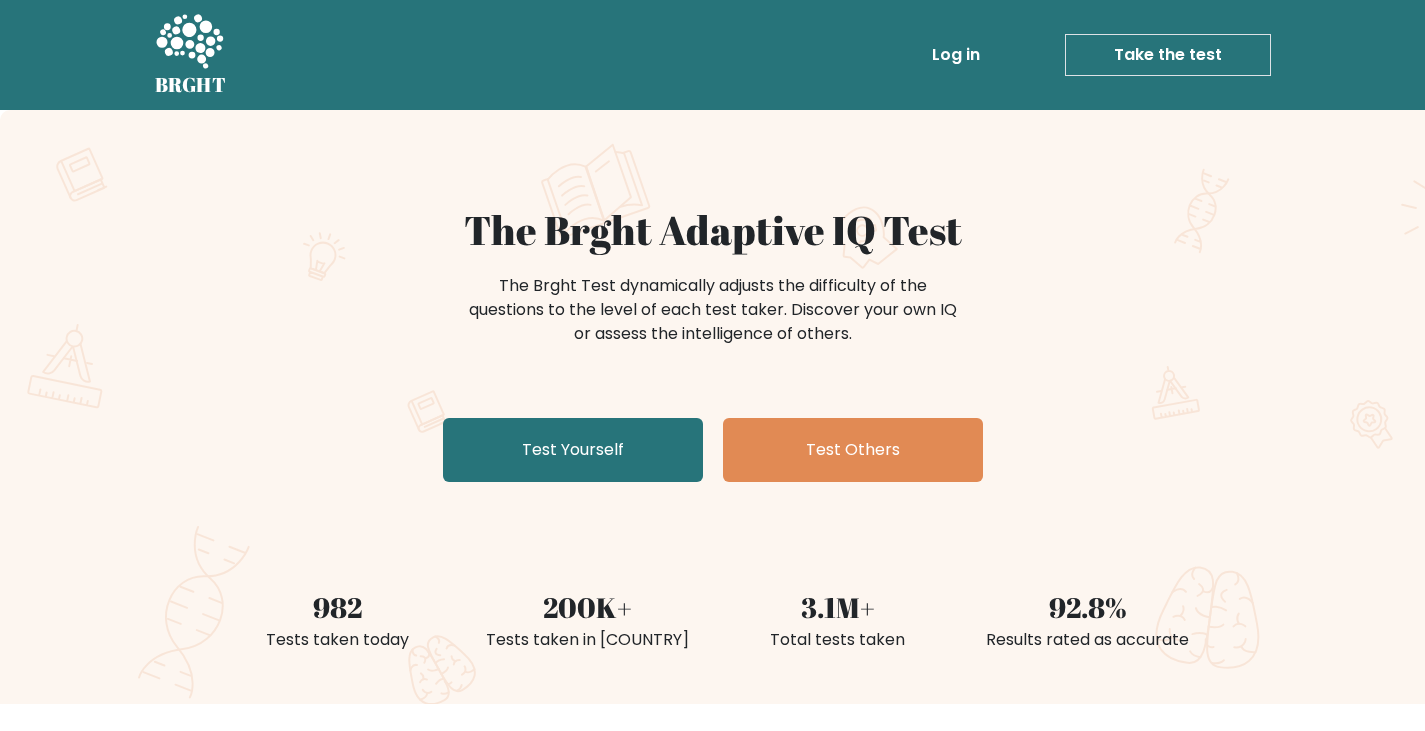 click on "Tests taken in Philippines" at bounding box center [588, 640] 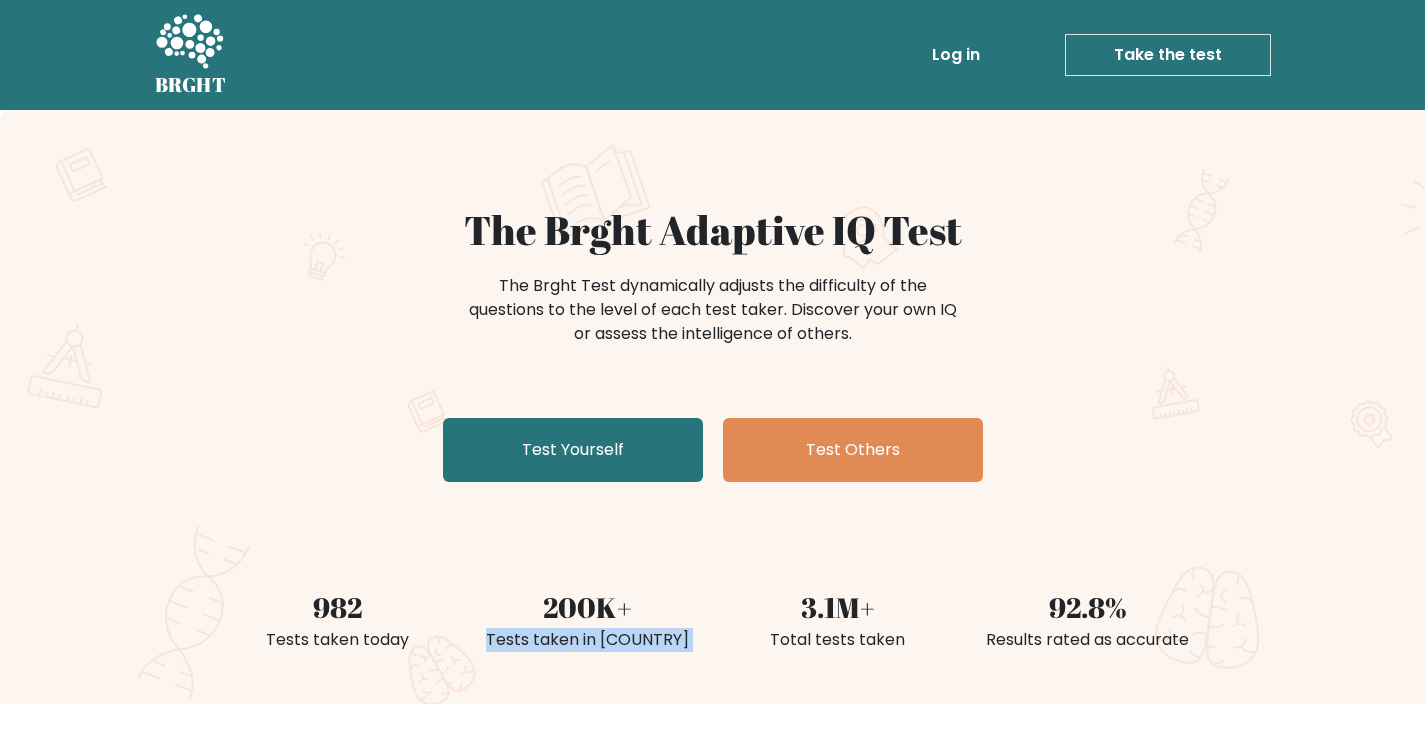 click on "Tests taken in Philippines" at bounding box center [588, 640] 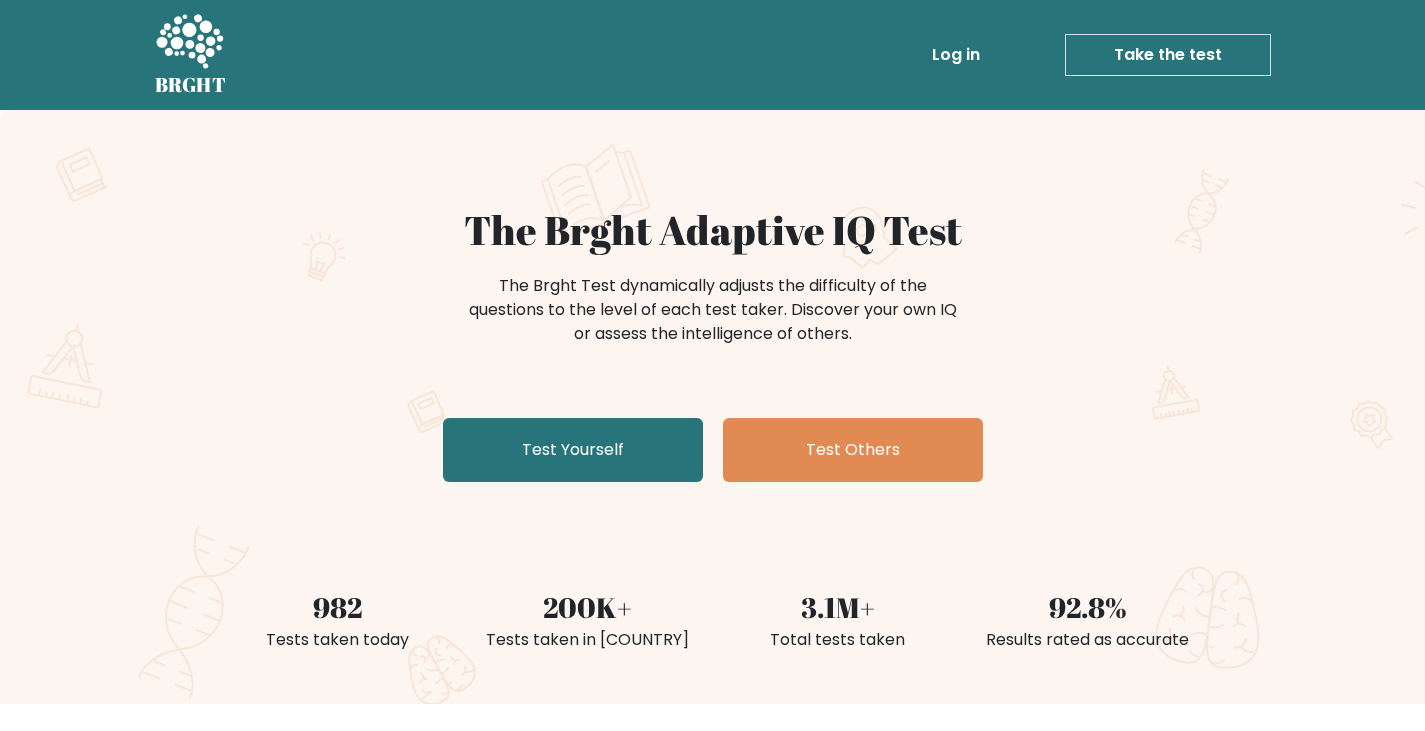 click on "The Brght Adaptive IQ Test
The Brght Test dynamically adjusts the difficulty of the questions to the level of each test taker. Discover your own IQ or assess the intelligence of others.
Test Yourself
Test Others" at bounding box center (713, 348) 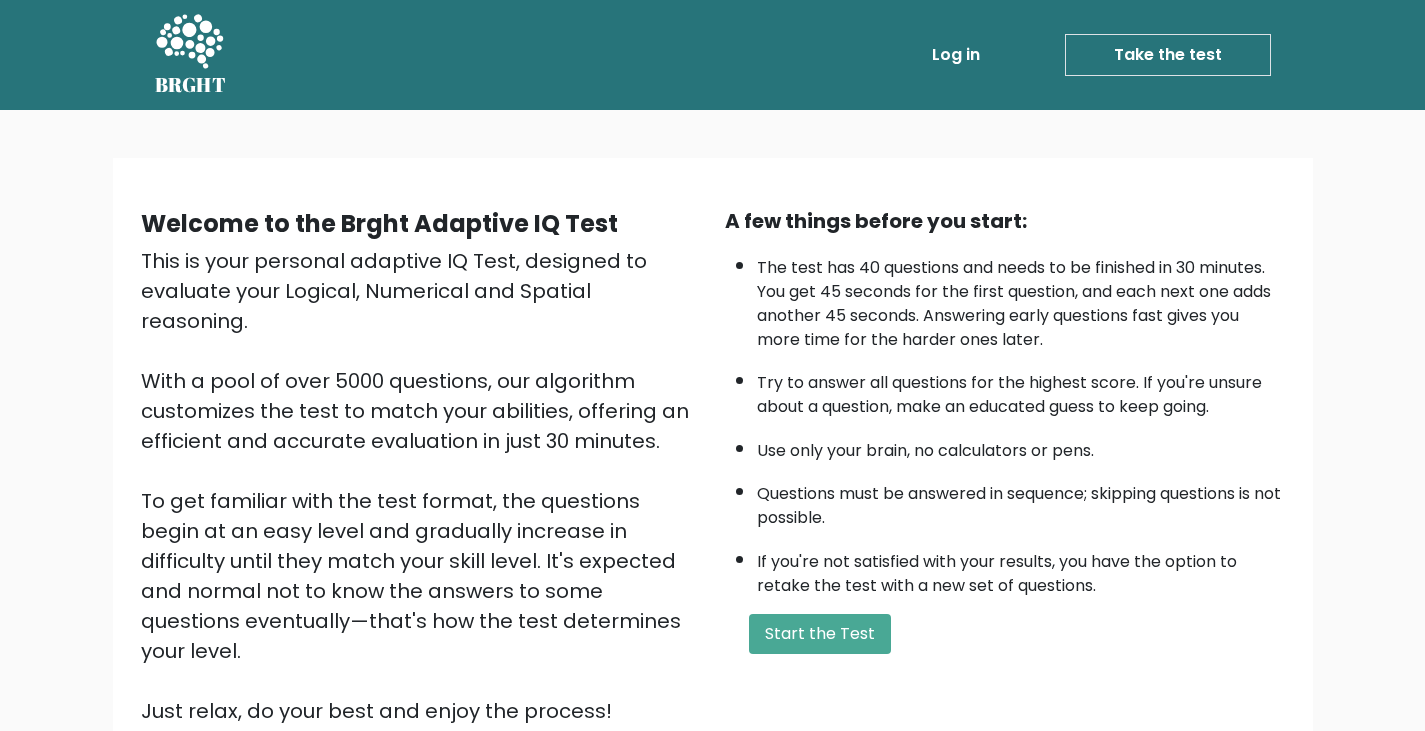 scroll, scrollTop: 0, scrollLeft: 0, axis: both 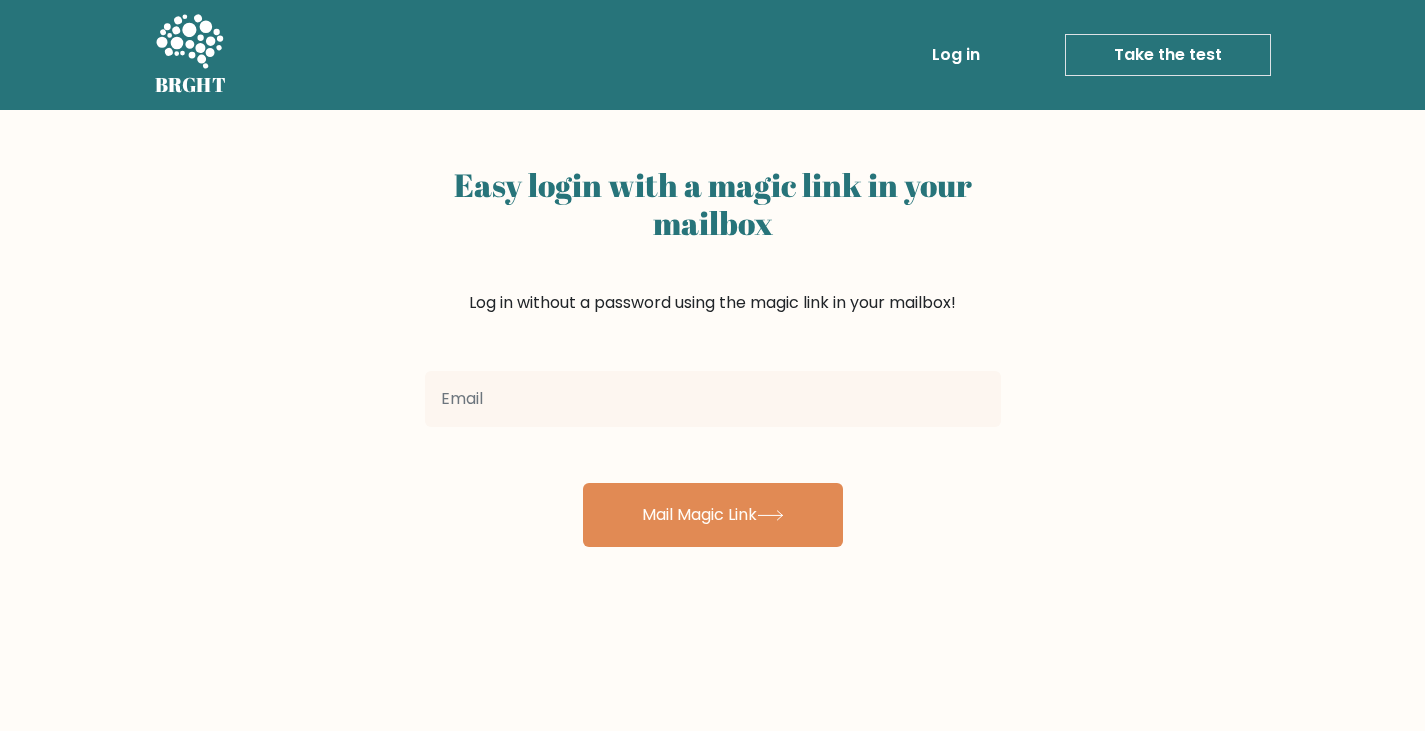 click at bounding box center (713, 399) 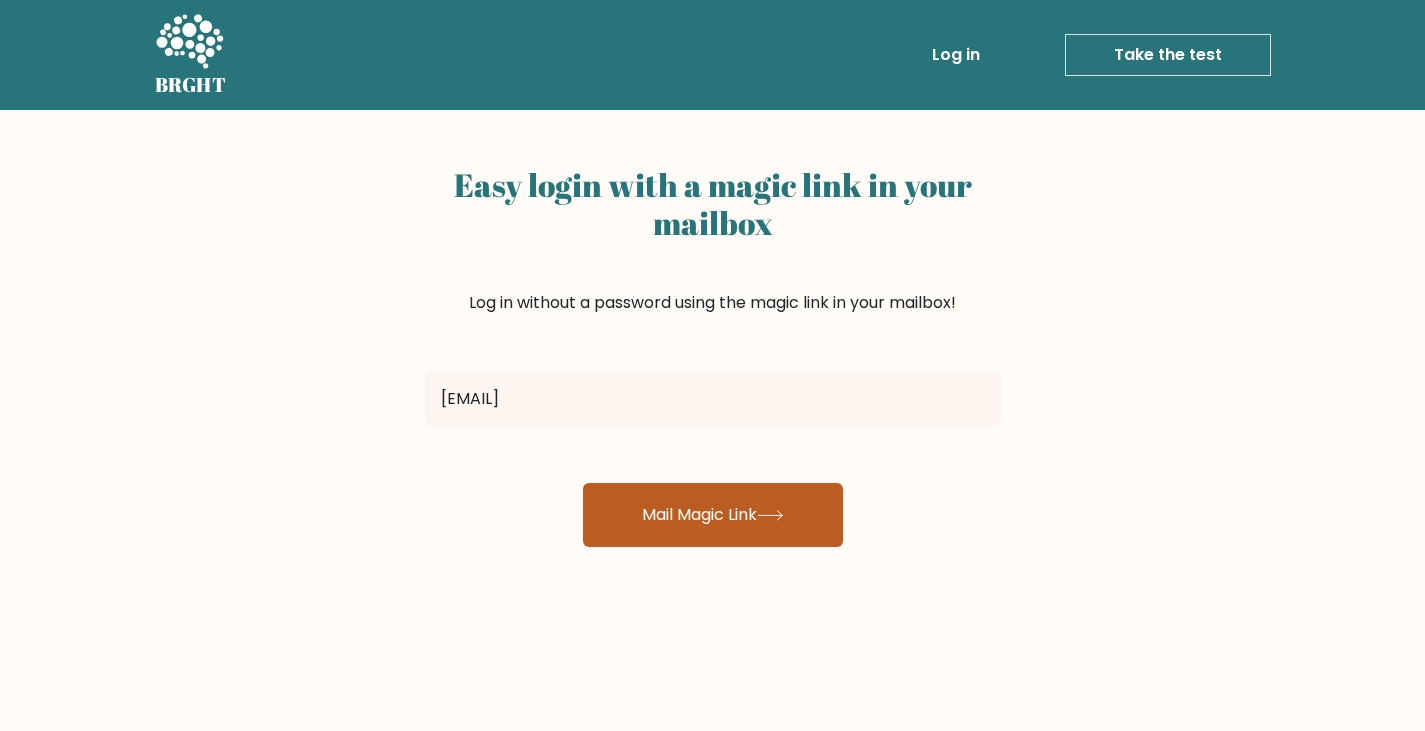 click on "Mail Magic Link" at bounding box center (713, 515) 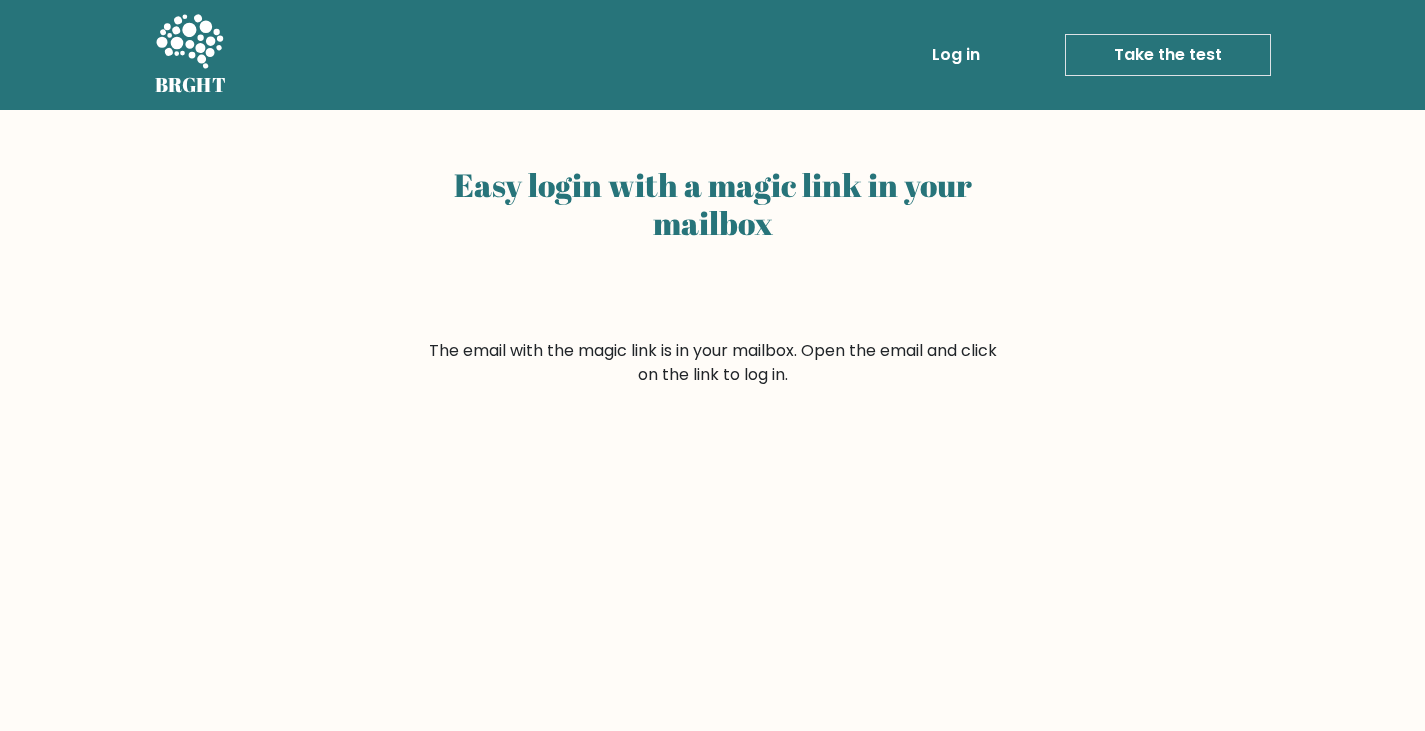 scroll, scrollTop: 0, scrollLeft: 0, axis: both 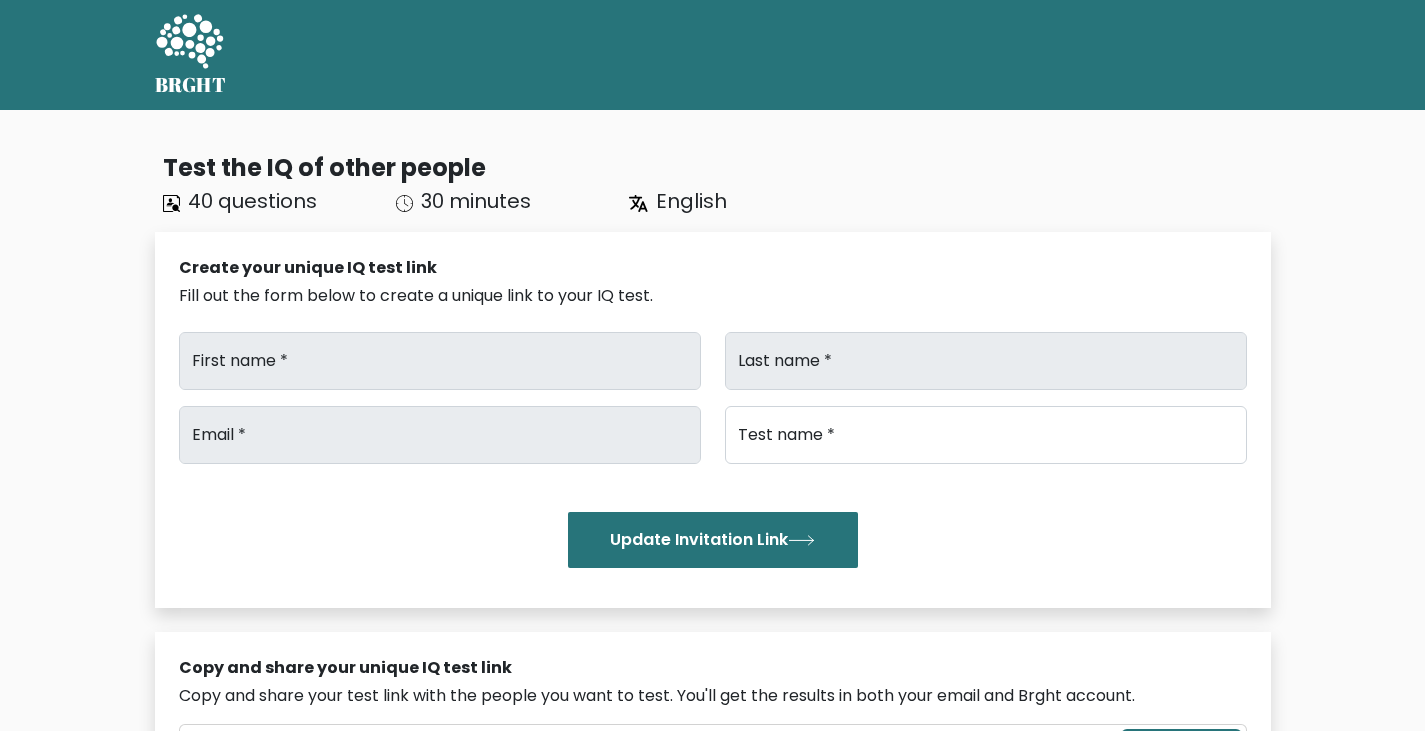 type on "Noel" 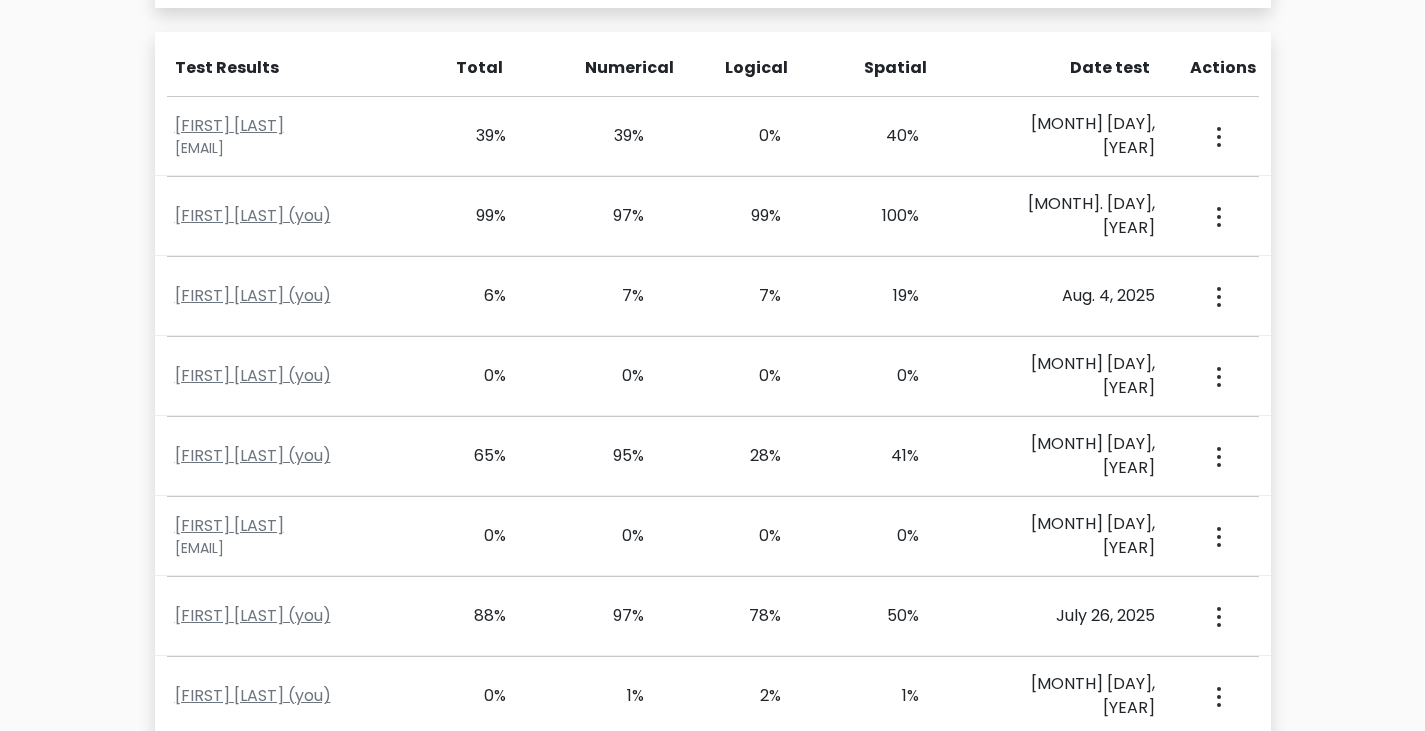 scroll, scrollTop: 236, scrollLeft: 0, axis: vertical 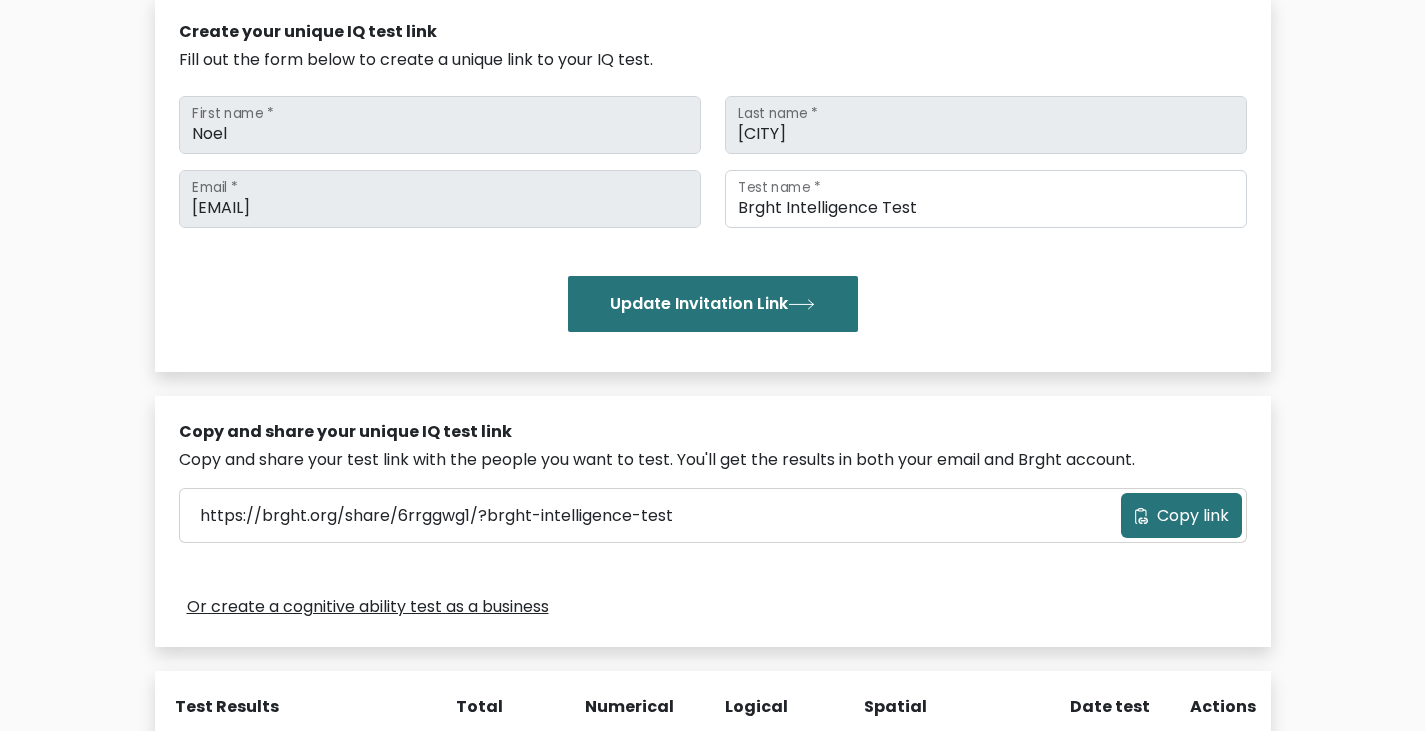 drag, startPoint x: 959, startPoint y: 607, endPoint x: 973, endPoint y: 595, distance: 18.439089 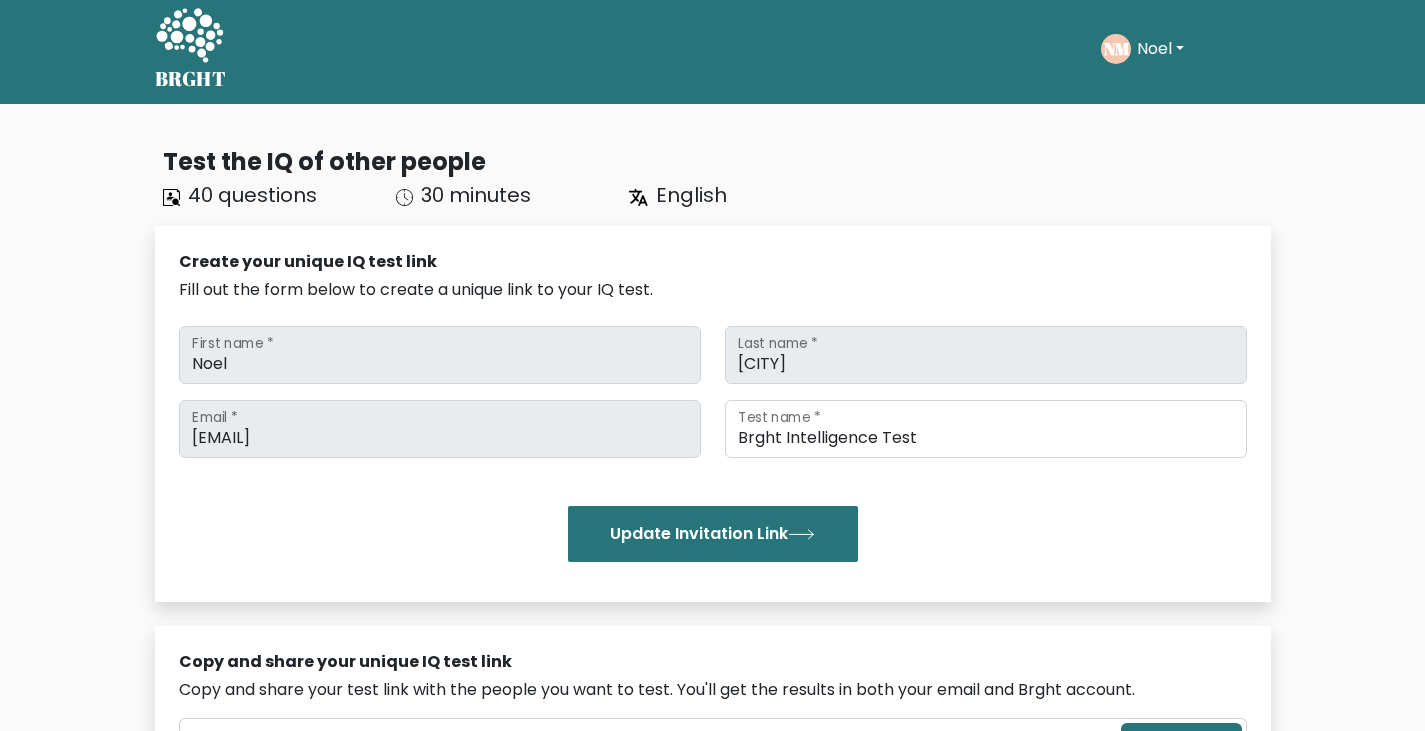 scroll, scrollTop: 0, scrollLeft: 0, axis: both 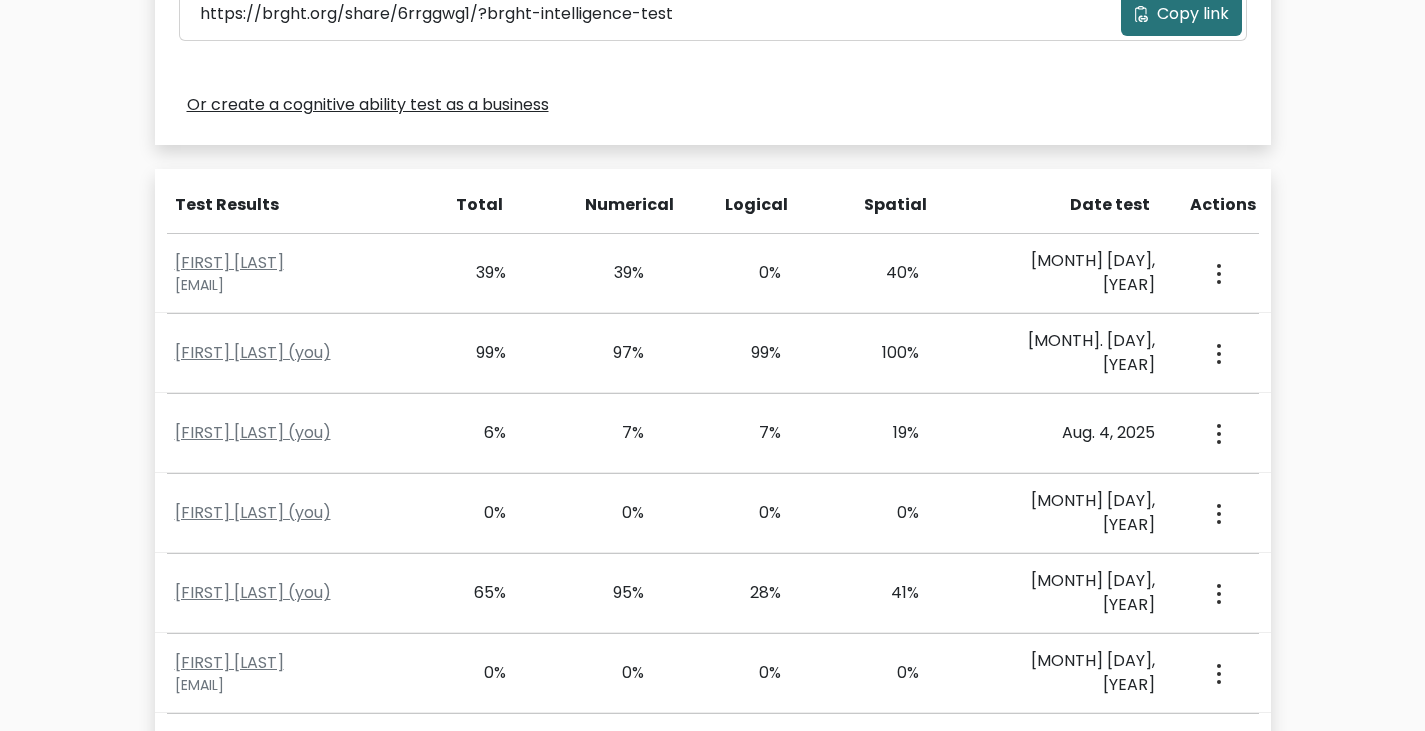 drag, startPoint x: 1330, startPoint y: 501, endPoint x: 1325, endPoint y: 556, distance: 55.226807 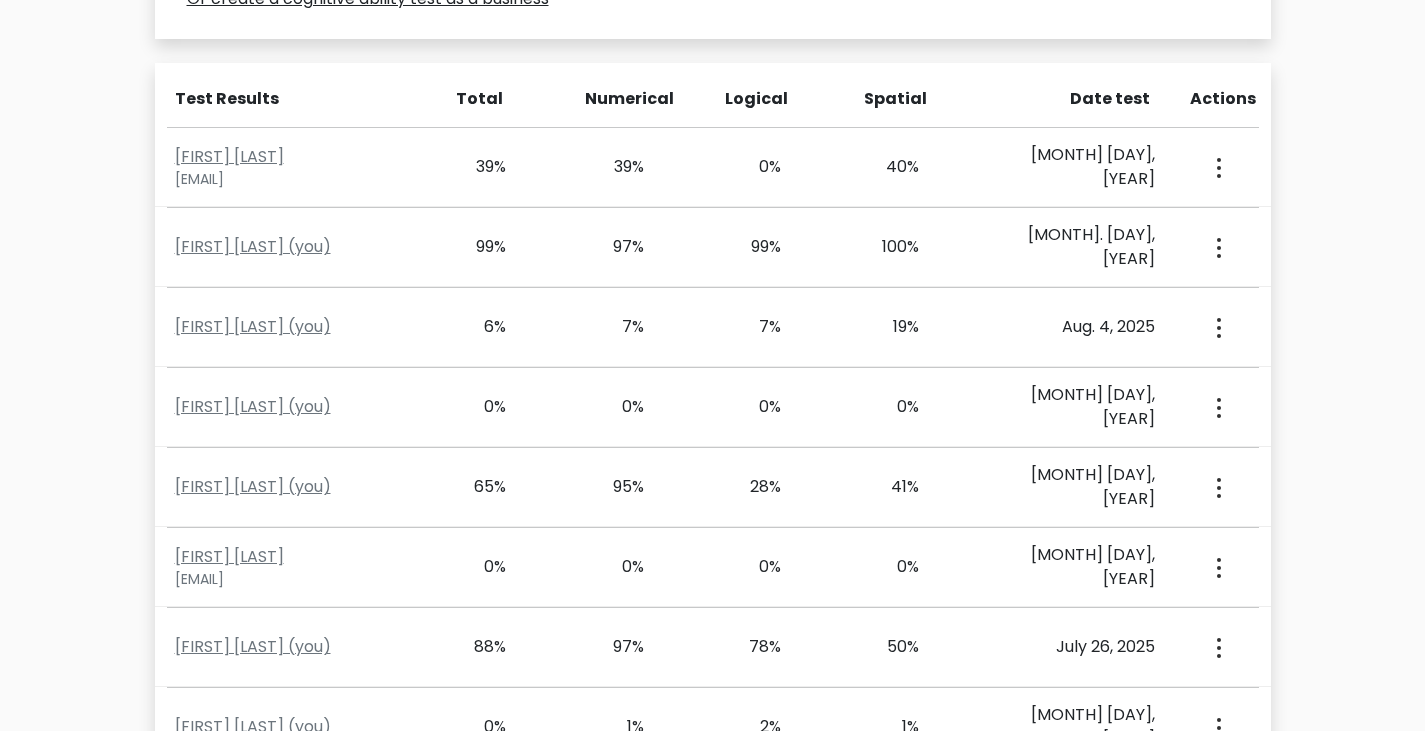 scroll, scrollTop: 699, scrollLeft: 0, axis: vertical 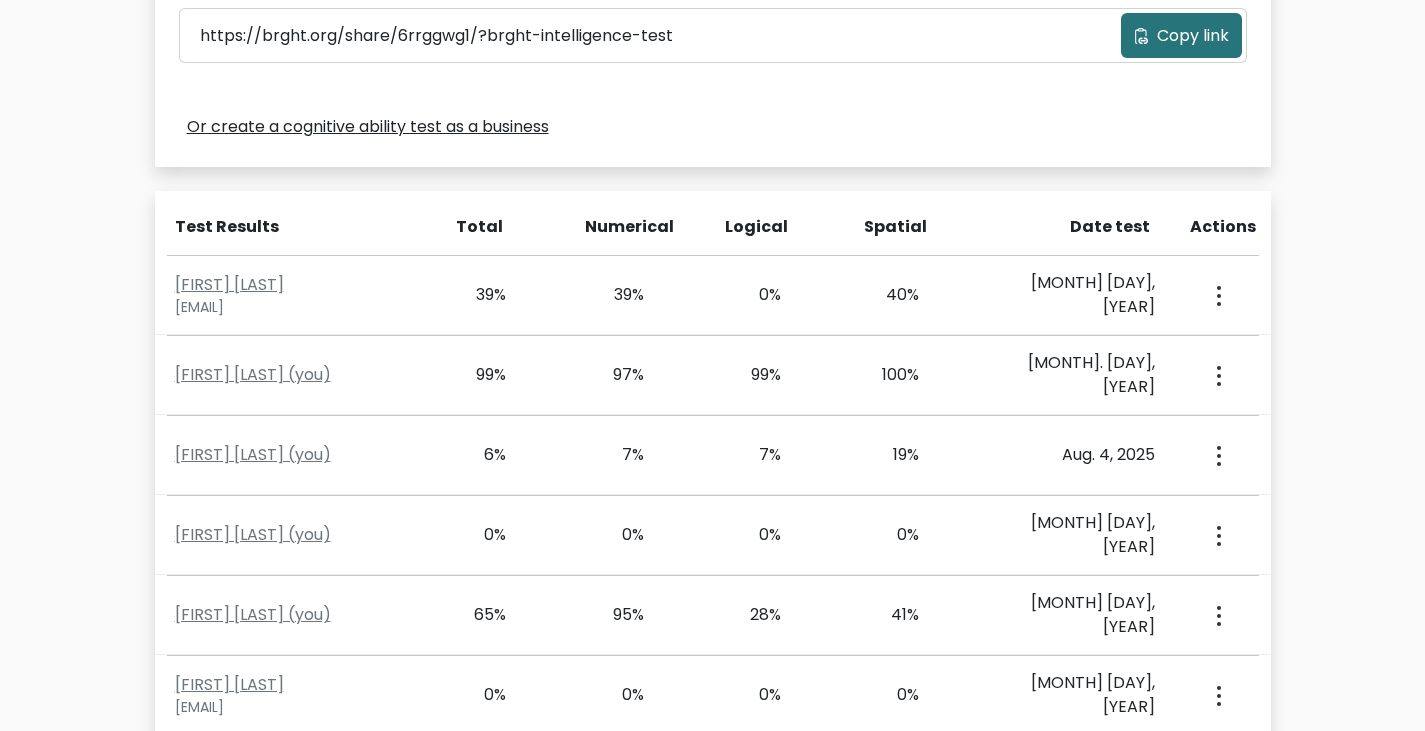 drag, startPoint x: 1344, startPoint y: 467, endPoint x: 1373, endPoint y: 343, distance: 127.345985 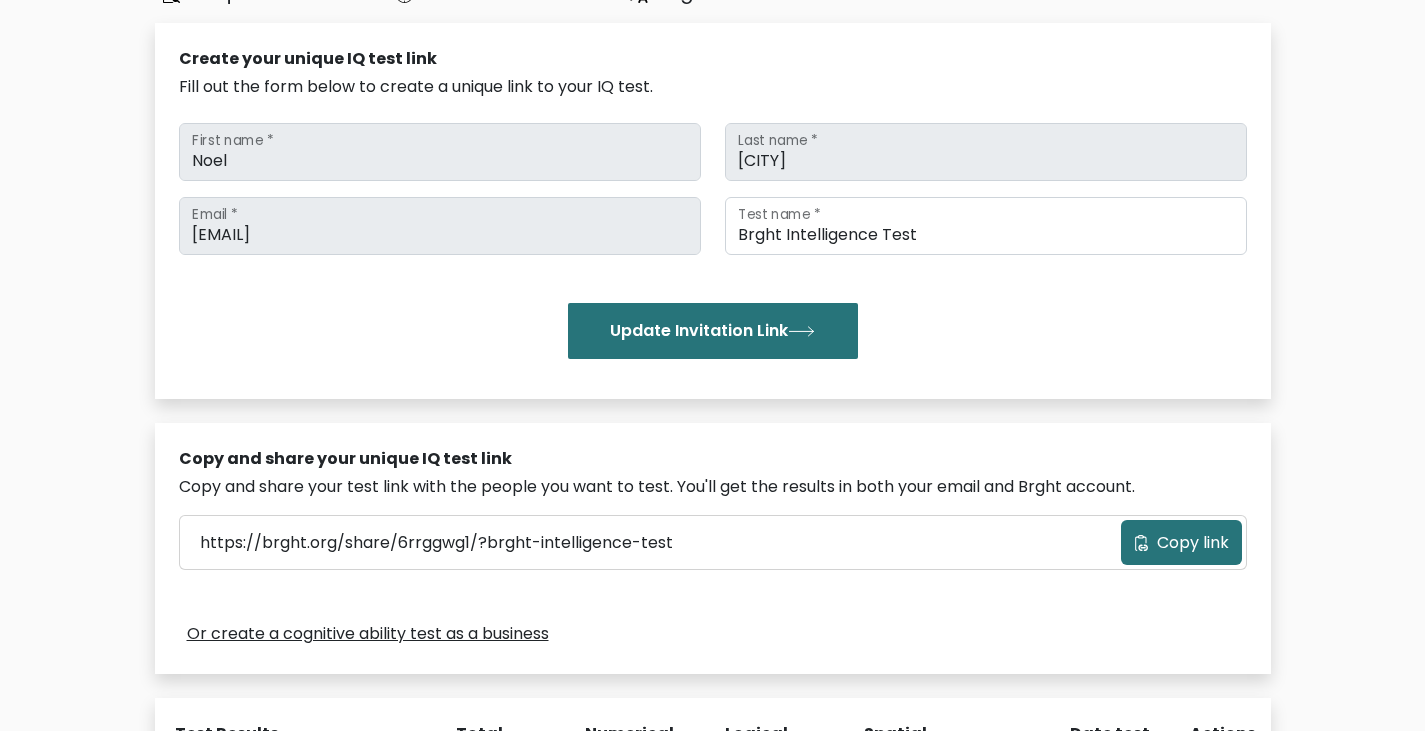 drag, startPoint x: 1319, startPoint y: 328, endPoint x: 1326, endPoint y: 296, distance: 32.75668 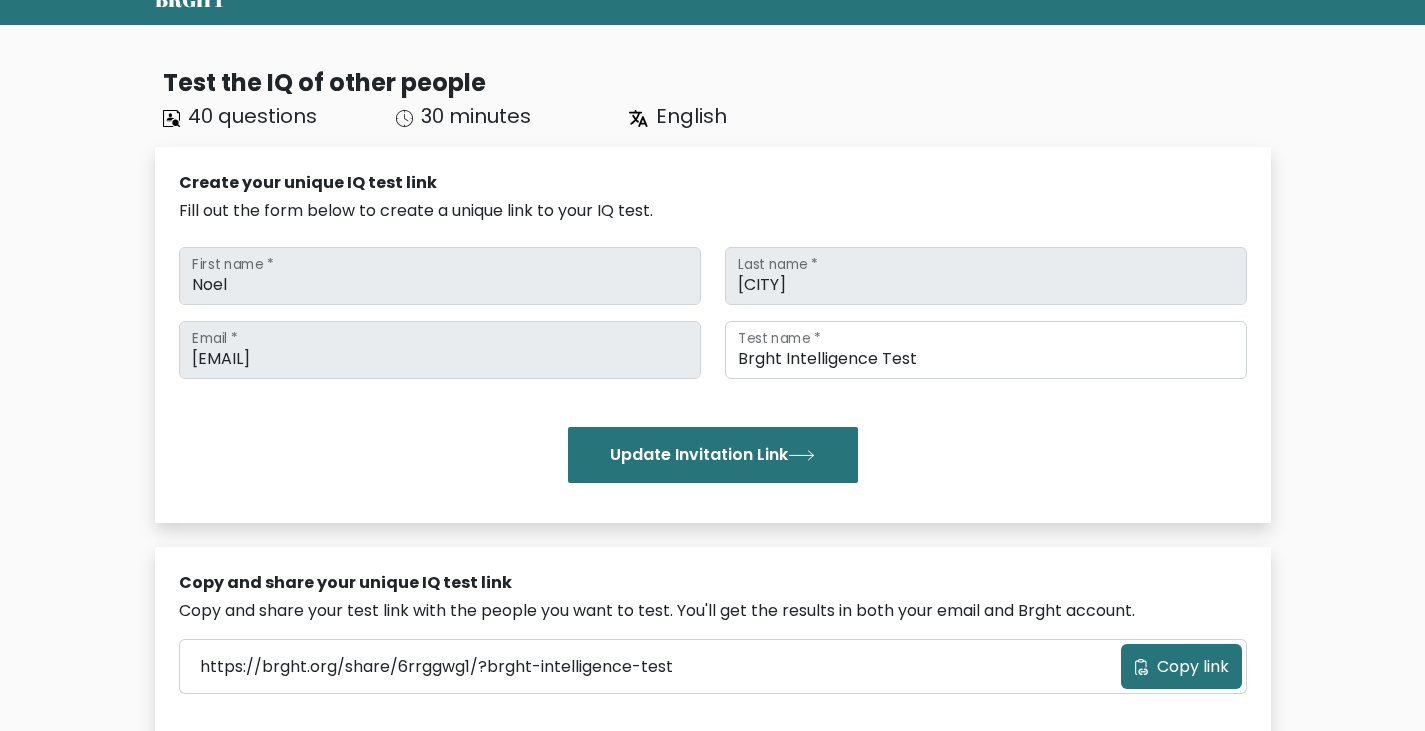 scroll, scrollTop: 0, scrollLeft: 0, axis: both 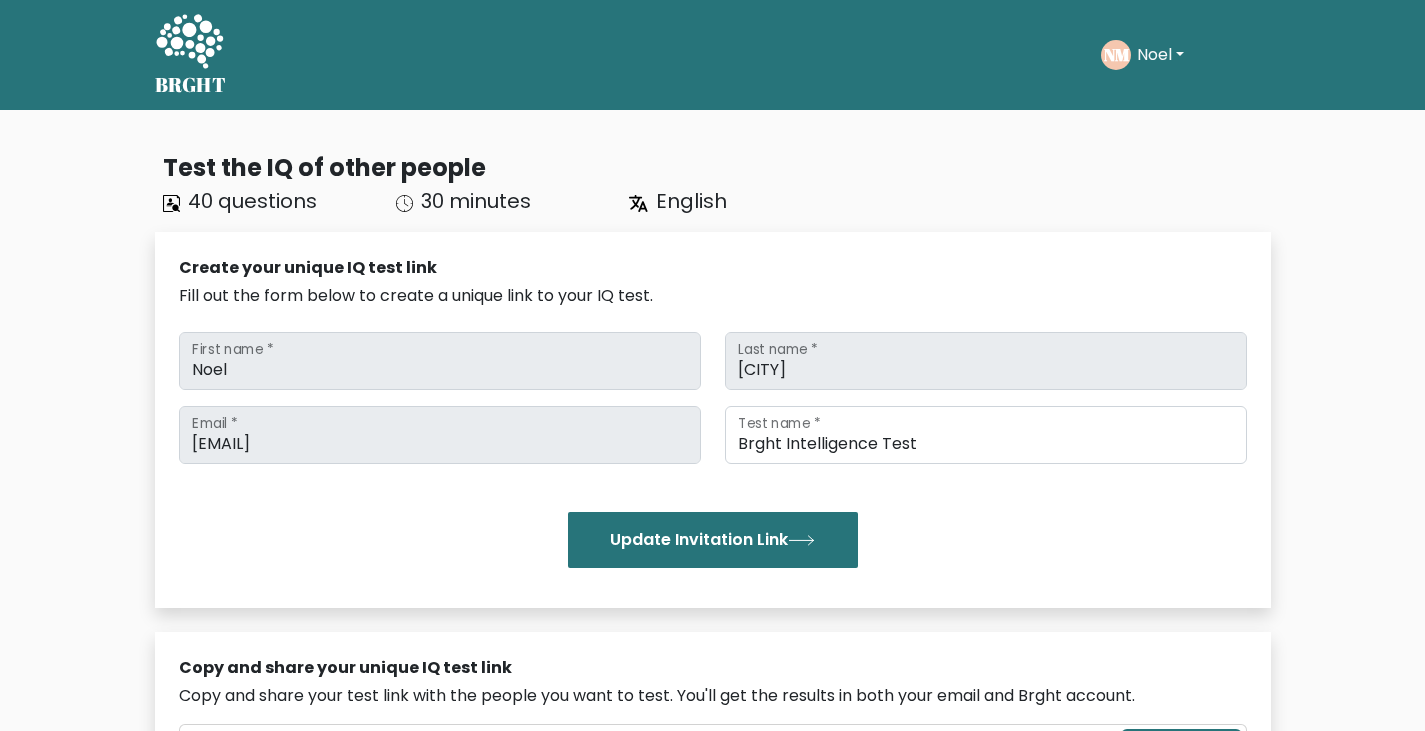 drag, startPoint x: 1083, startPoint y: 448, endPoint x: 1028, endPoint y: 281, distance: 175.82378 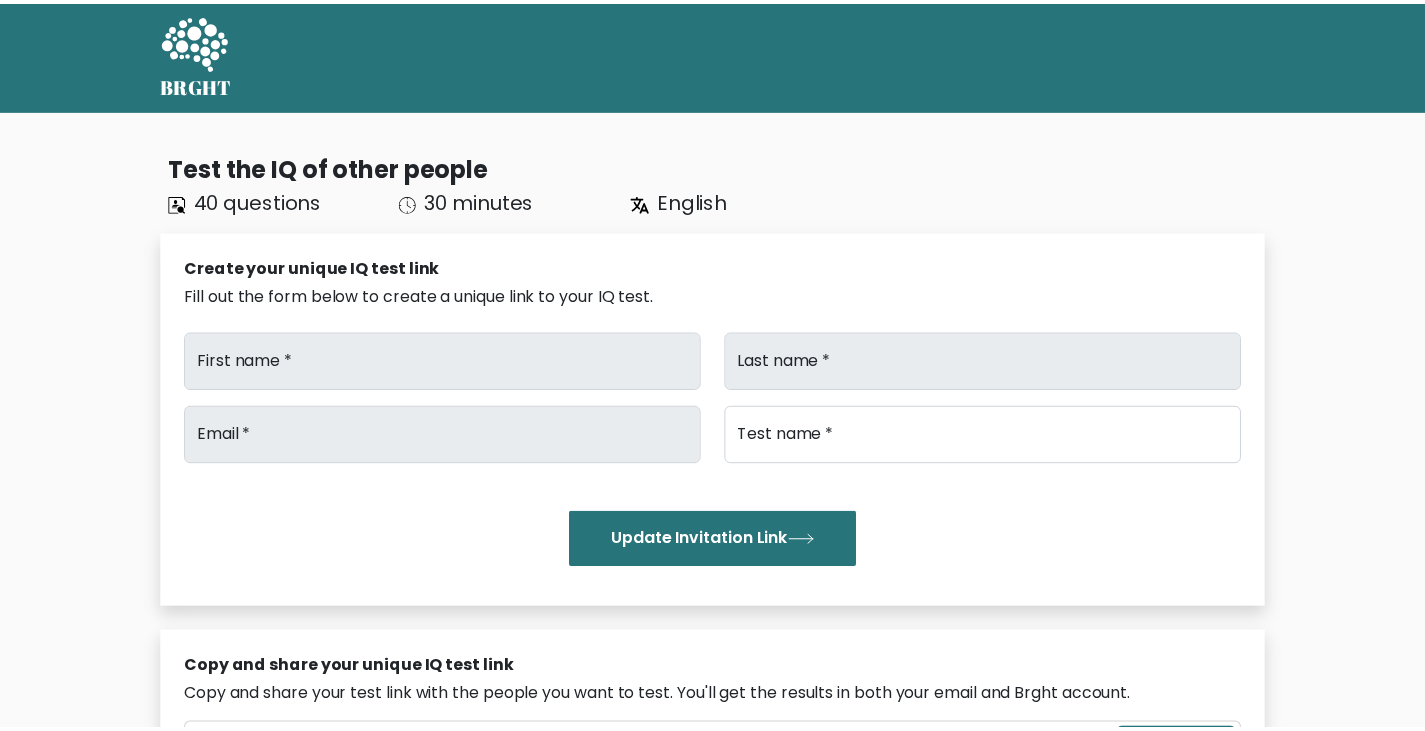 scroll, scrollTop: 0, scrollLeft: 0, axis: both 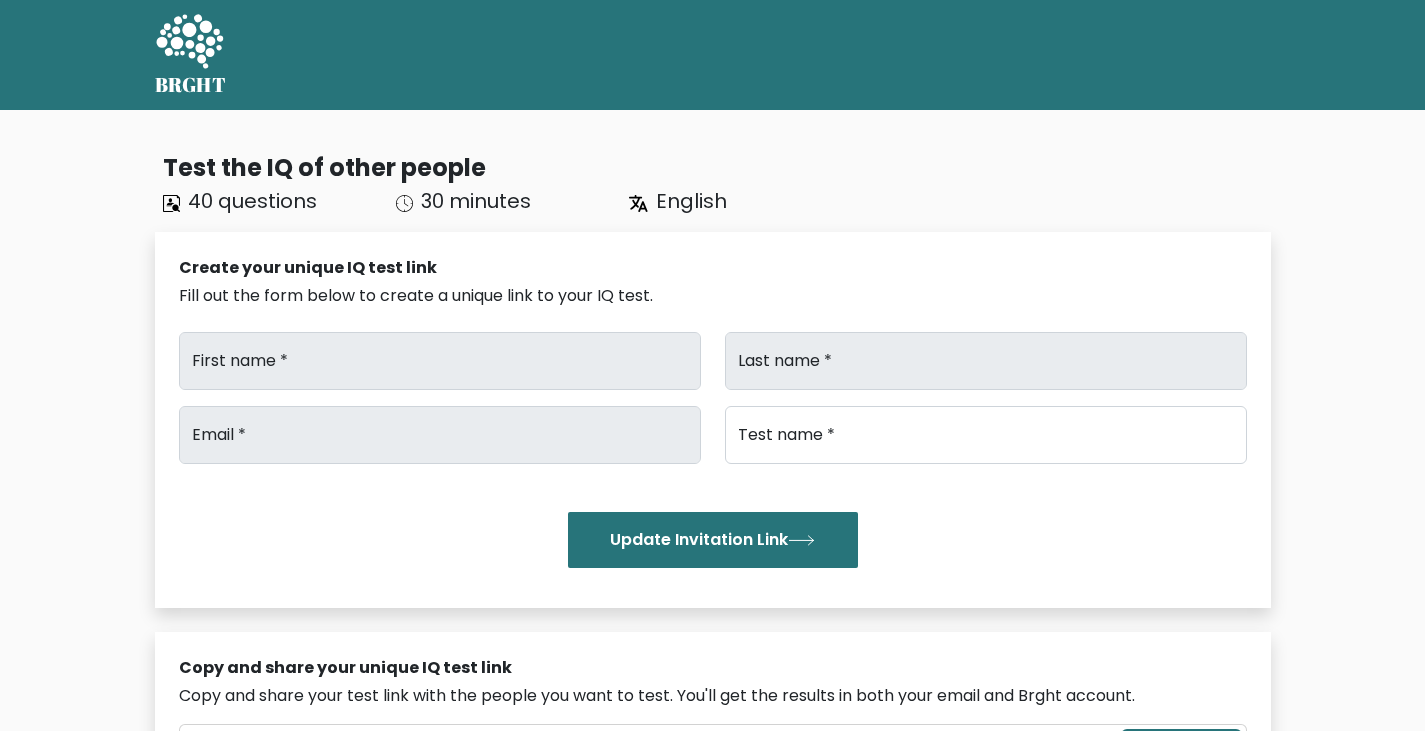 type on "Noel" 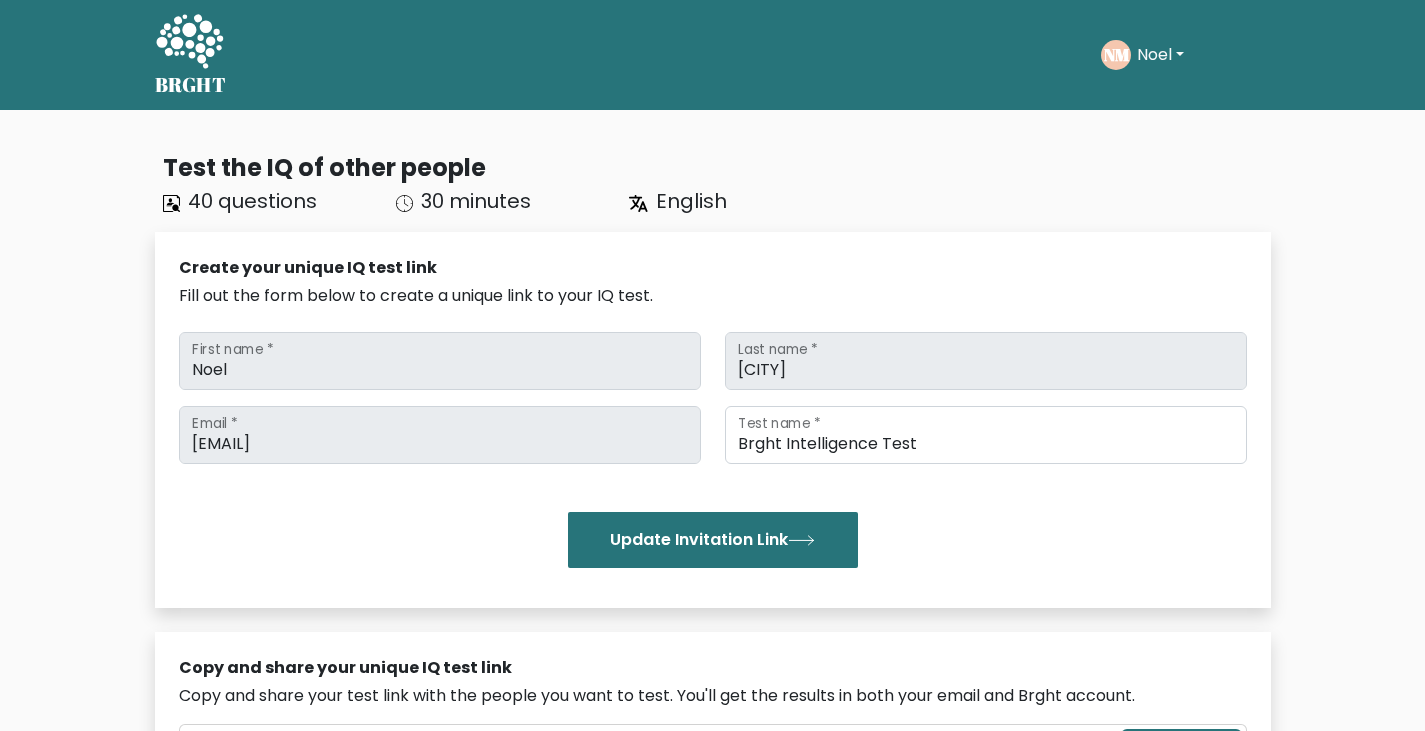 click on "Noel" at bounding box center [1160, 55] 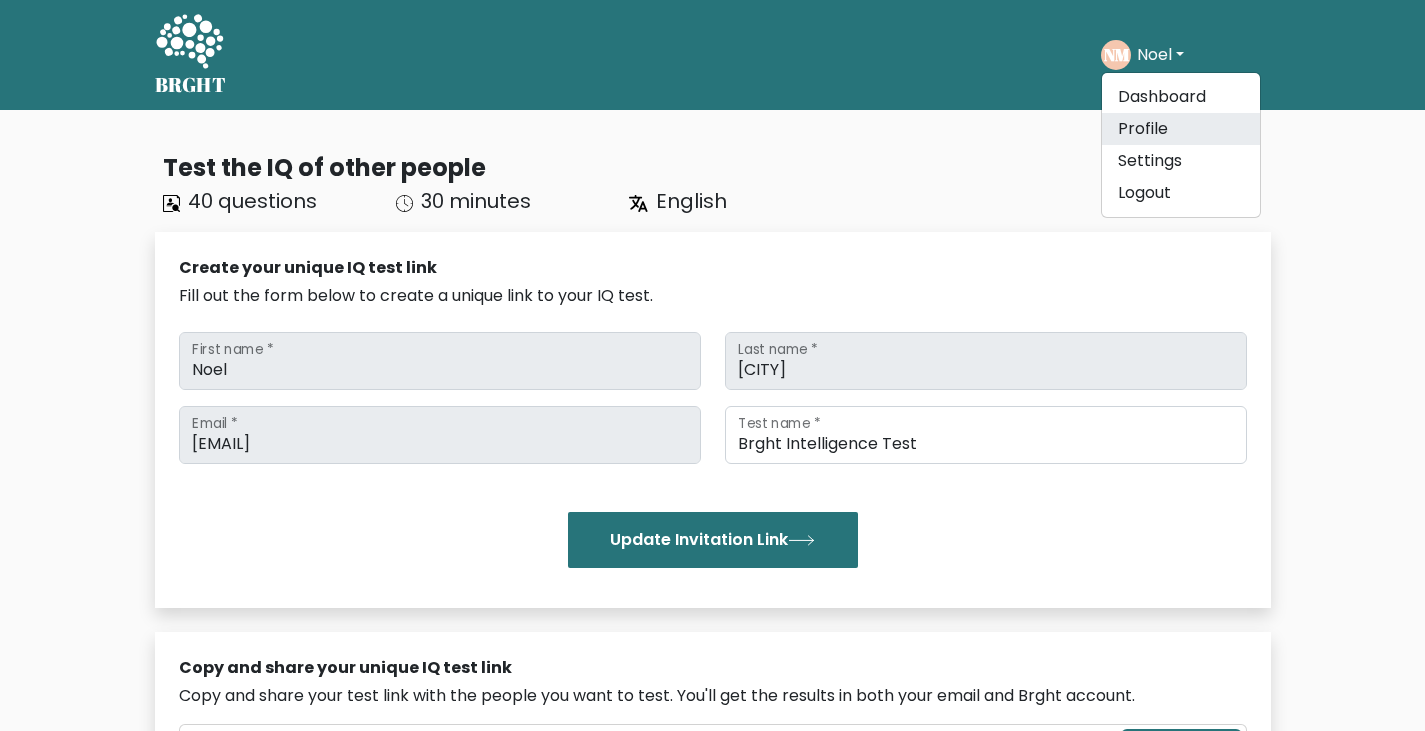click on "Profile" at bounding box center (1181, 129) 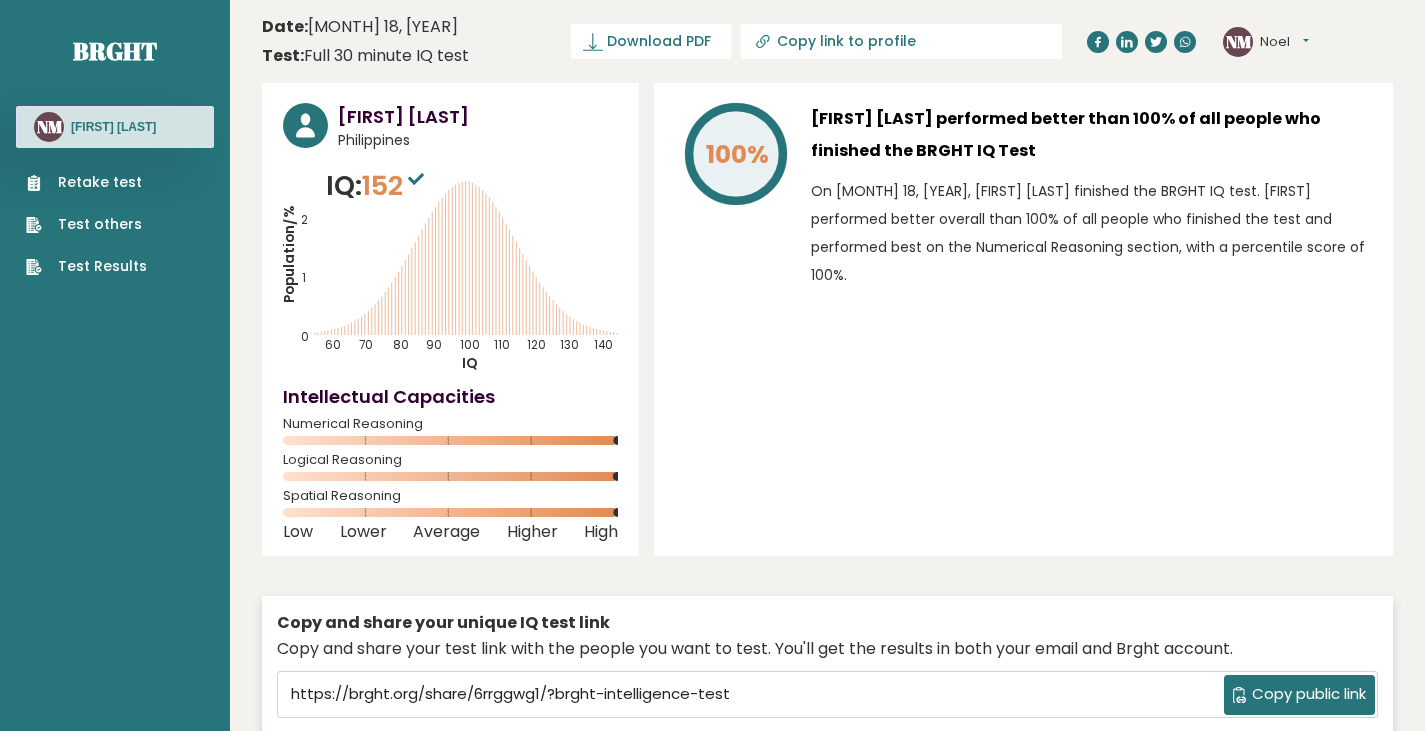 scroll, scrollTop: 0, scrollLeft: 0, axis: both 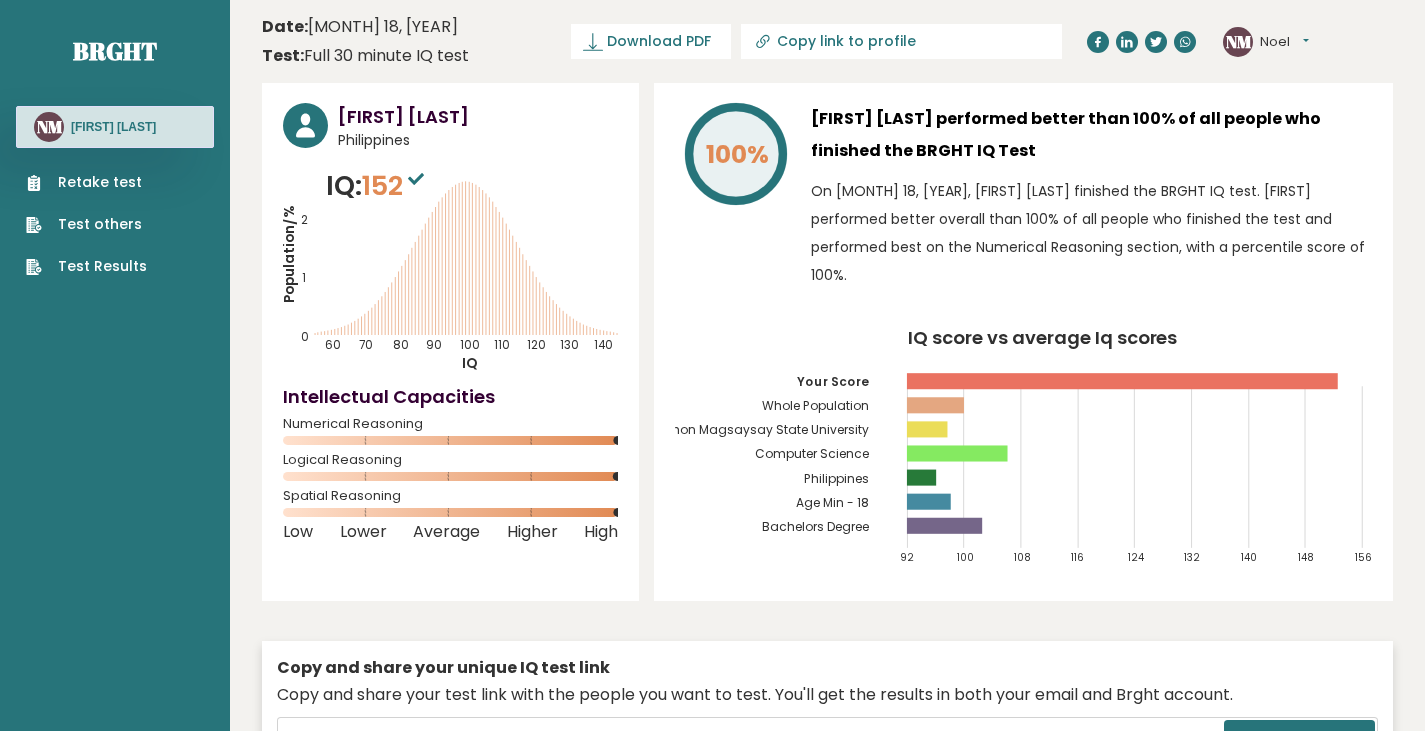drag, startPoint x: 987, startPoint y: 275, endPoint x: 978, endPoint y: 318, distance: 43.931767 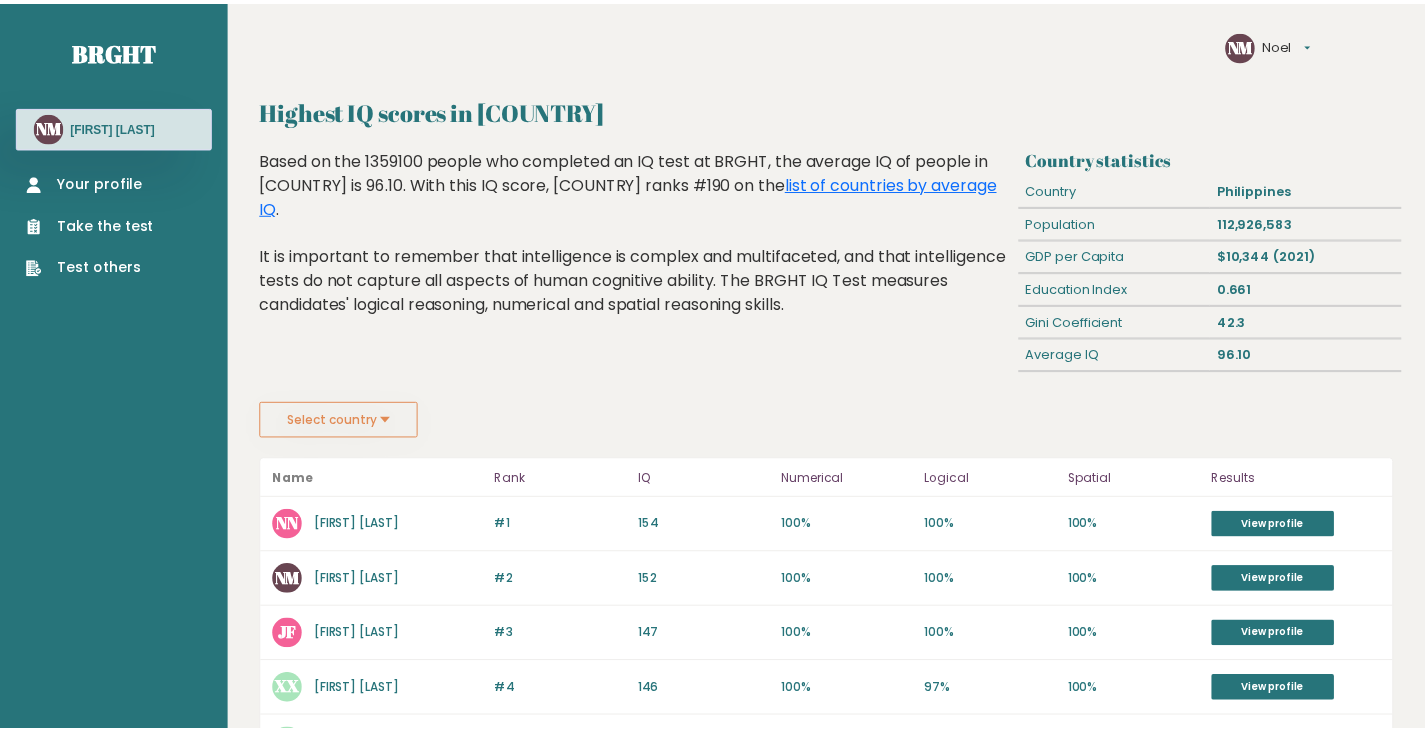 scroll, scrollTop: 0, scrollLeft: 0, axis: both 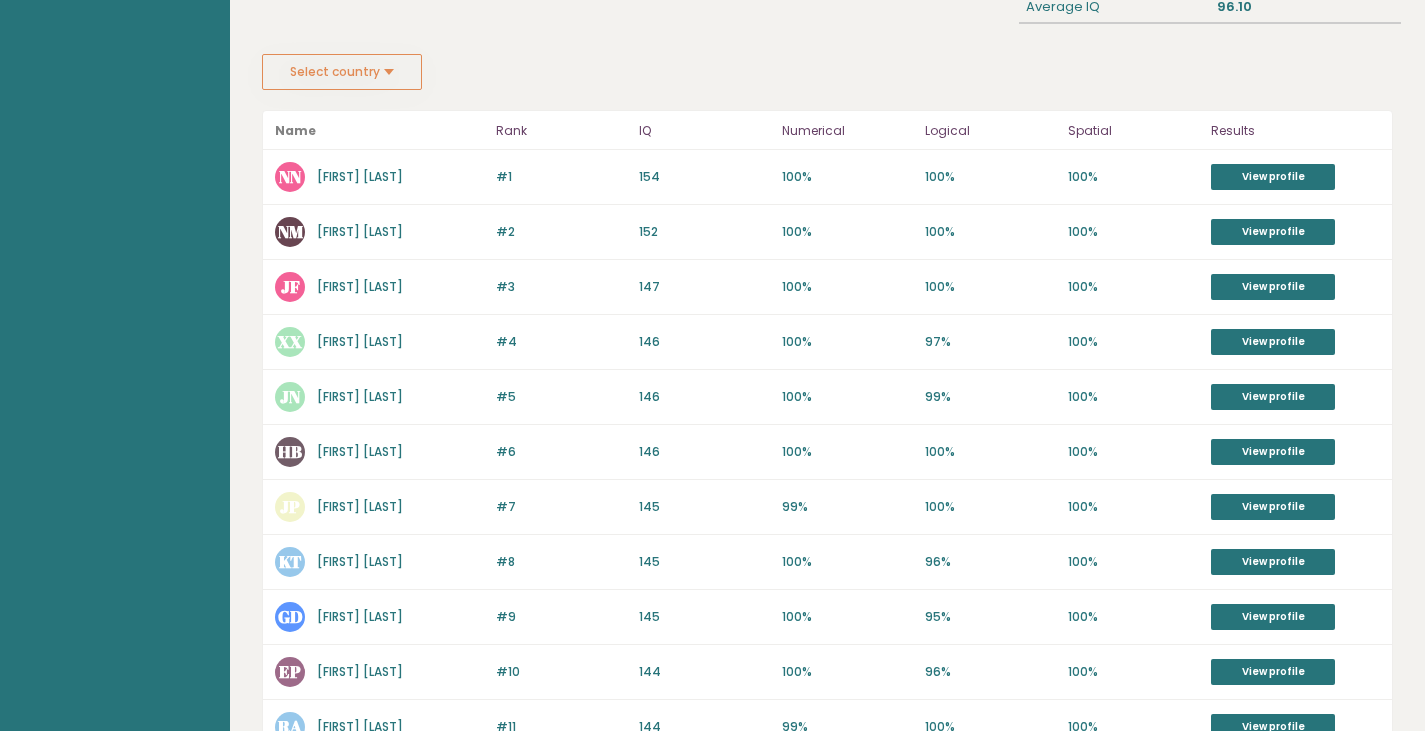 drag, startPoint x: 879, startPoint y: 301, endPoint x: 877, endPoint y: 391, distance: 90.02222 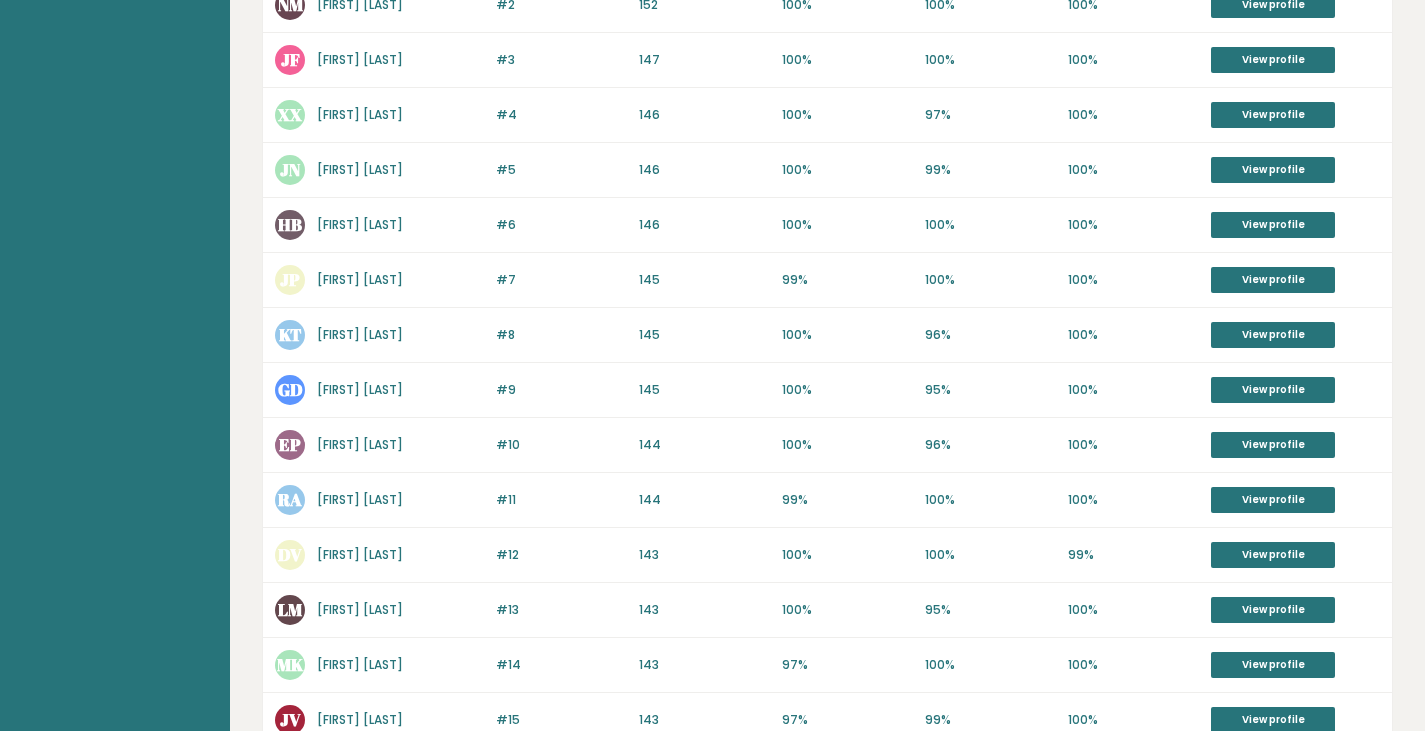 drag, startPoint x: 825, startPoint y: 409, endPoint x: 818, endPoint y: 475, distance: 66.37017 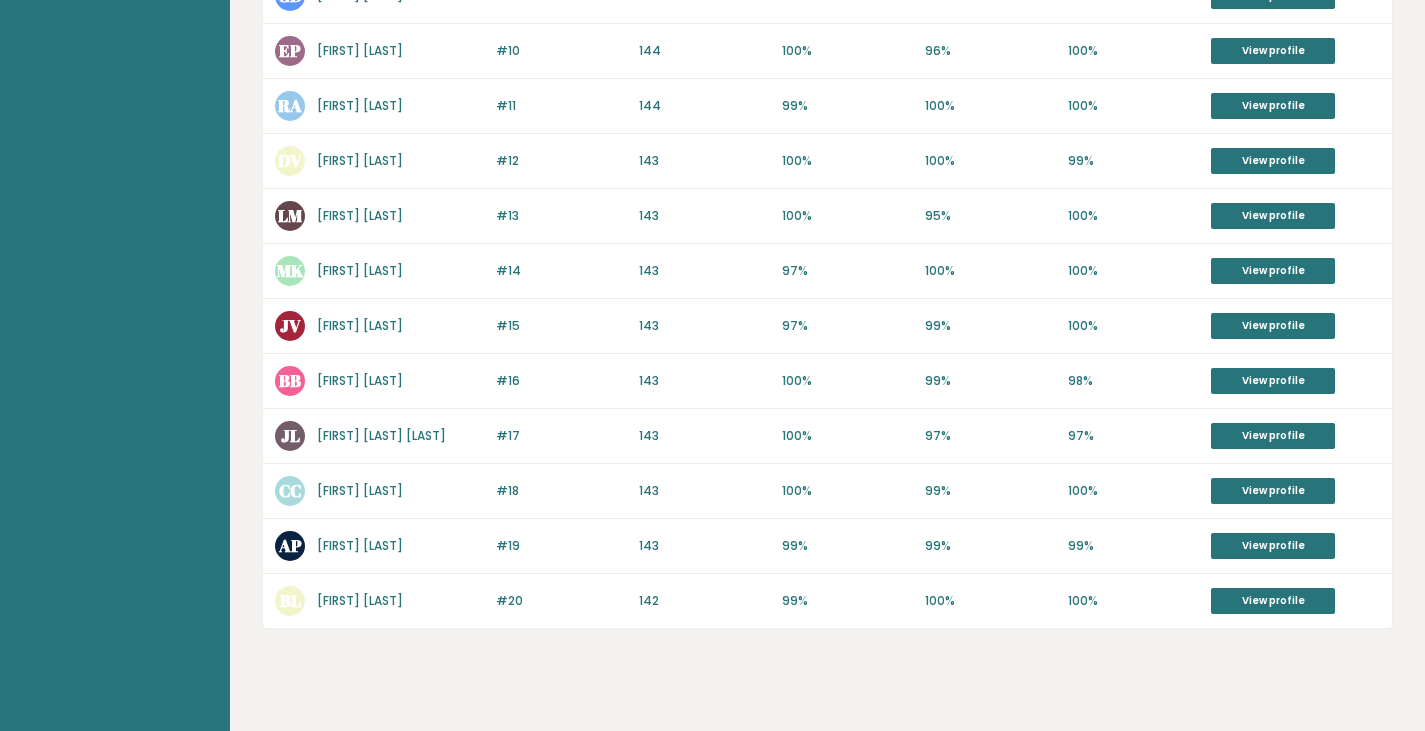 scroll, scrollTop: 995, scrollLeft: 0, axis: vertical 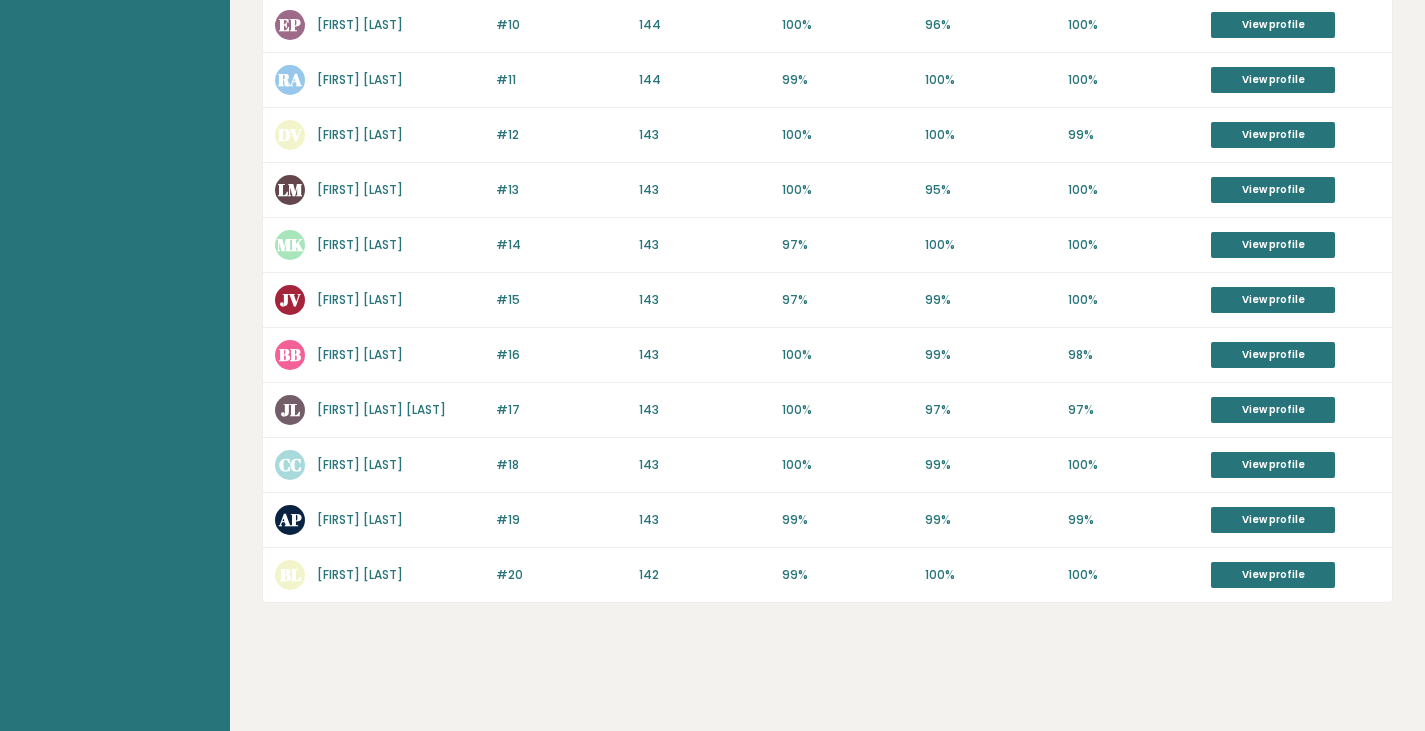 drag, startPoint x: 833, startPoint y: 584, endPoint x: 866, endPoint y: 649, distance: 72.89719 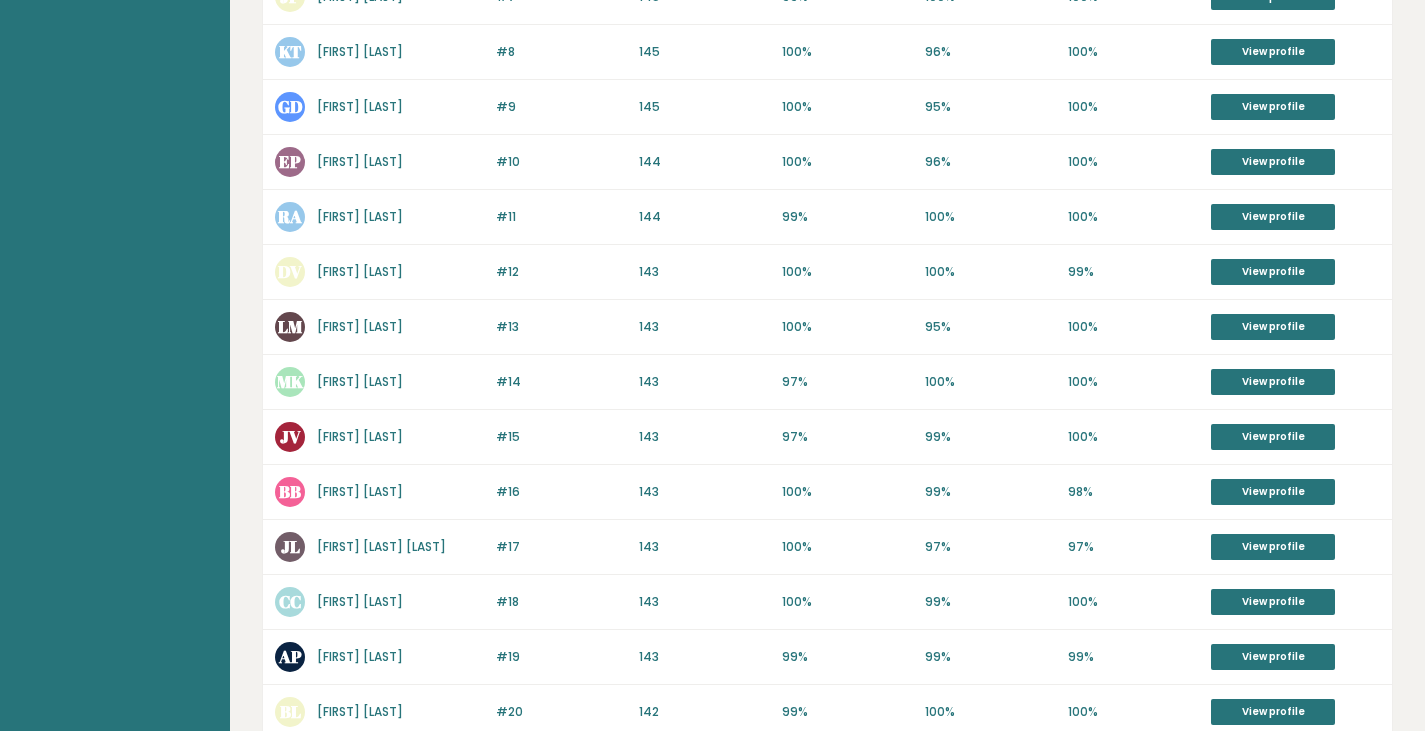 scroll, scrollTop: 995, scrollLeft: 0, axis: vertical 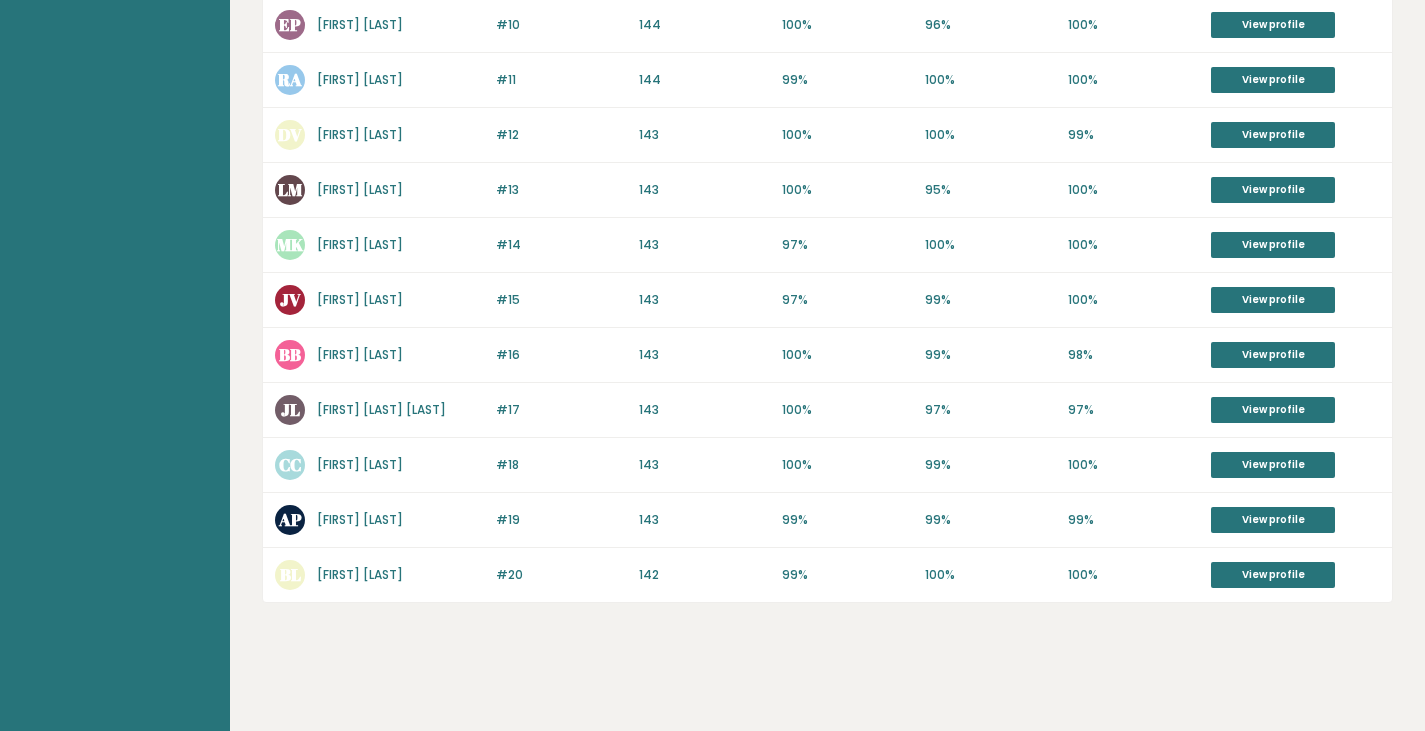 drag, startPoint x: 944, startPoint y: 484, endPoint x: 950, endPoint y: 578, distance: 94.19129 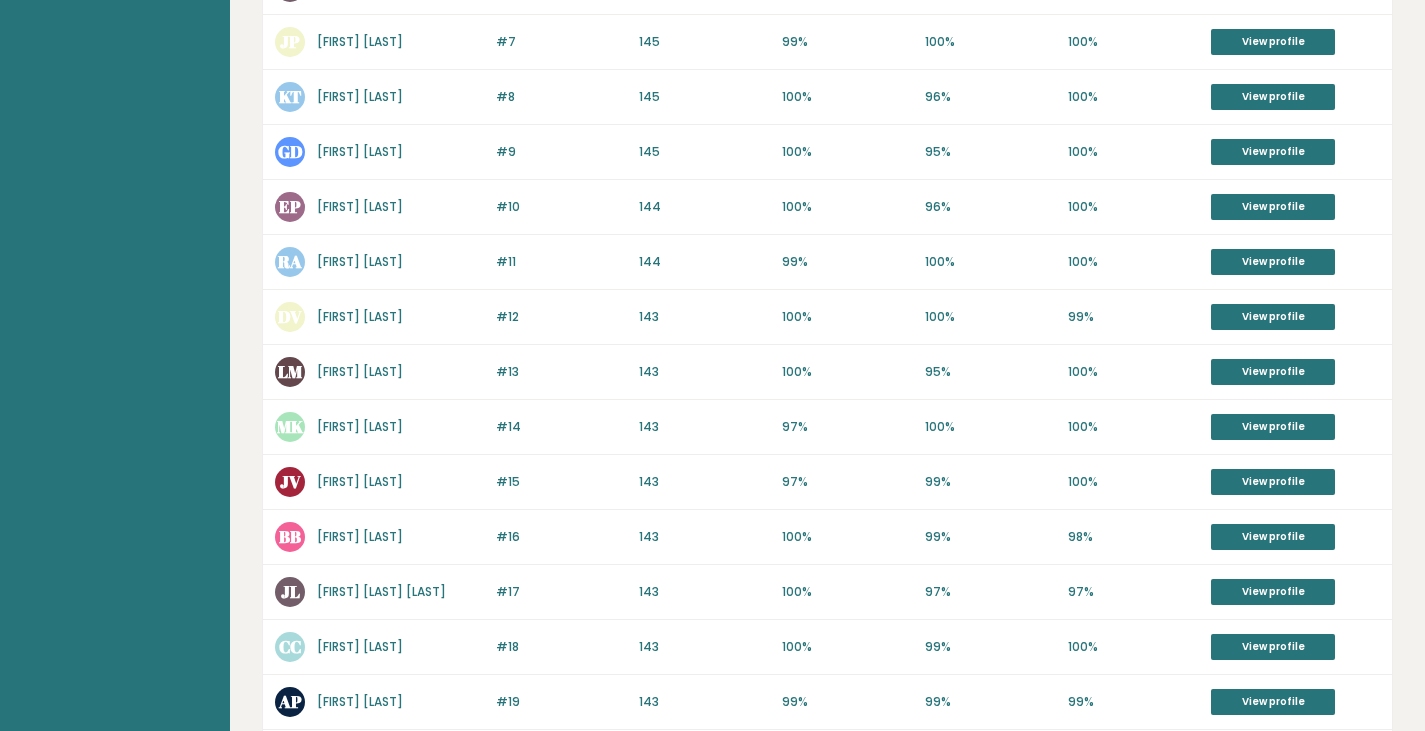 drag, startPoint x: 989, startPoint y: 535, endPoint x: 996, endPoint y: 426, distance: 109.22454 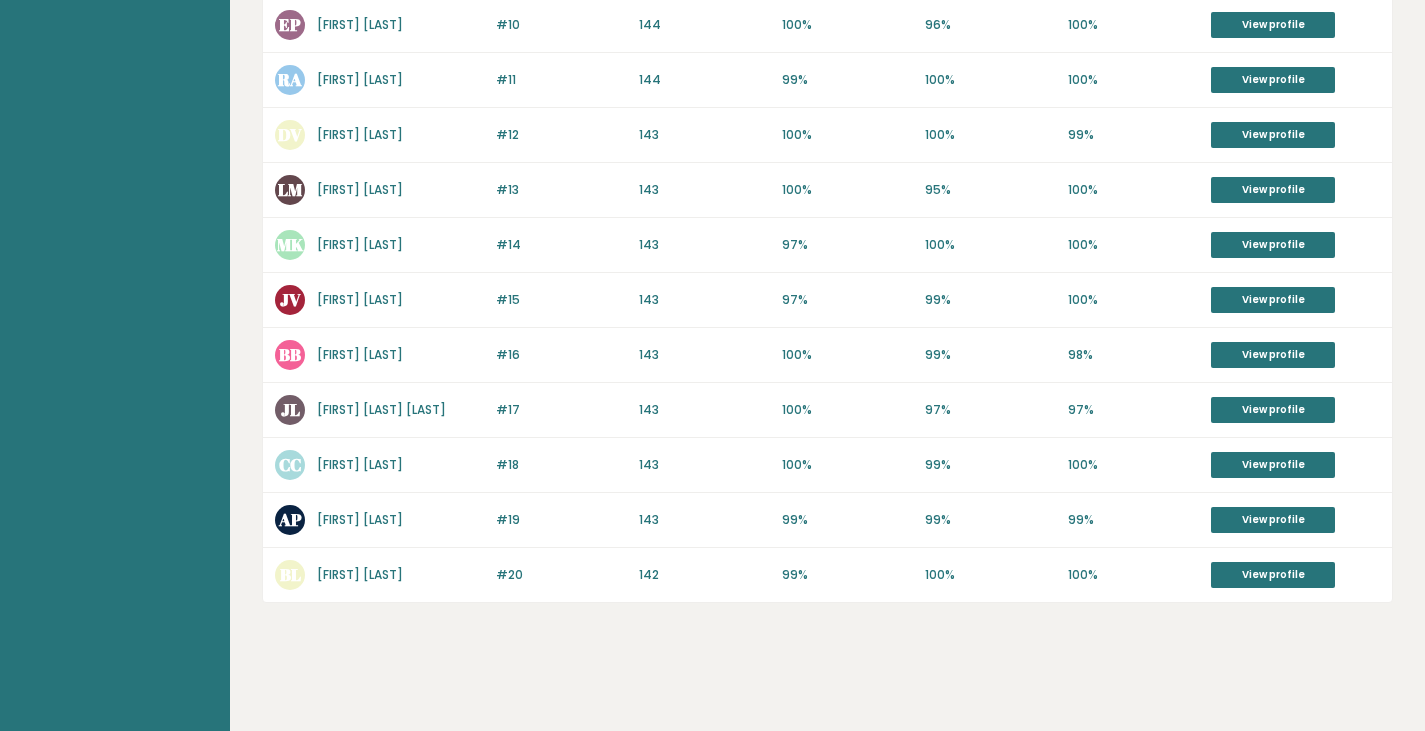 drag, startPoint x: 806, startPoint y: 769, endPoint x: 767, endPoint y: 560, distance: 212.60762 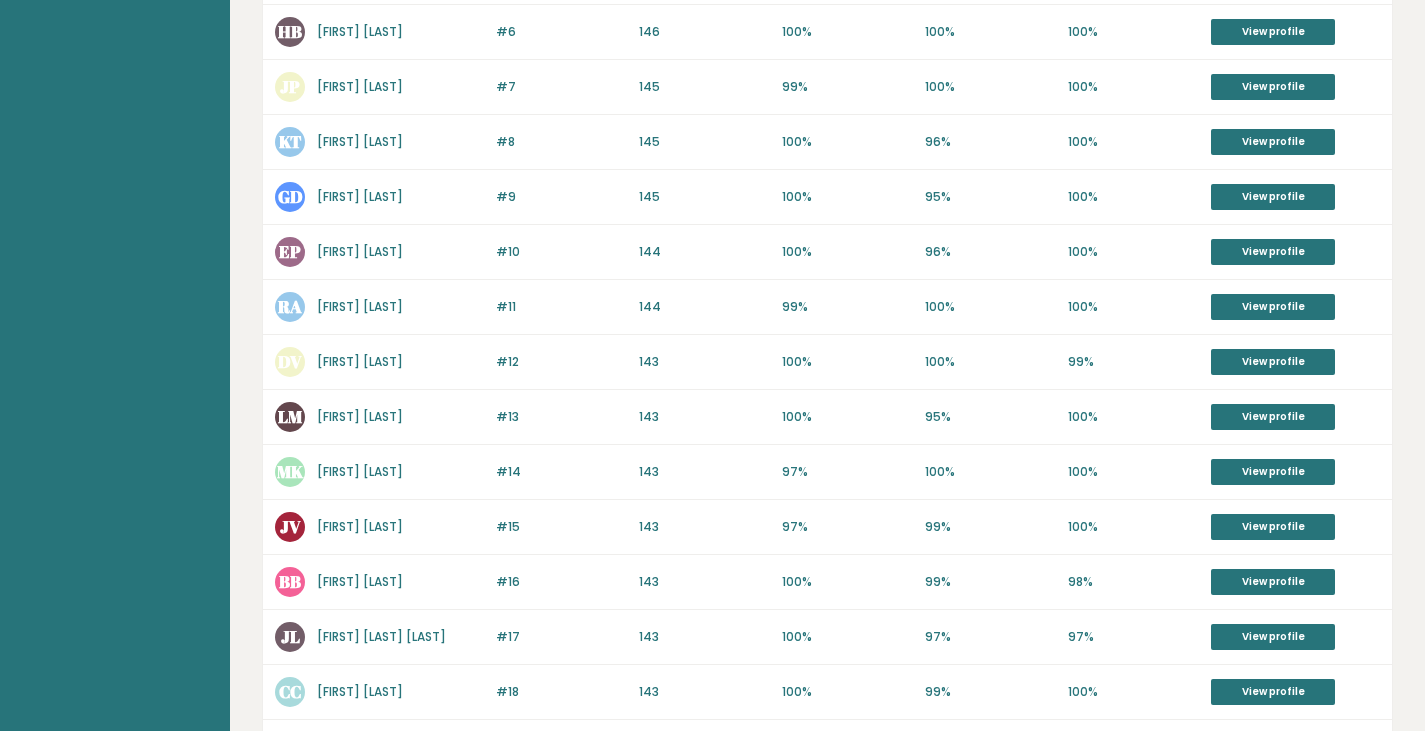 scroll, scrollTop: 0, scrollLeft: 0, axis: both 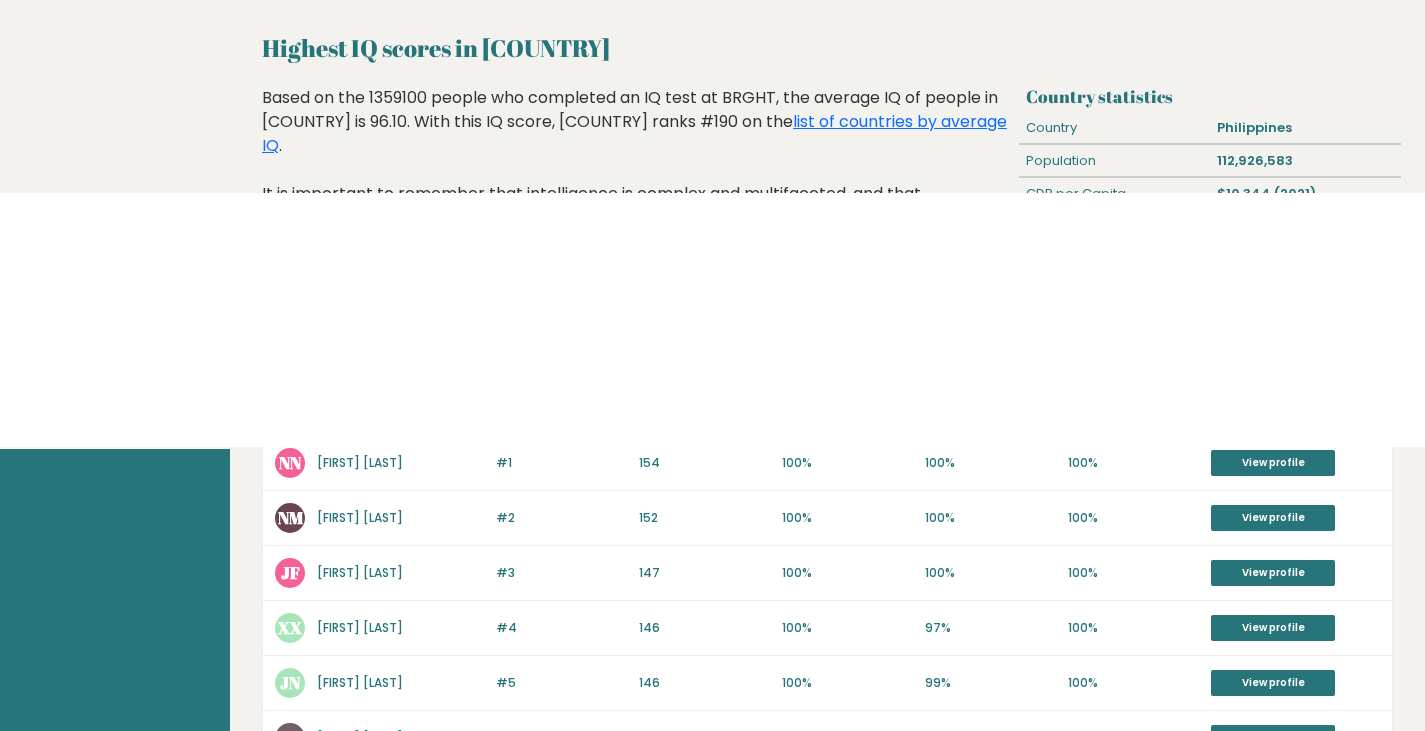 drag, startPoint x: 749, startPoint y: 531, endPoint x: 731, endPoint y: 215, distance: 316.51224 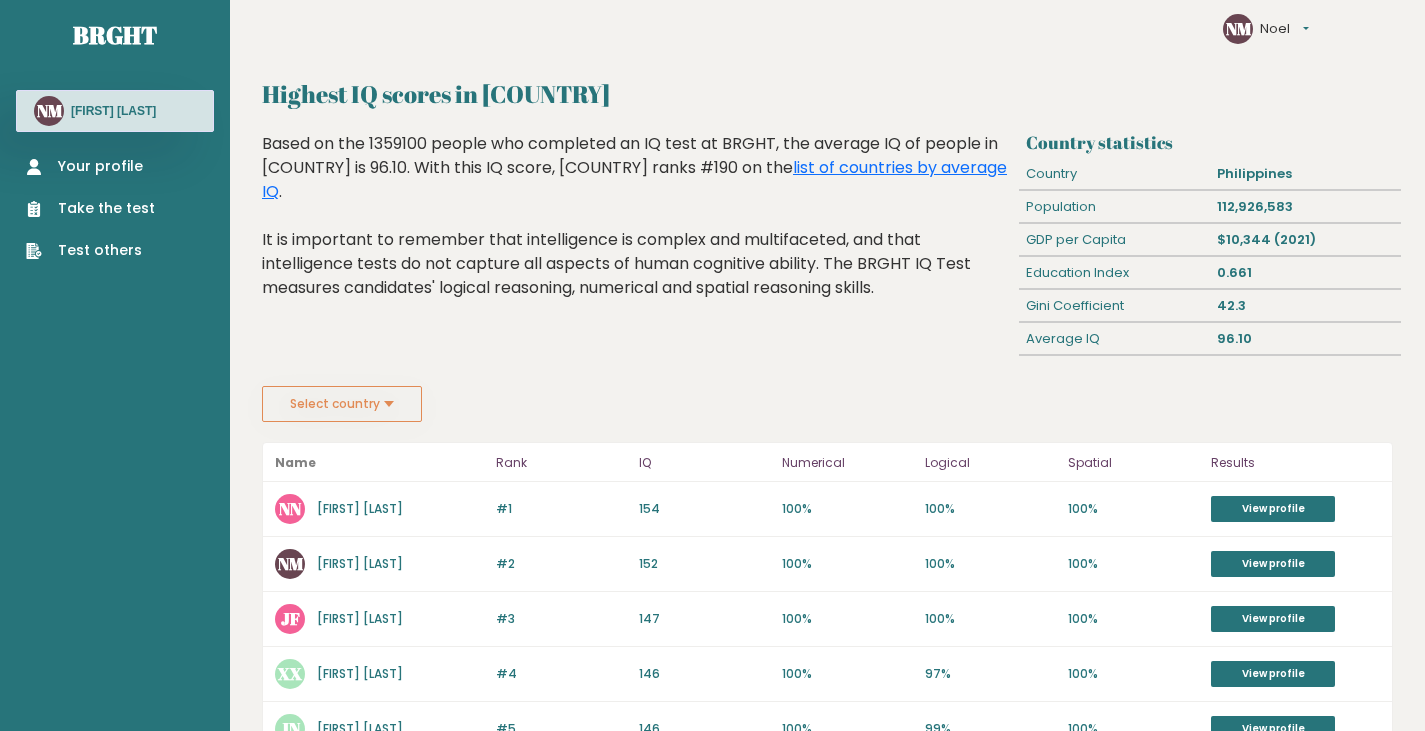 scroll, scrollTop: 118, scrollLeft: 0, axis: vertical 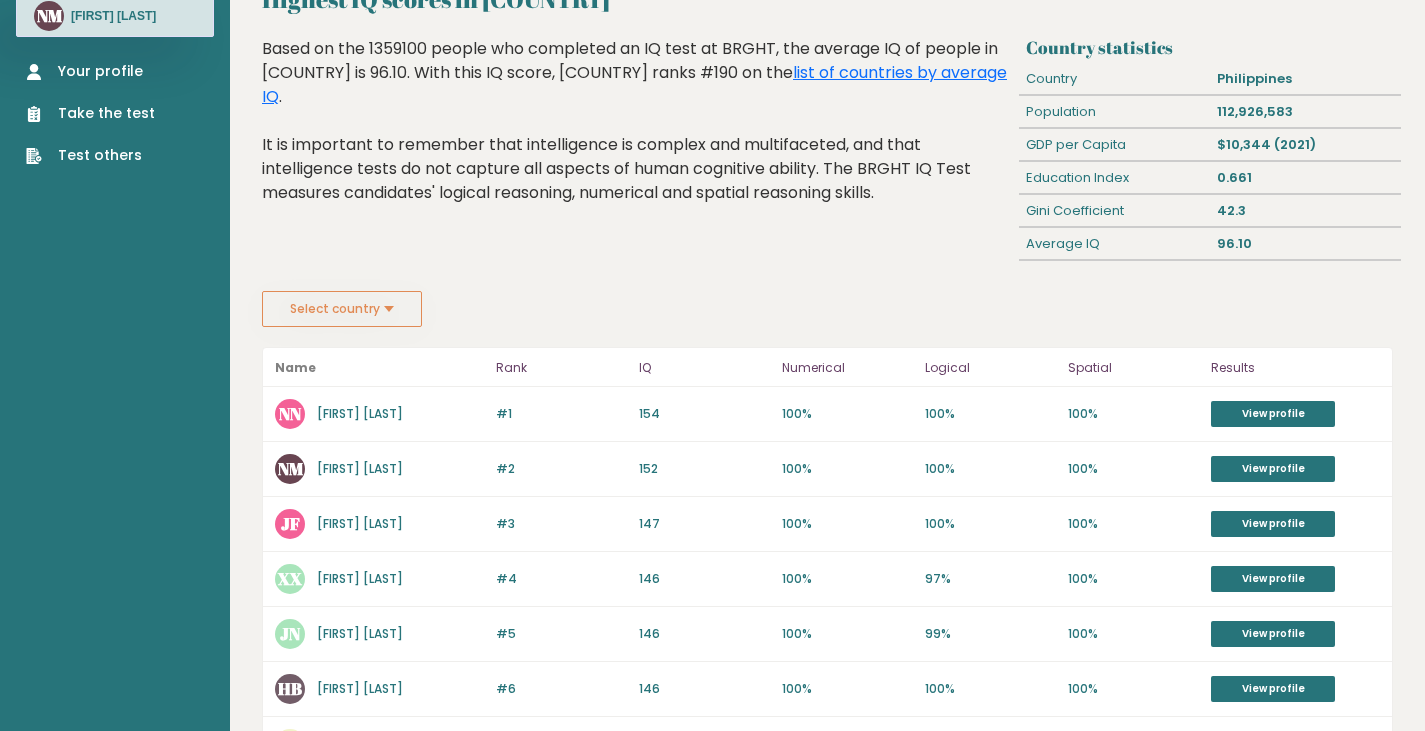 drag, startPoint x: 820, startPoint y: 476, endPoint x: 827, endPoint y: 522, distance: 46.52956 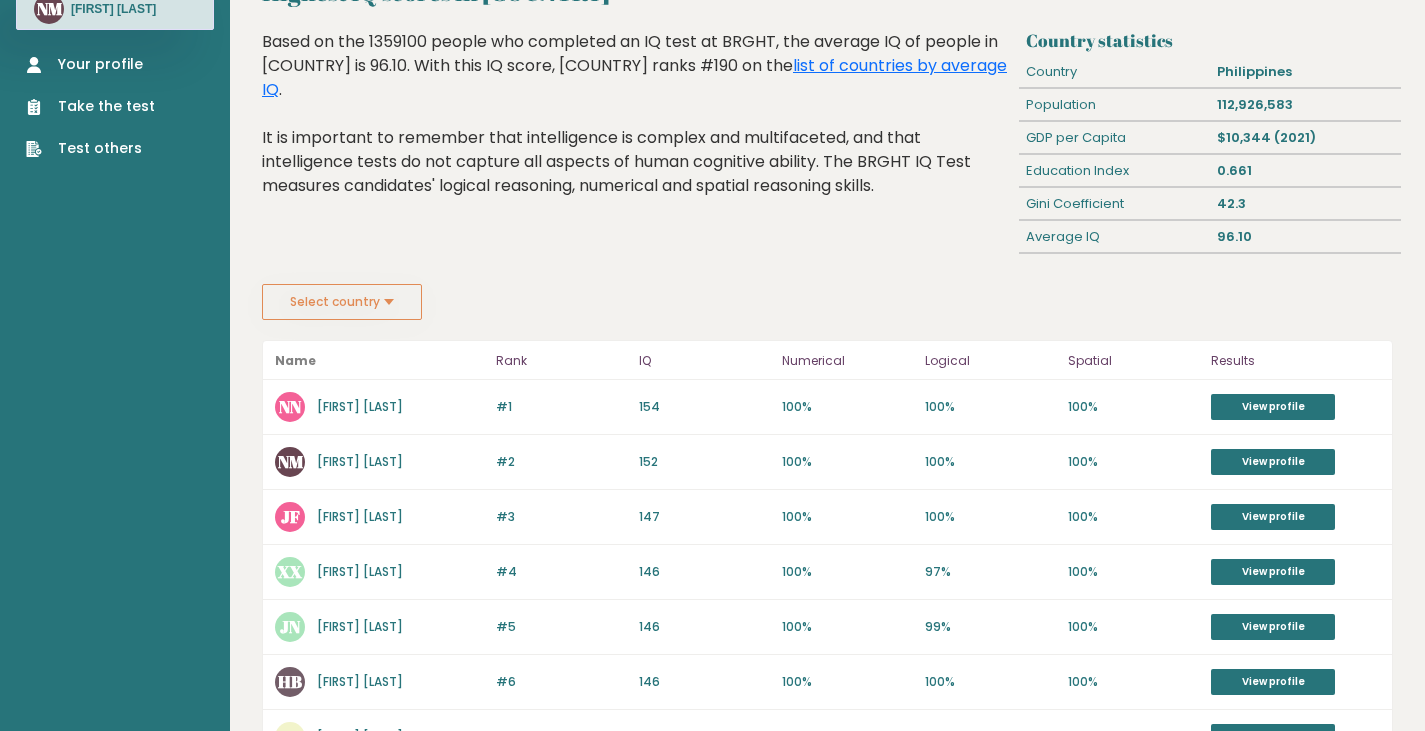 click on "[FIRST] [LAST]" at bounding box center (360, 461) 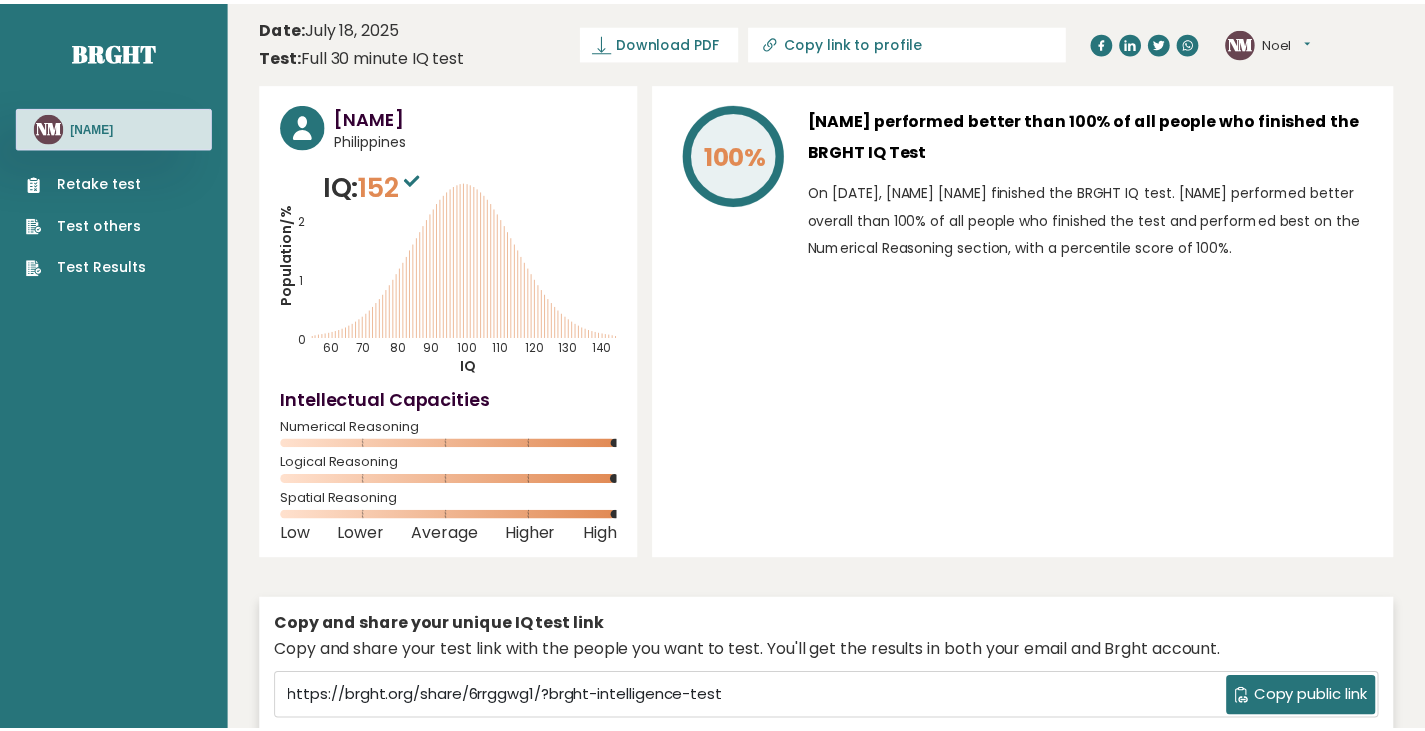 scroll, scrollTop: 0, scrollLeft: 0, axis: both 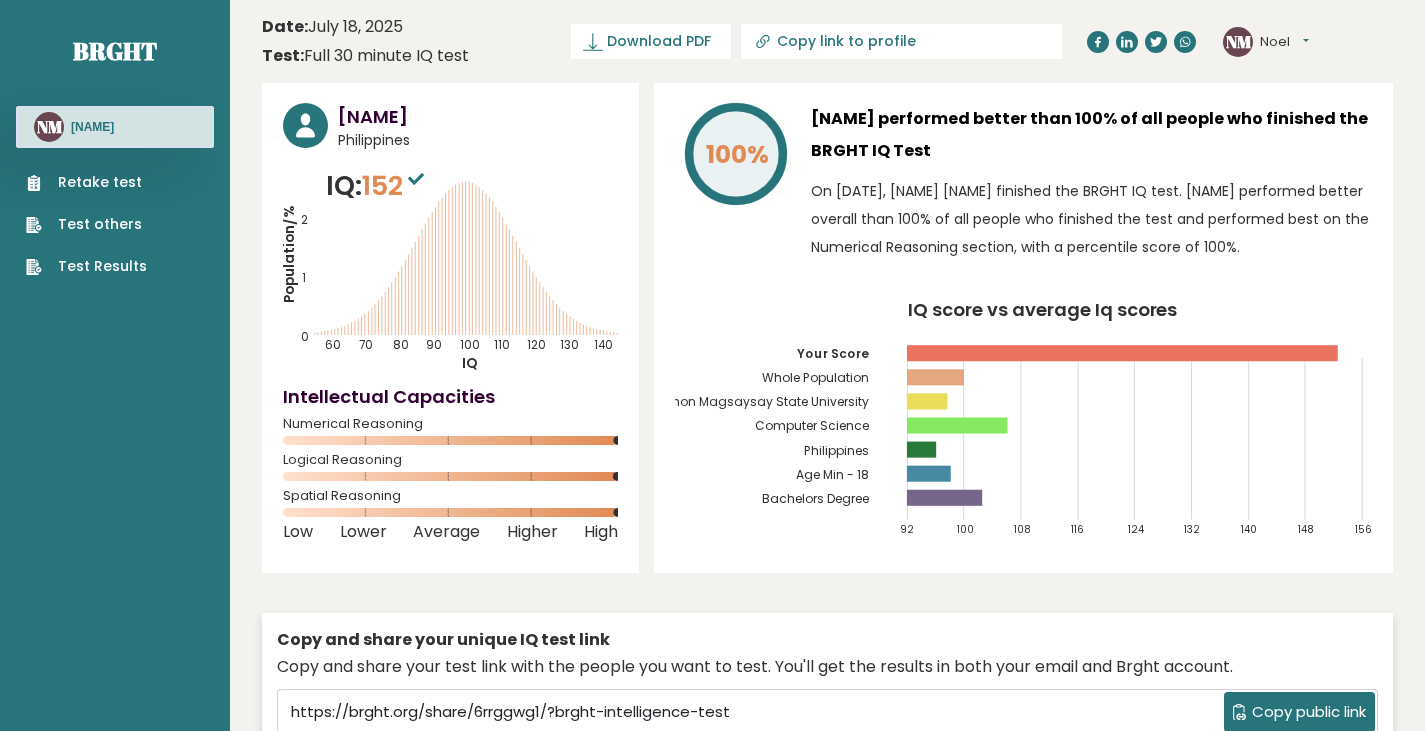 click on "President Ramon Magsaysay State University" 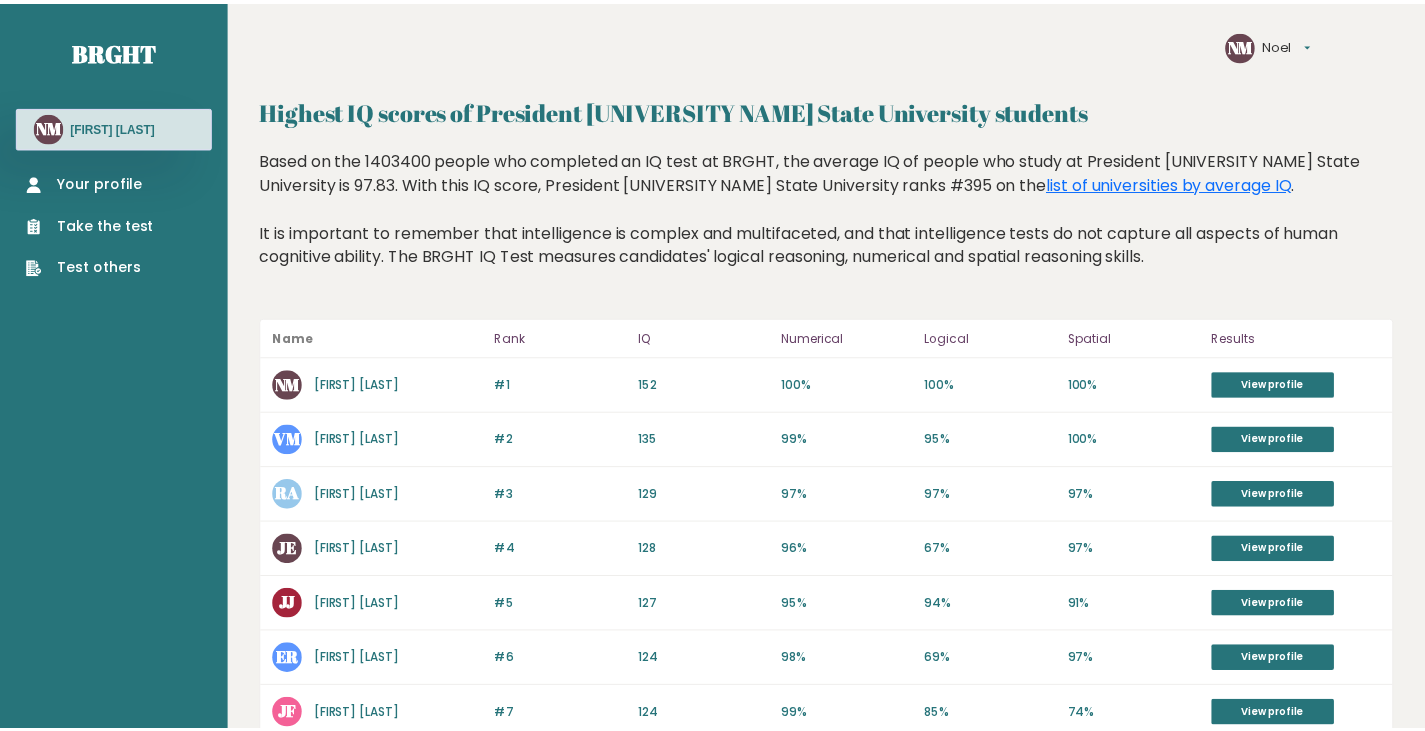 scroll, scrollTop: 0, scrollLeft: 0, axis: both 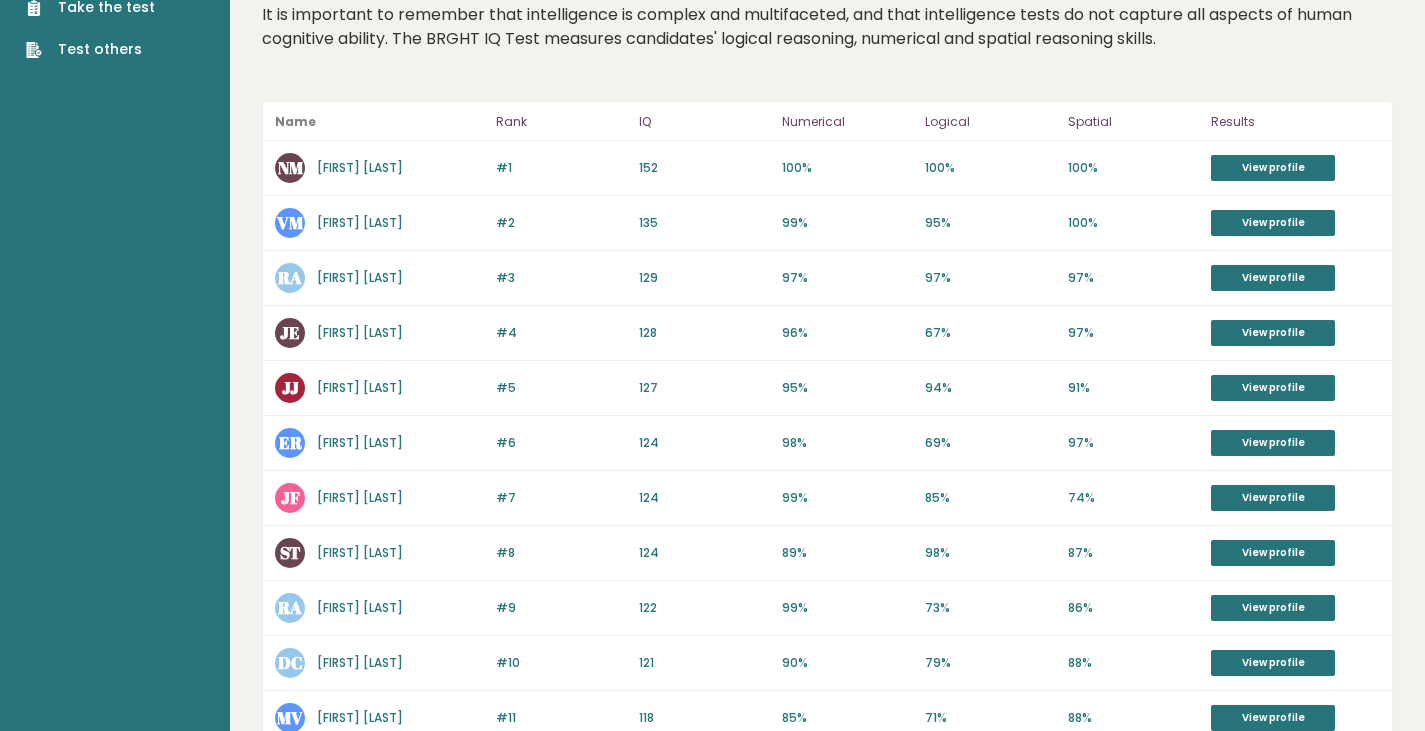 drag, startPoint x: 1010, startPoint y: 358, endPoint x: 1016, endPoint y: 370, distance: 13.416408 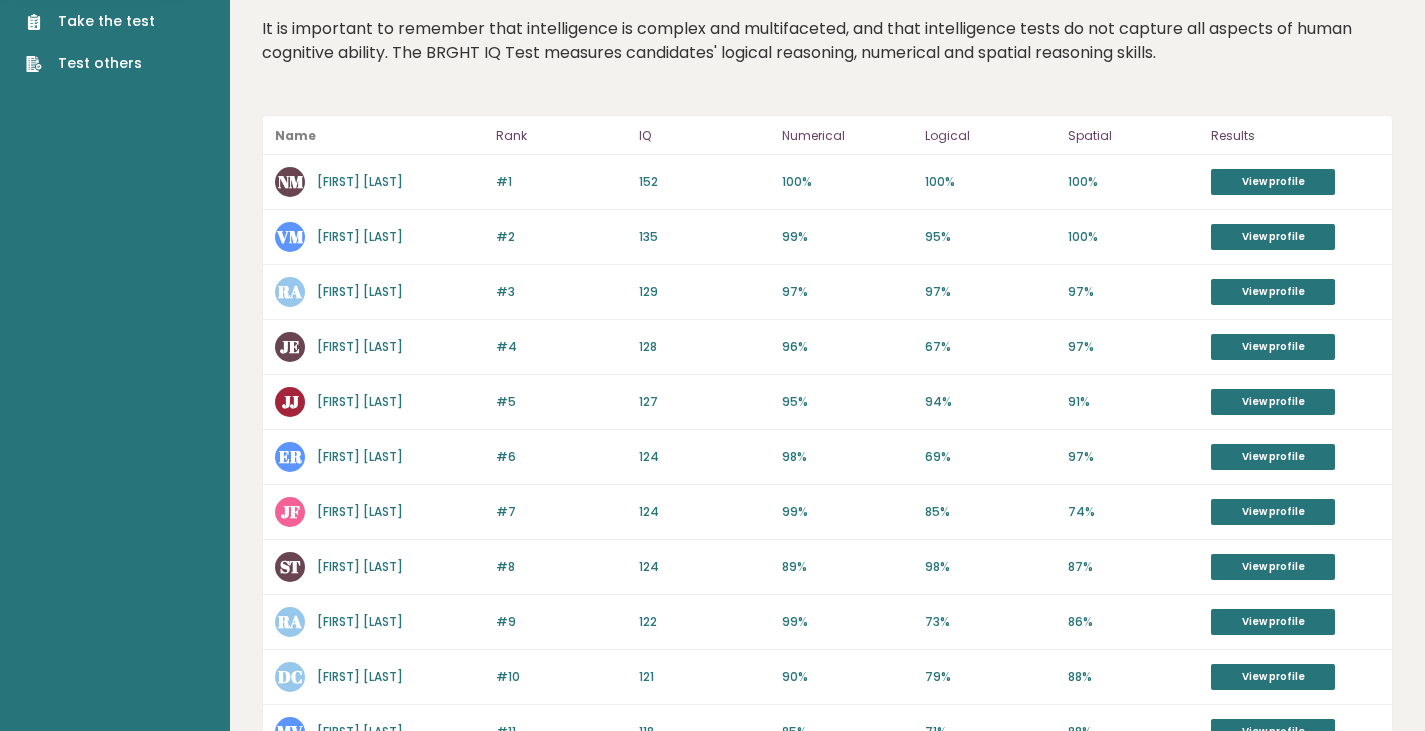 scroll, scrollTop: 0, scrollLeft: 0, axis: both 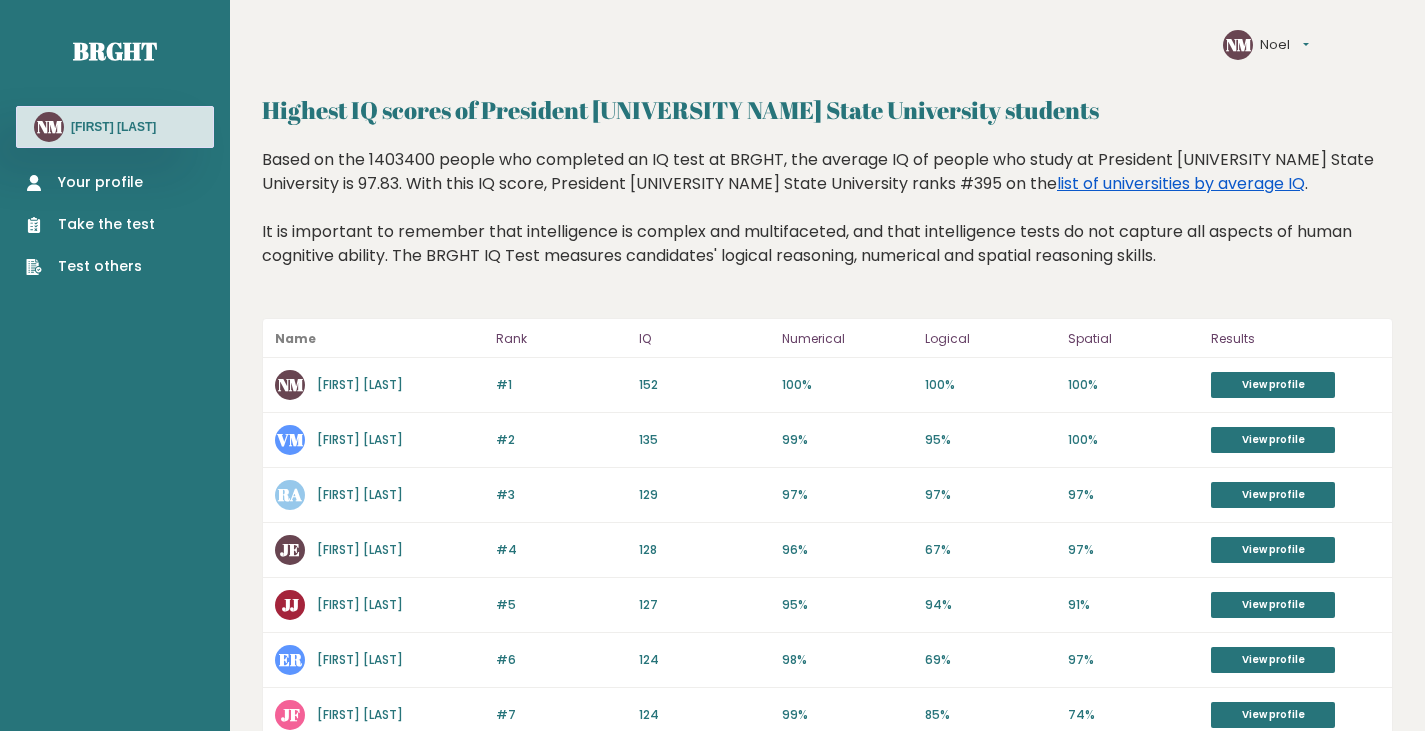 click on "list of universities by average IQ" at bounding box center (1181, 183) 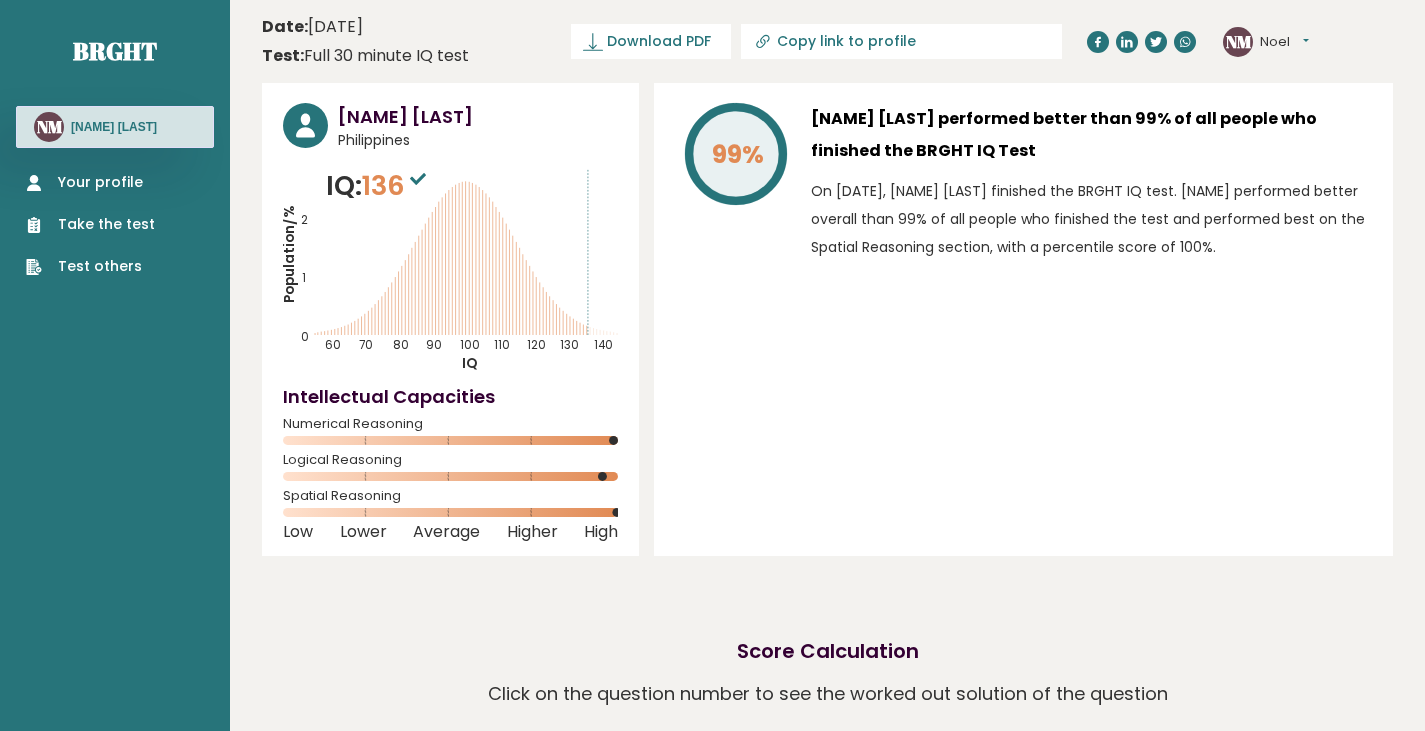 scroll, scrollTop: 0, scrollLeft: 0, axis: both 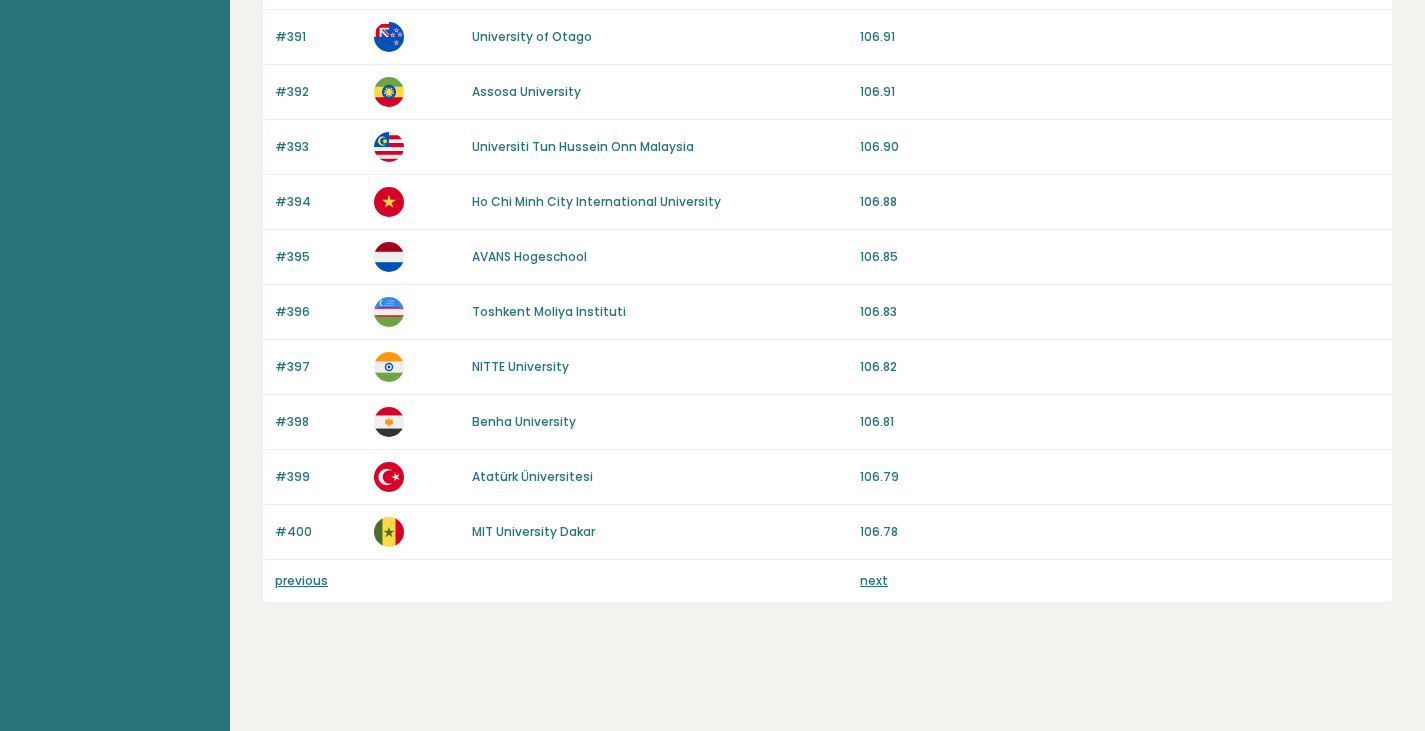 drag, startPoint x: 296, startPoint y: 592, endPoint x: 307, endPoint y: 586, distance: 12.529964 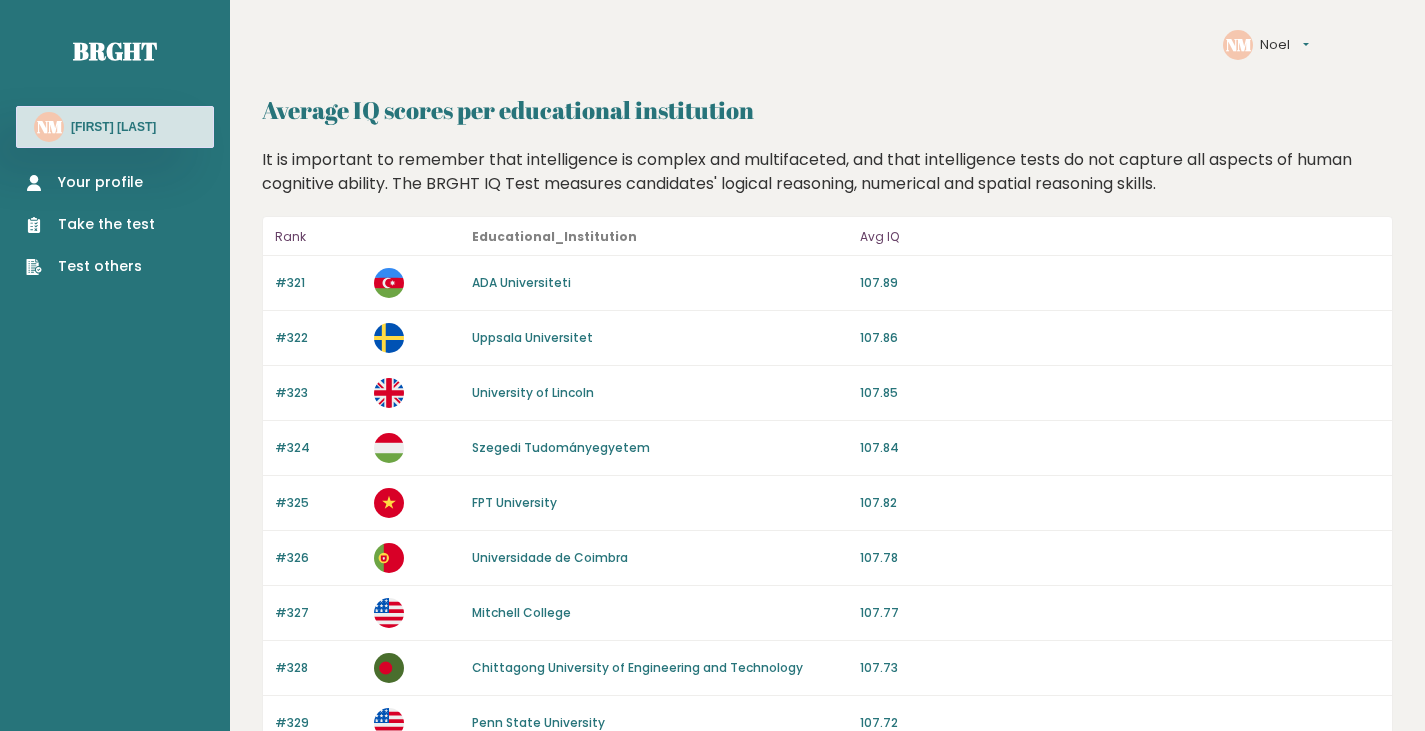 scroll, scrollTop: 1902, scrollLeft: 0, axis: vertical 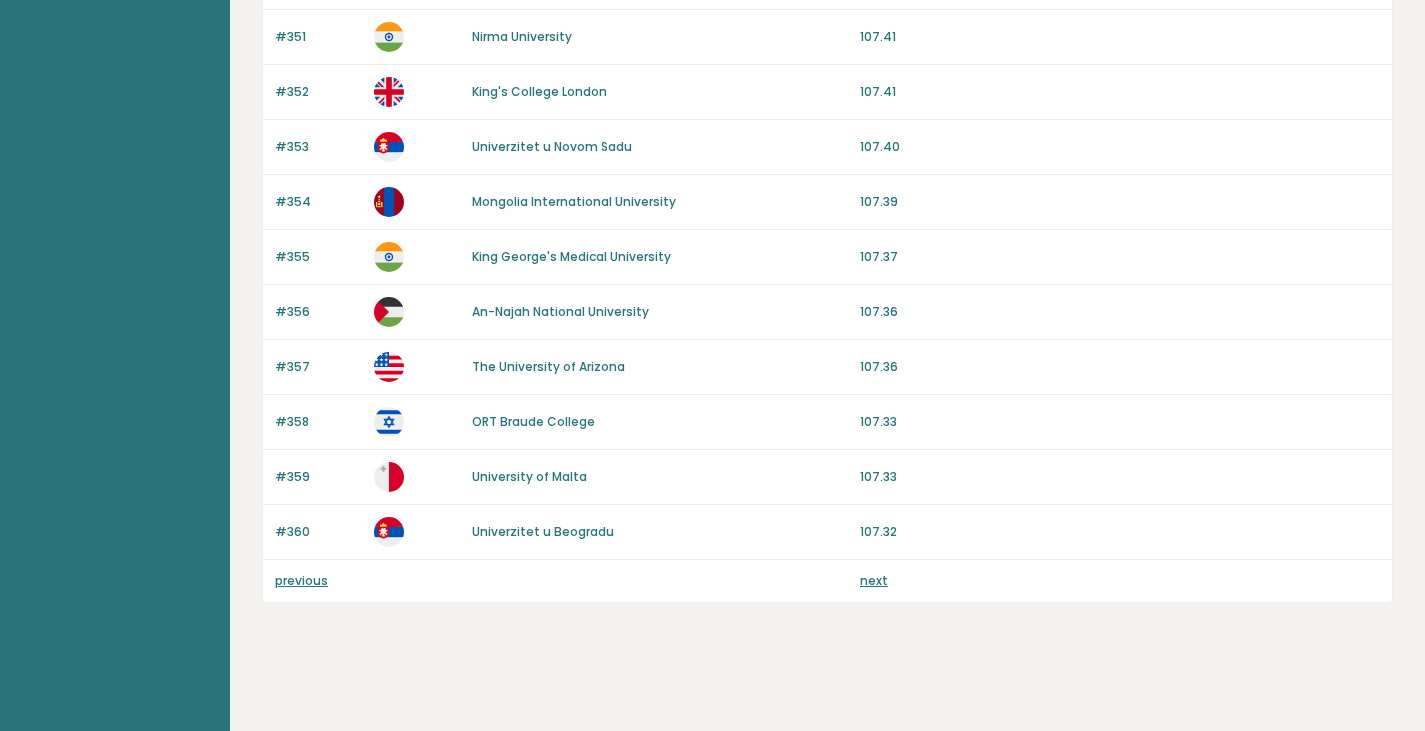 click on "previous" at bounding box center (318, 581) 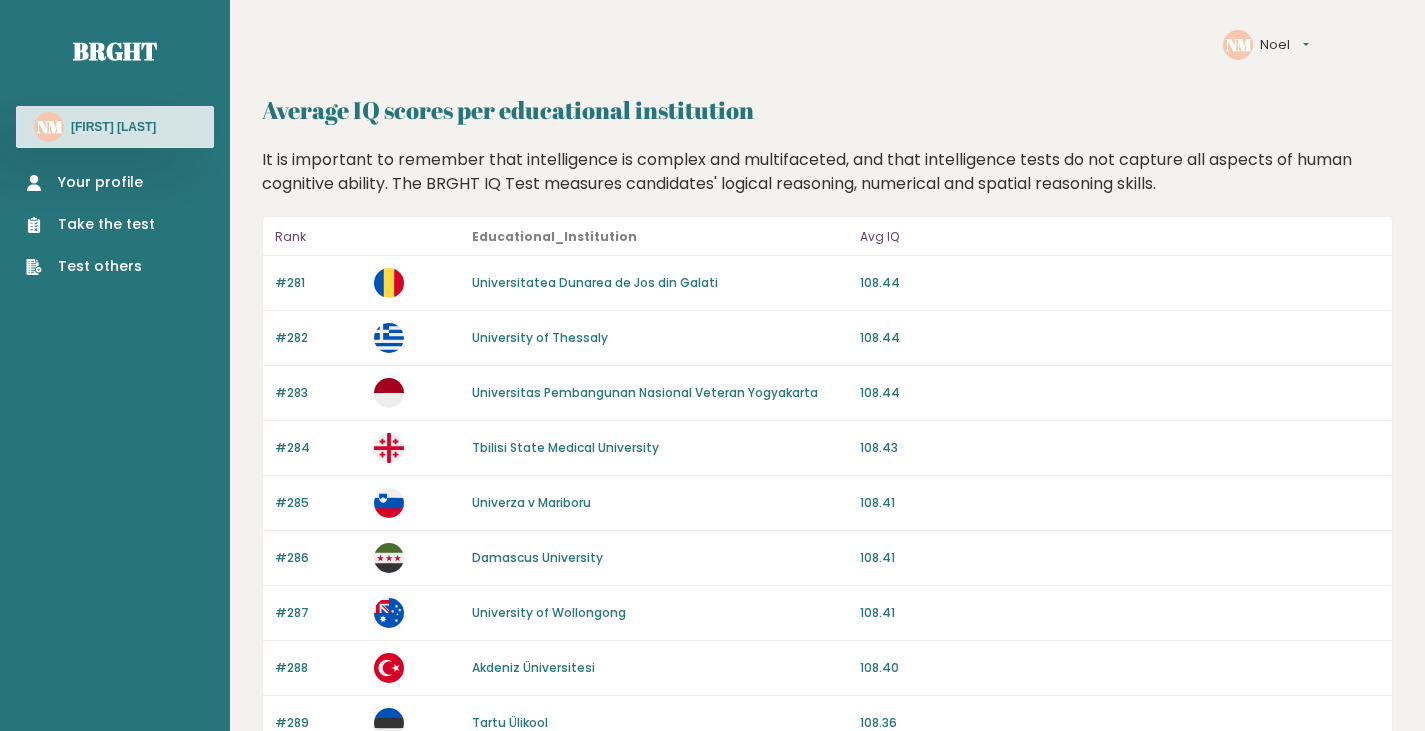scroll, scrollTop: 1896, scrollLeft: 0, axis: vertical 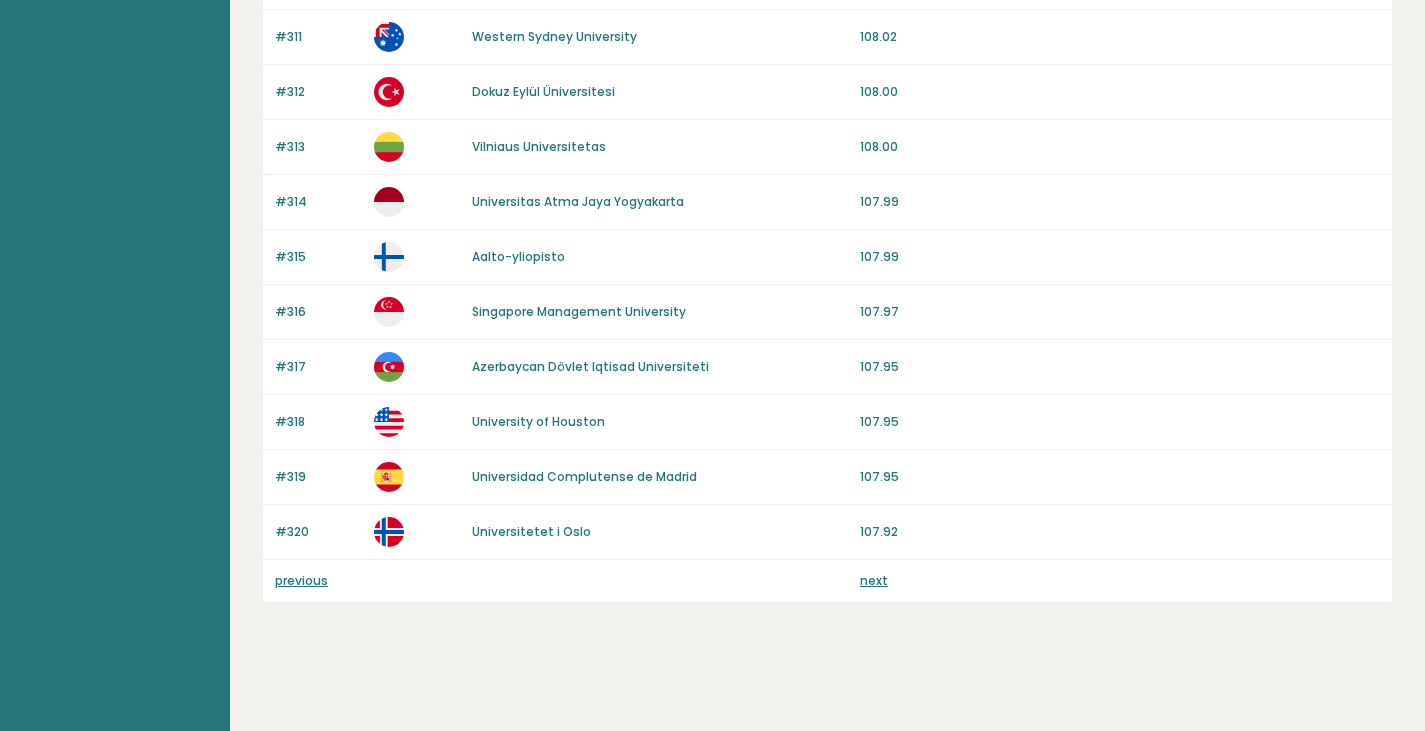 click on "previous" at bounding box center (301, 580) 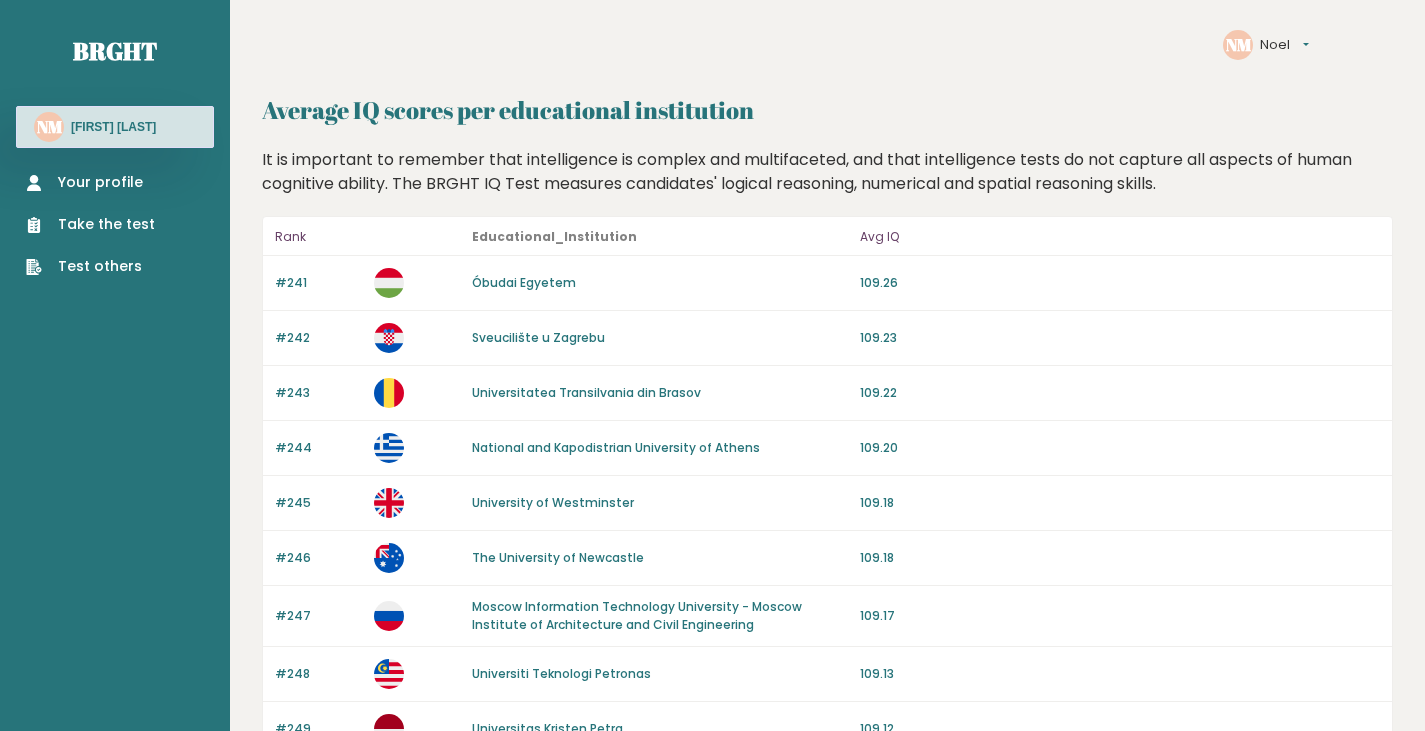 scroll, scrollTop: 1902, scrollLeft: 0, axis: vertical 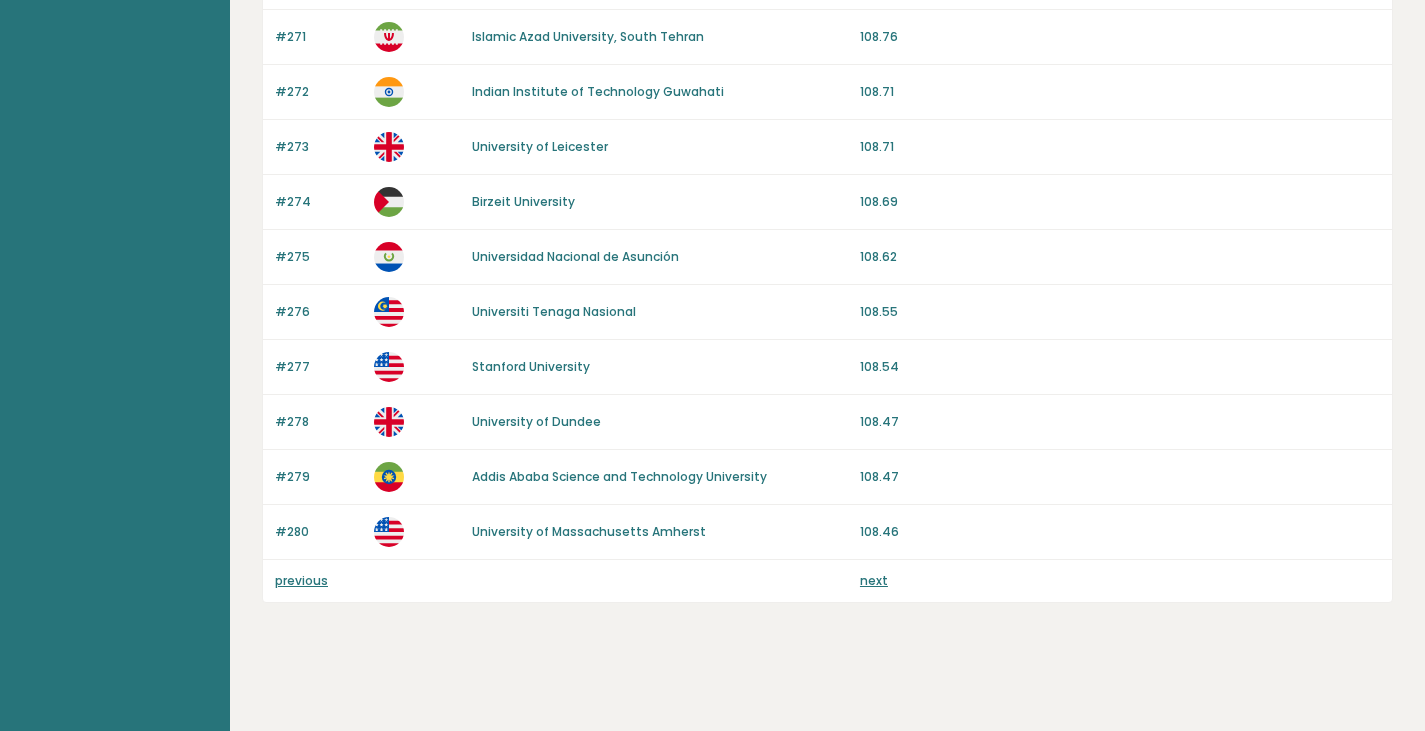 click on "previous" at bounding box center (301, 580) 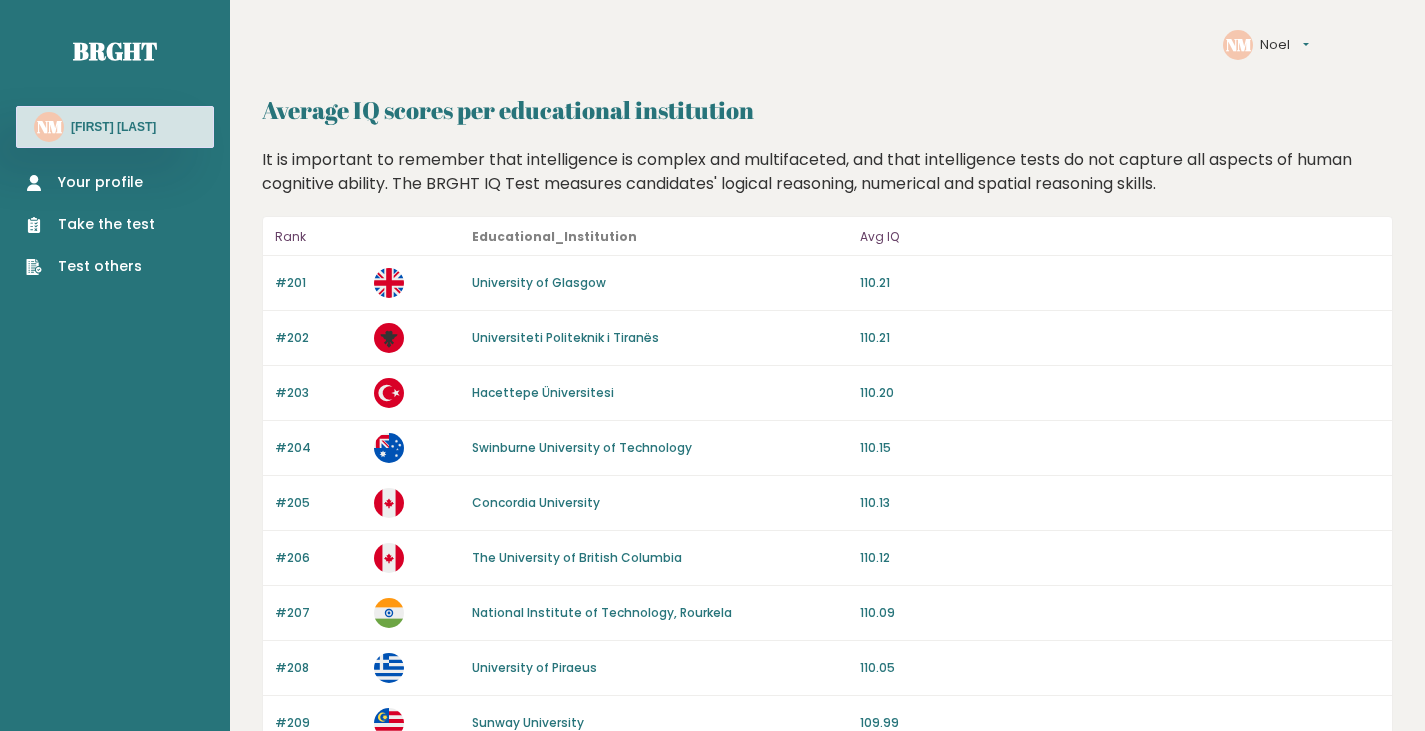 scroll, scrollTop: 1896, scrollLeft: 0, axis: vertical 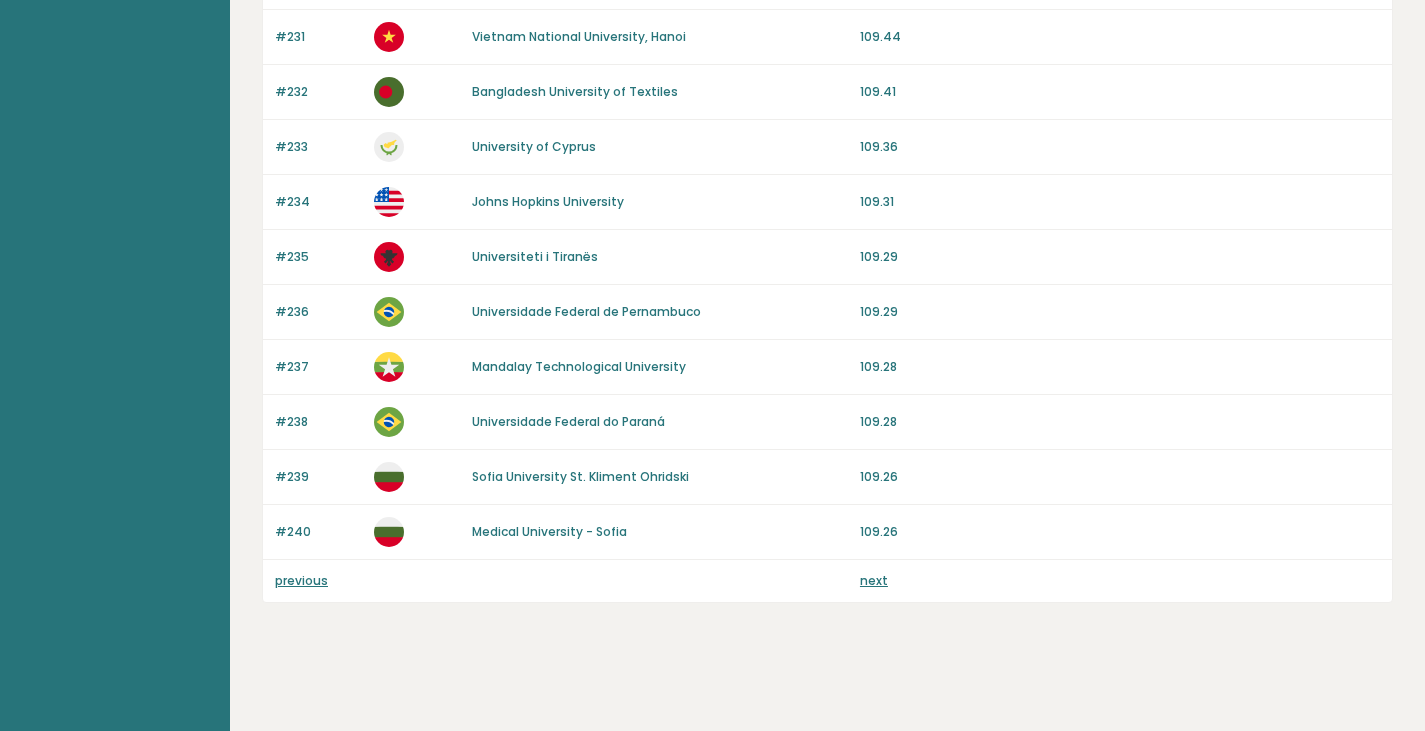 click on "previous" at bounding box center [301, 580] 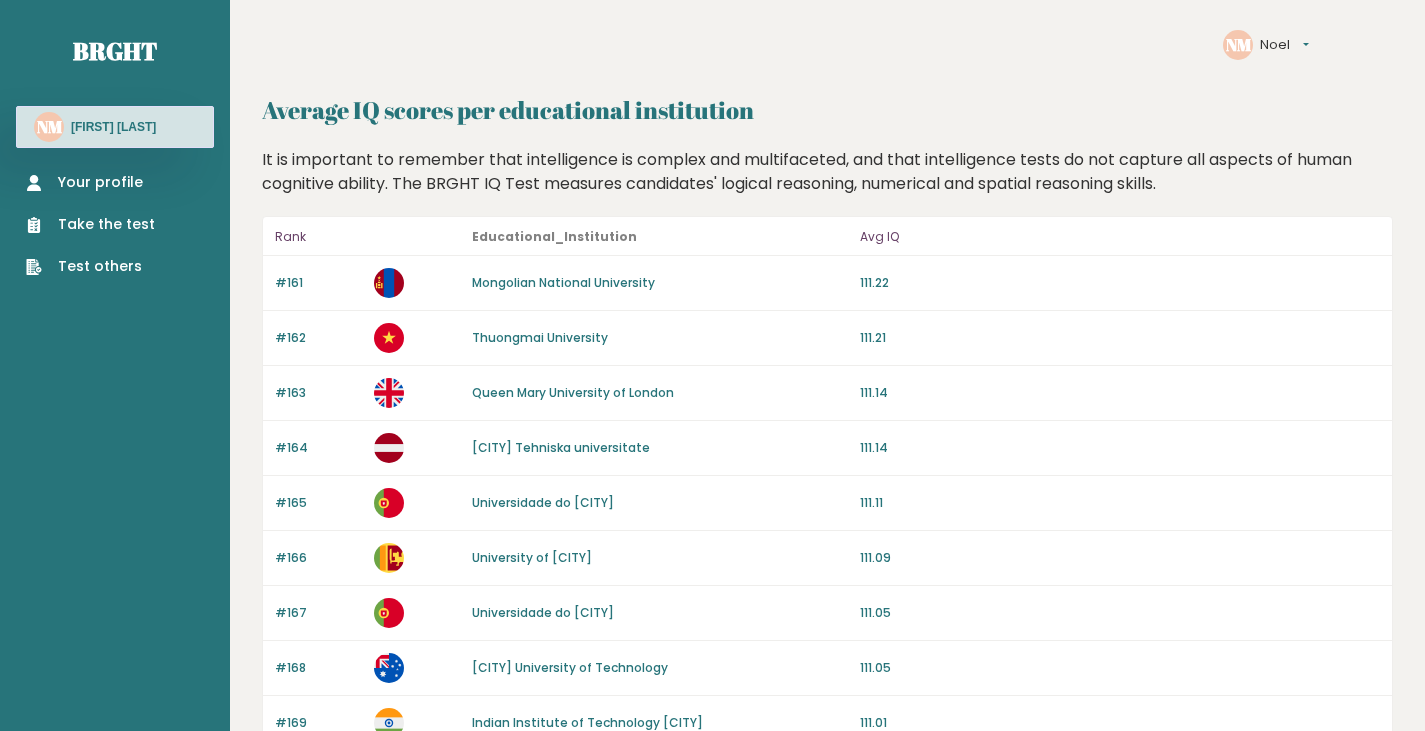 scroll, scrollTop: 1902, scrollLeft: 0, axis: vertical 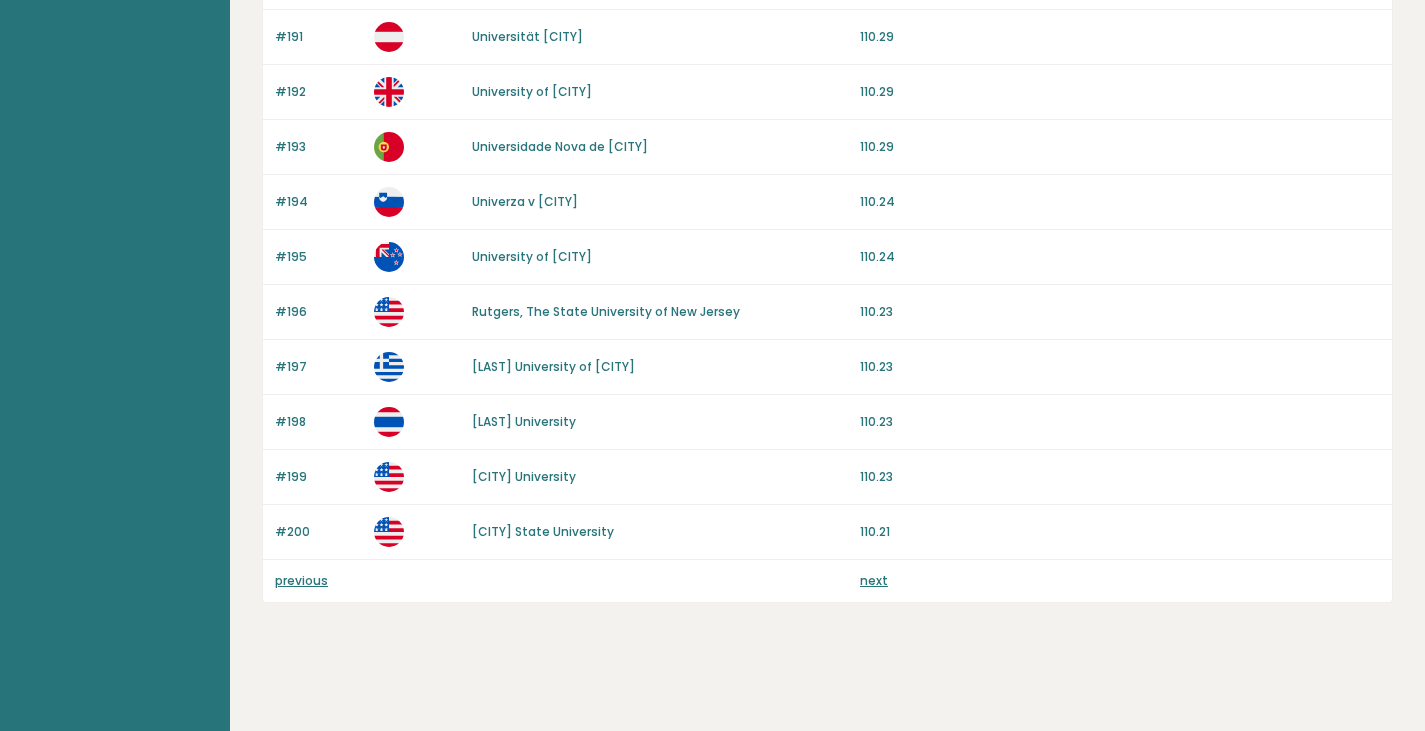 click on "previous" at bounding box center [301, 580] 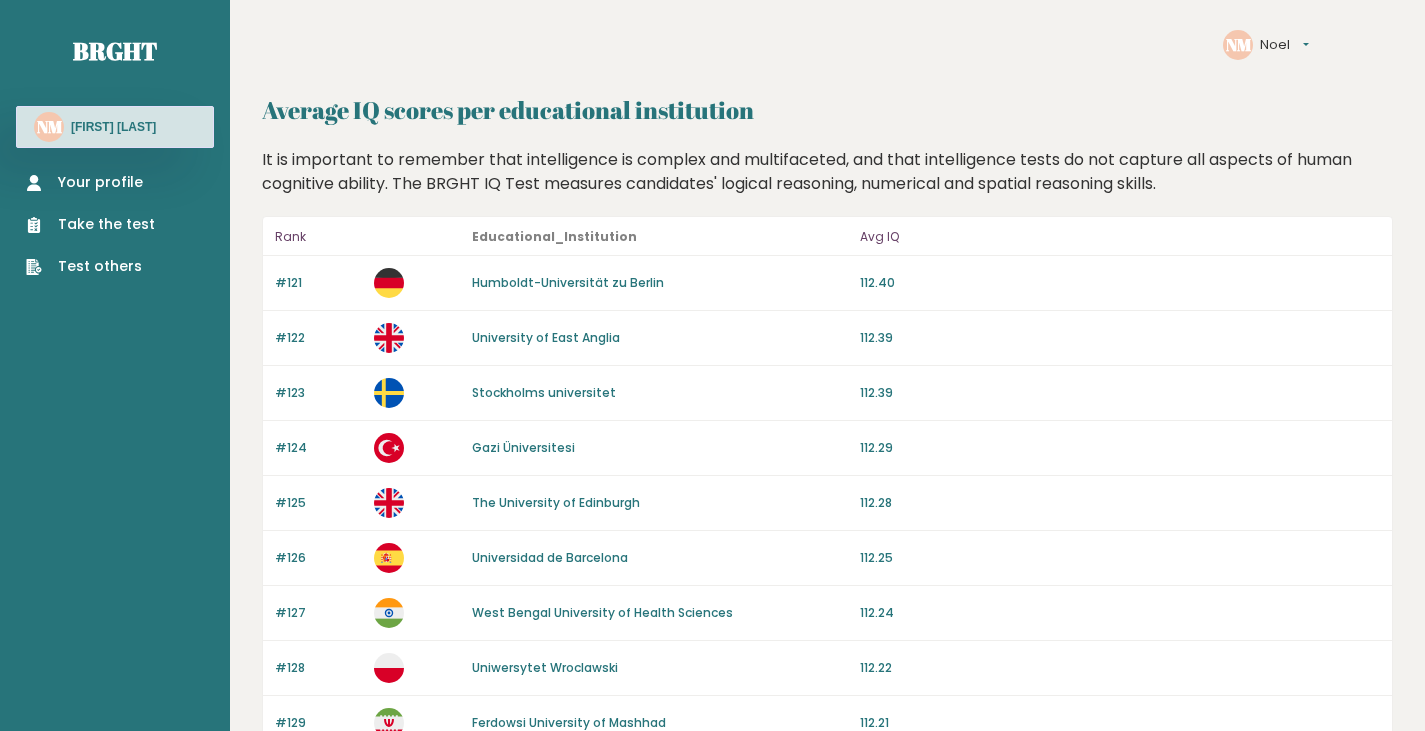scroll, scrollTop: 0, scrollLeft: 0, axis: both 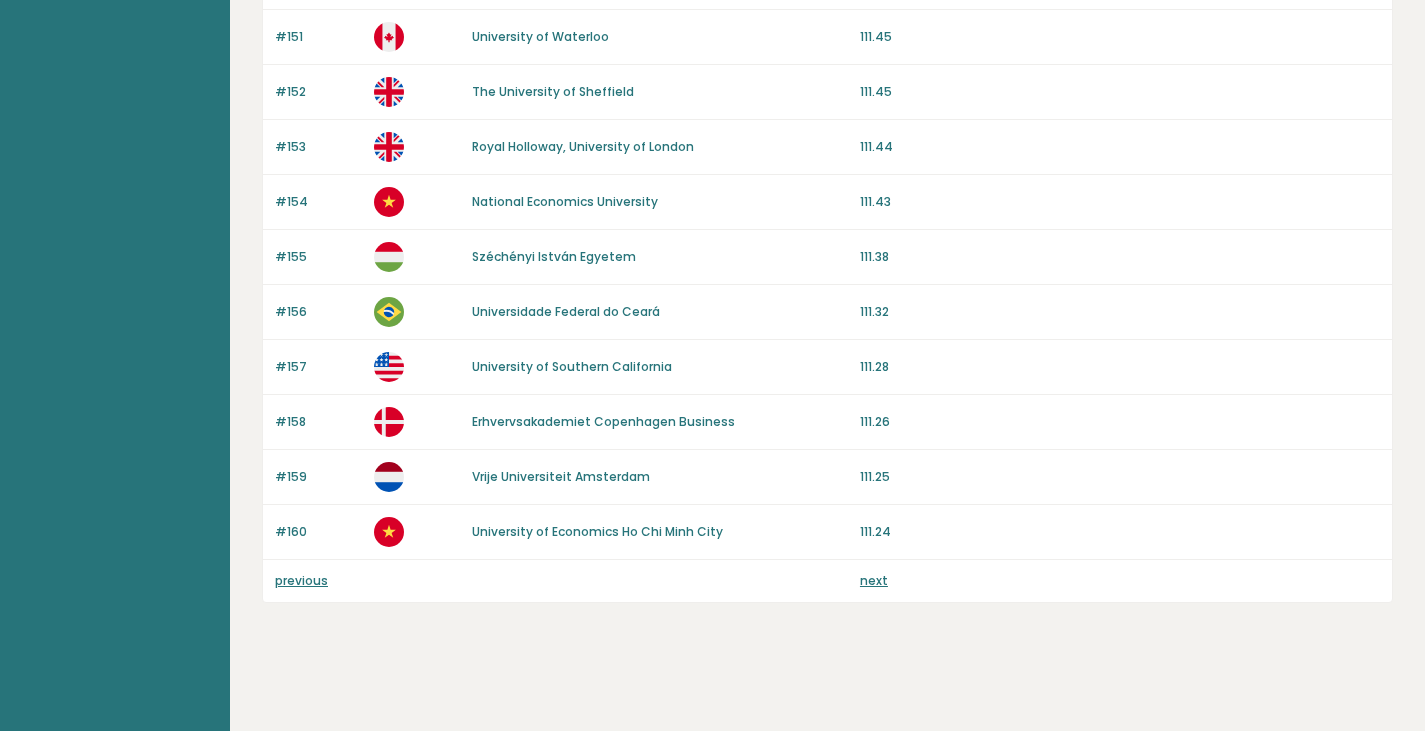click on "next" at bounding box center (874, 580) 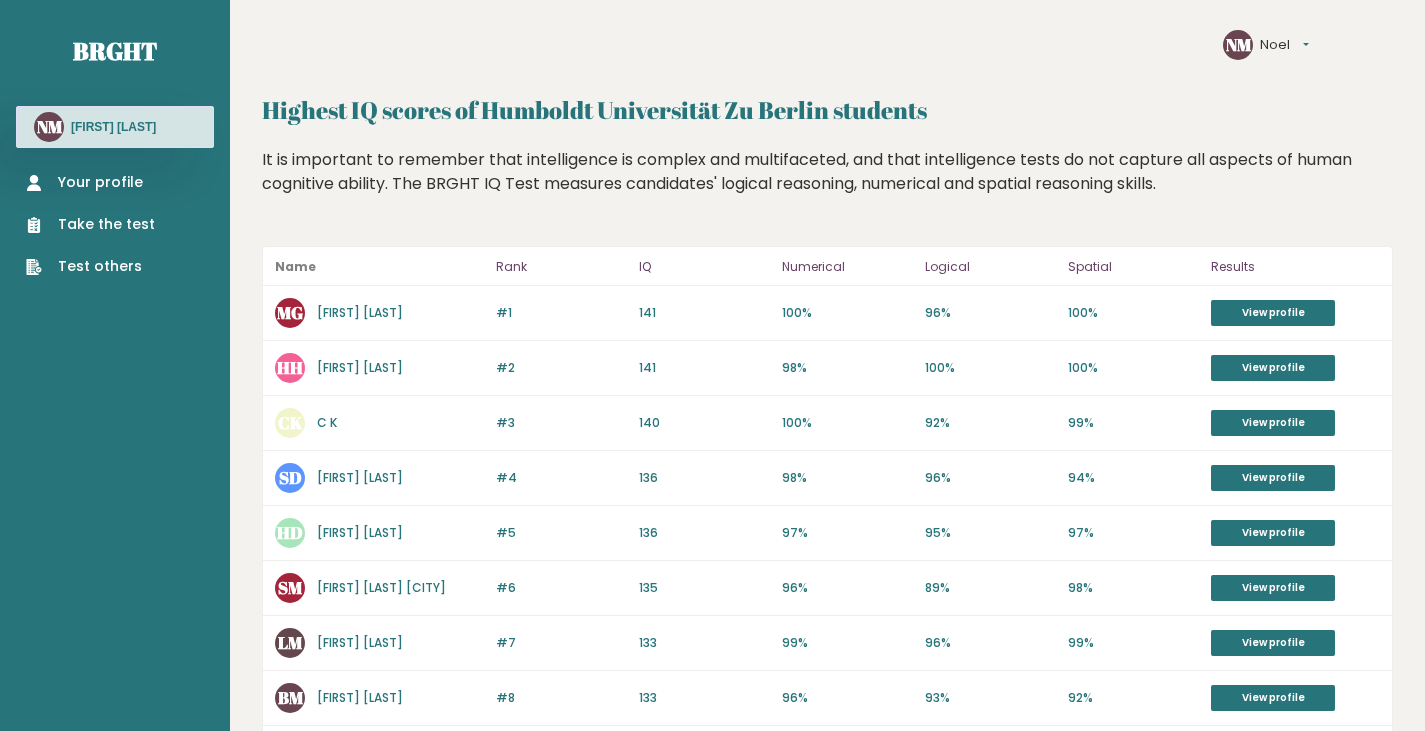 scroll, scrollTop: 0, scrollLeft: 0, axis: both 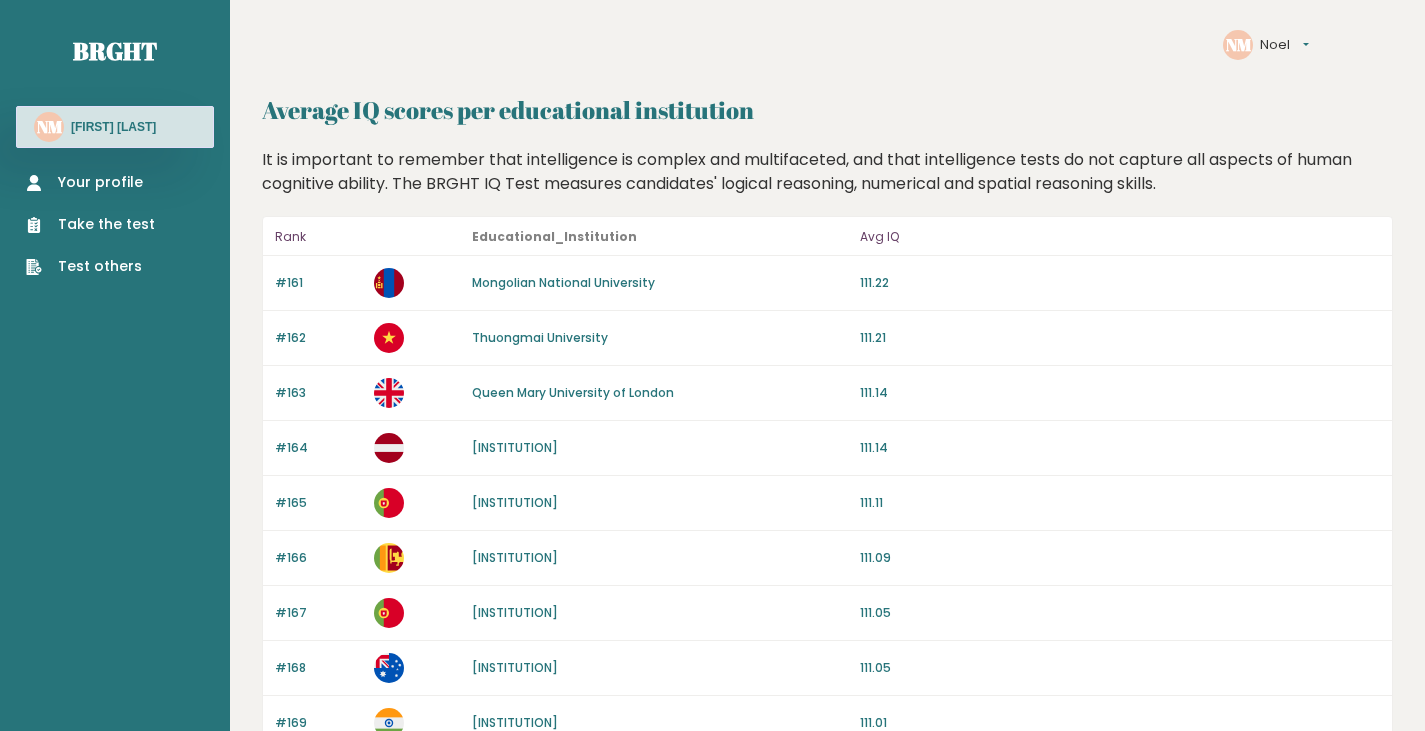 click on "Mongolian National University" at bounding box center [563, 282] 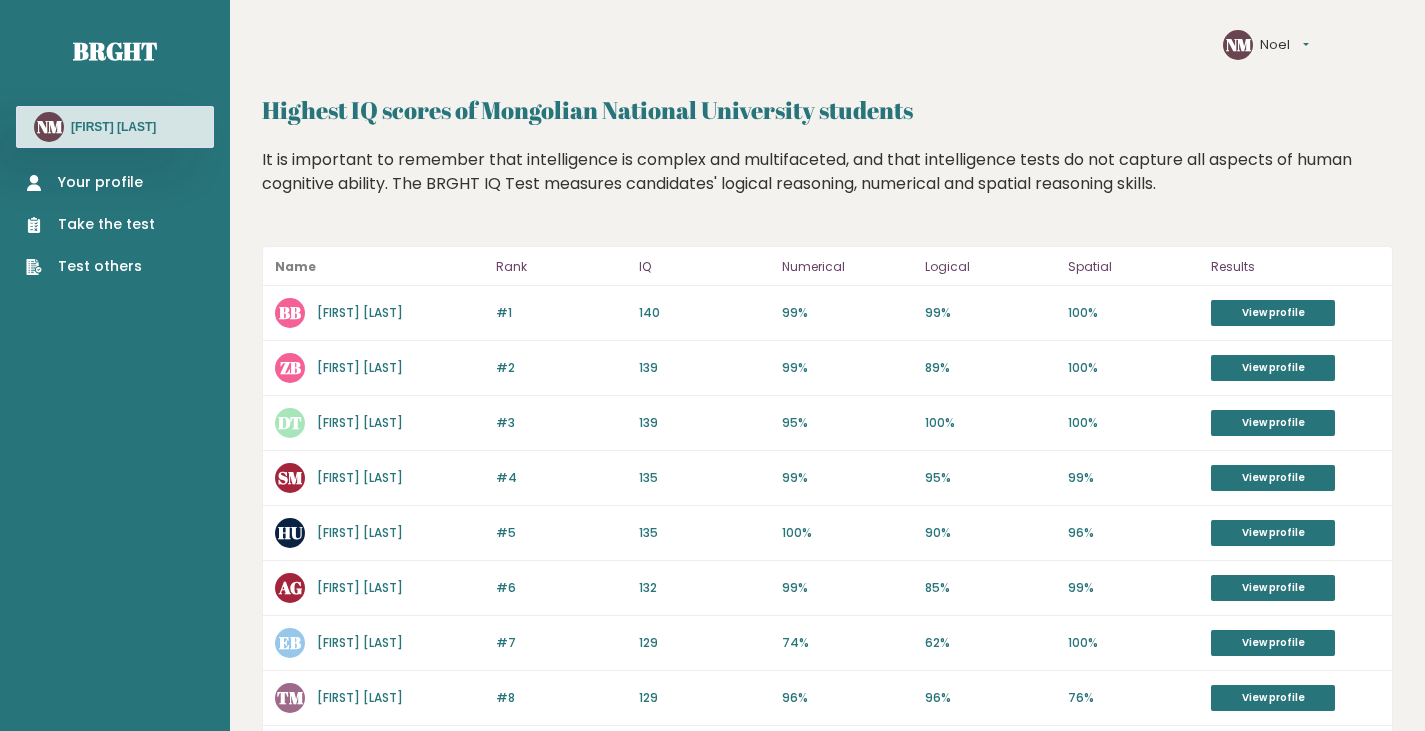 scroll, scrollTop: 0, scrollLeft: 0, axis: both 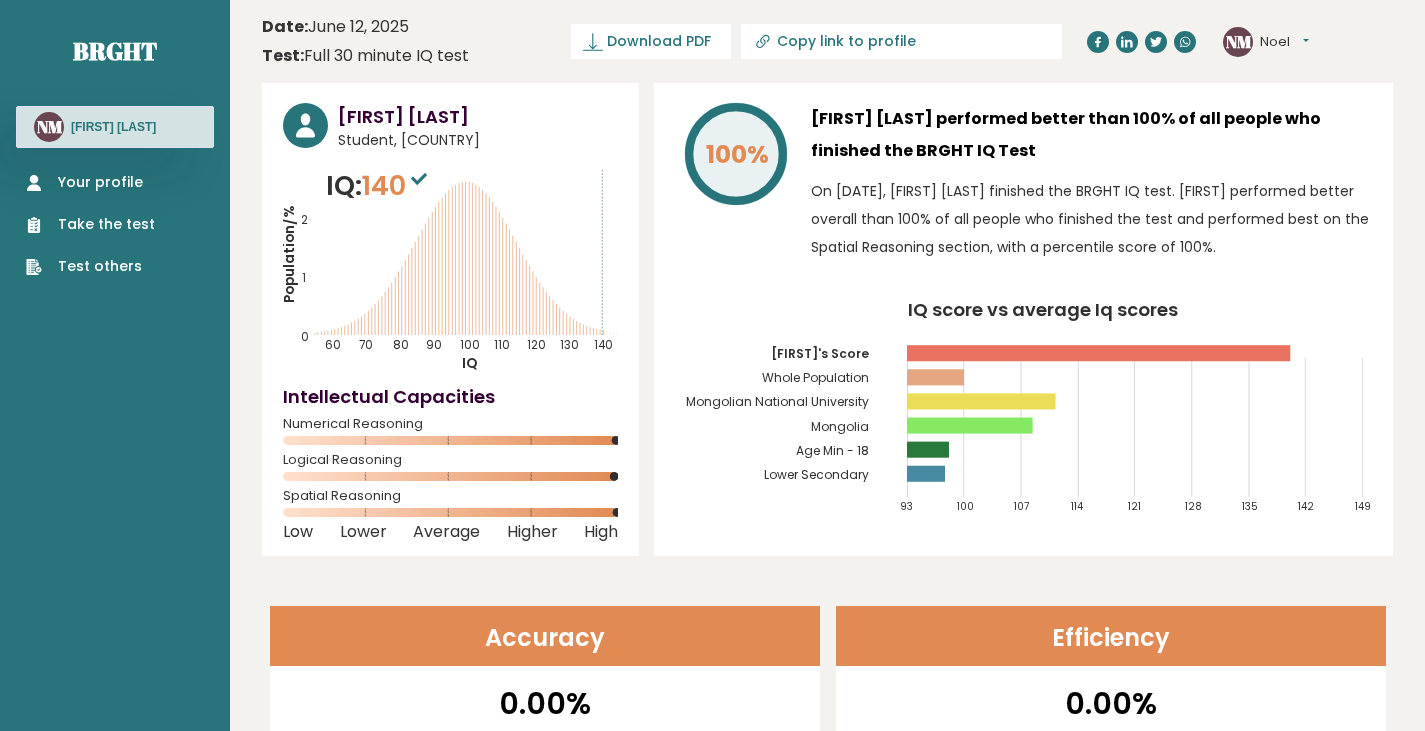 click on "Mongolia" 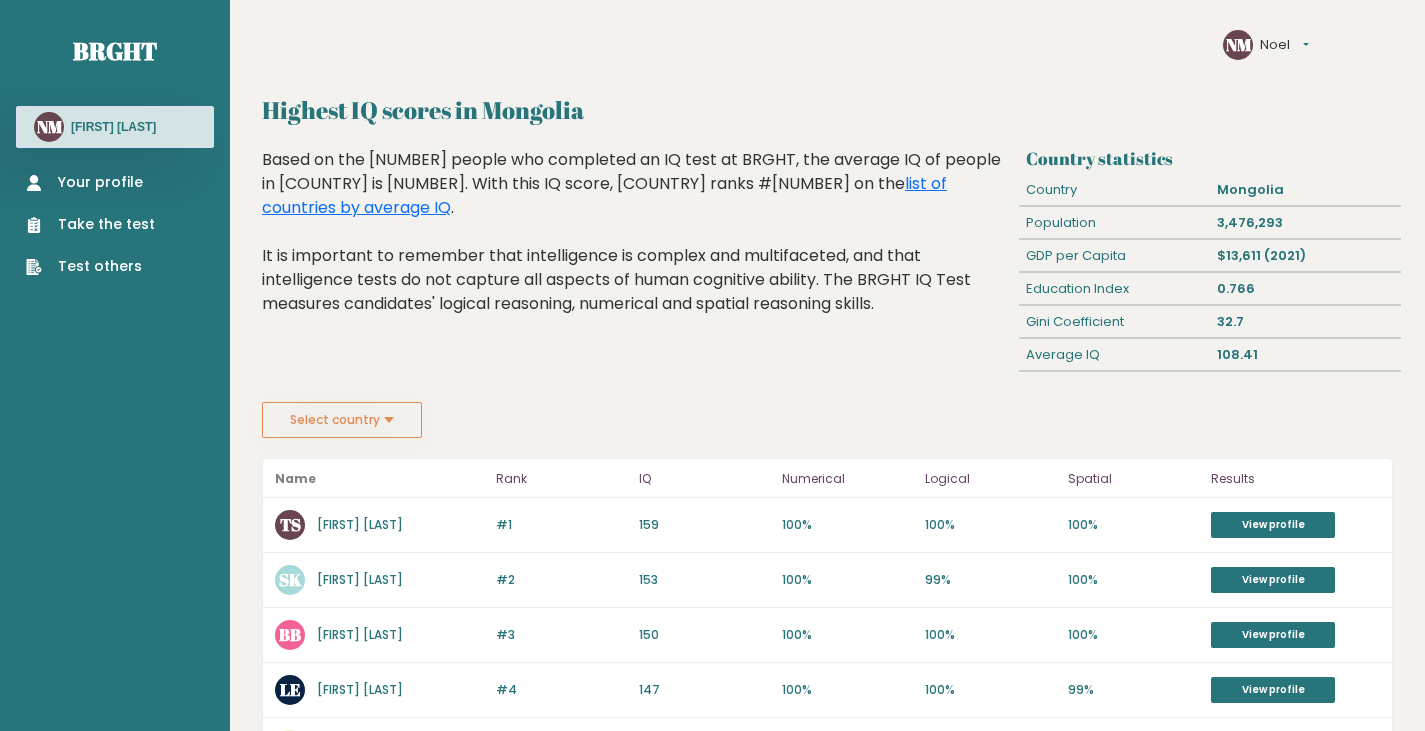 scroll, scrollTop: 0, scrollLeft: 0, axis: both 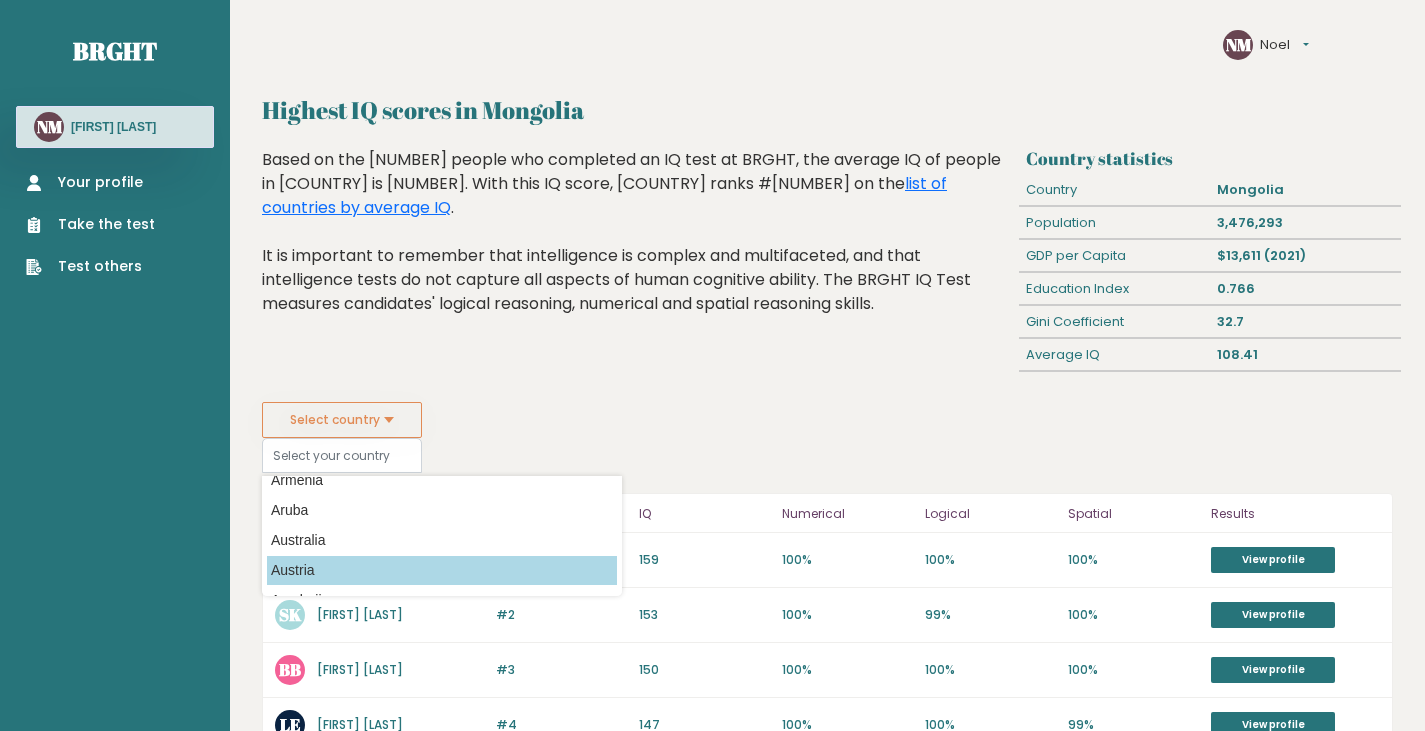 click on "Austria" at bounding box center (442, 570) 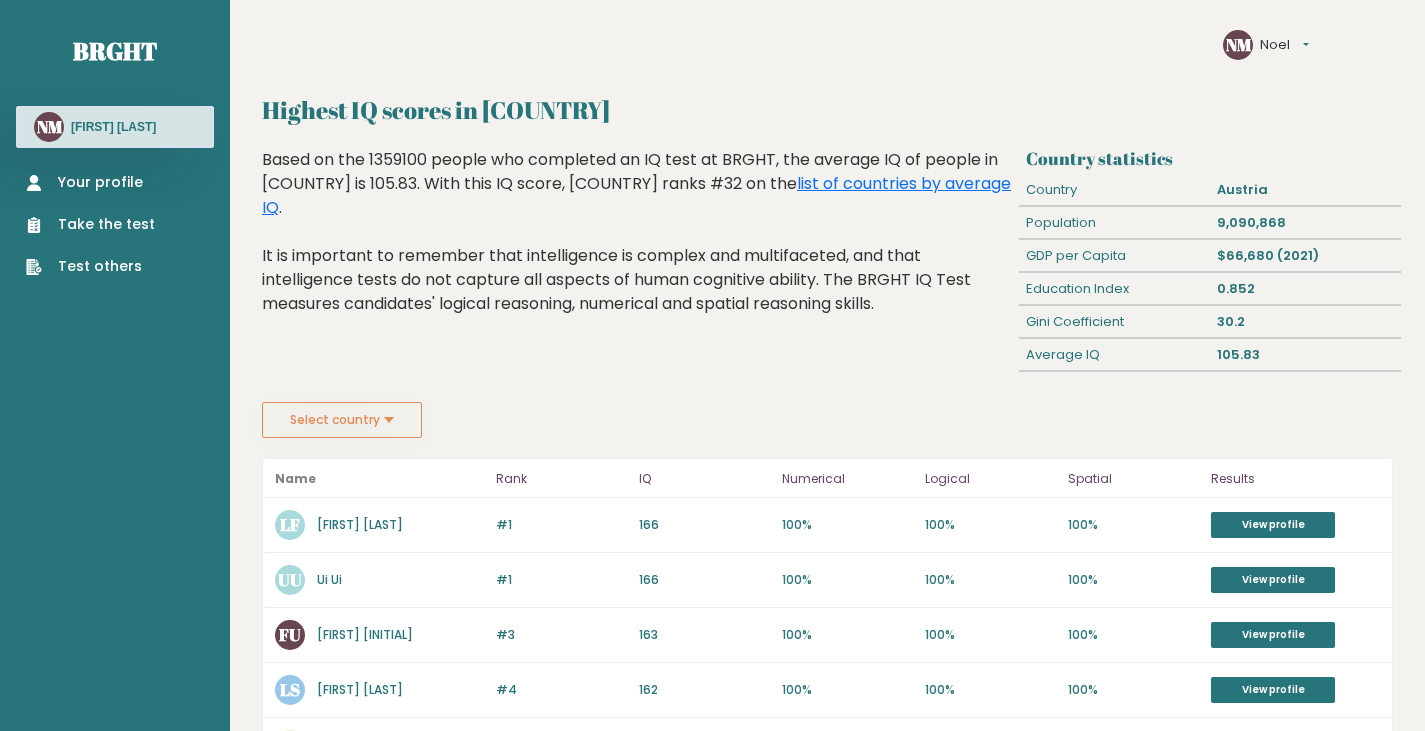 scroll, scrollTop: 0, scrollLeft: 0, axis: both 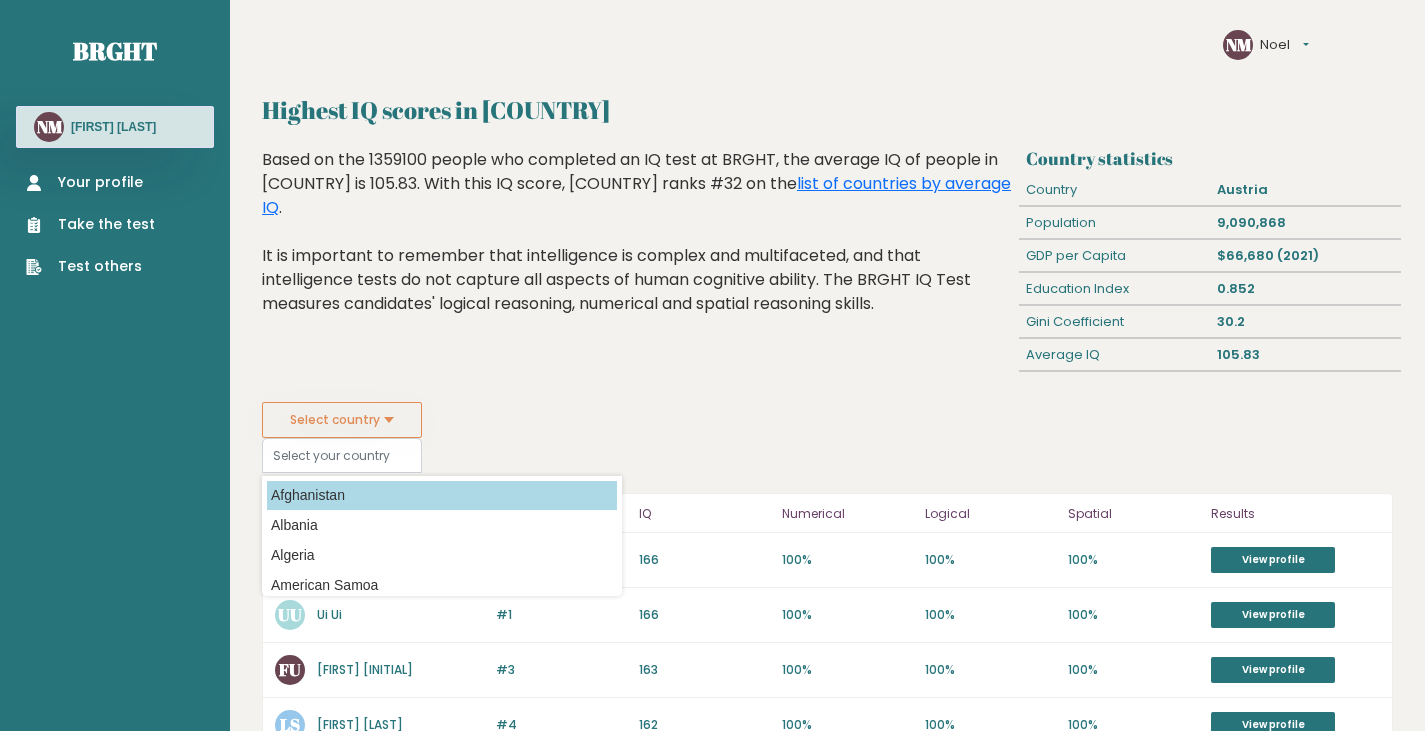 click on "Afghanistan" at bounding box center [442, 495] 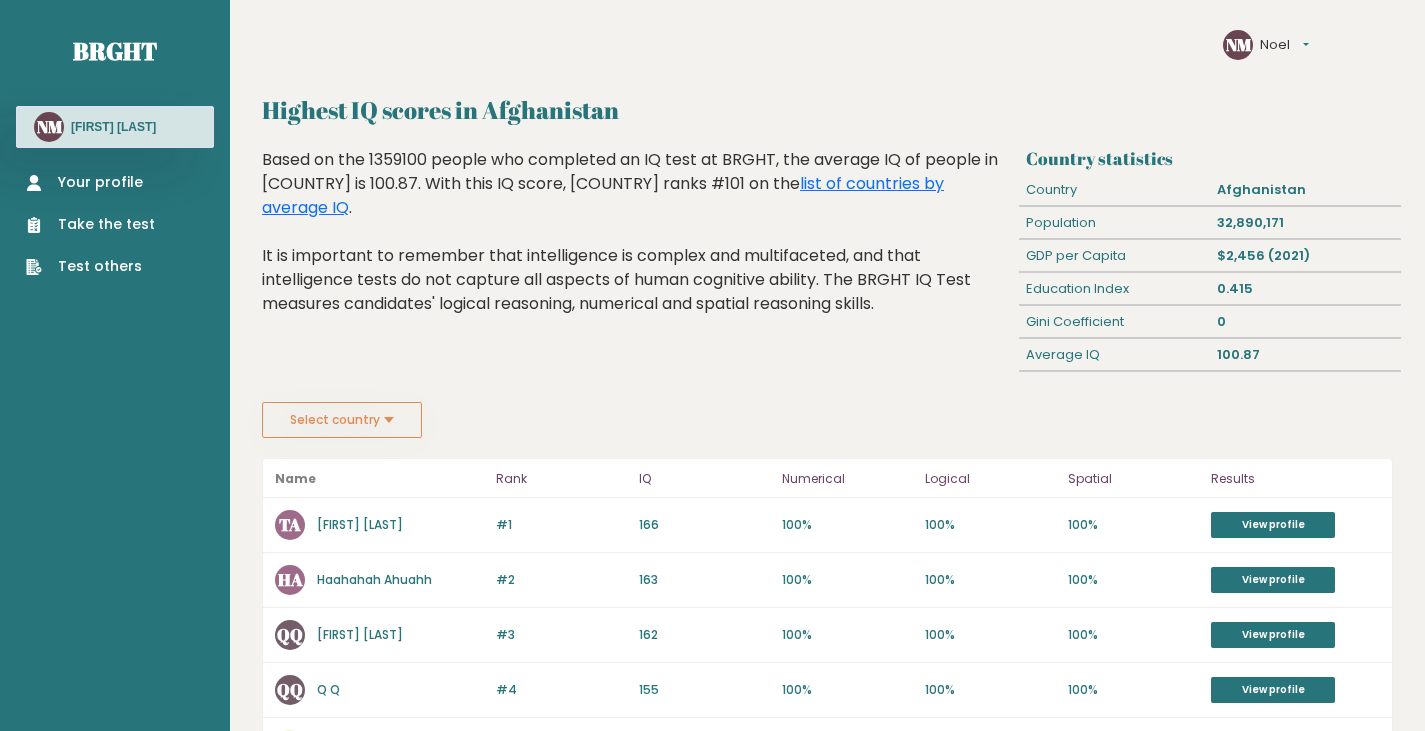 scroll, scrollTop: 0, scrollLeft: 0, axis: both 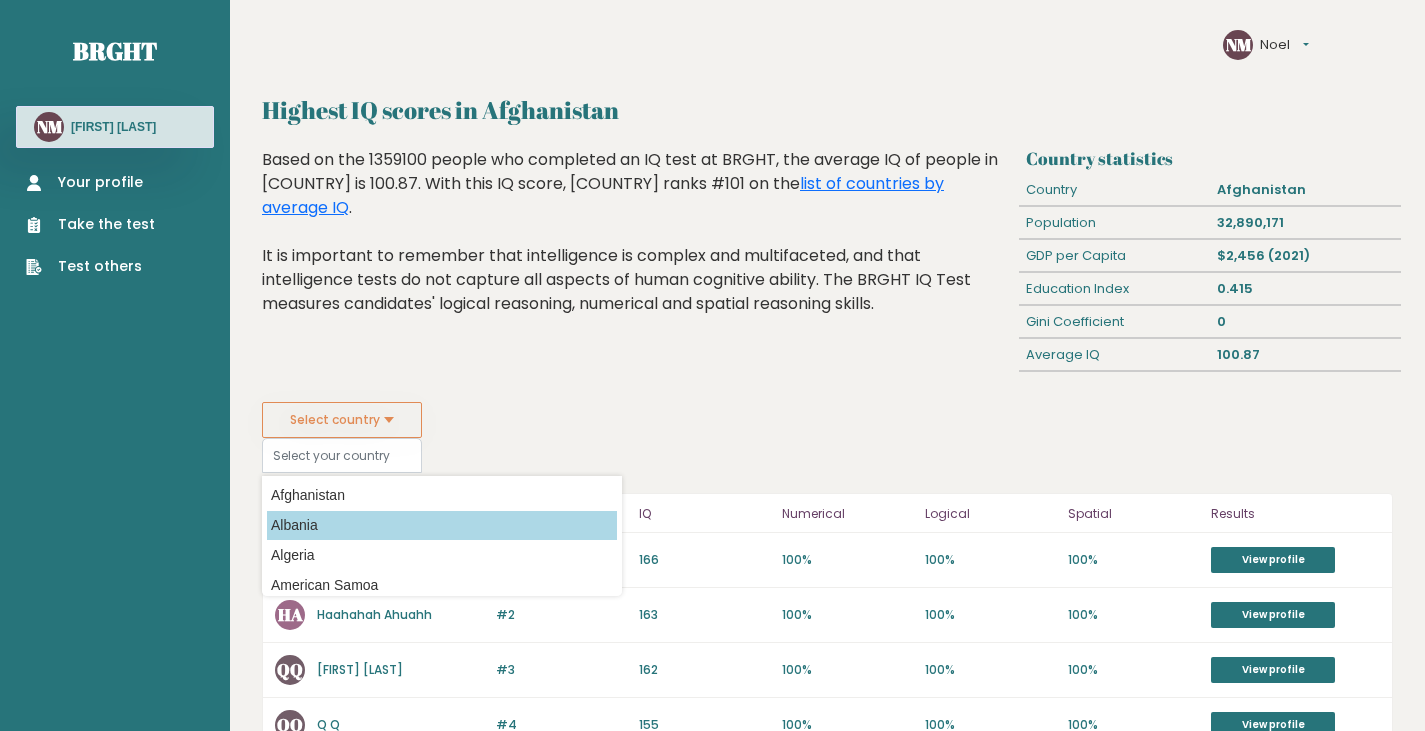 click on "Albania" at bounding box center [442, 525] 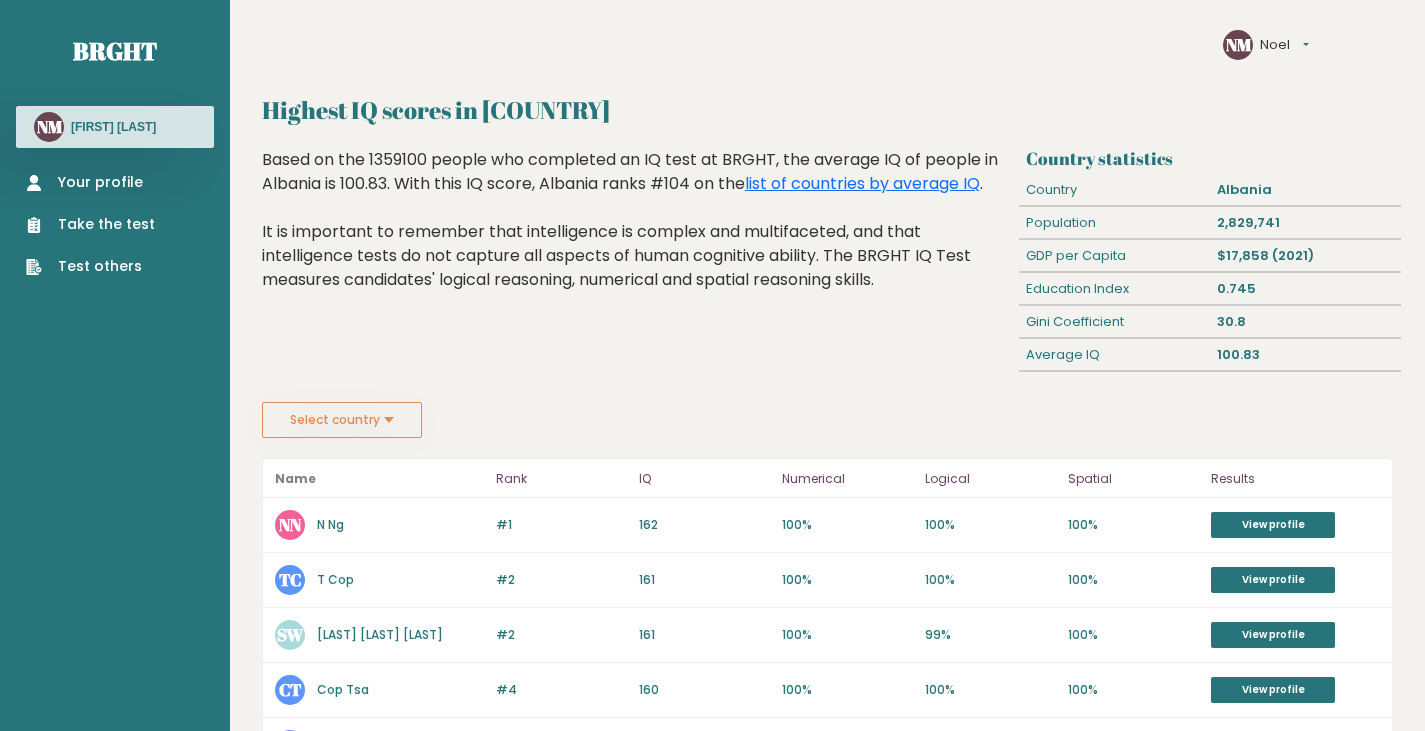 scroll, scrollTop: 0, scrollLeft: 0, axis: both 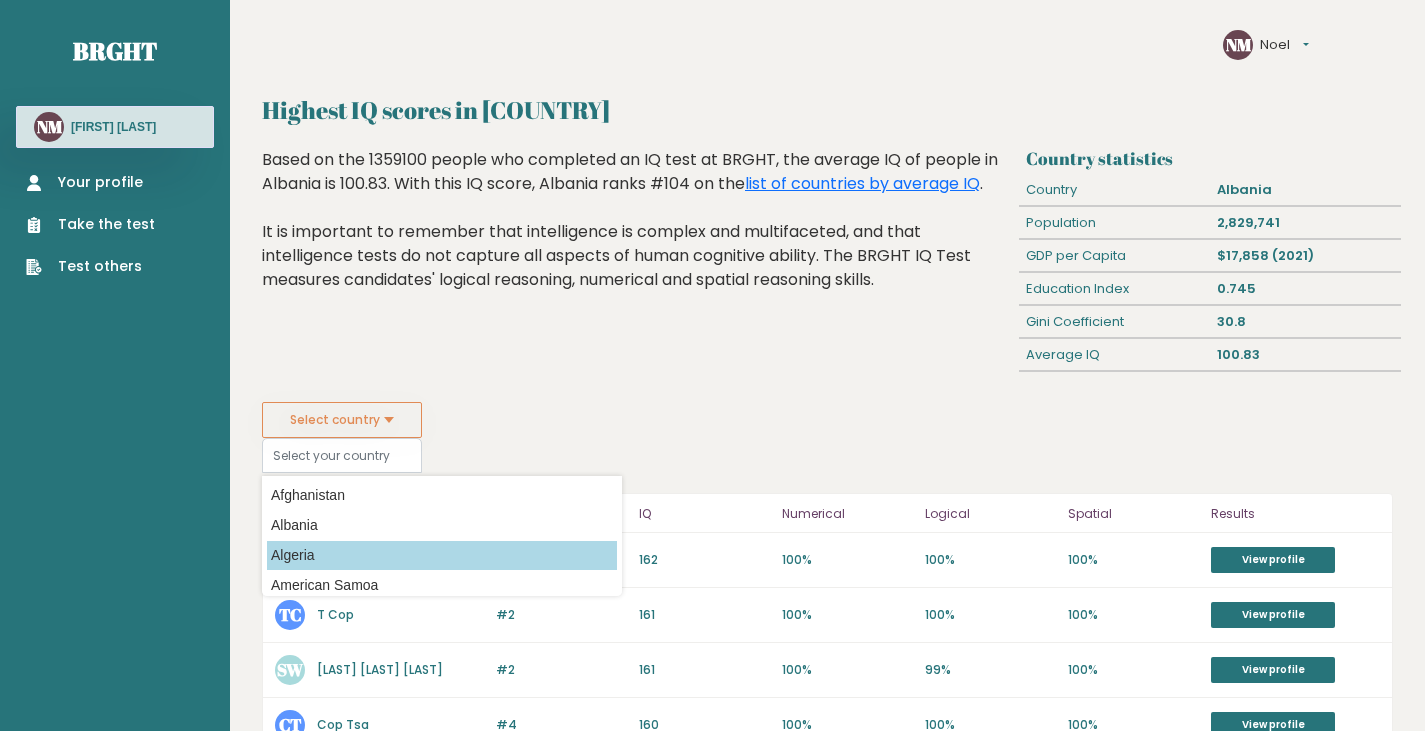 click on "Algeria" at bounding box center [442, 555] 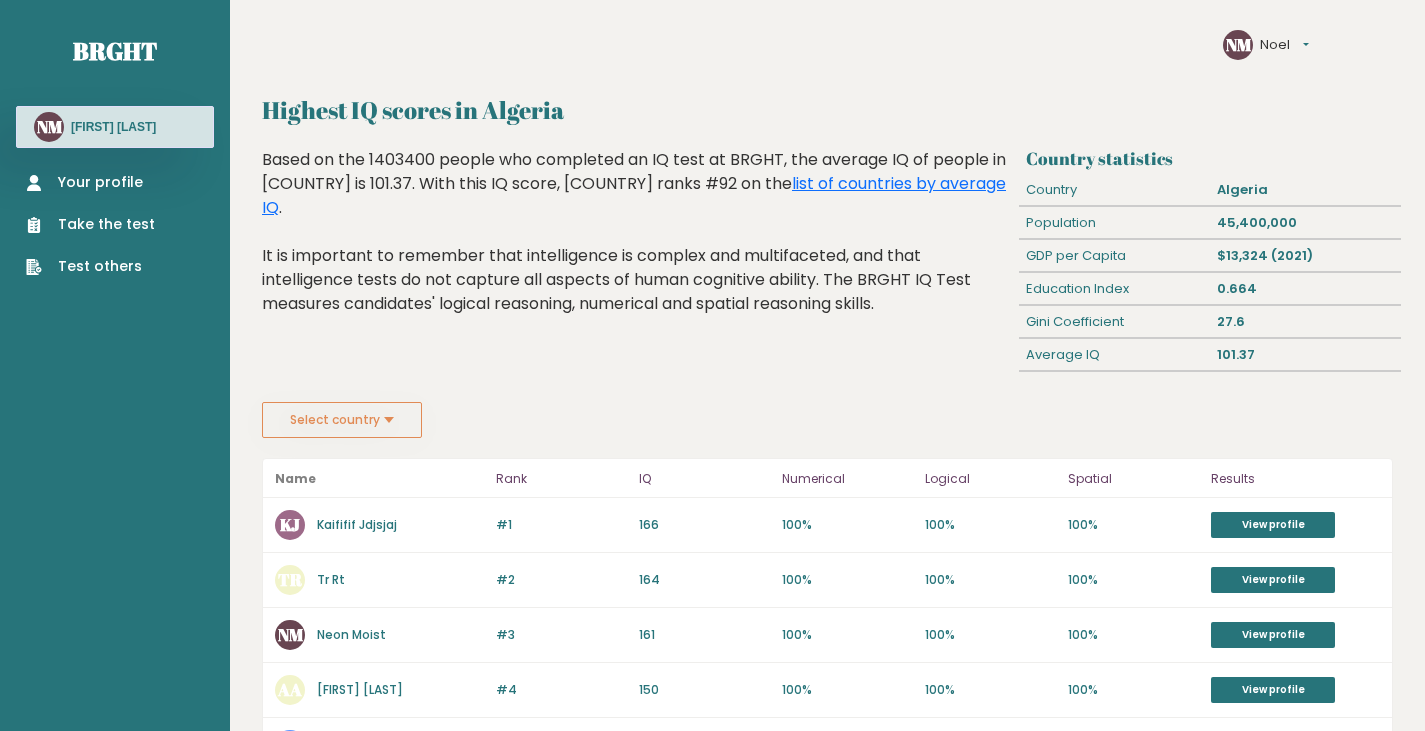 scroll, scrollTop: 0, scrollLeft: 0, axis: both 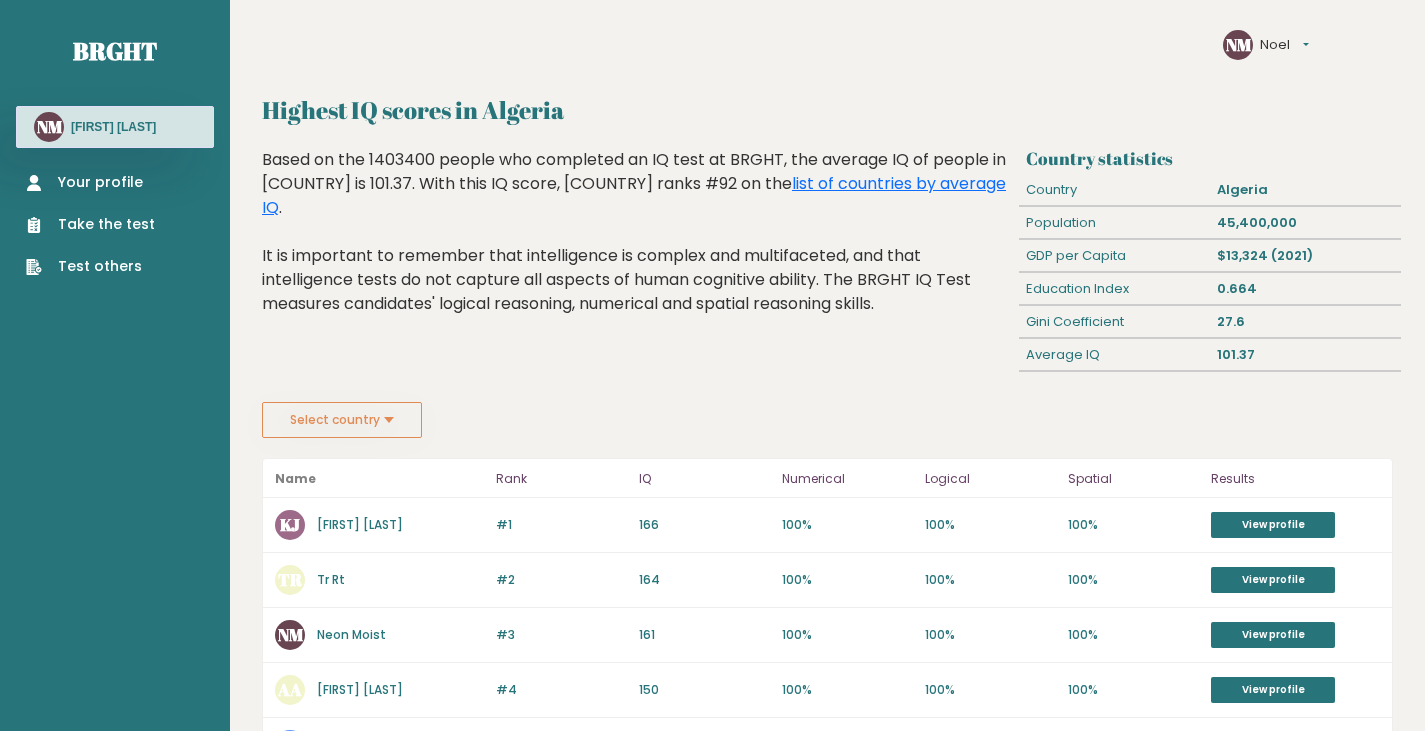 click on "Select country" 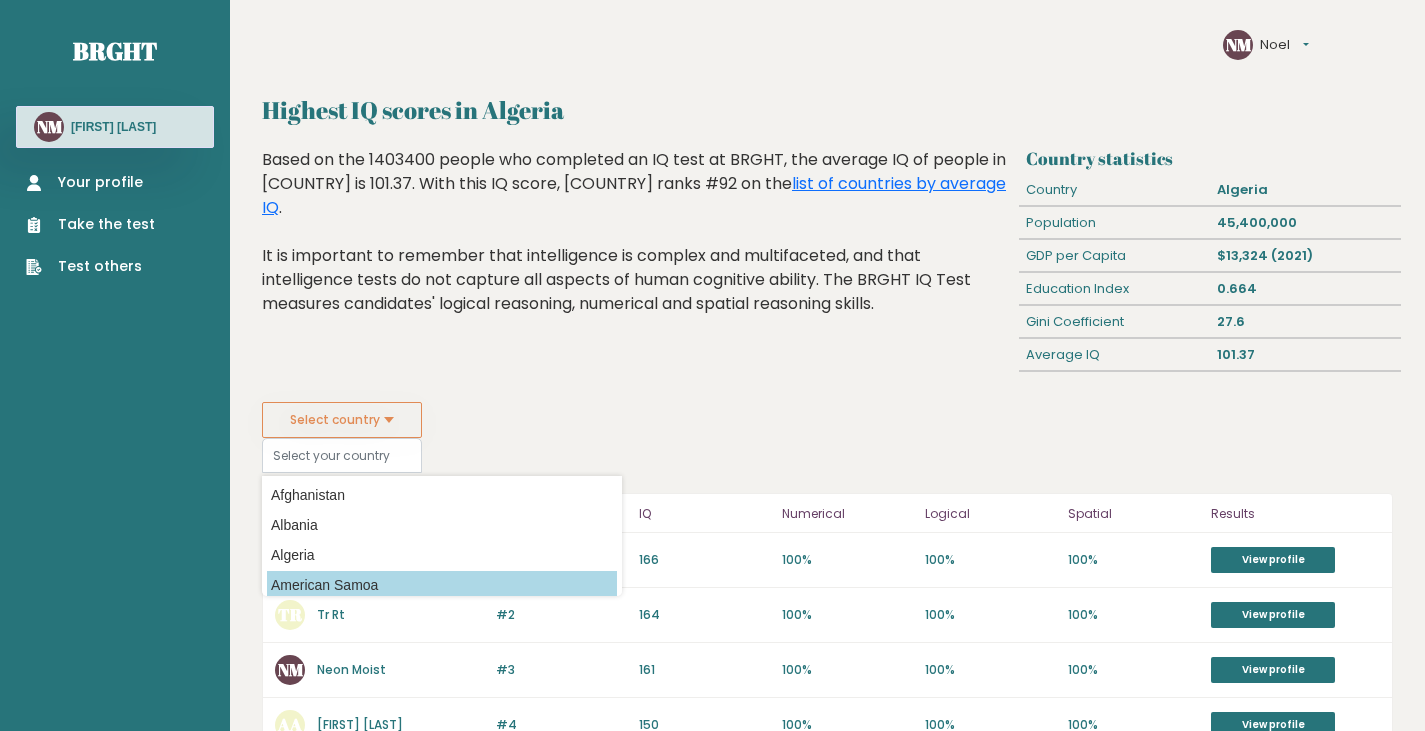 click on "American Samoa" 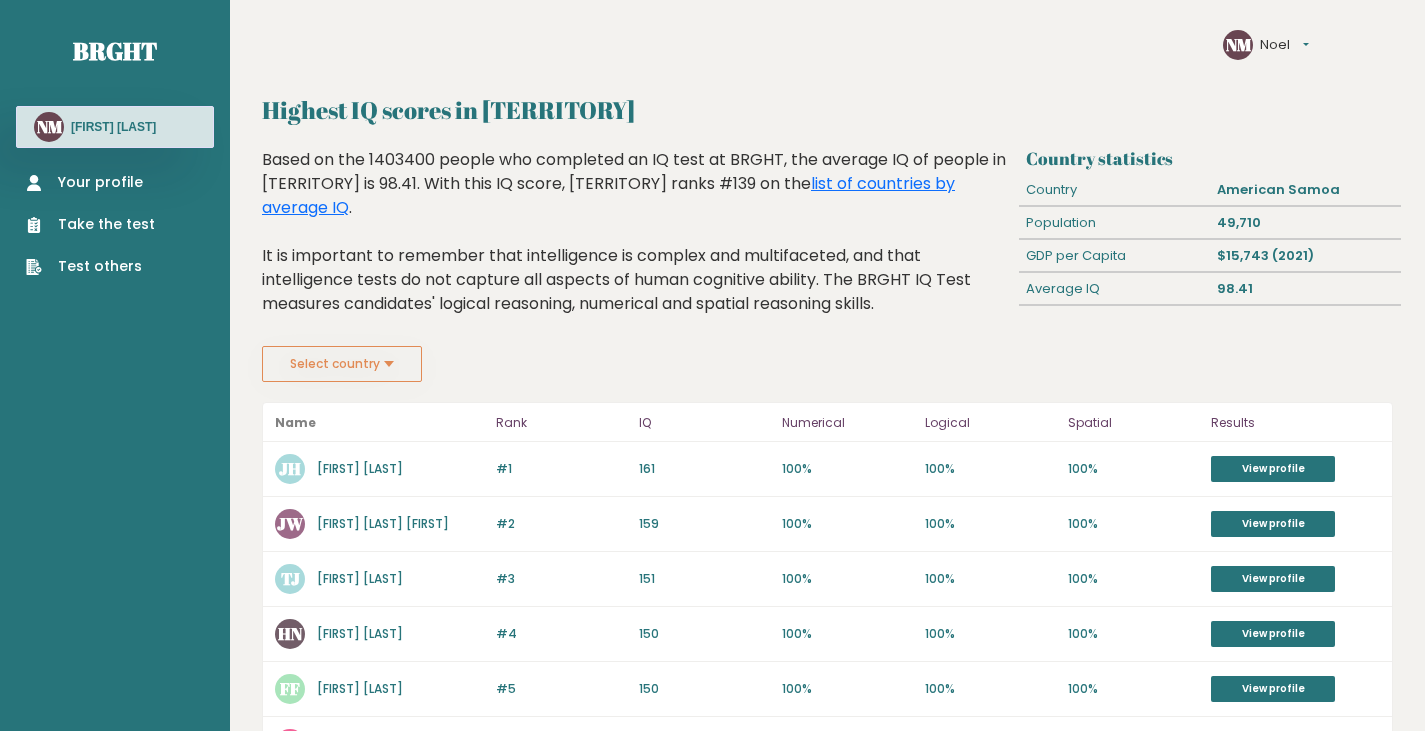 scroll, scrollTop: 0, scrollLeft: 0, axis: both 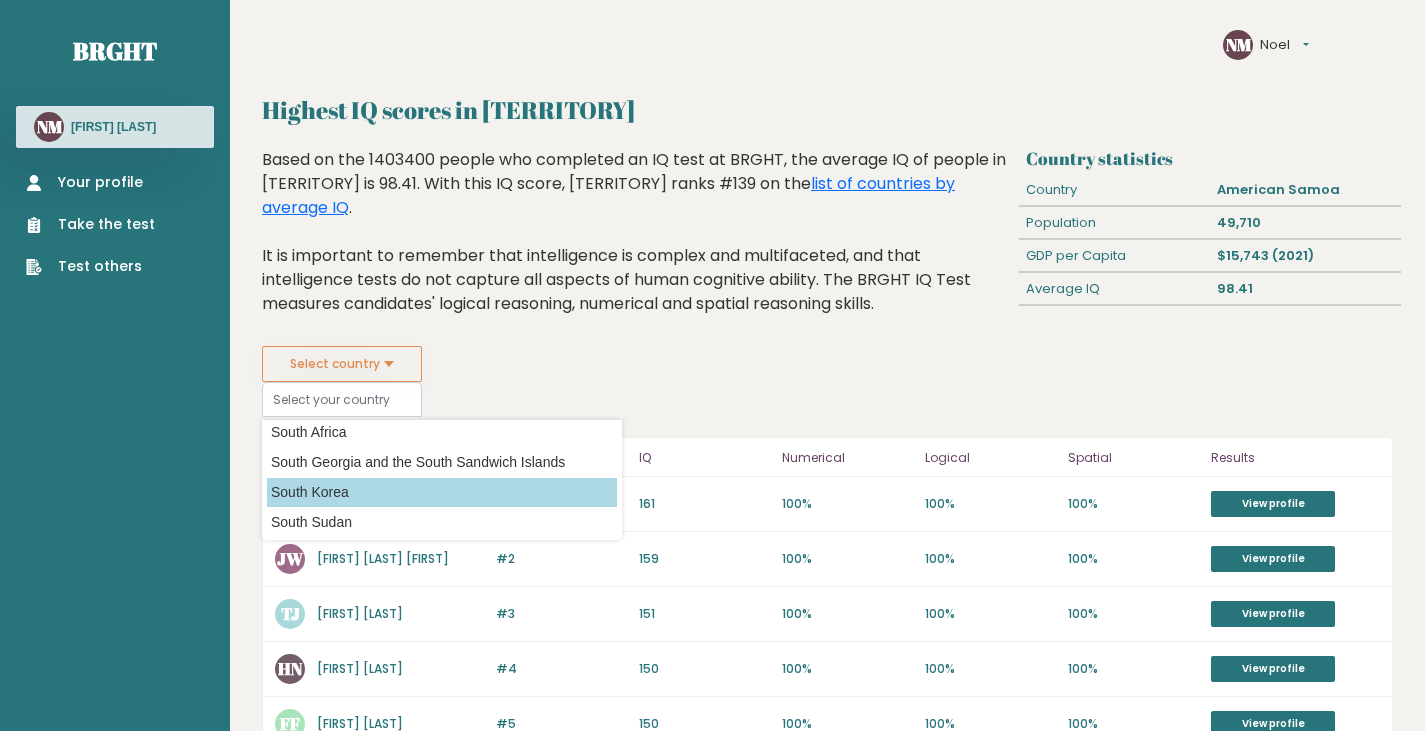 click on "South Korea" at bounding box center [442, 492] 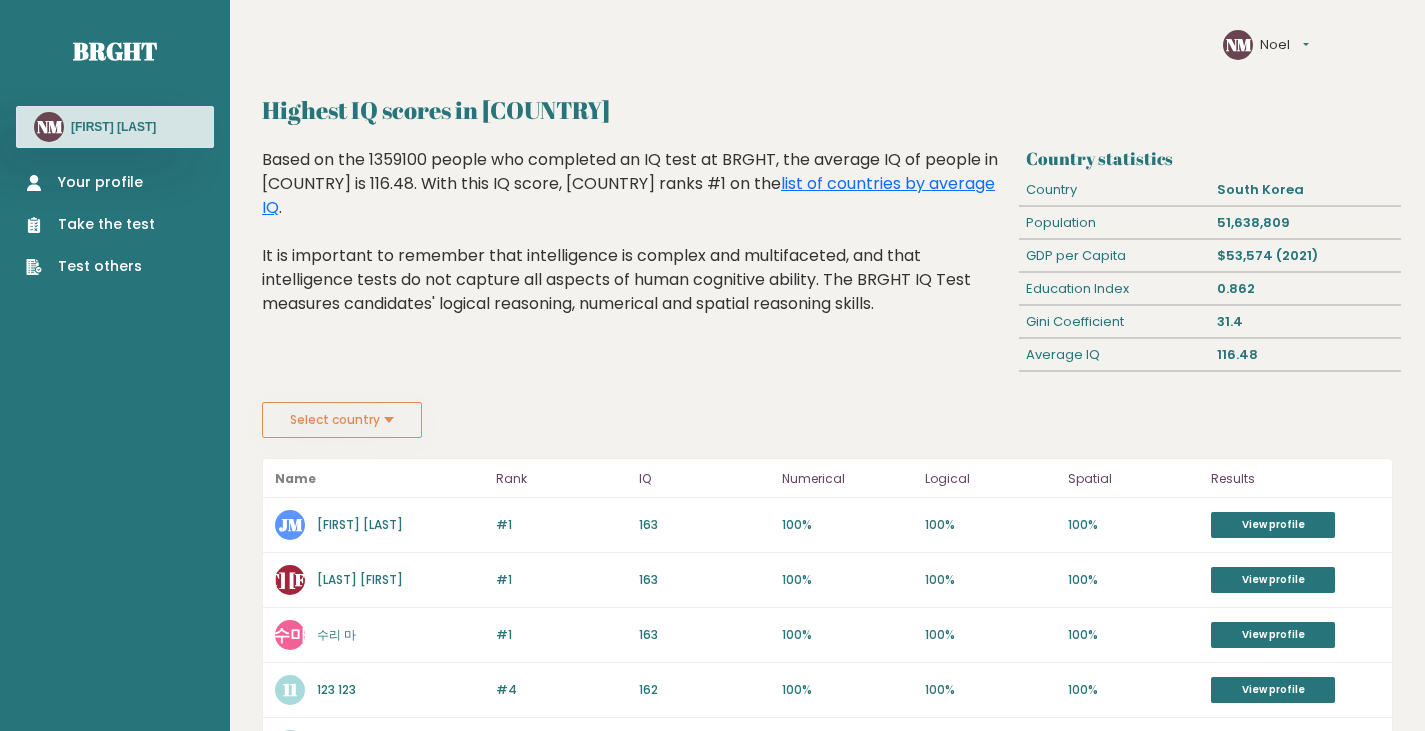 scroll, scrollTop: 0, scrollLeft: 0, axis: both 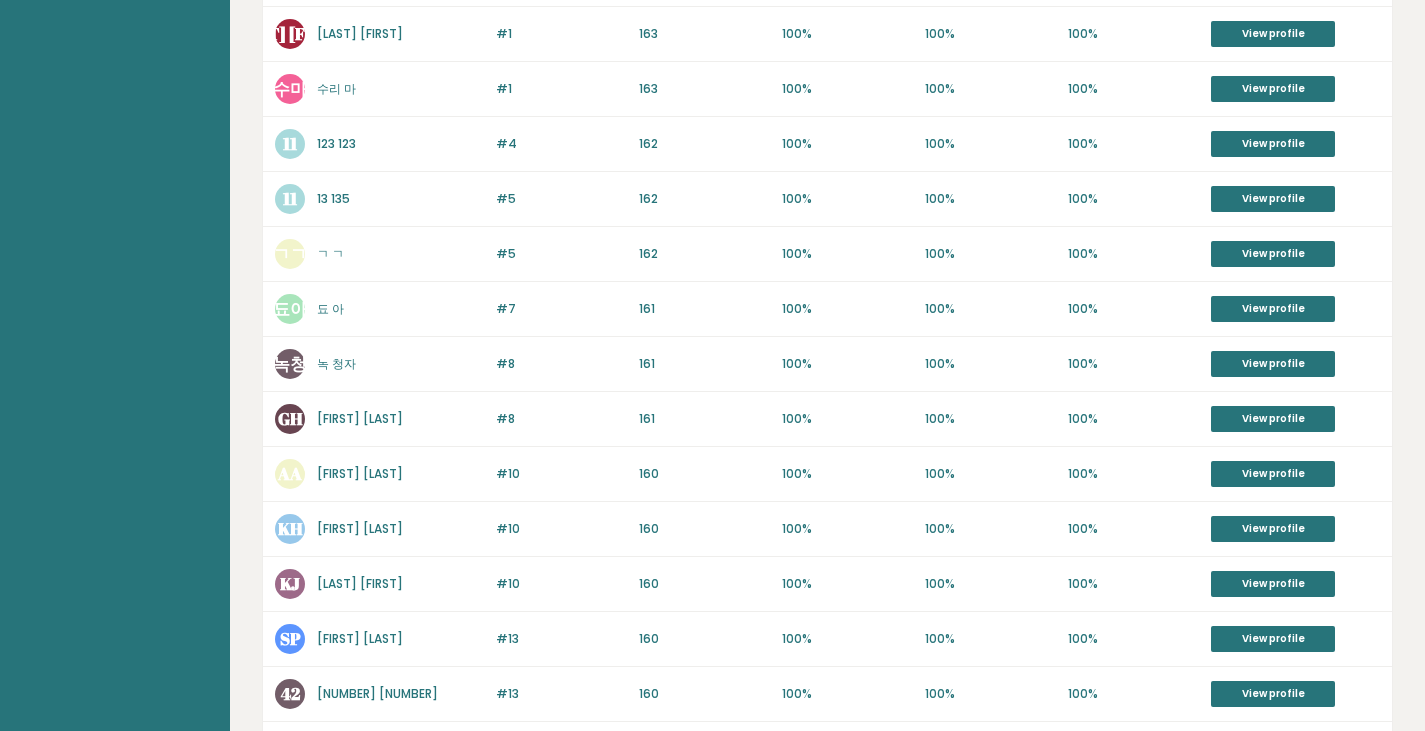 drag, startPoint x: 696, startPoint y: 426, endPoint x: 697, endPoint y: 553, distance: 127.00394 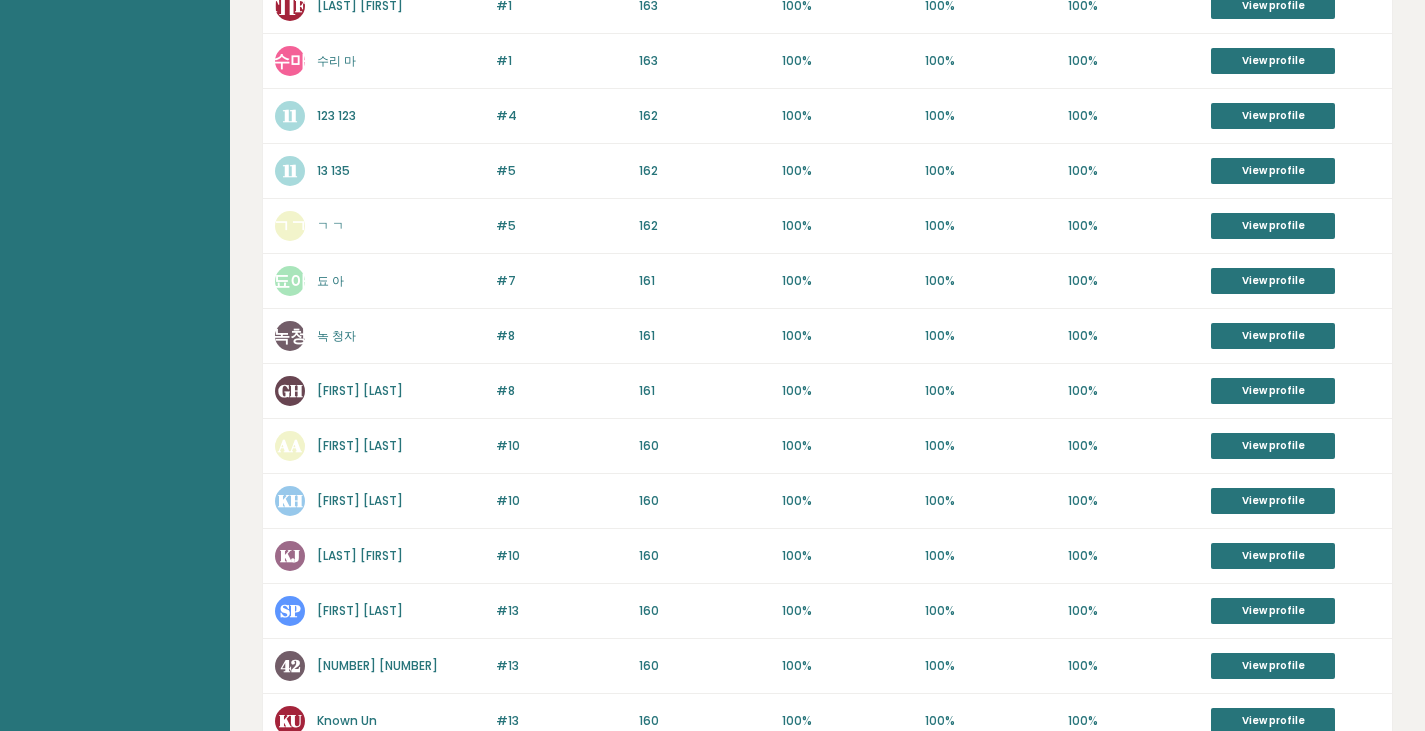 scroll, scrollTop: 995, scrollLeft: 0, axis: vertical 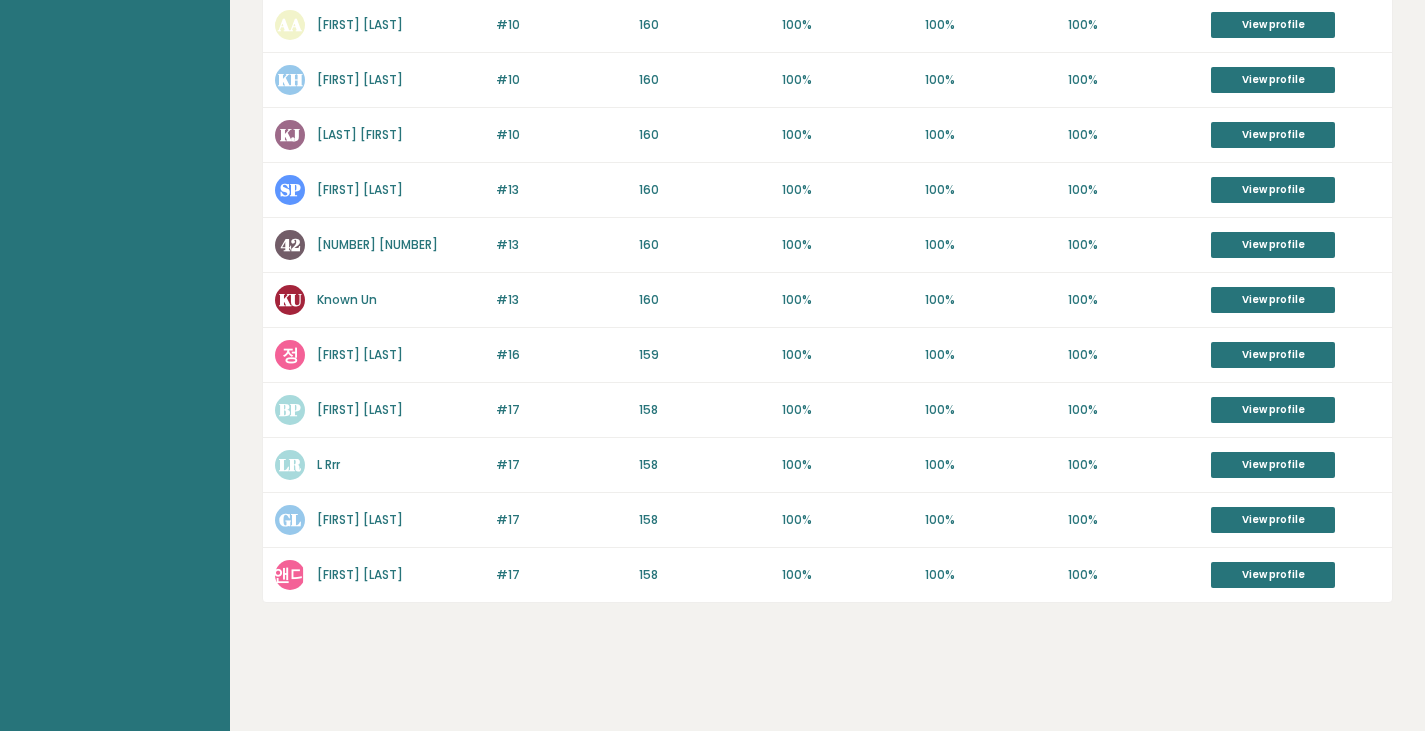 drag, startPoint x: 584, startPoint y: 693, endPoint x: 583, endPoint y: 663, distance: 30.016663 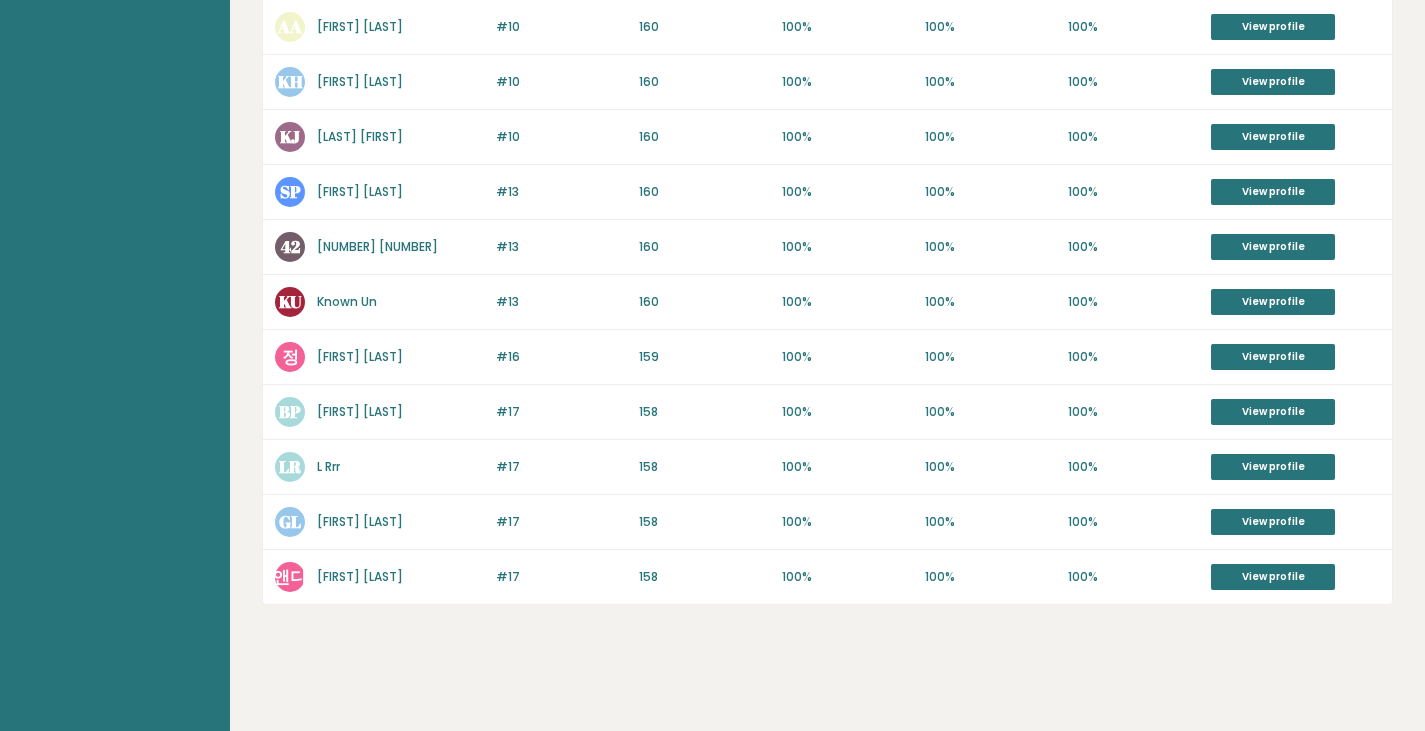 click on "[FIRST] [LAST]" at bounding box center [360, 521] 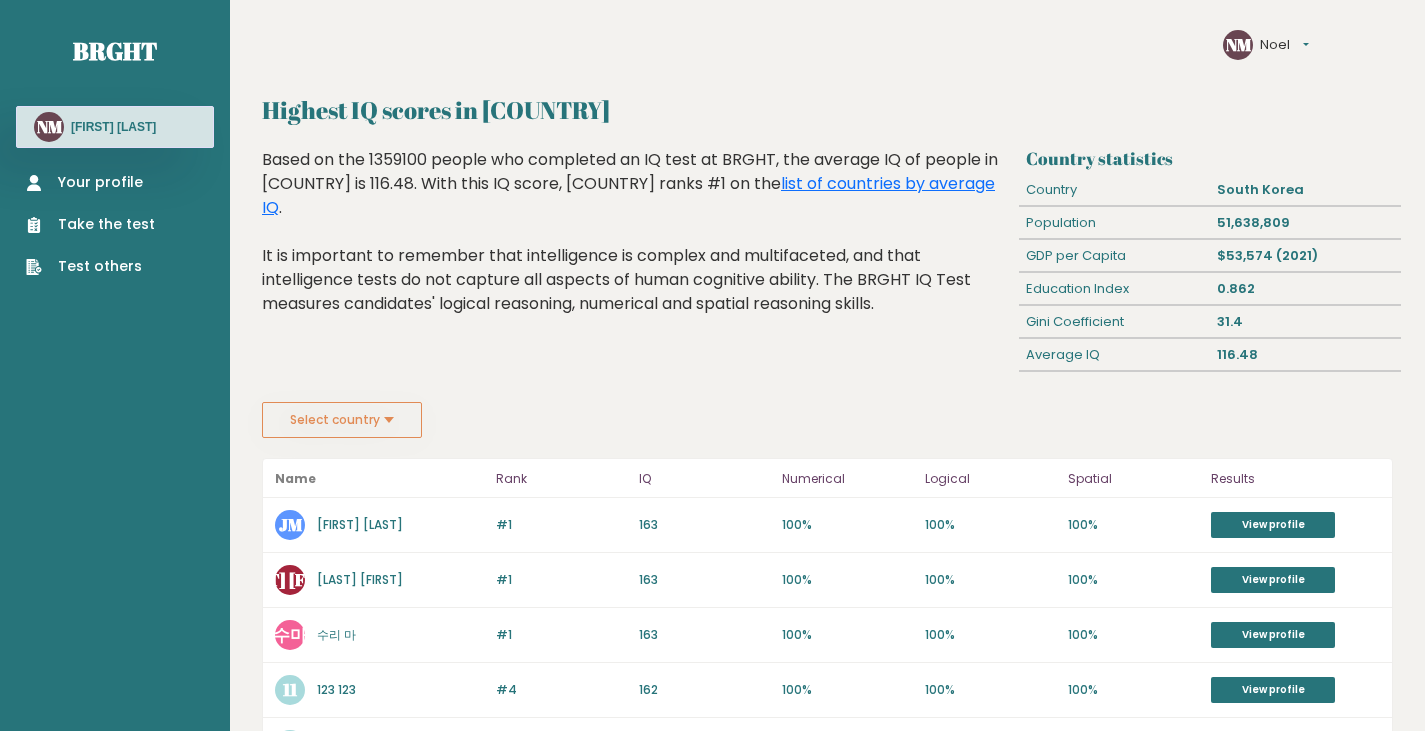 click on "JM
Jeong Minseock" at bounding box center [379, 525] 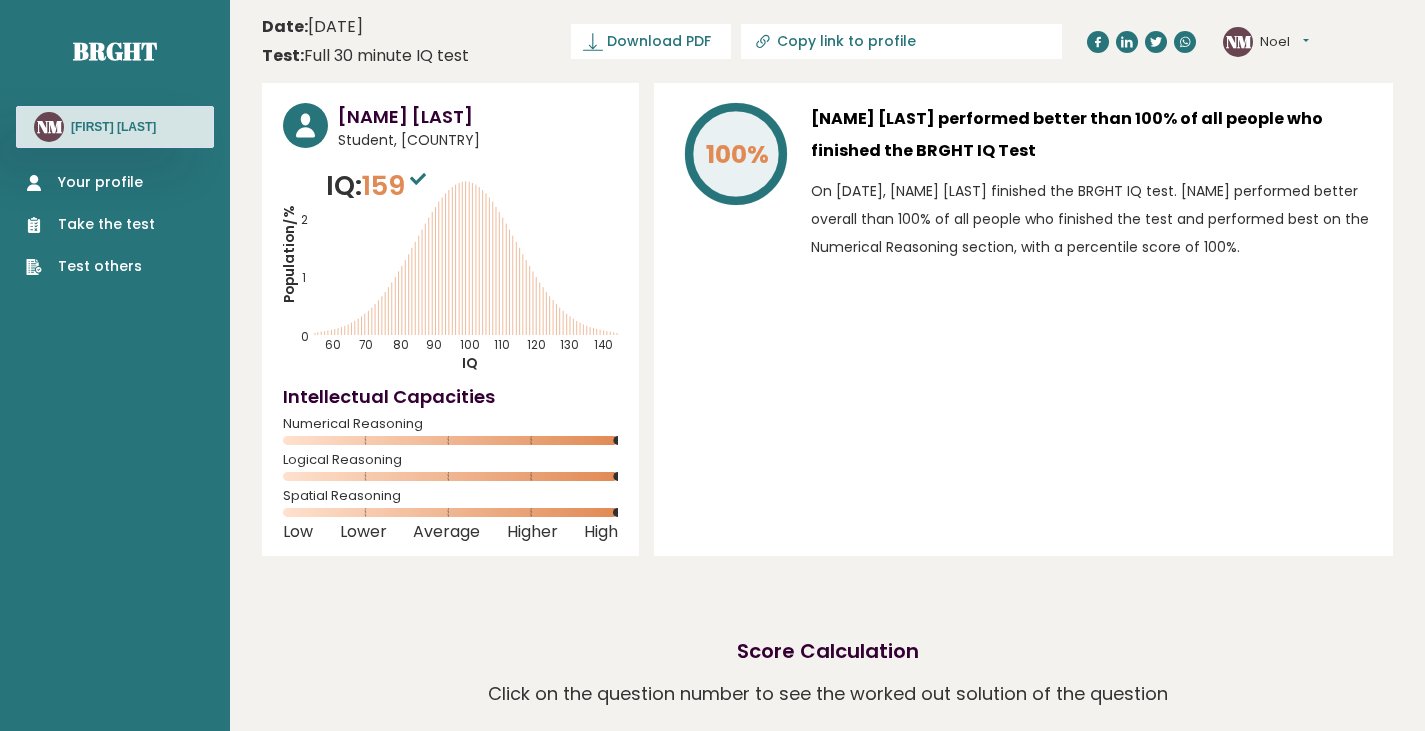 scroll, scrollTop: 0, scrollLeft: 0, axis: both 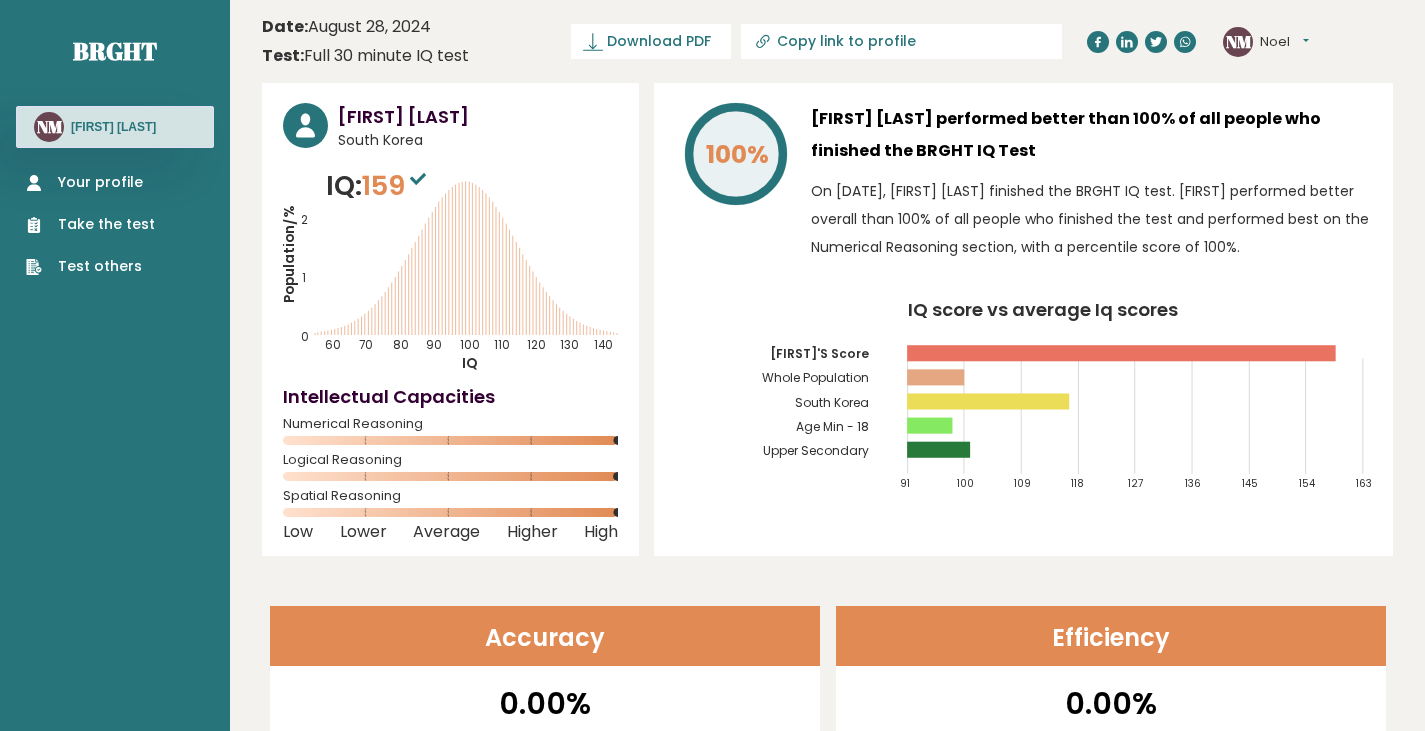 drag, startPoint x: 872, startPoint y: 525, endPoint x: 870, endPoint y: 570, distance: 45.044422 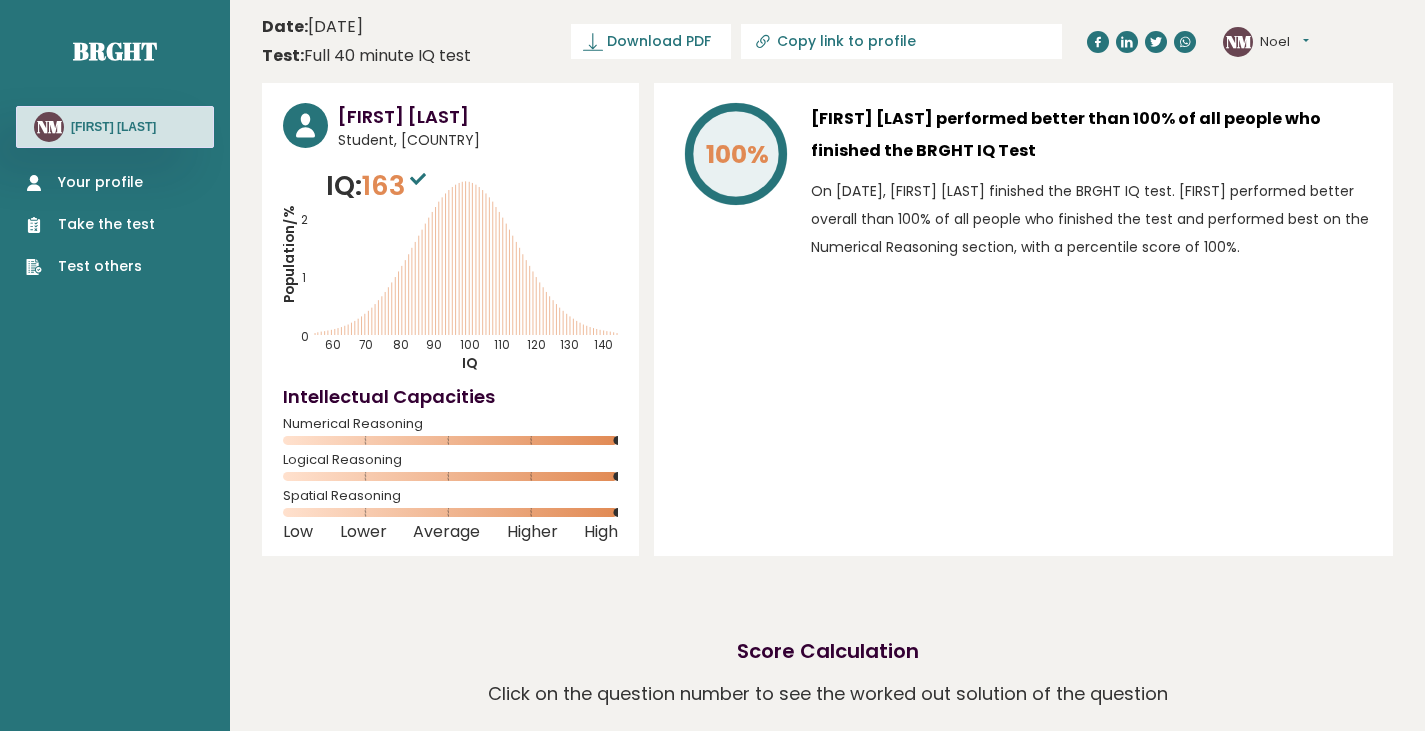 scroll, scrollTop: 0, scrollLeft: 0, axis: both 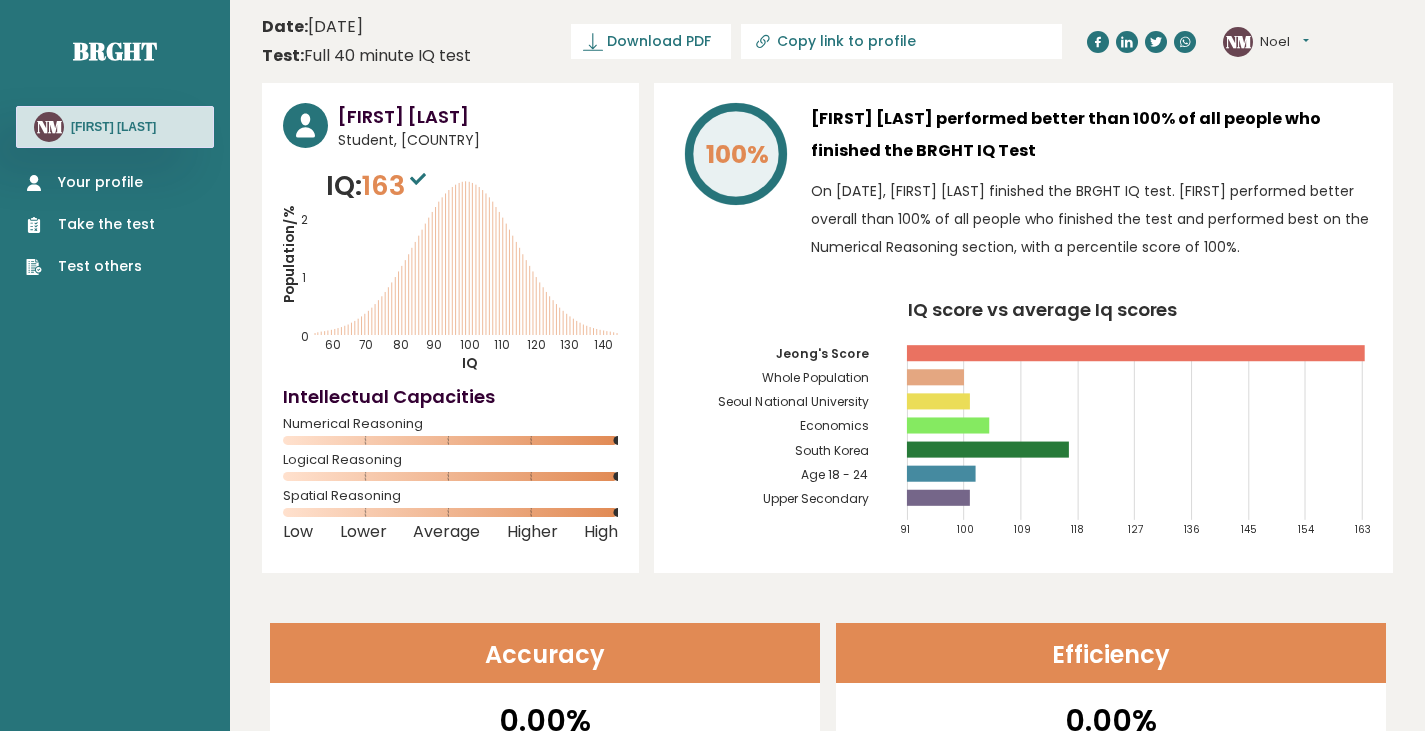 click on "Seoul National University" 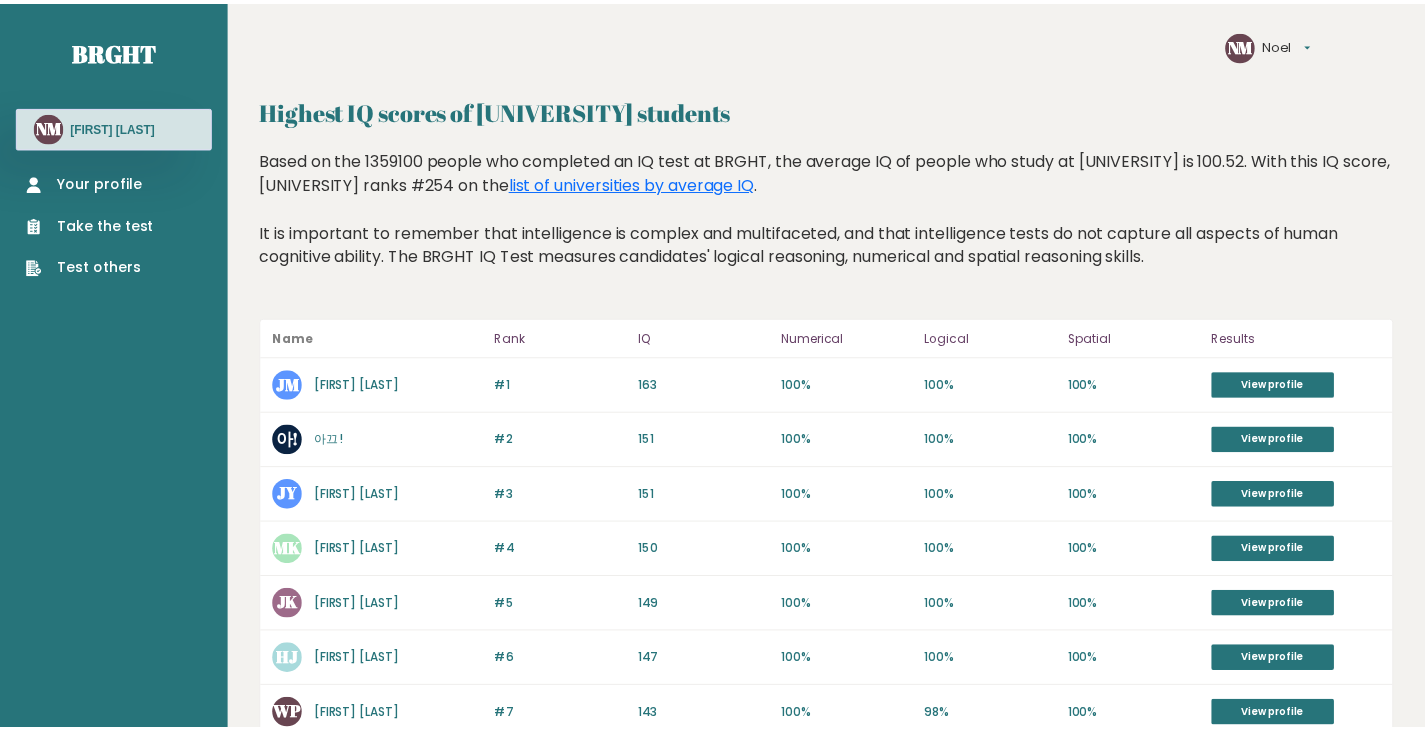 scroll, scrollTop: 0, scrollLeft: 0, axis: both 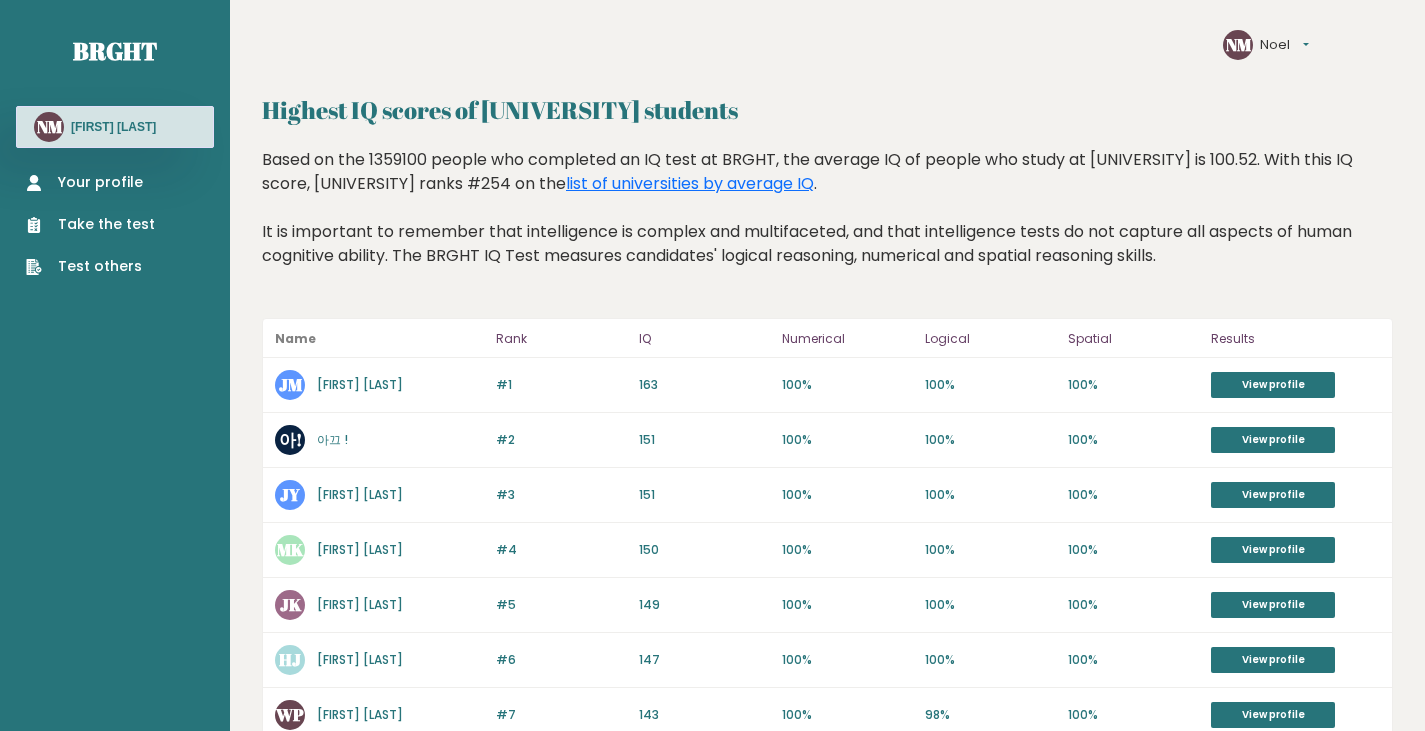 click on "아끄 !" at bounding box center [332, 439] 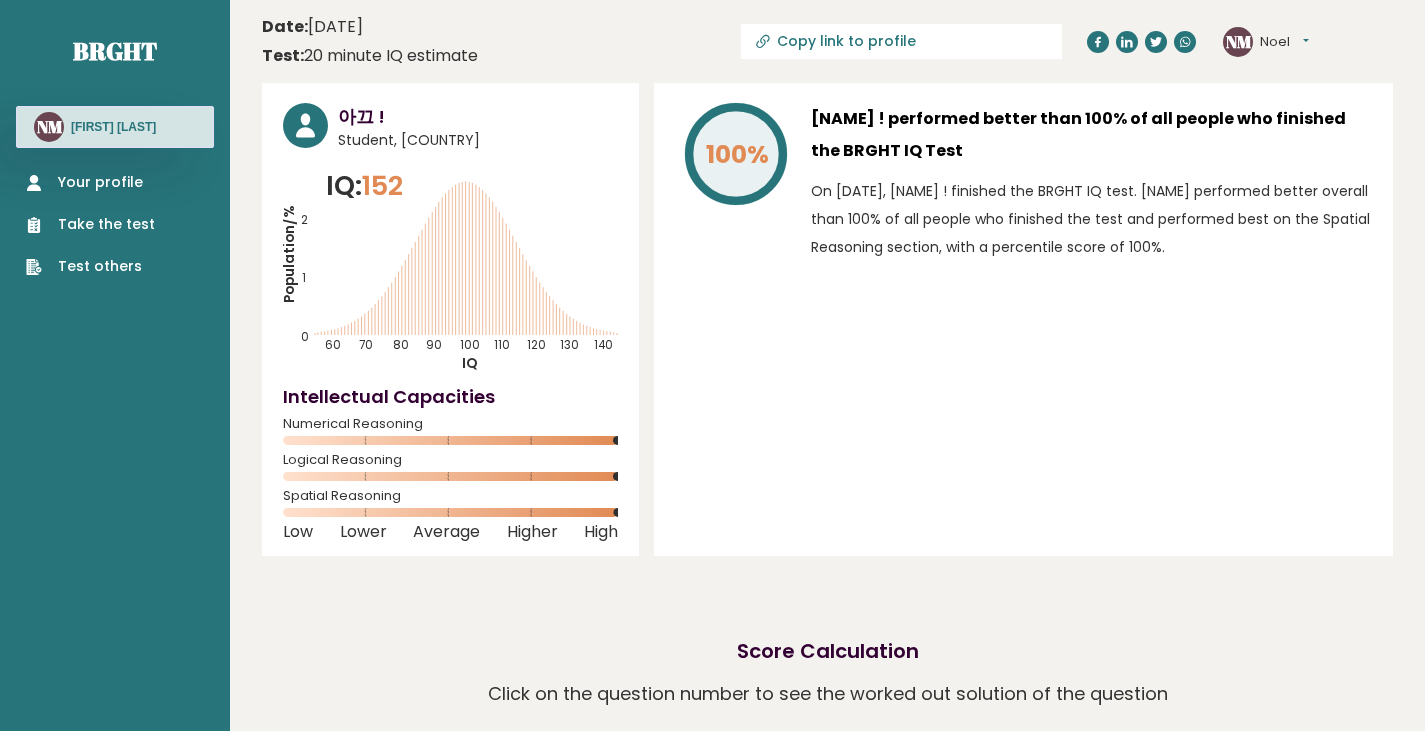 scroll, scrollTop: 0, scrollLeft: 0, axis: both 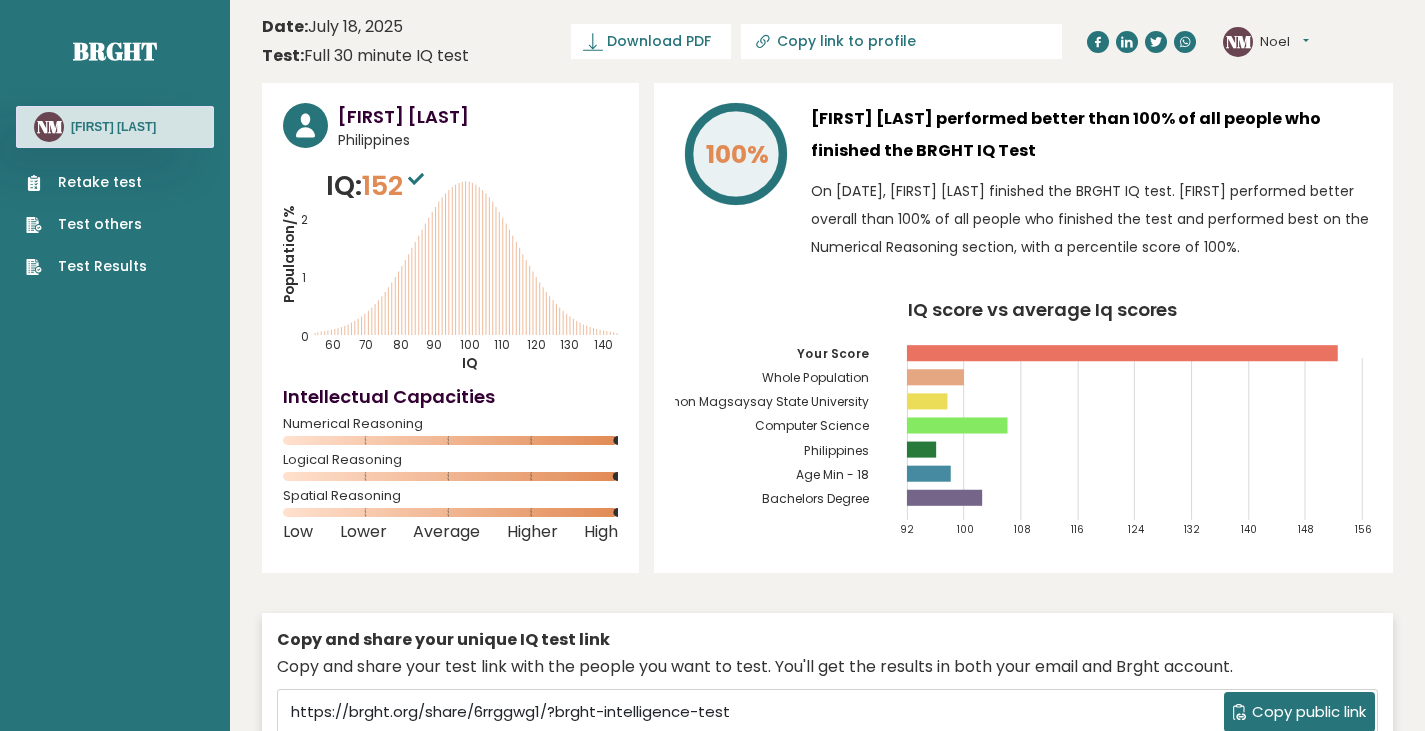 click on "Retake test" at bounding box center (86, 182) 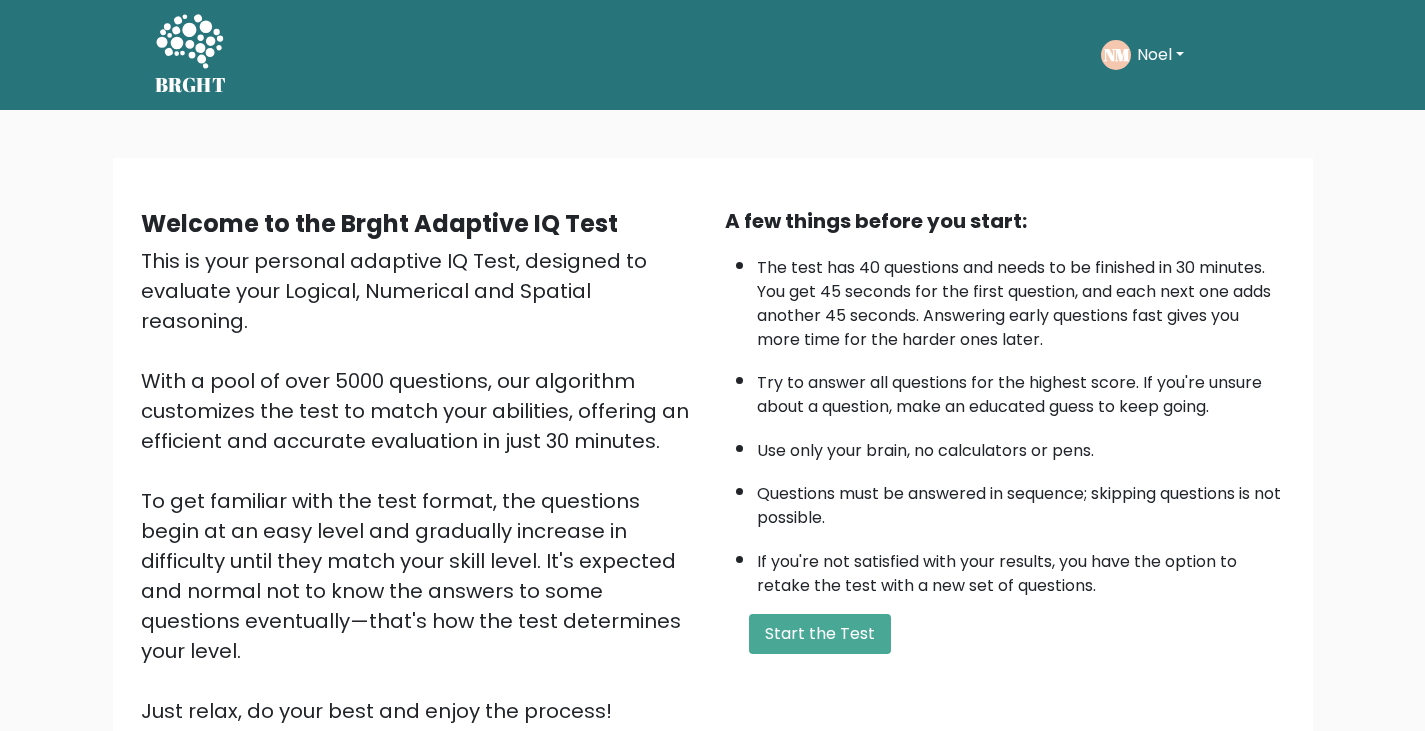scroll, scrollTop: 0, scrollLeft: 0, axis: both 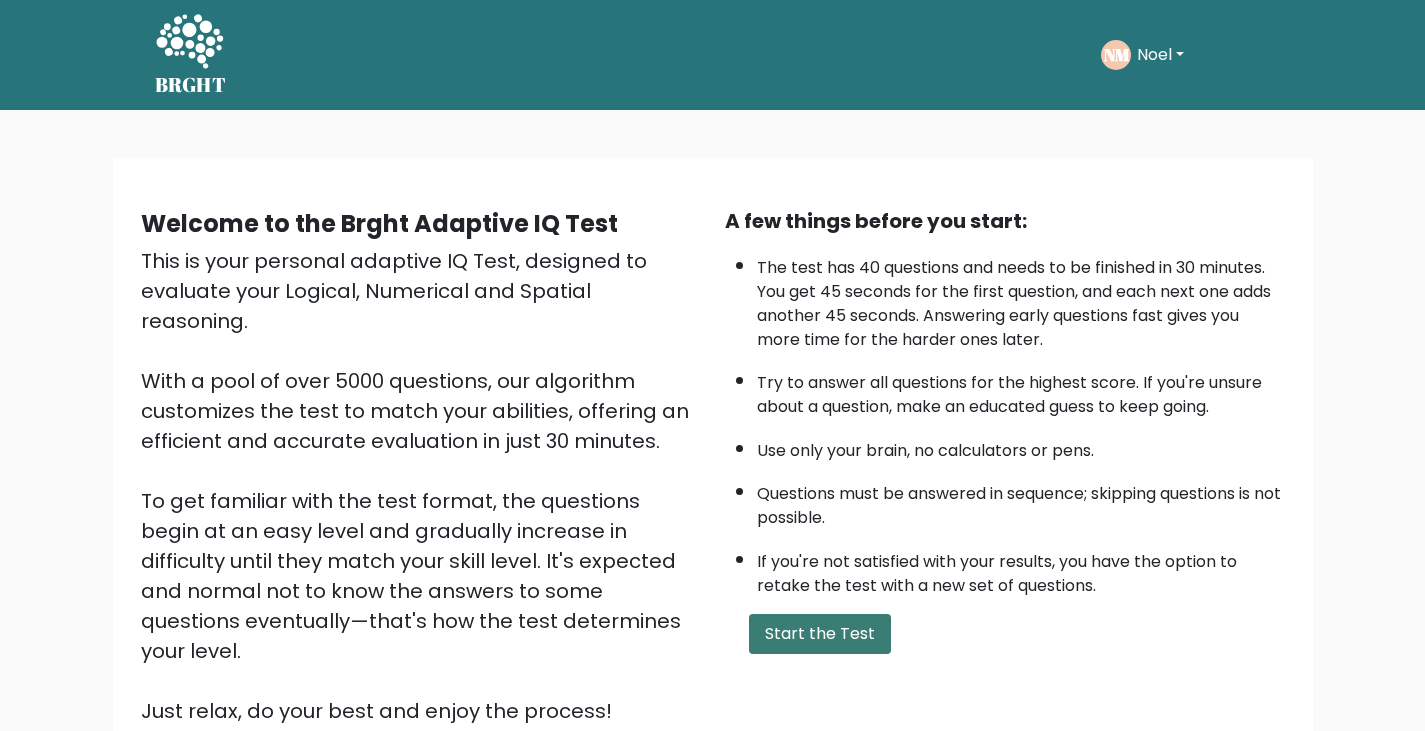 click on "Start the Test" at bounding box center (820, 634) 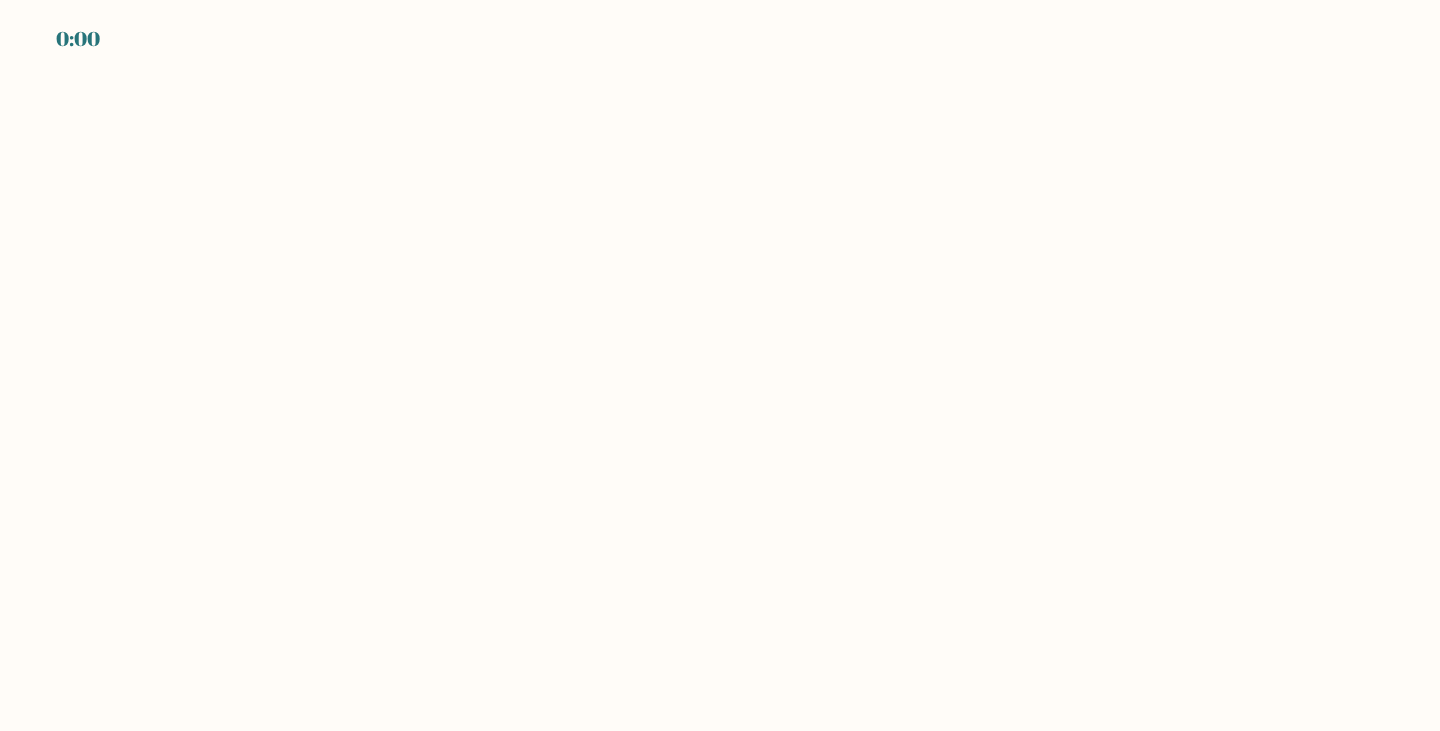 scroll, scrollTop: 0, scrollLeft: 0, axis: both 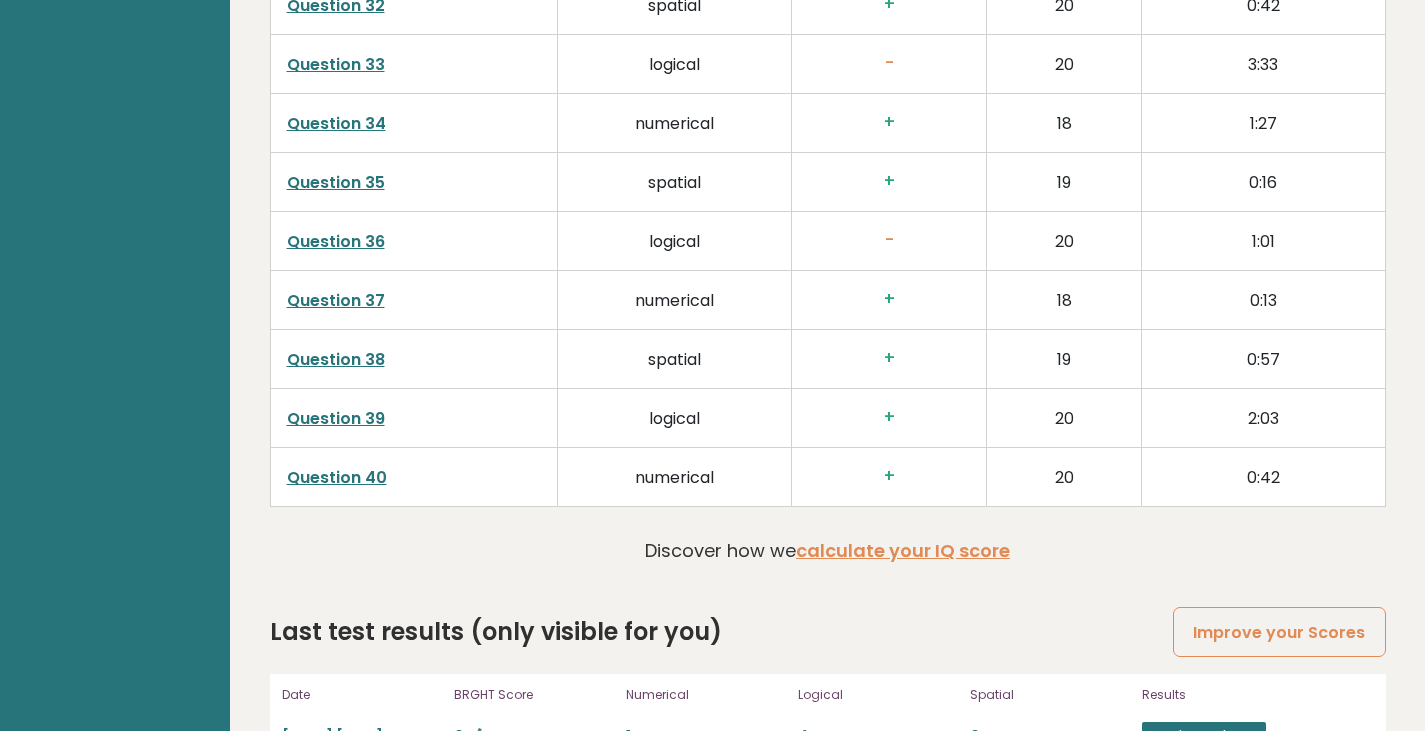 drag, startPoint x: 830, startPoint y: 627, endPoint x: 833, endPoint y: 606, distance: 21.213203 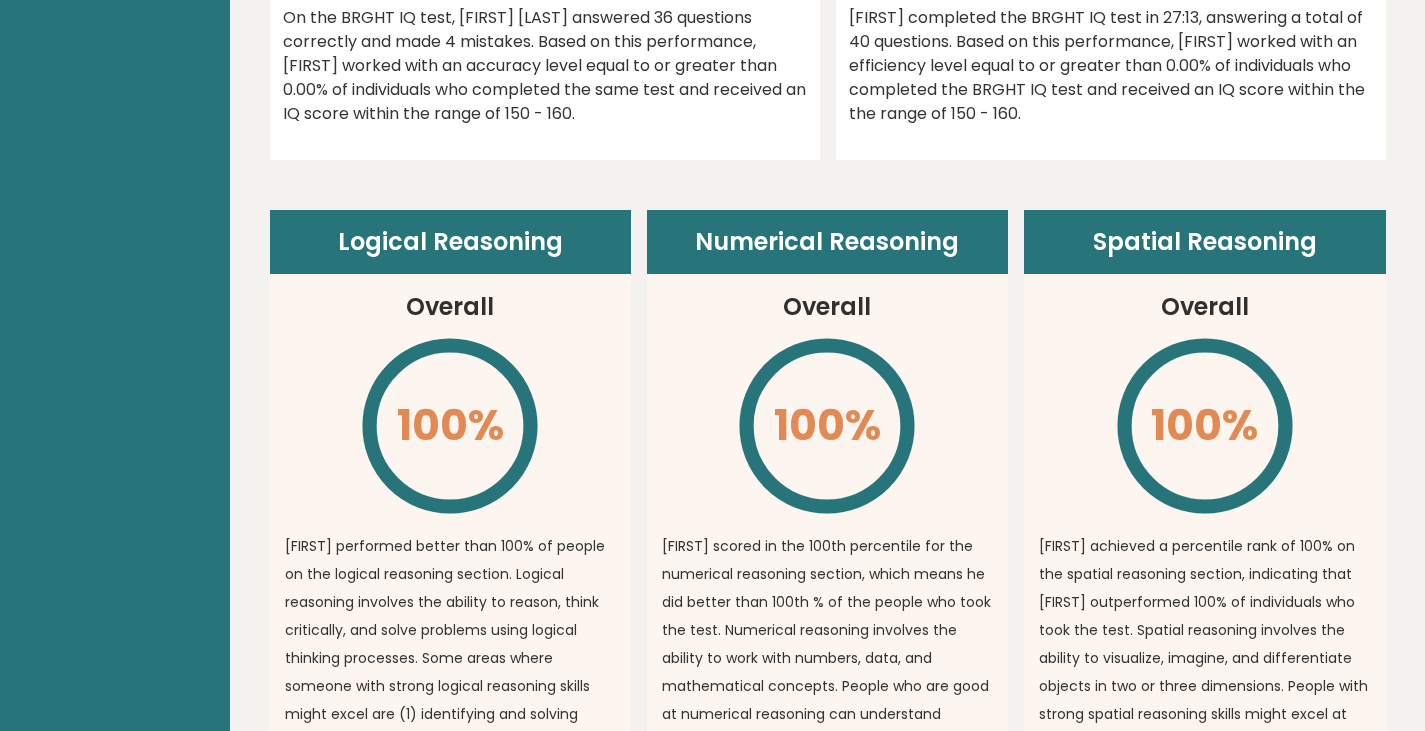scroll, scrollTop: 0, scrollLeft: 0, axis: both 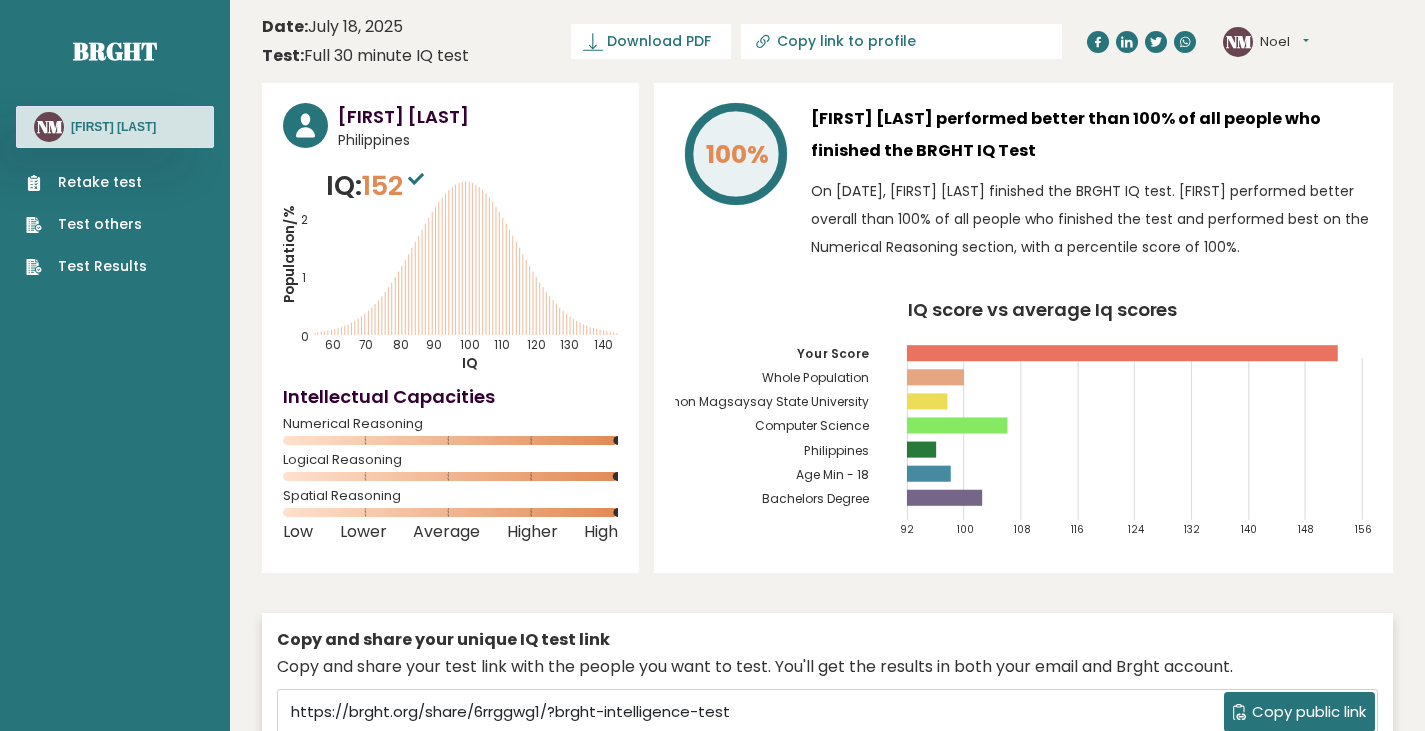 click on "Retake test" at bounding box center [86, 182] 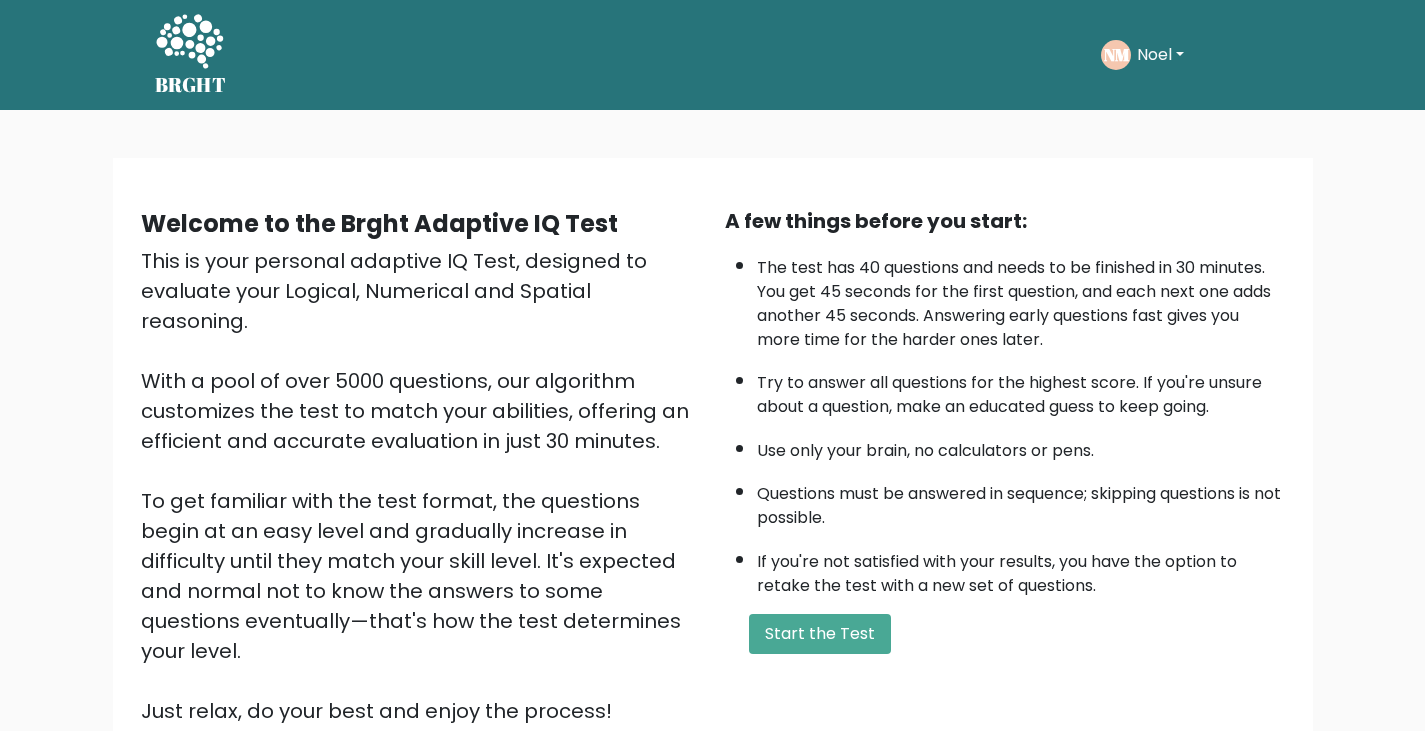 scroll, scrollTop: 0, scrollLeft: 0, axis: both 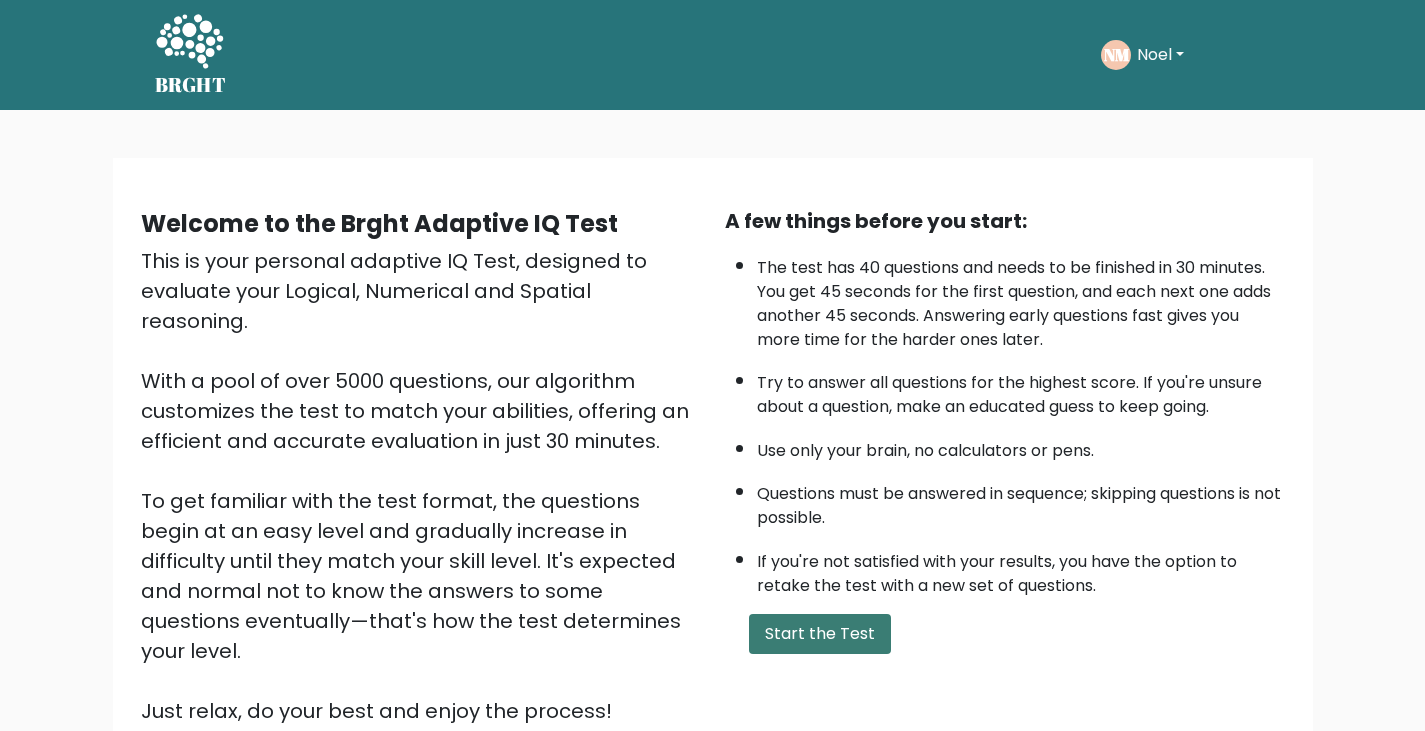 click on "Start the Test" at bounding box center (820, 634) 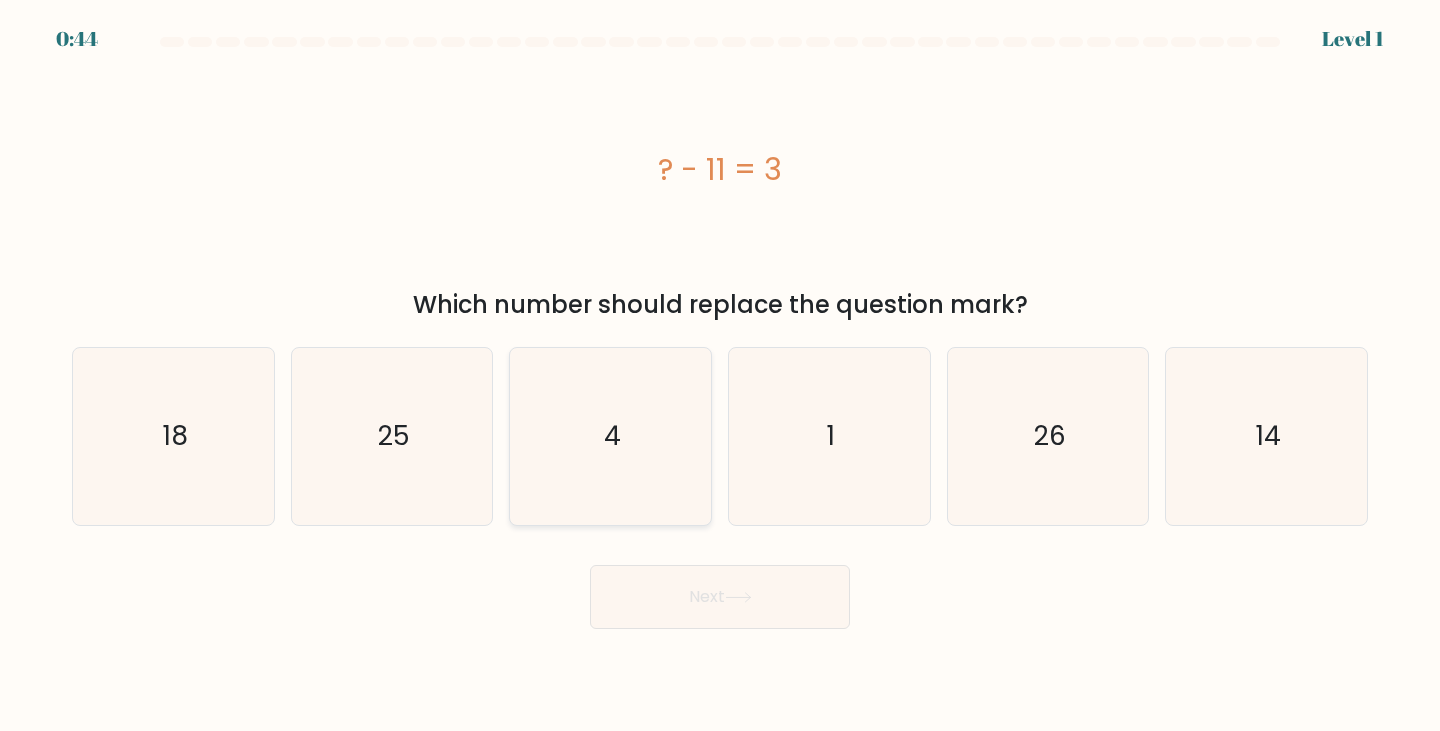 scroll, scrollTop: 0, scrollLeft: 0, axis: both 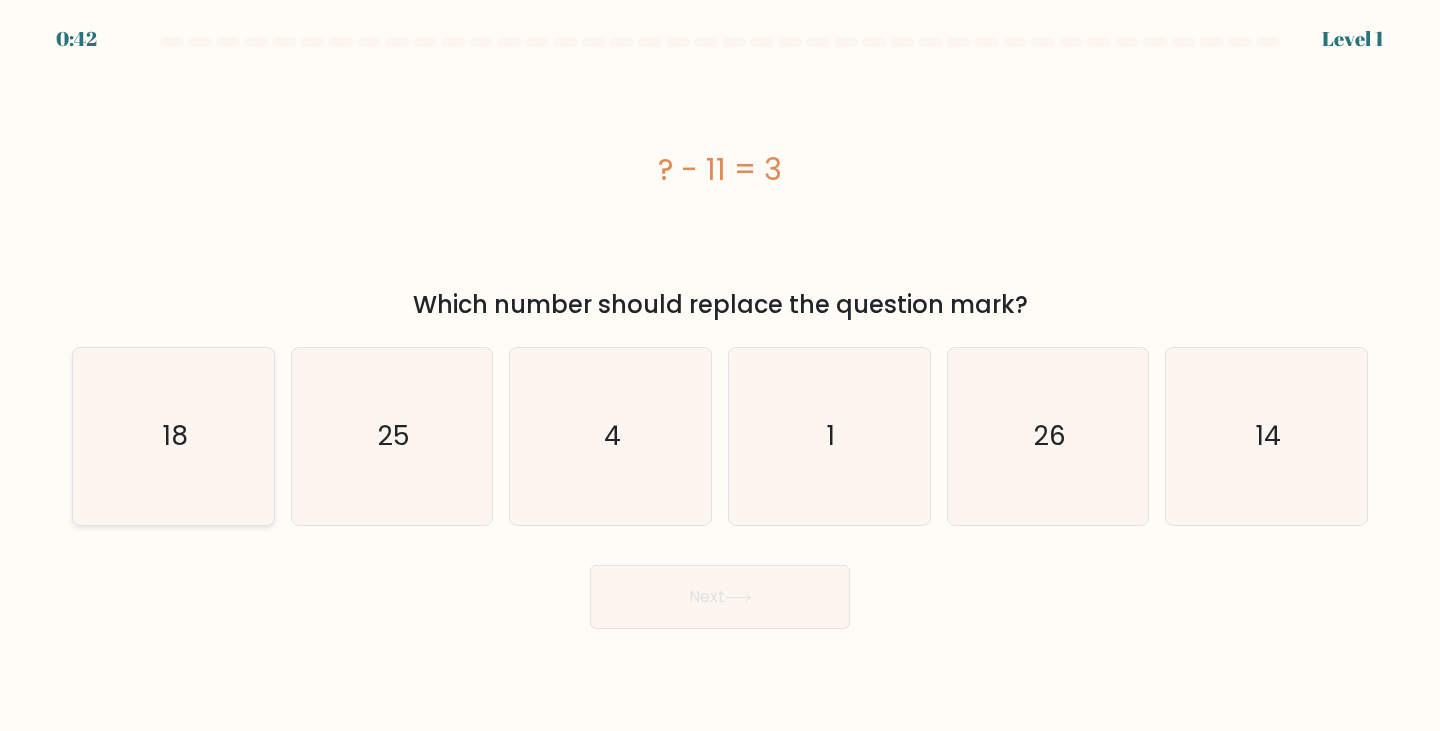 click on "18" 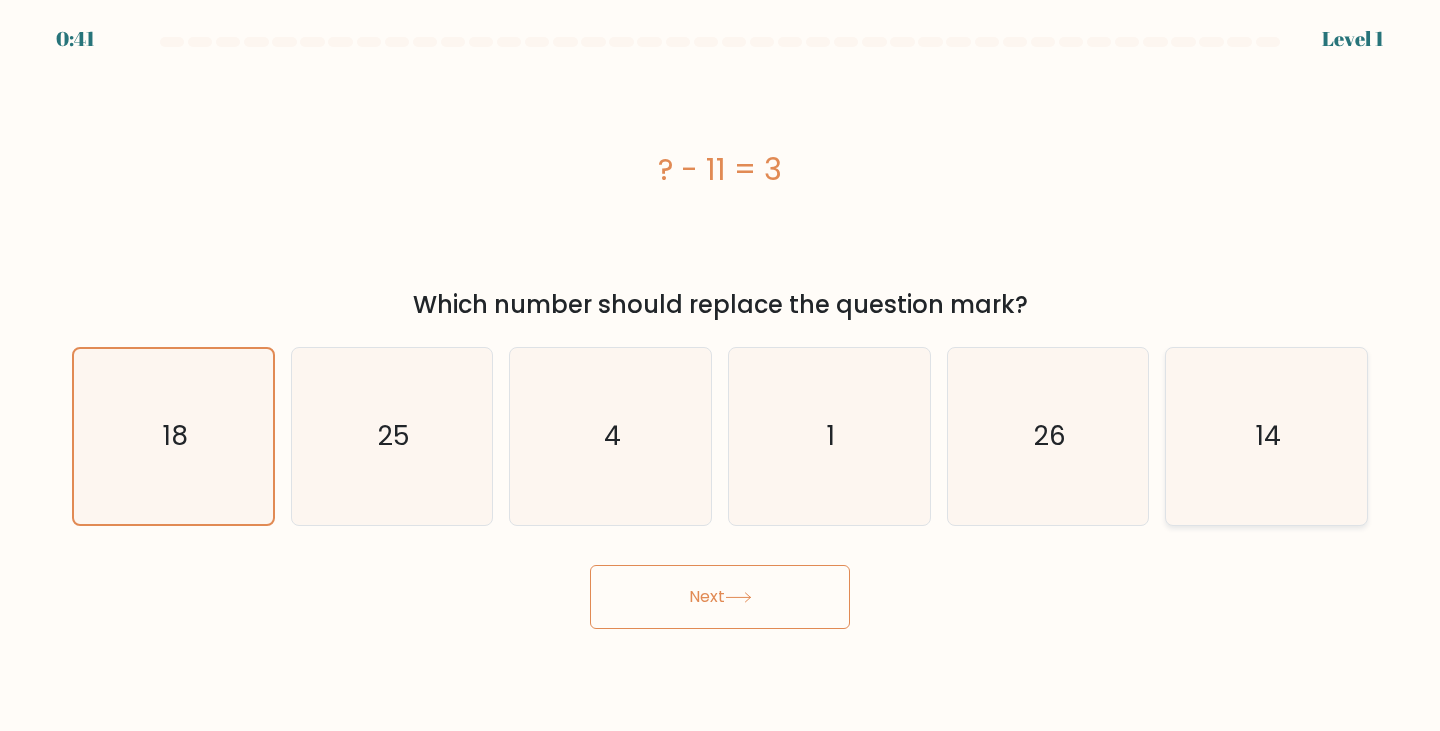 click on "14" 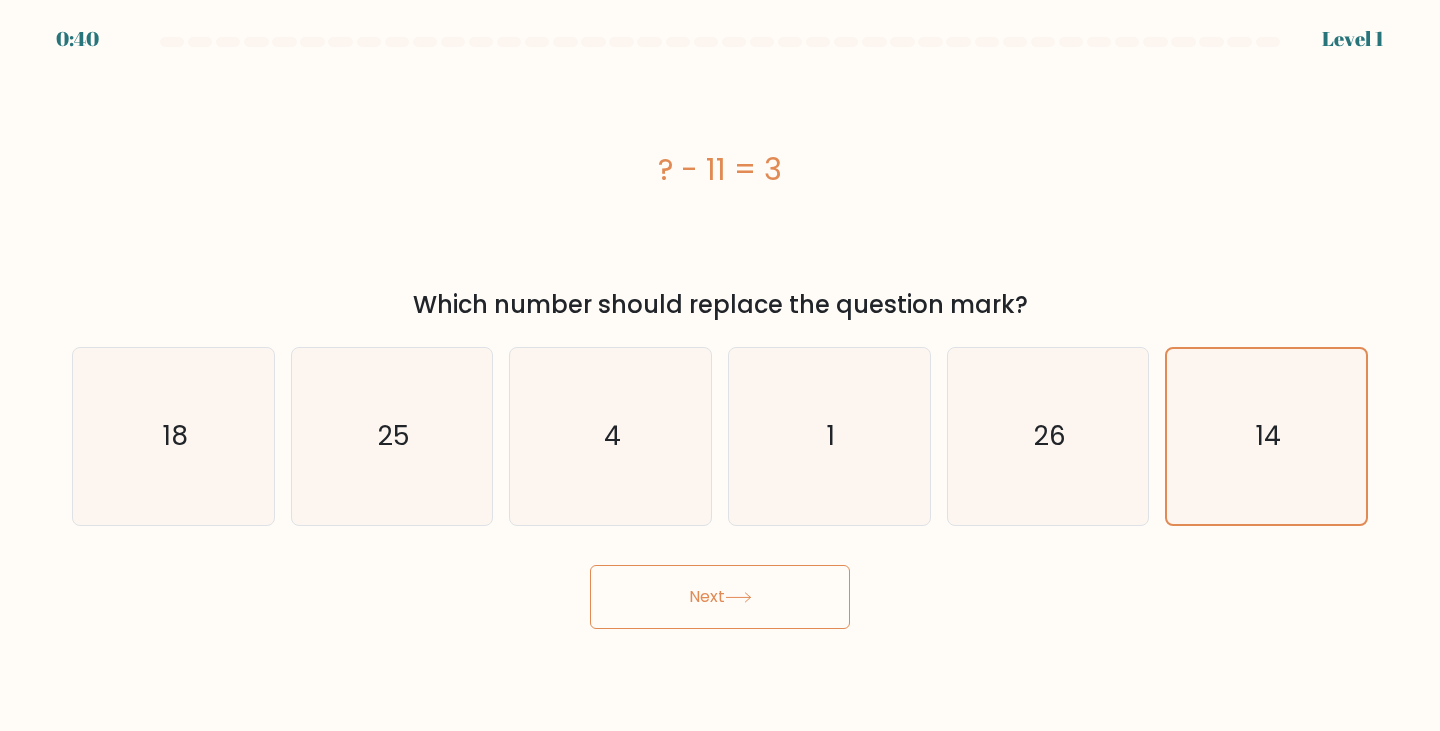 click on "Next" at bounding box center [720, 597] 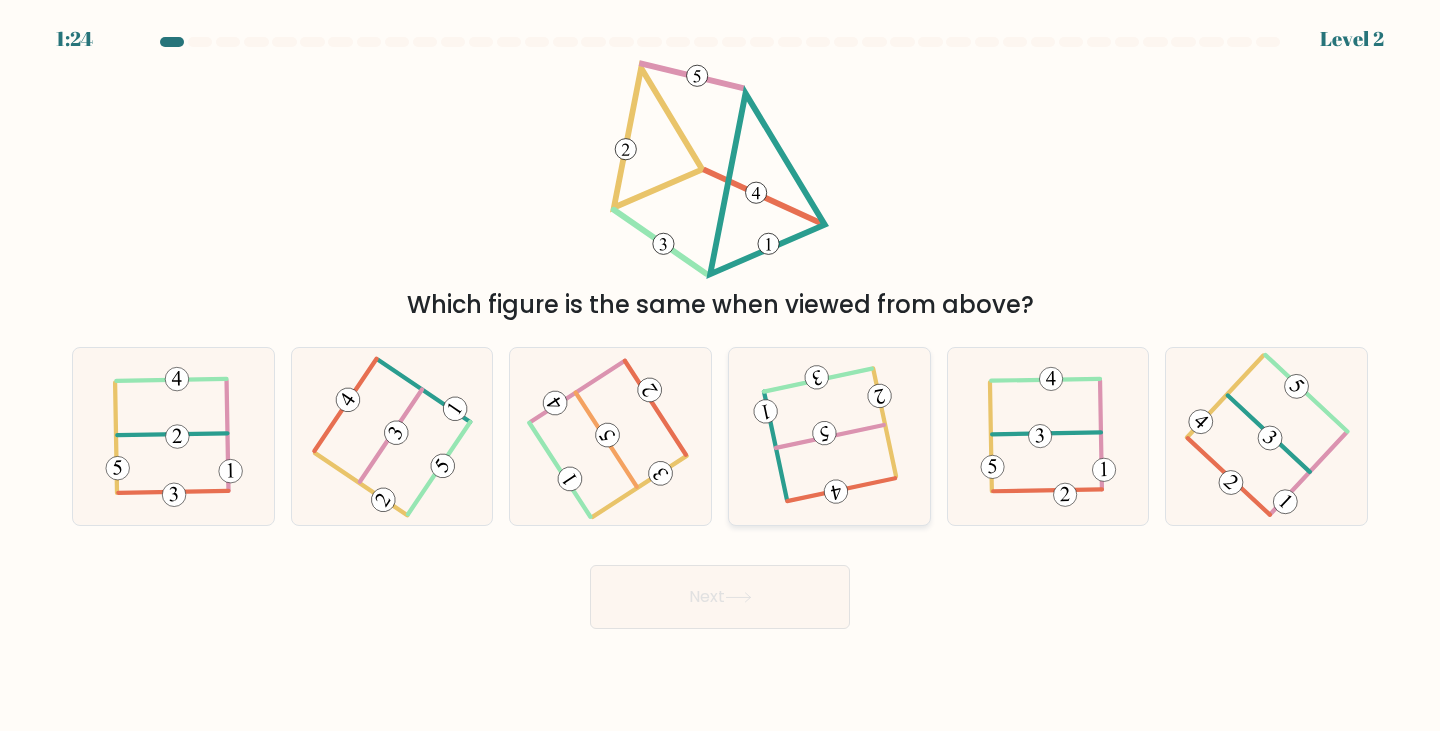 click 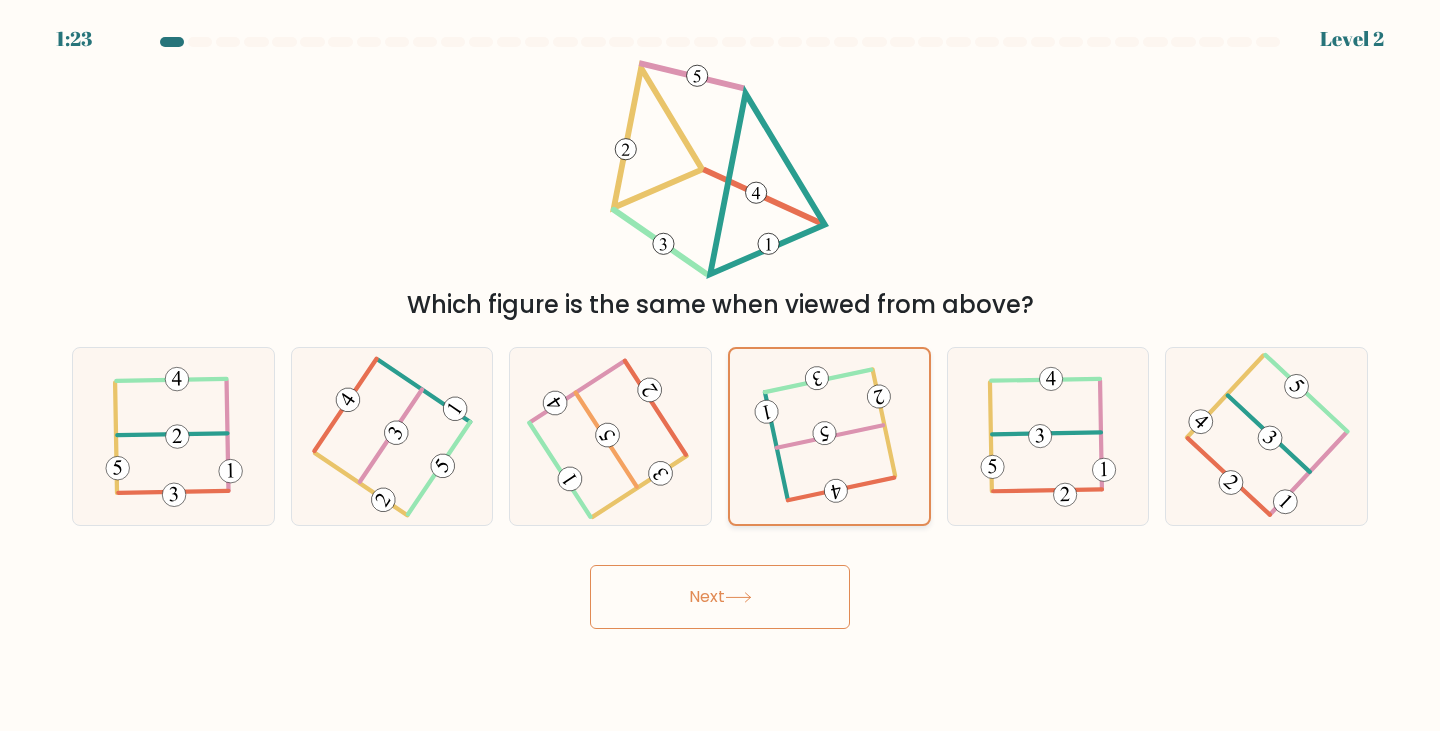 drag, startPoint x: 1126, startPoint y: 469, endPoint x: 907, endPoint y: 447, distance: 220.10225 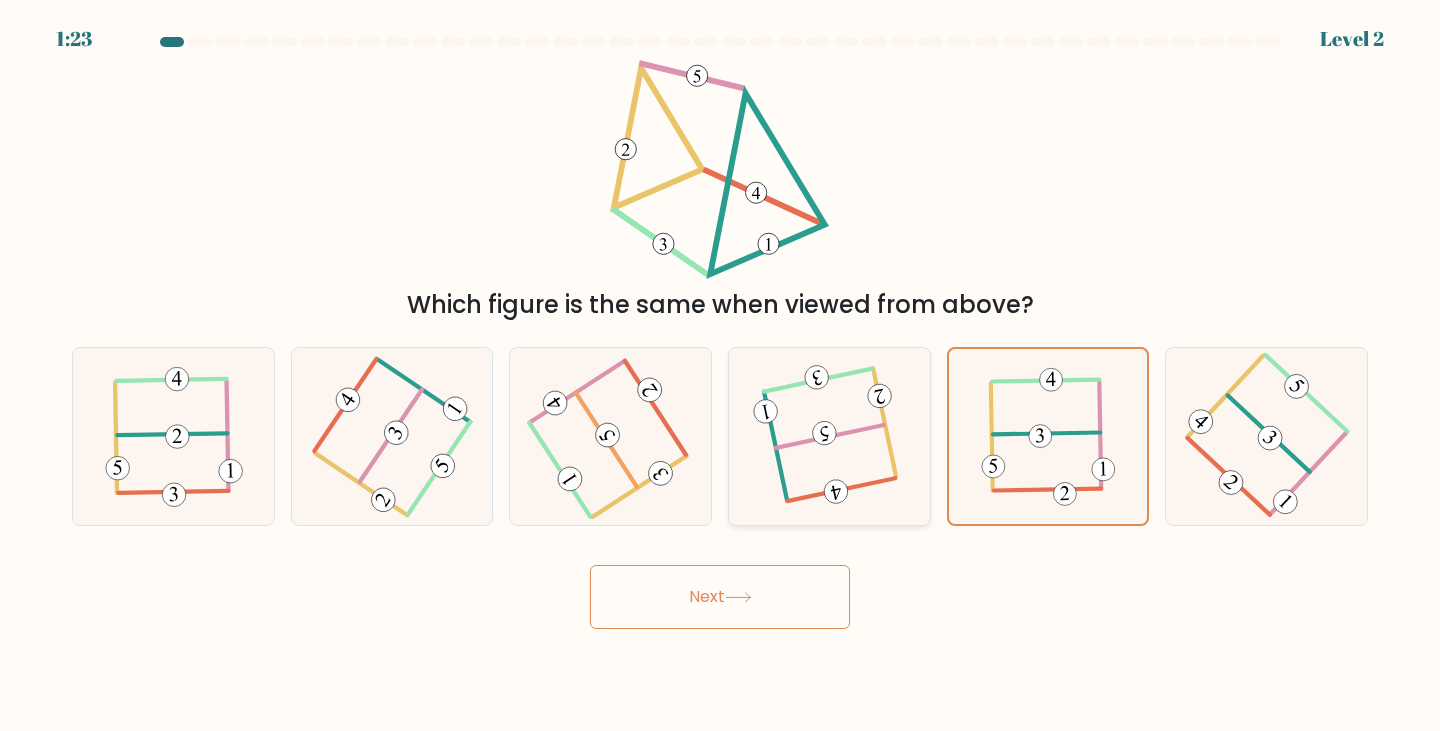 click 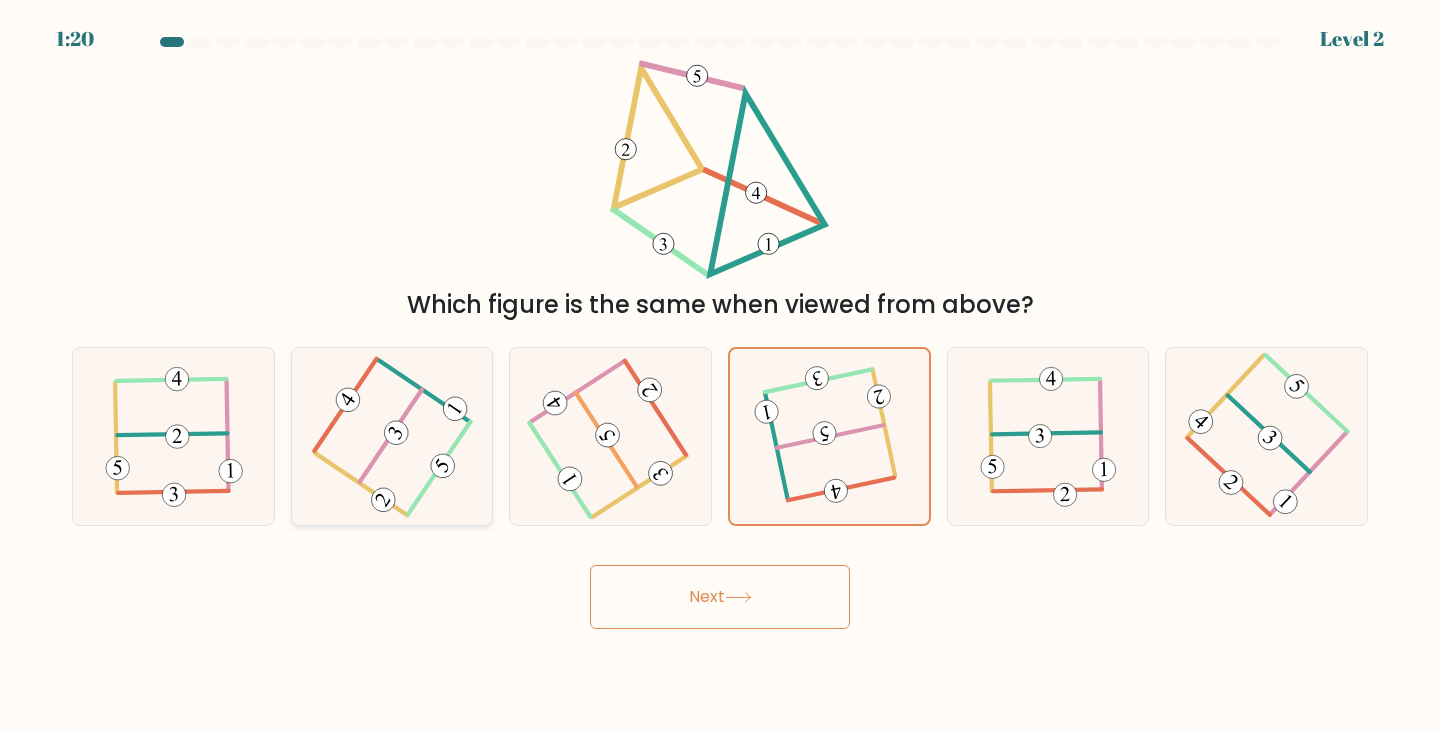 drag, startPoint x: 314, startPoint y: 477, endPoint x: 386, endPoint y: 468, distance: 72.56032 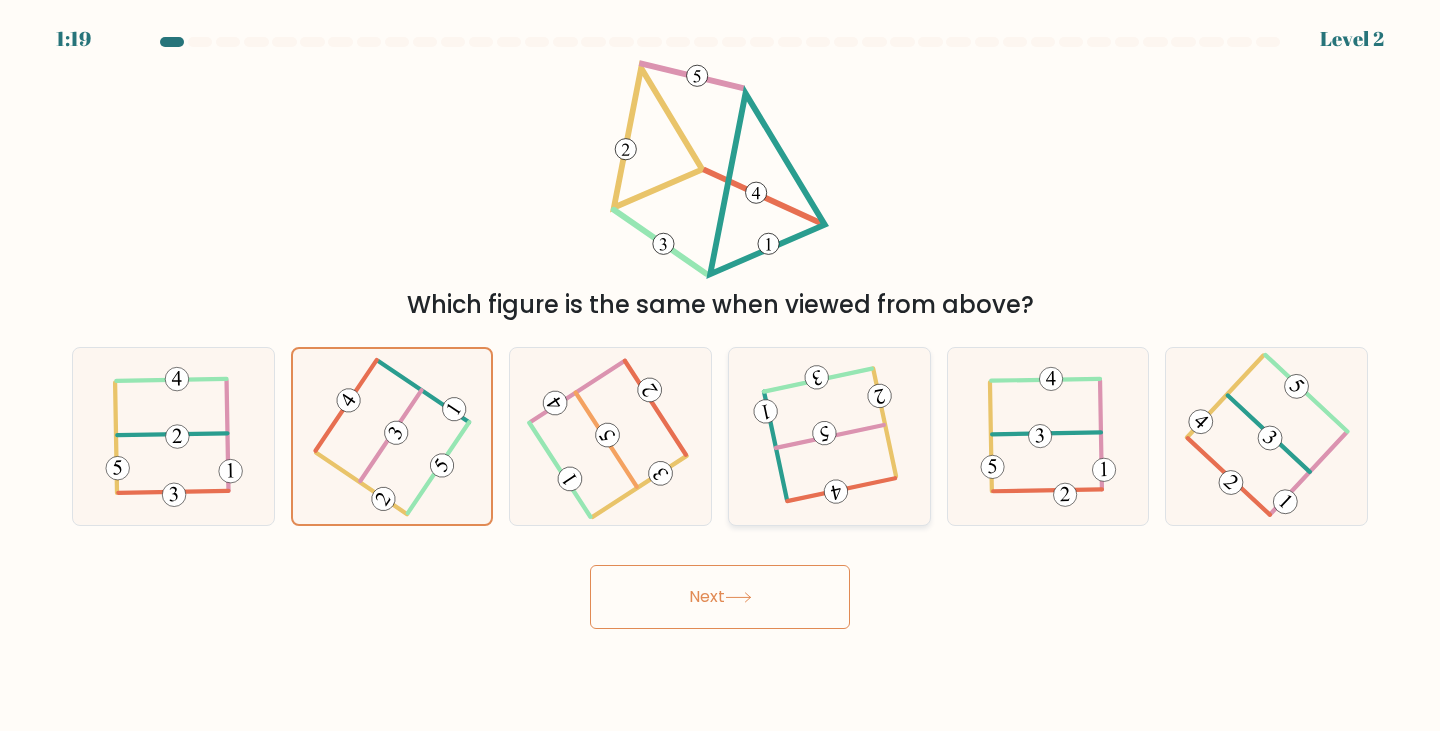 click 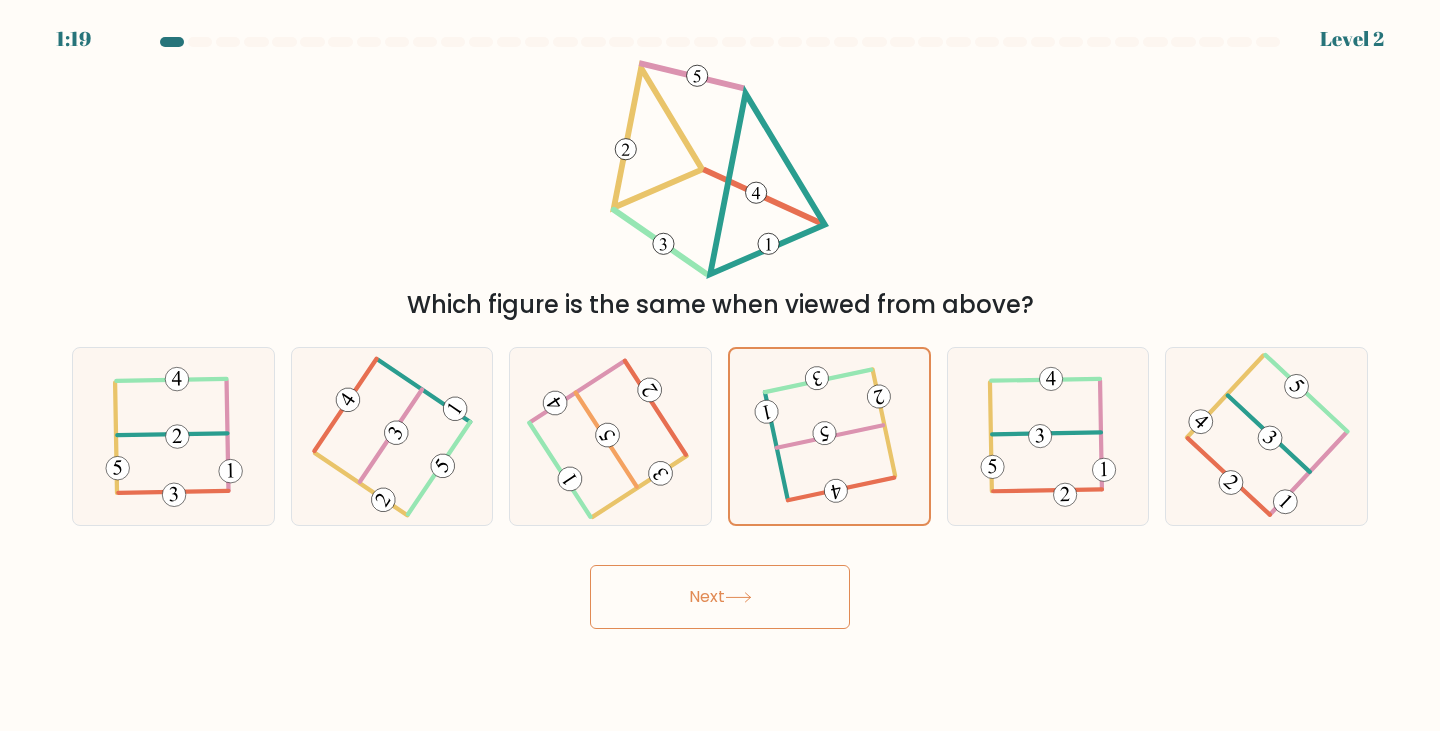 click on "Next" at bounding box center (720, 597) 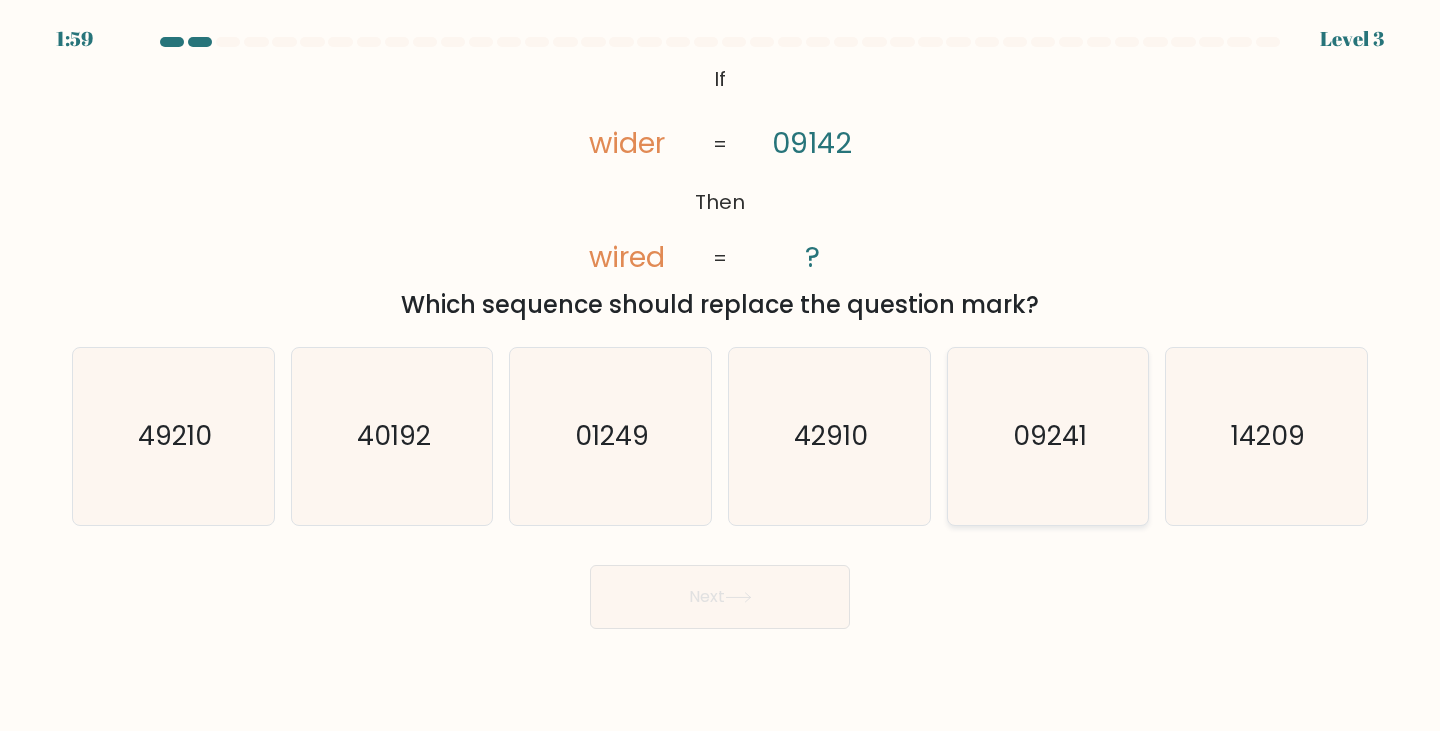 click on "09241" 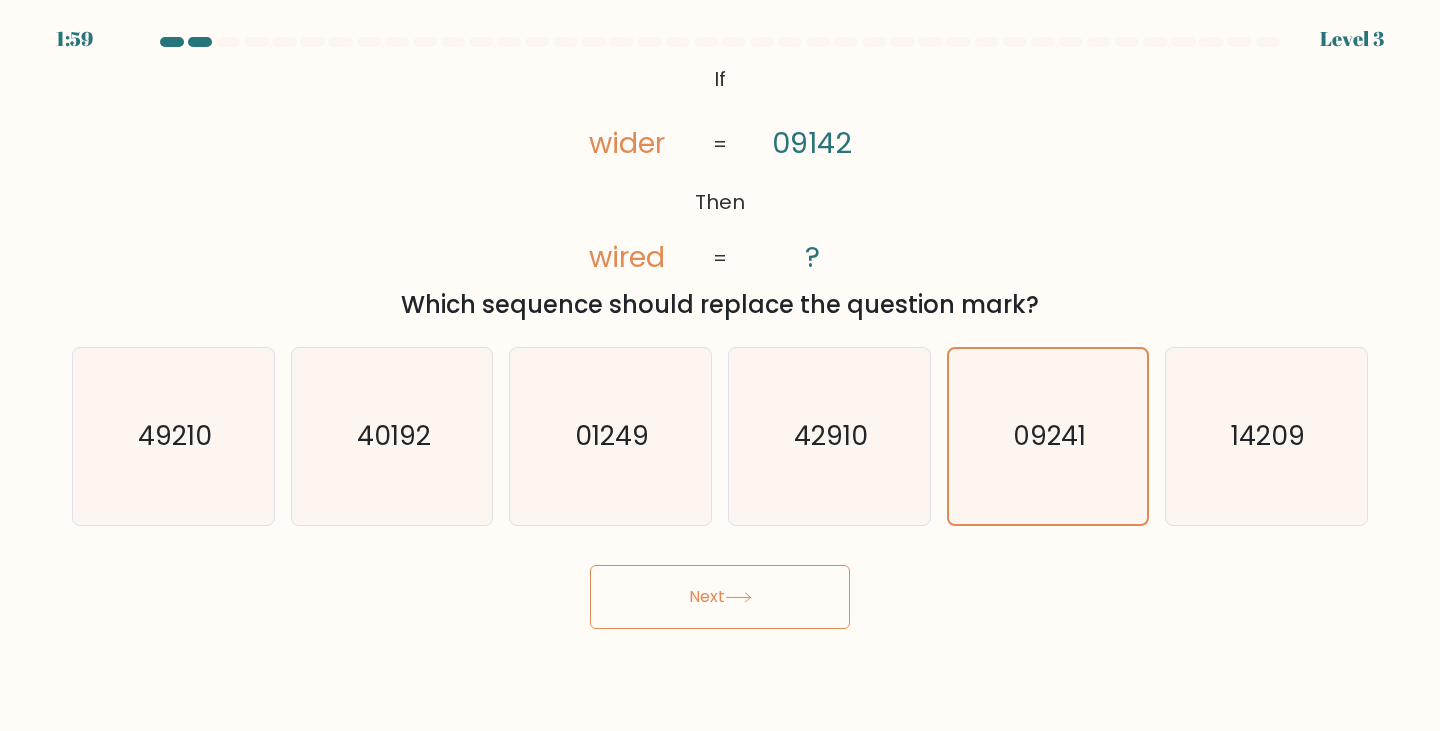 click on "Next" at bounding box center [720, 597] 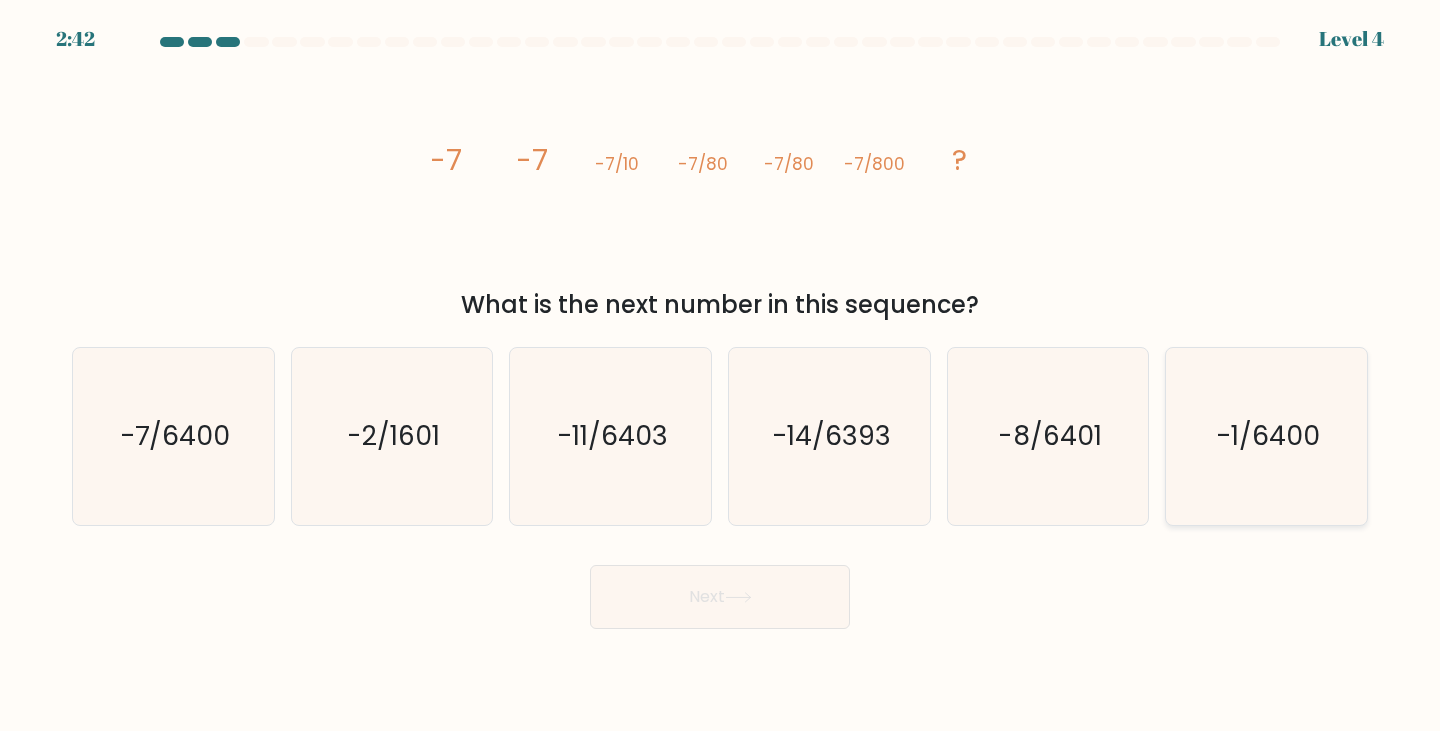 click on "-1/6400" 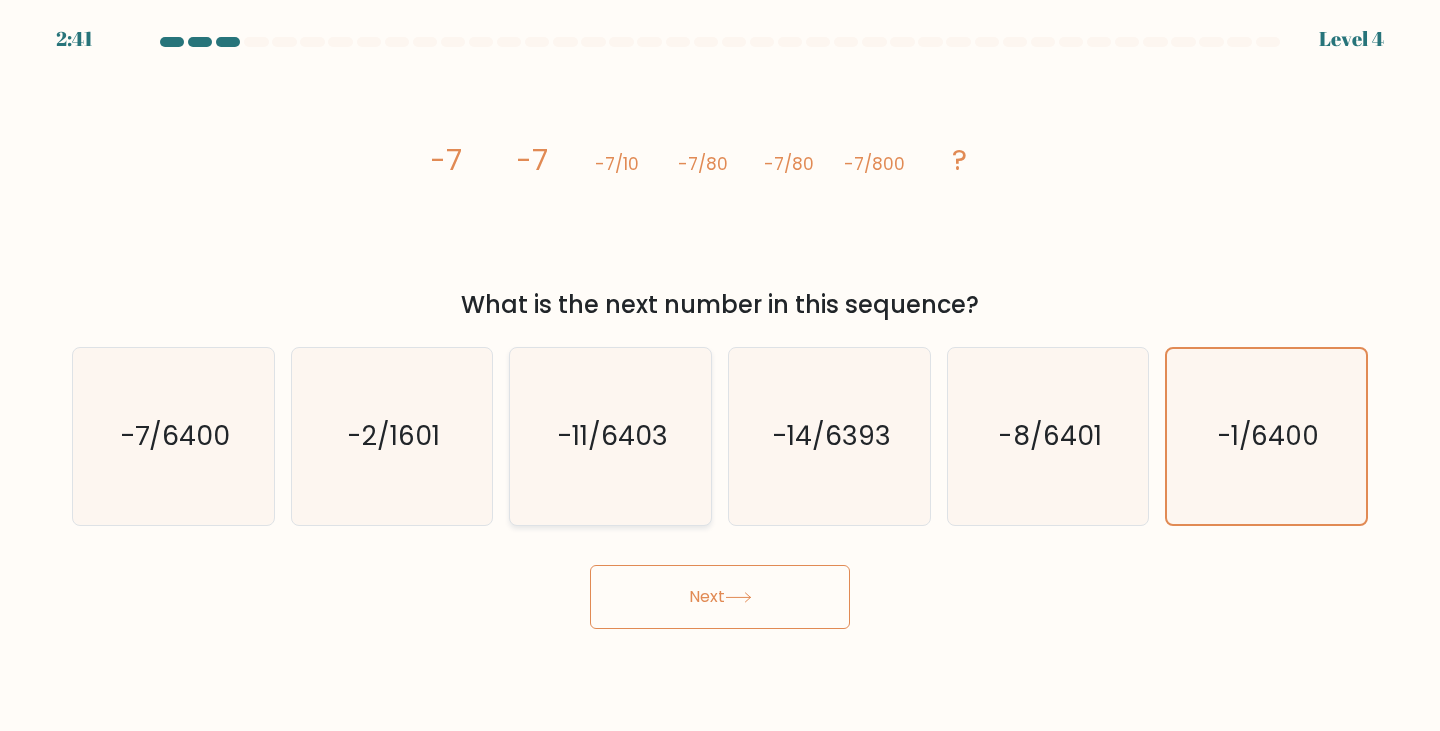 drag, startPoint x: 819, startPoint y: 442, endPoint x: 543, endPoint y: 438, distance: 276.029 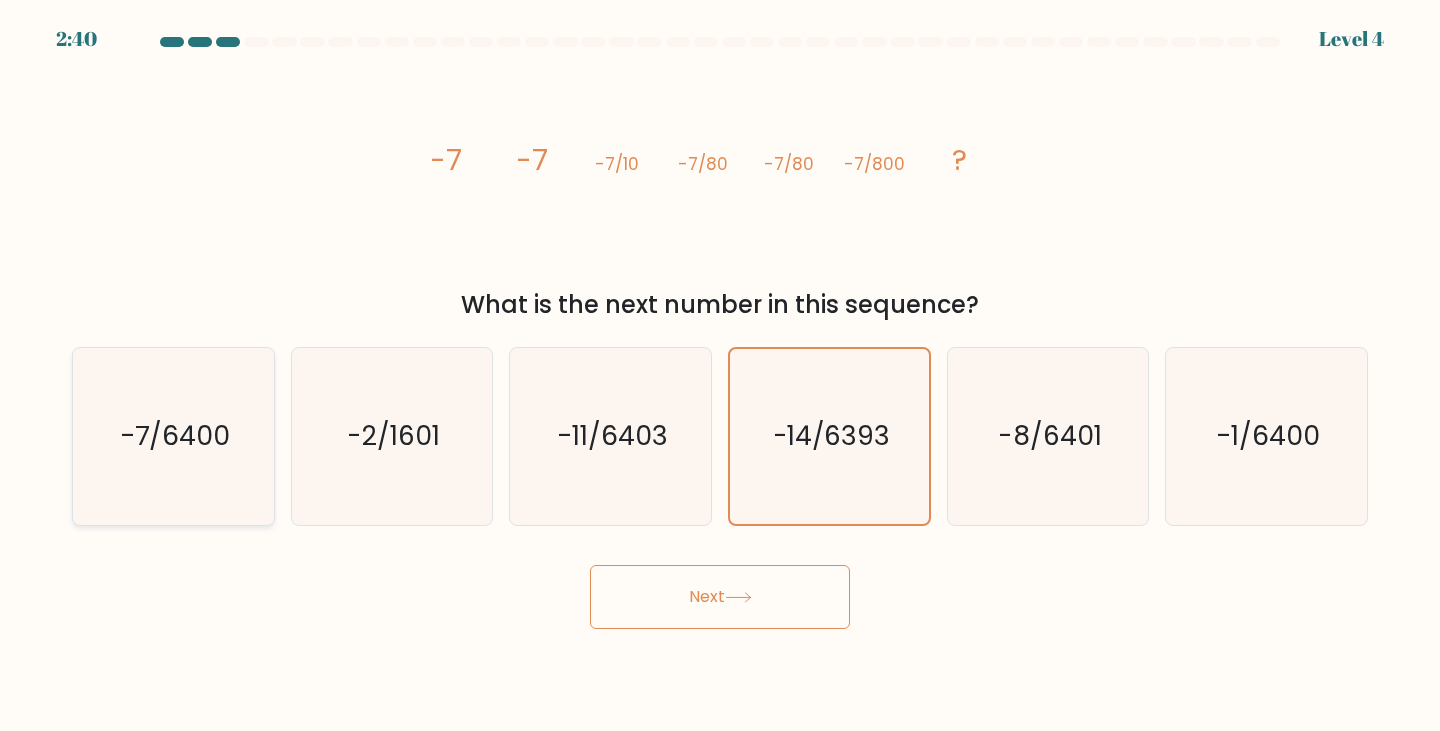click on "-7/6400" 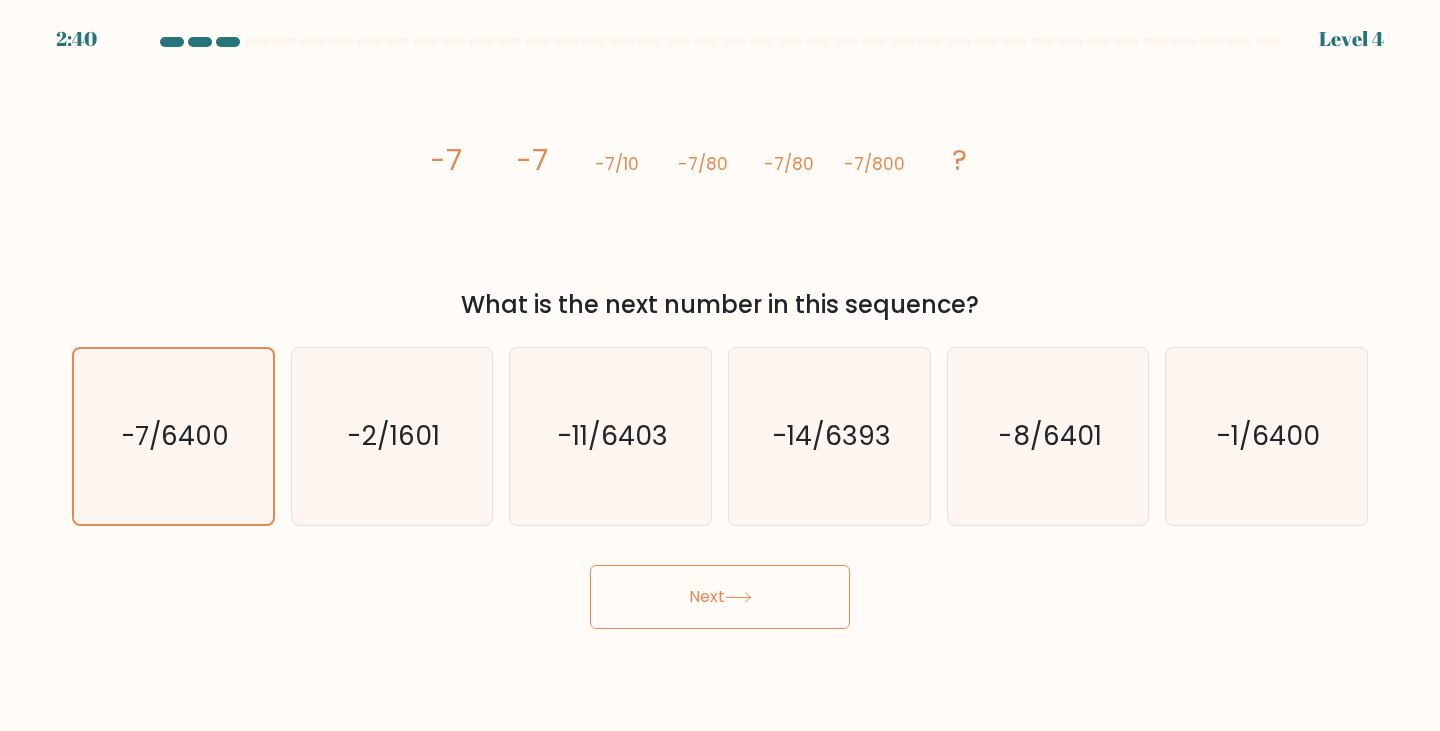 click on "Next" at bounding box center [720, 597] 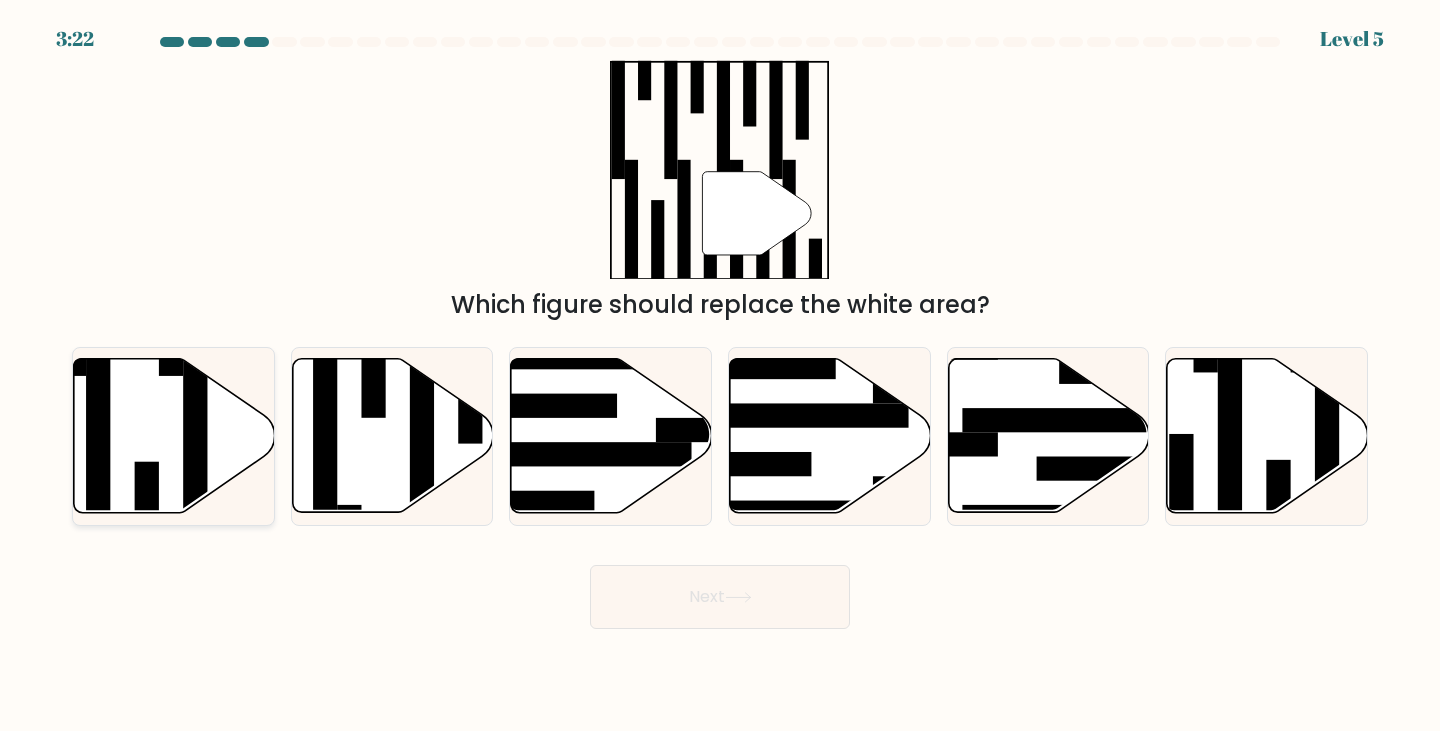 click 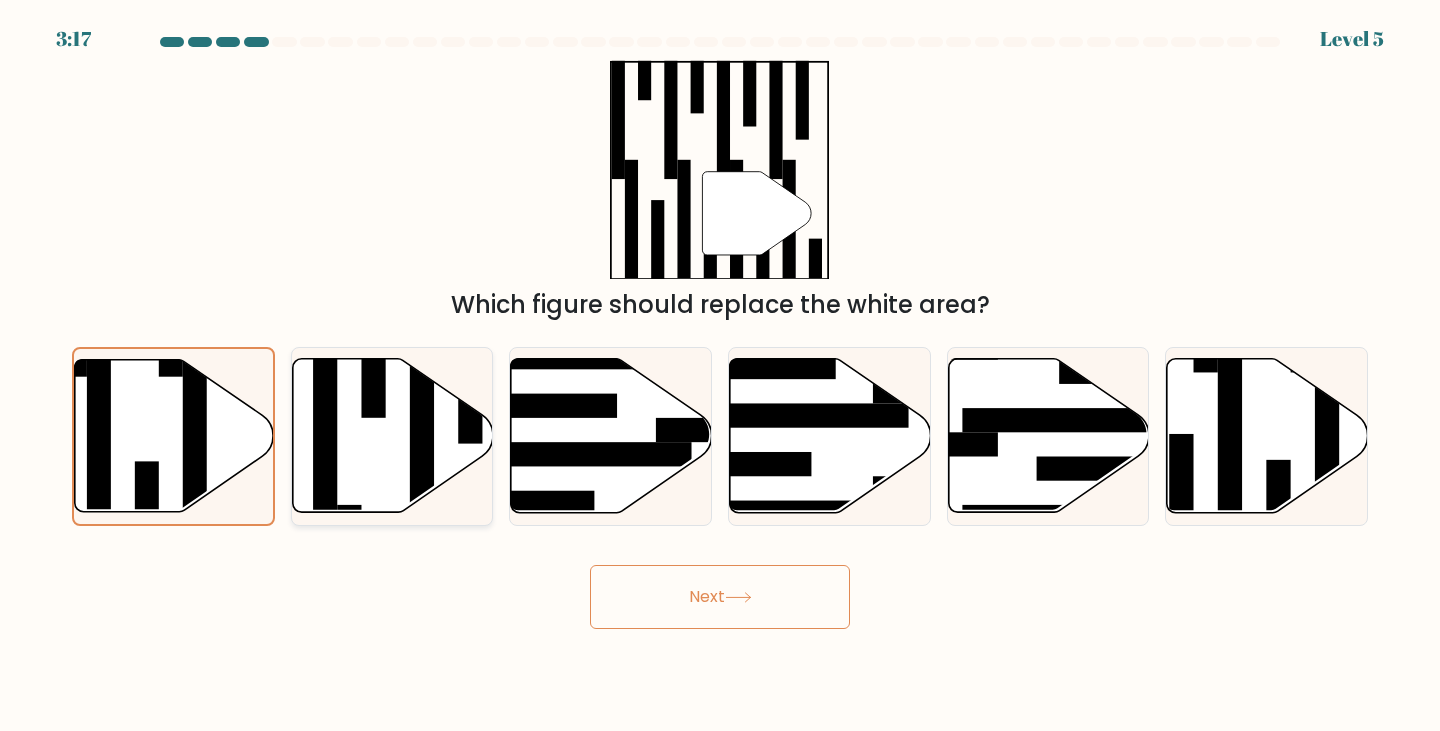 click 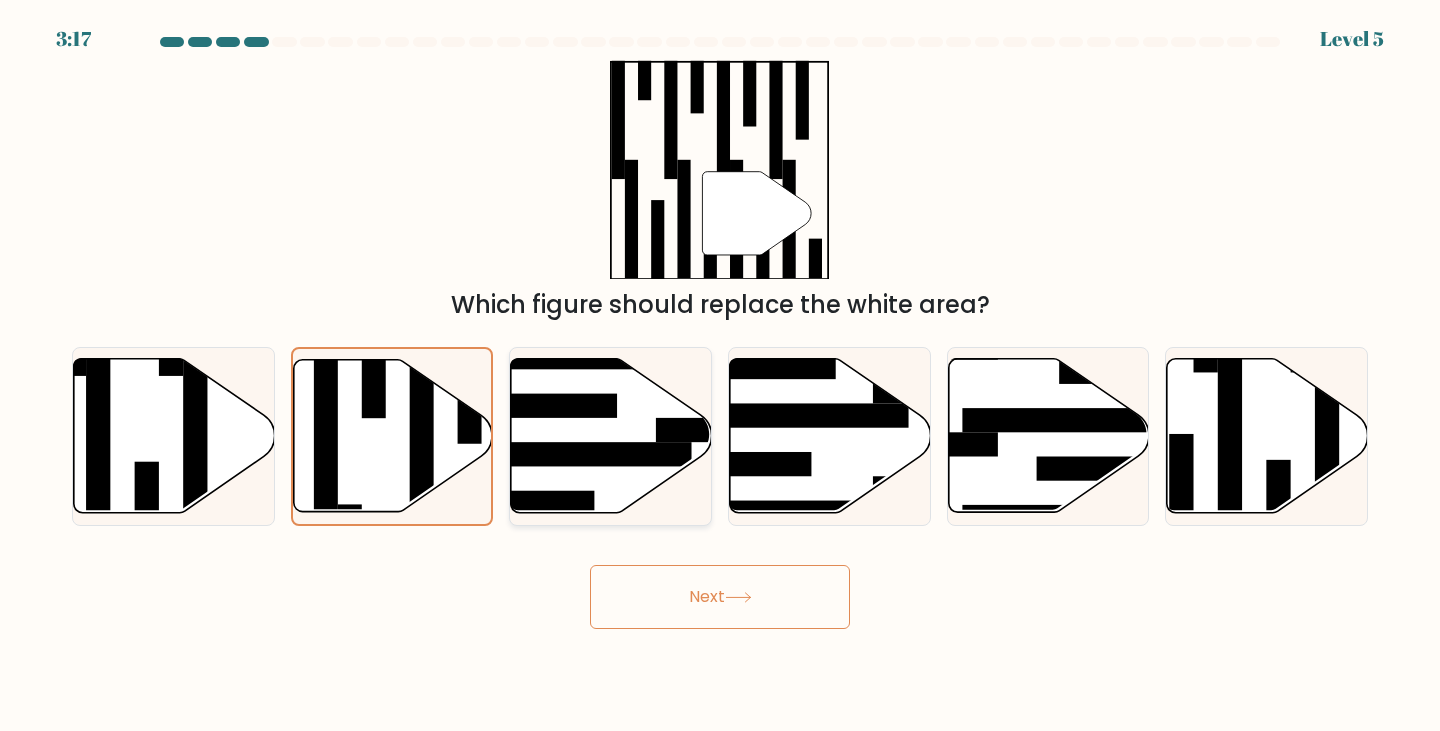 click 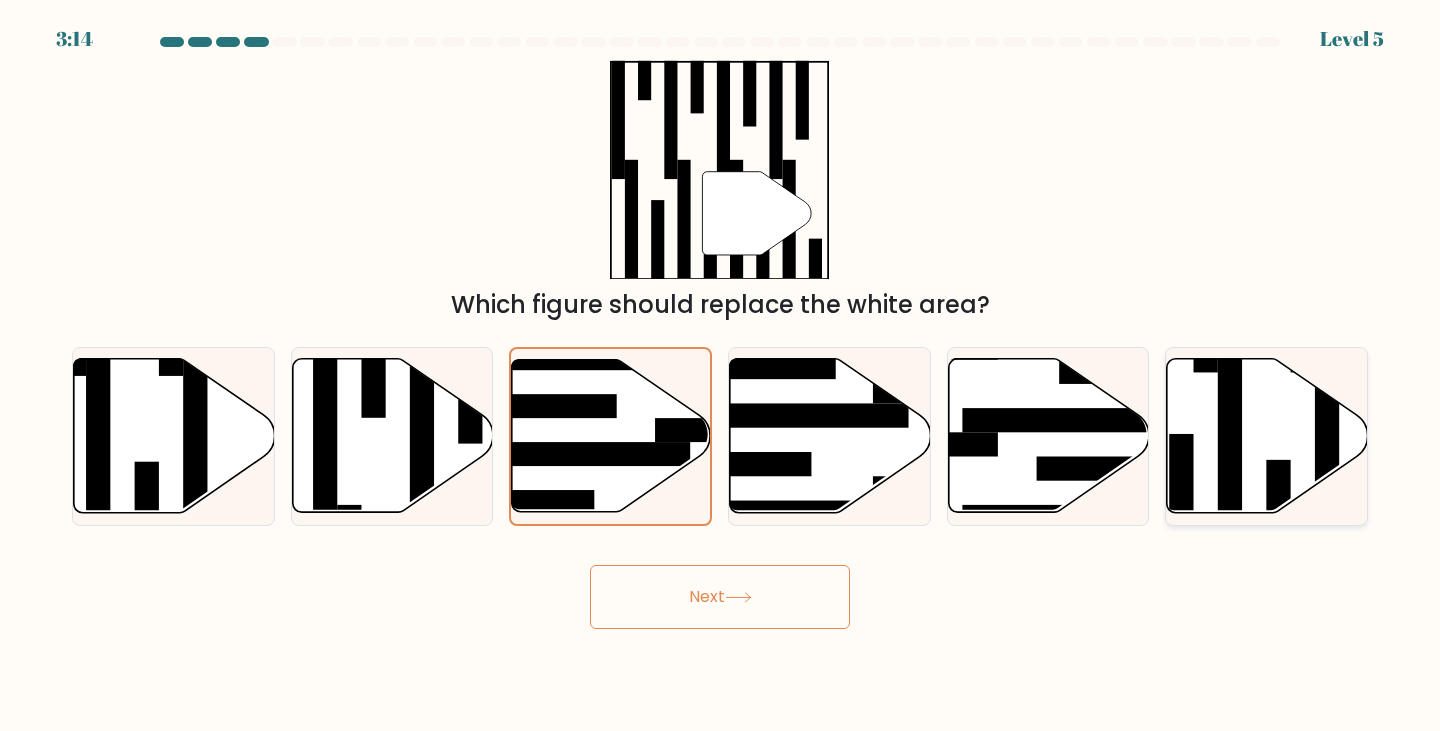 click 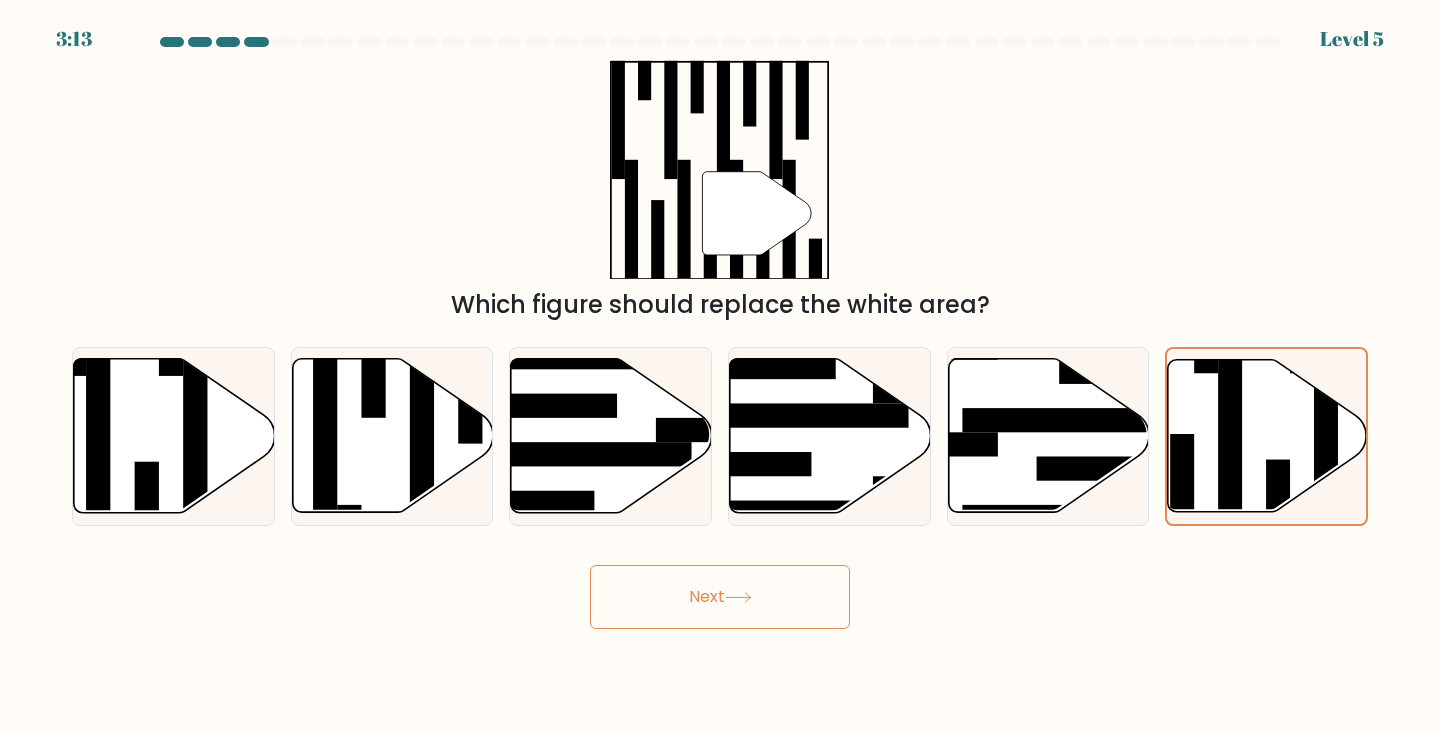 click on "Next" at bounding box center [720, 597] 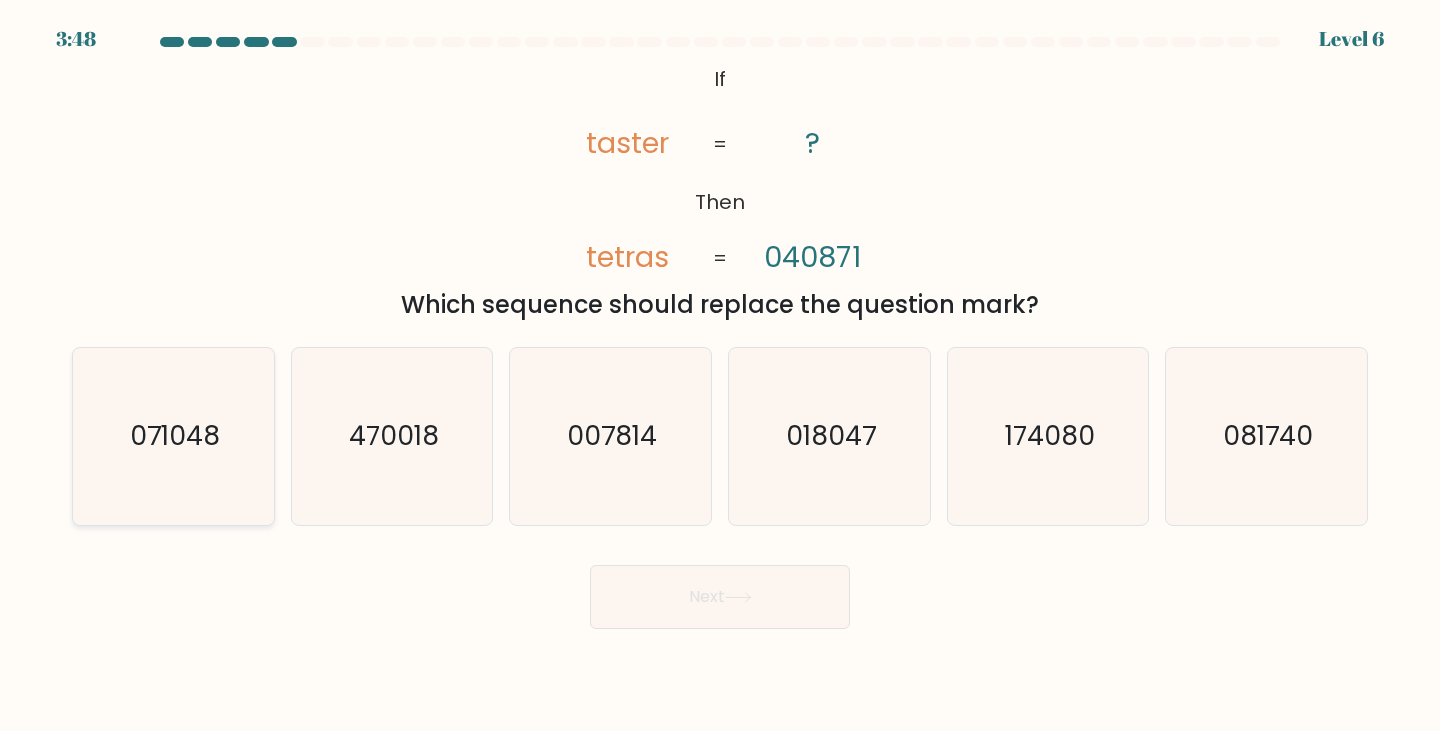 click on "071048" 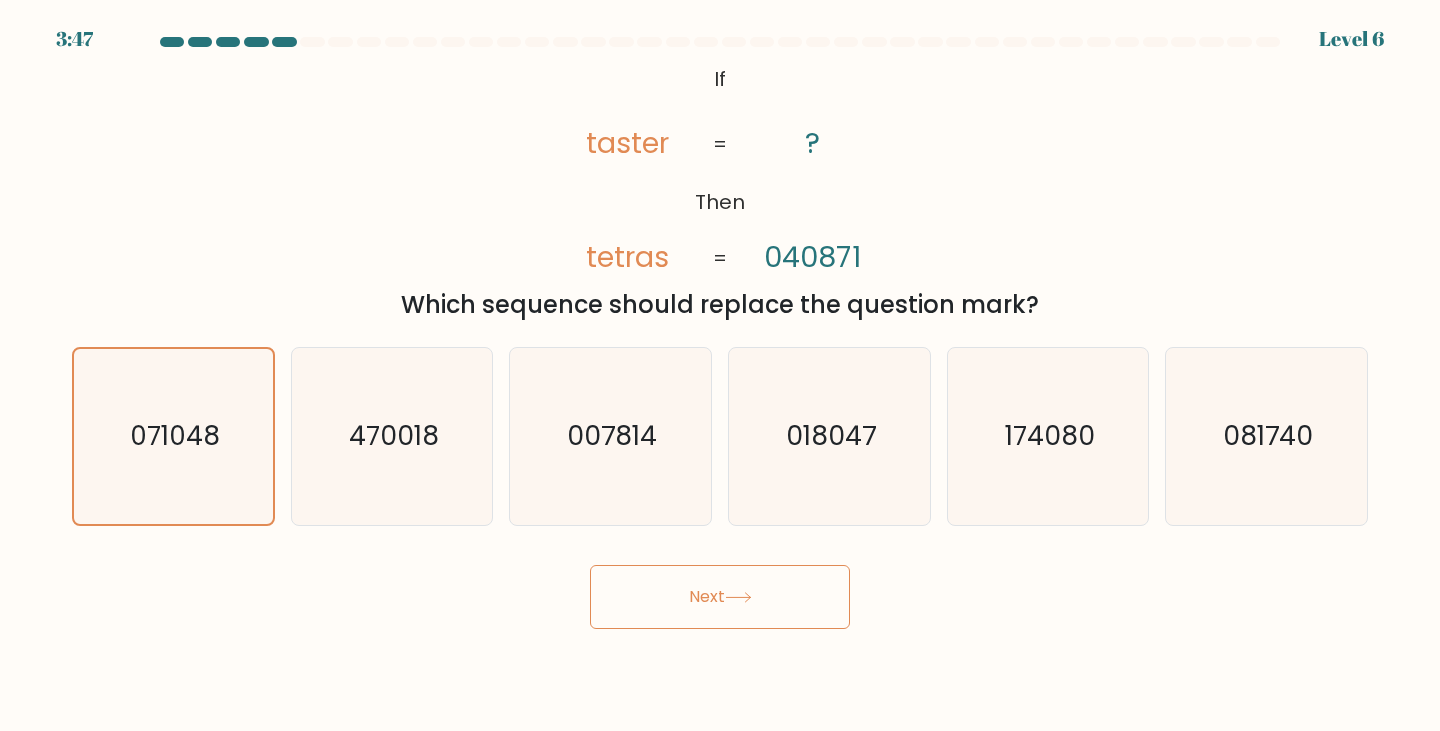 click on "Next" at bounding box center (720, 597) 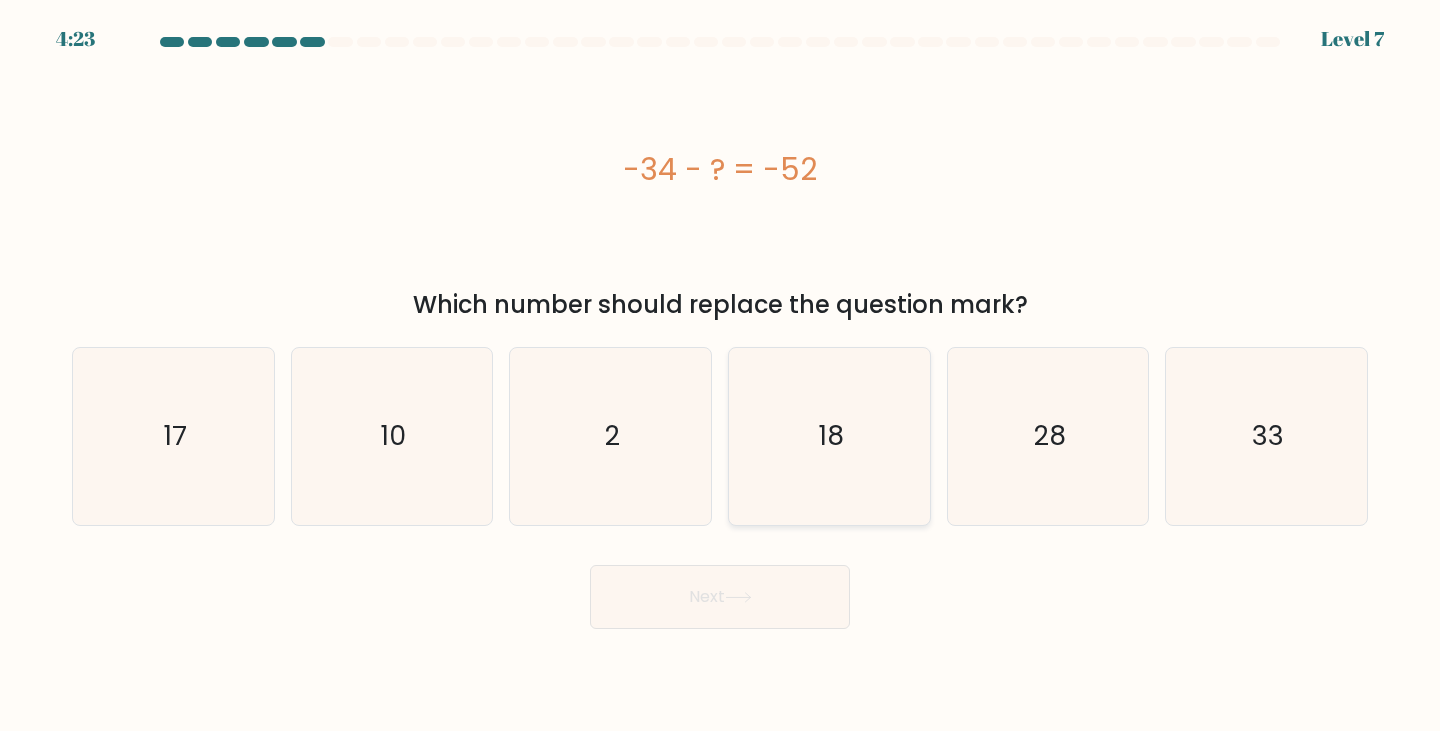 click on "18" 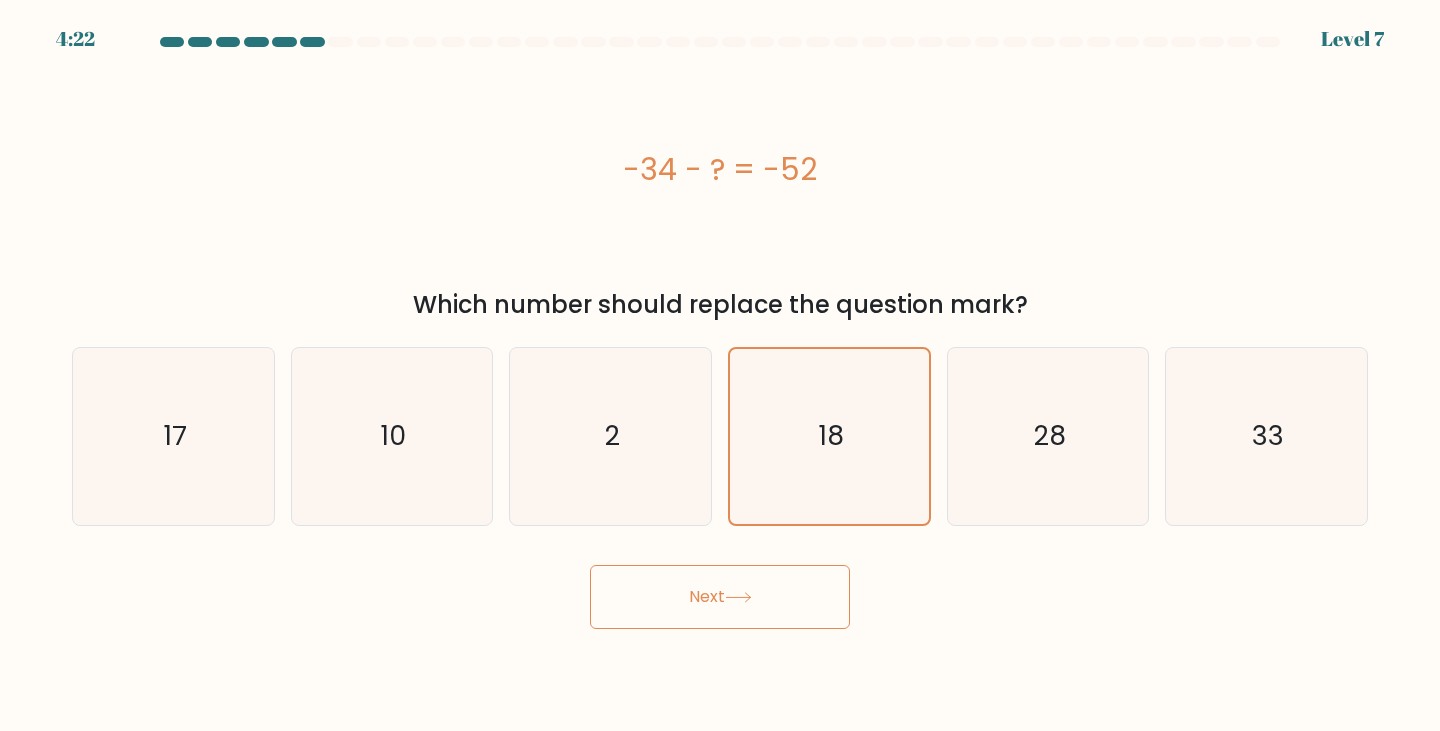 click on "4:22
Level 7
a." at bounding box center [720, 365] 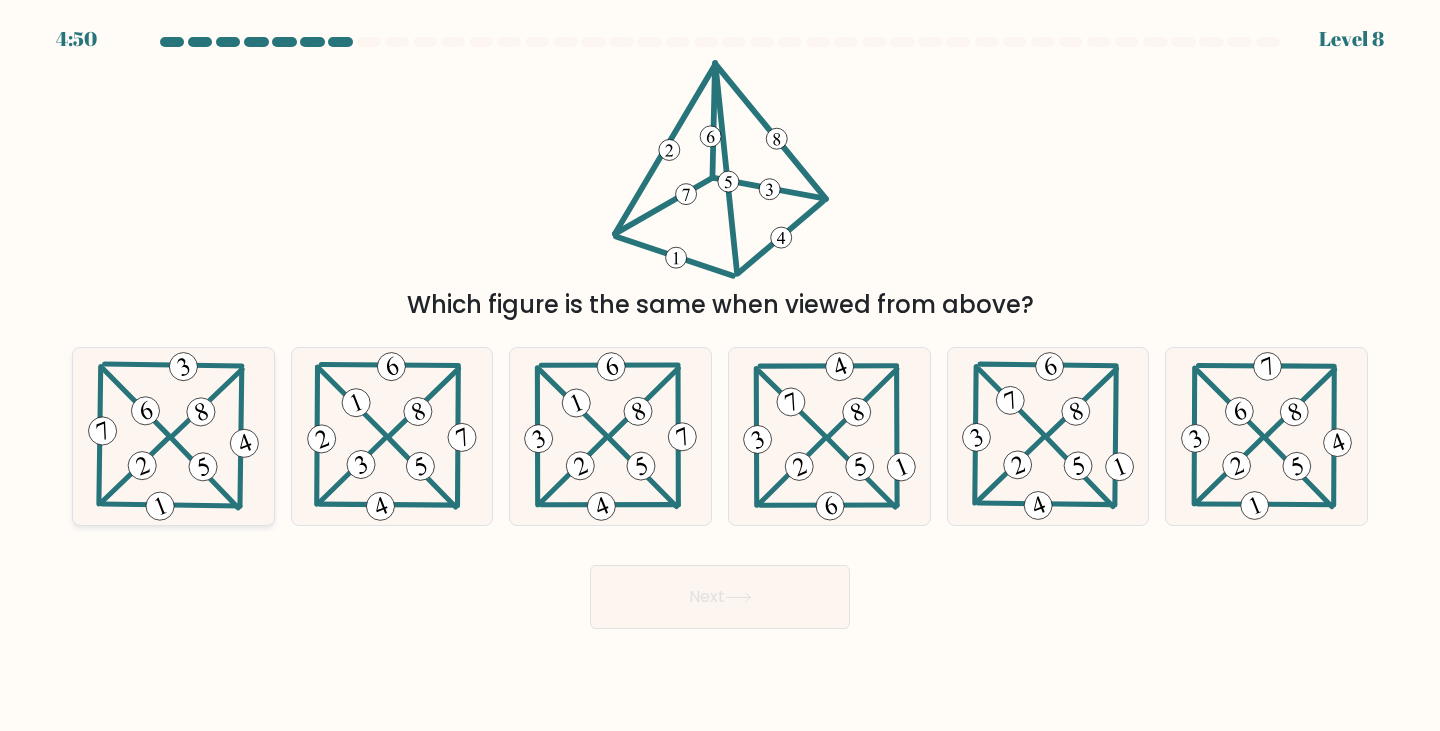 drag, startPoint x: 210, startPoint y: 454, endPoint x: 223, endPoint y: 483, distance: 31.780497 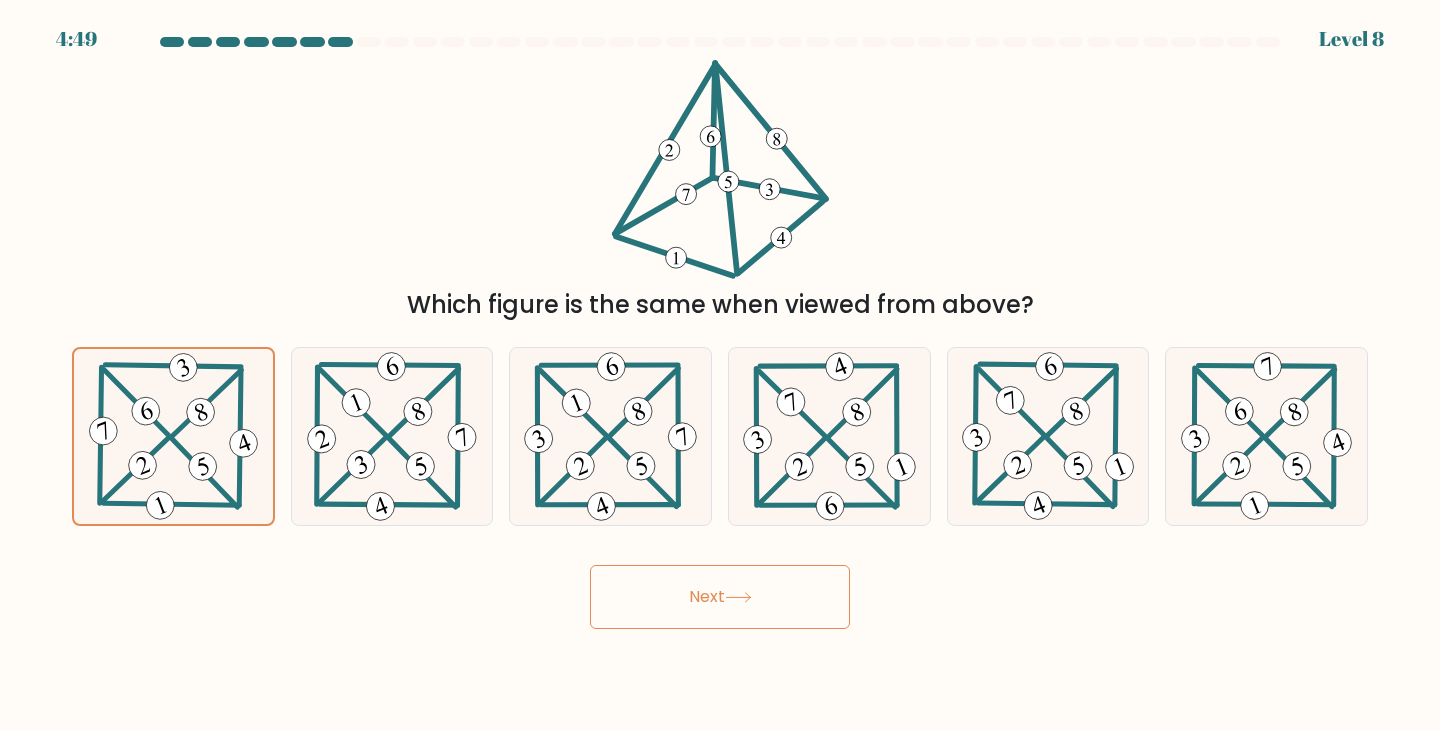 click on "Next" at bounding box center [720, 597] 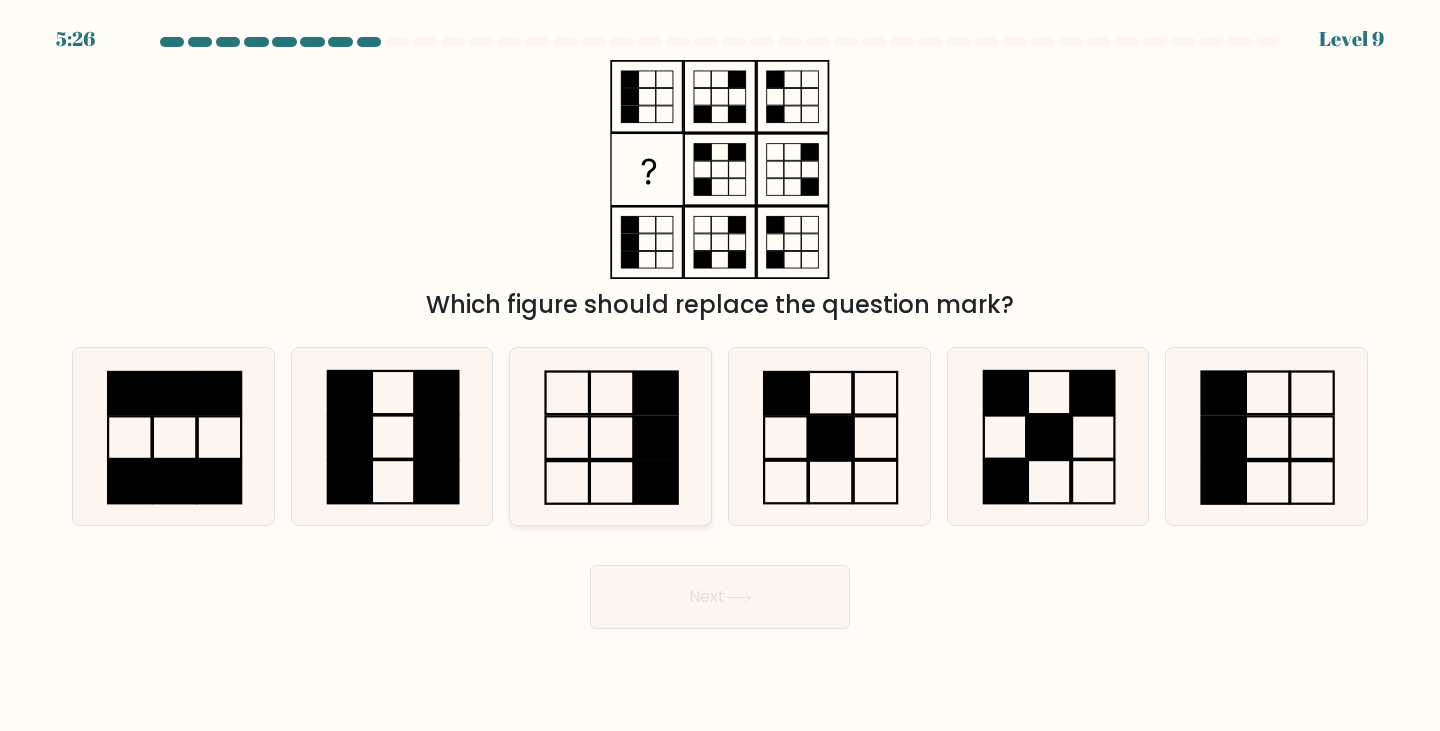 click 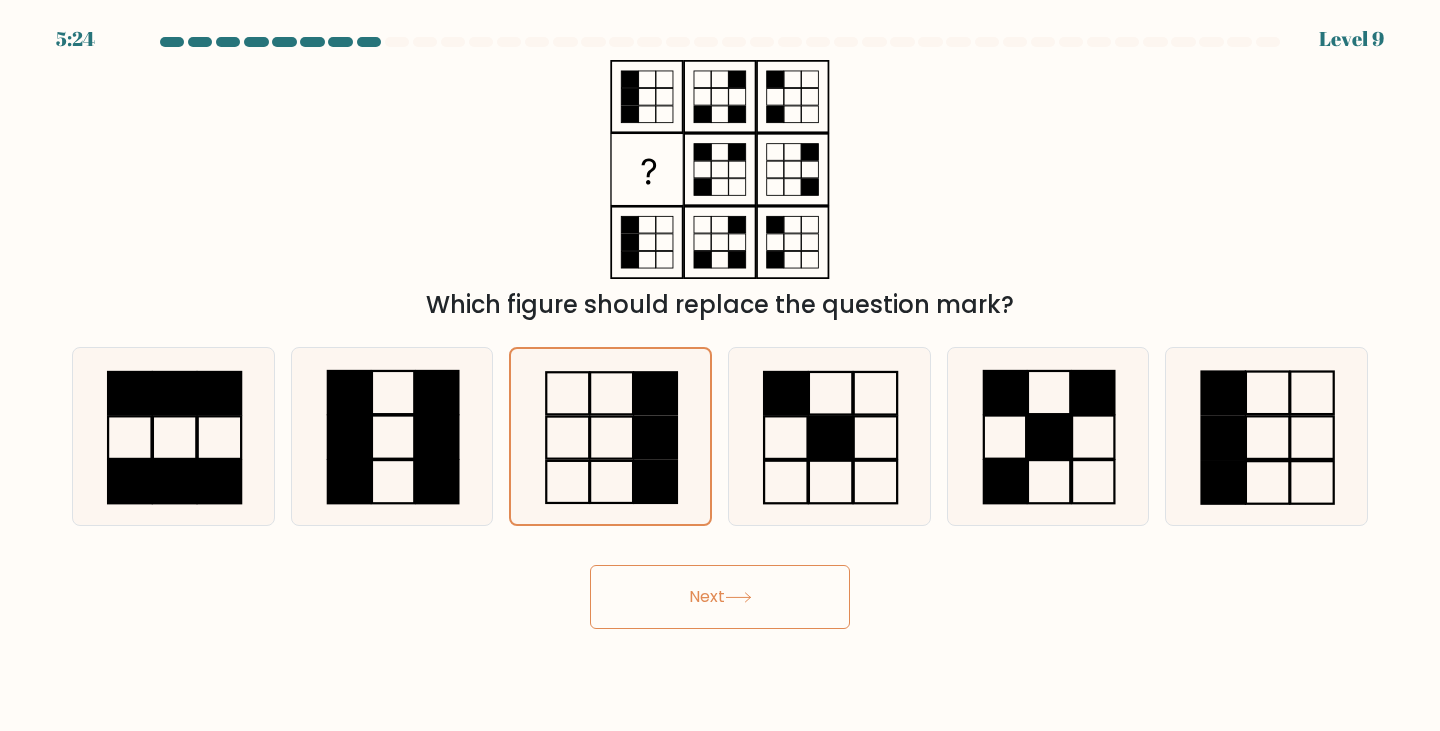 click on "Next" at bounding box center [720, 597] 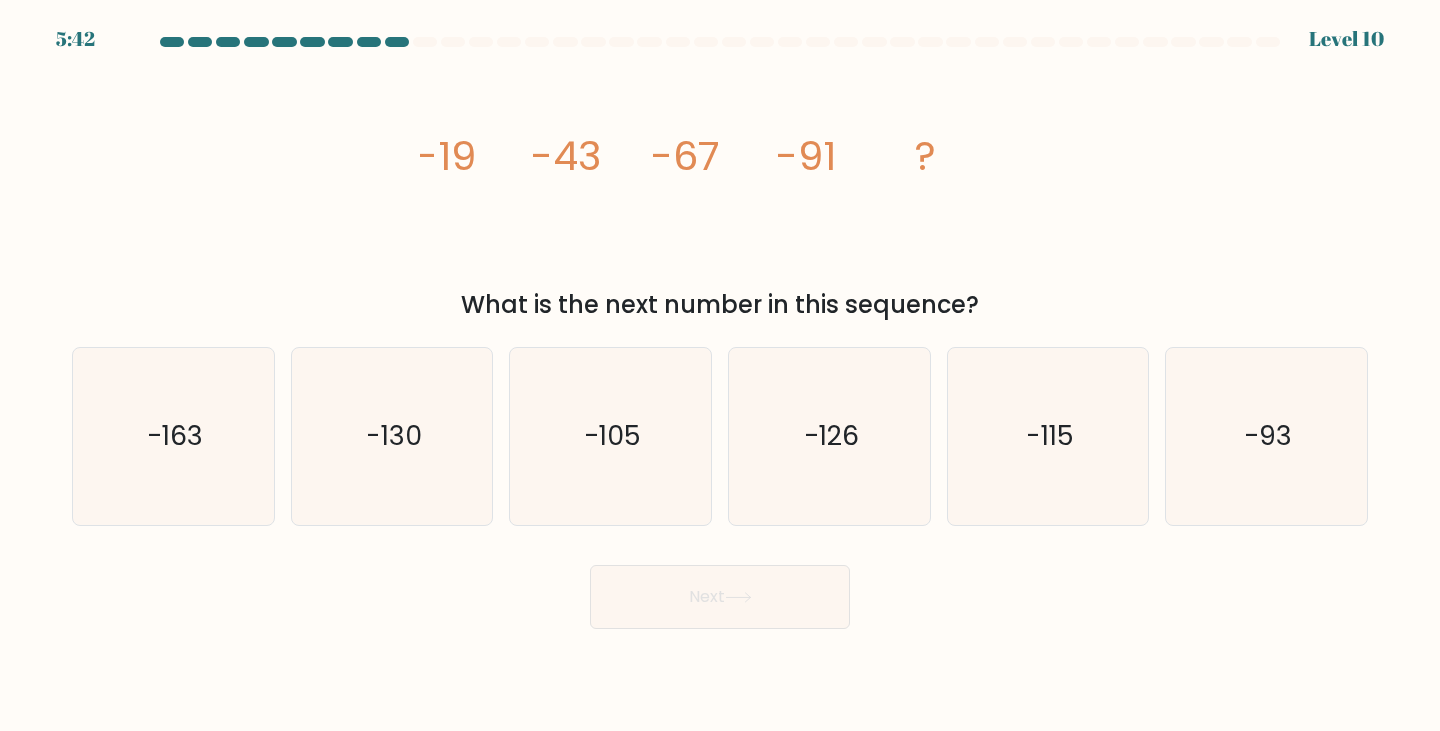 drag, startPoint x: 1071, startPoint y: 469, endPoint x: 939, endPoint y: 546, distance: 152.81688 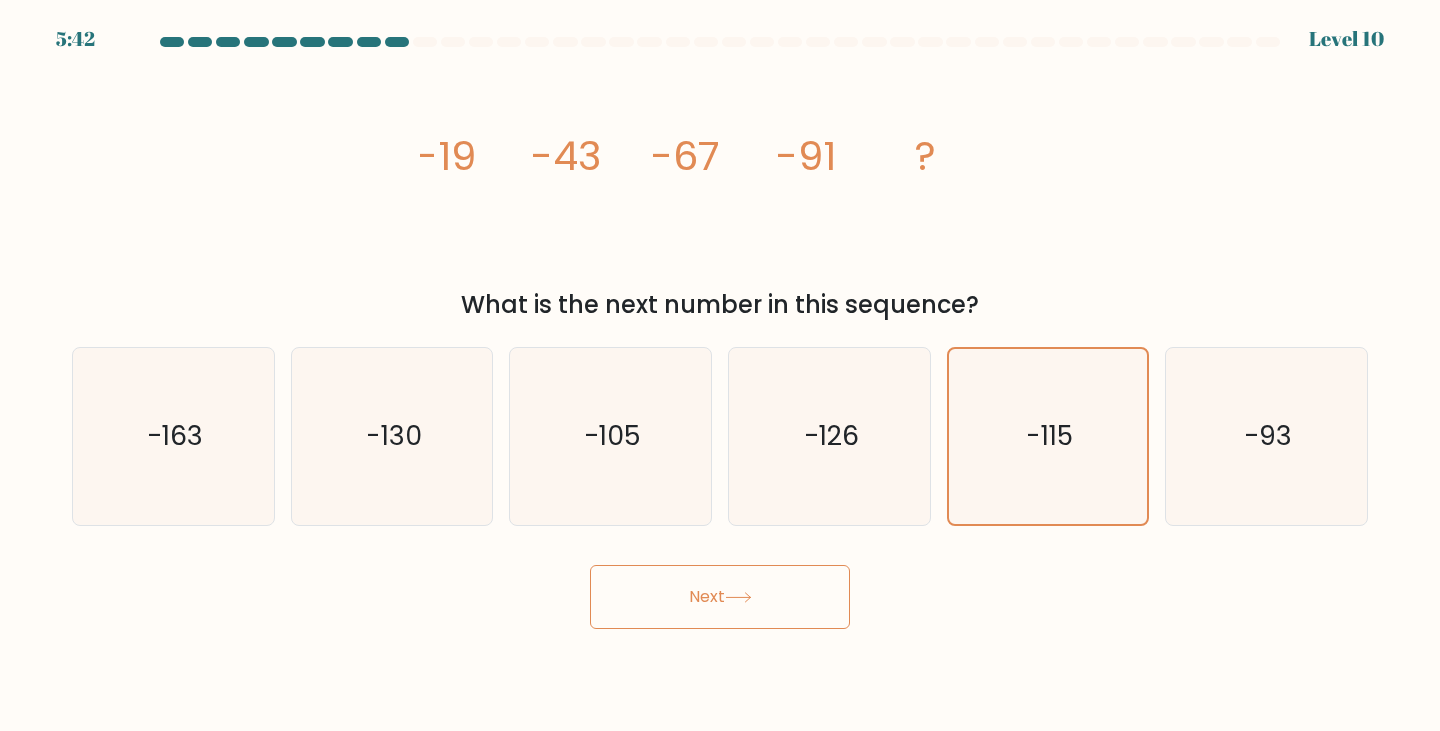 click 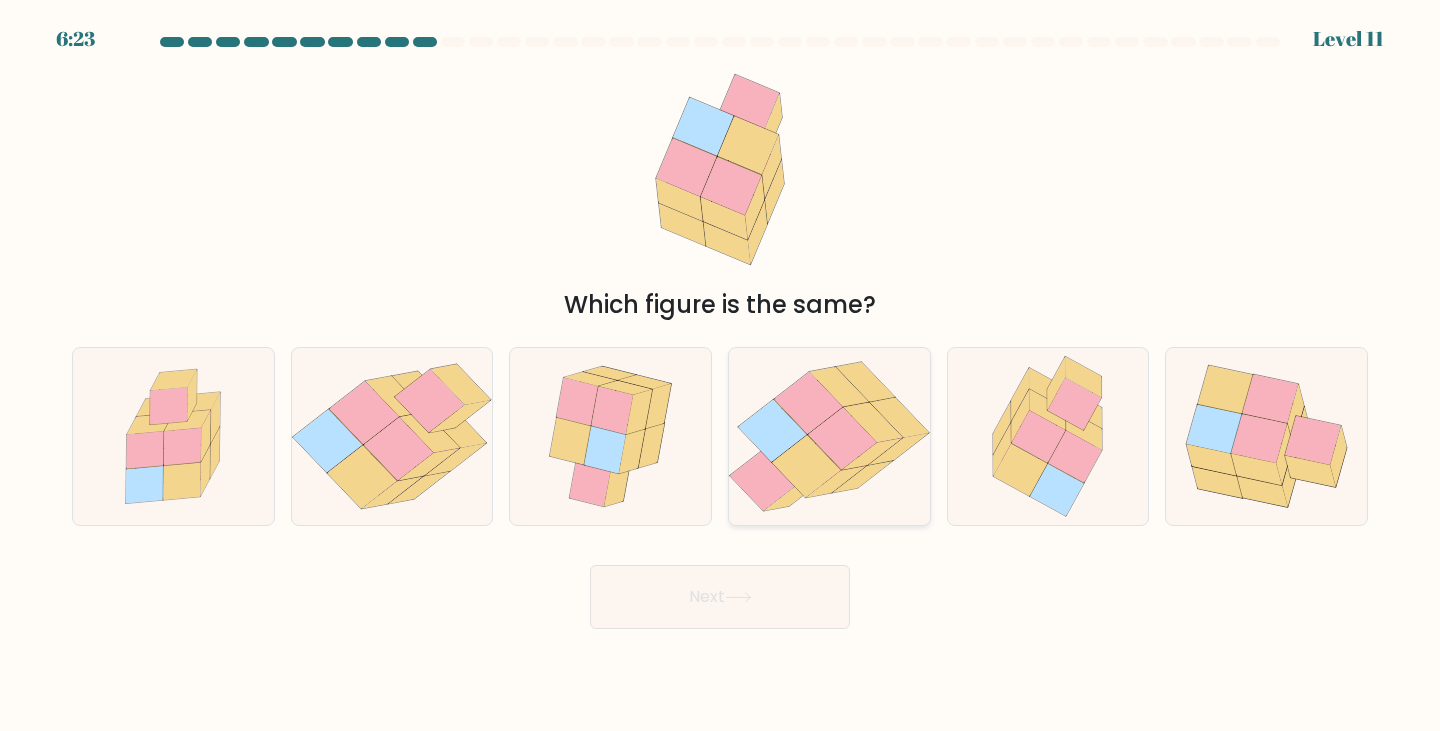 click 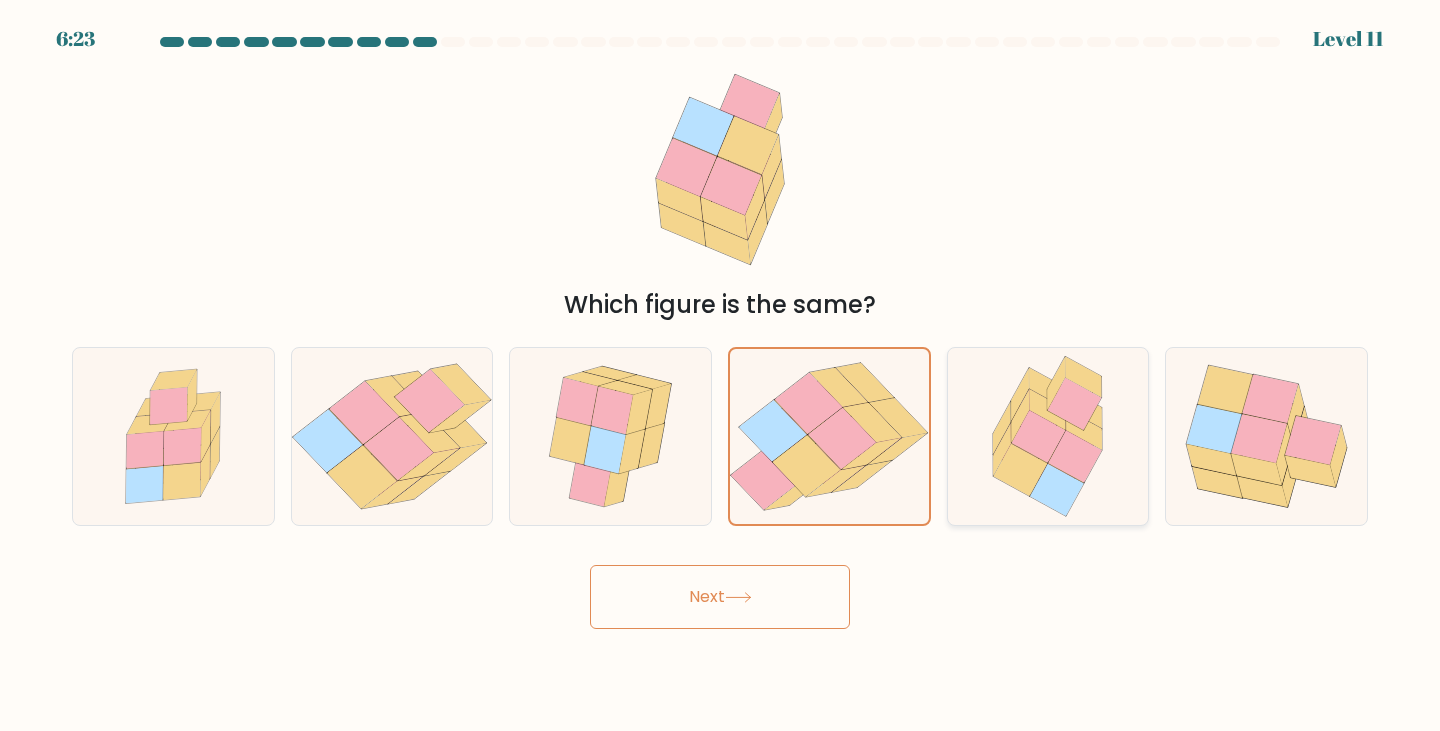 click 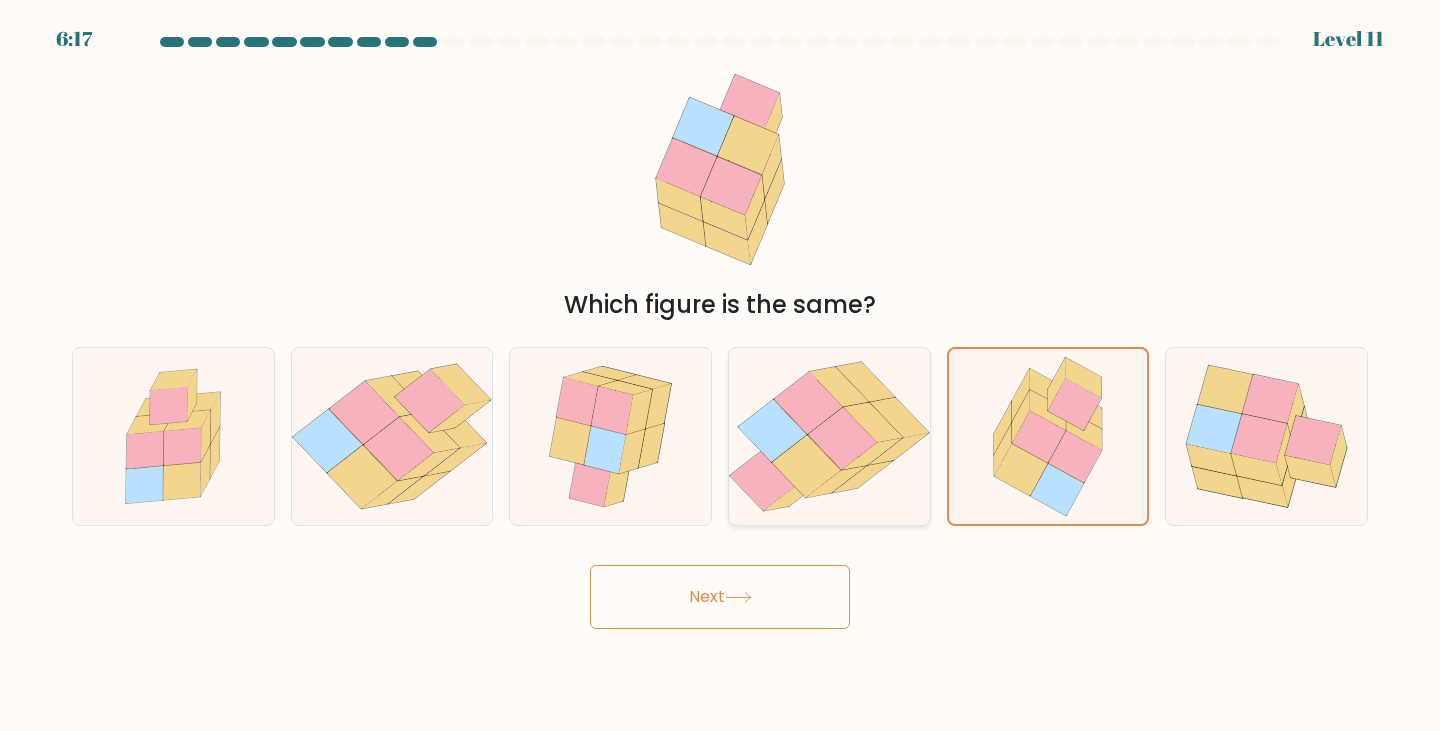 click 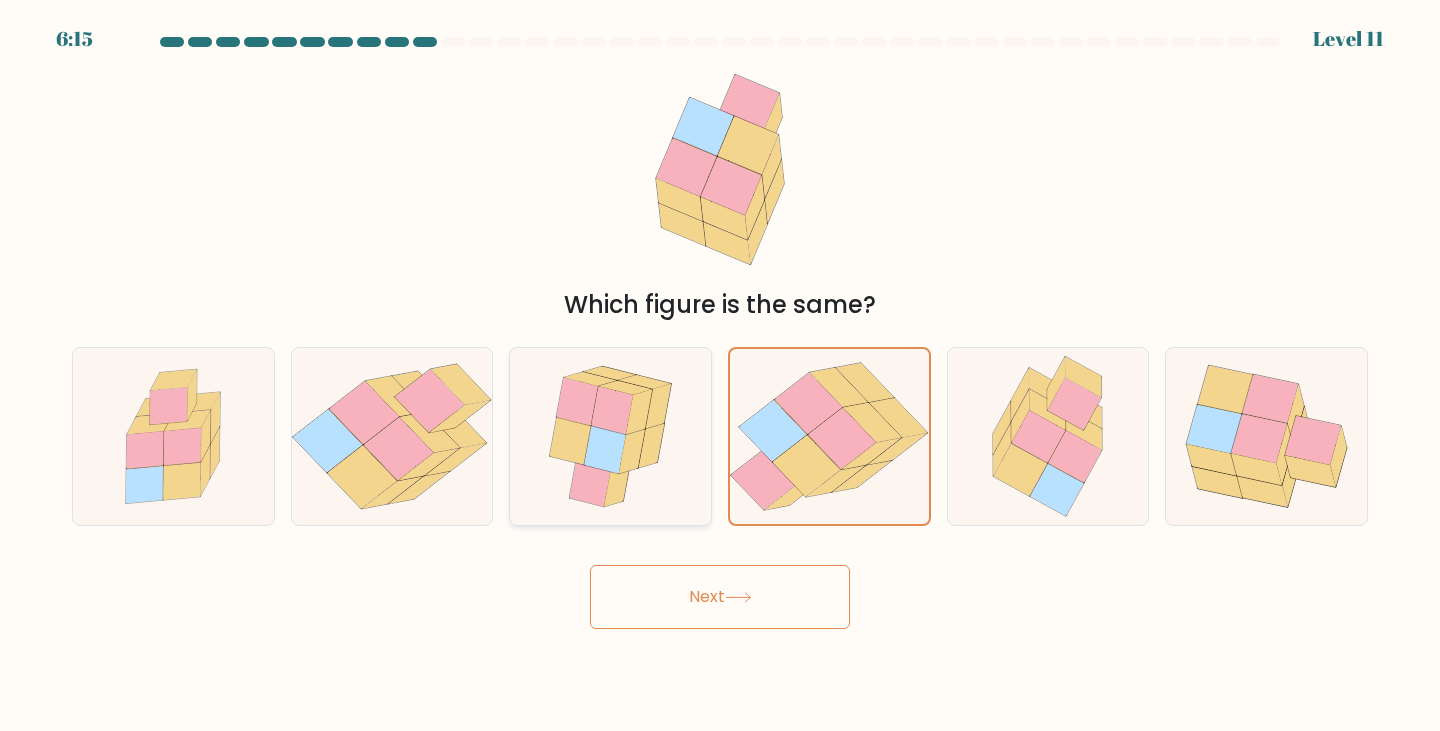 click 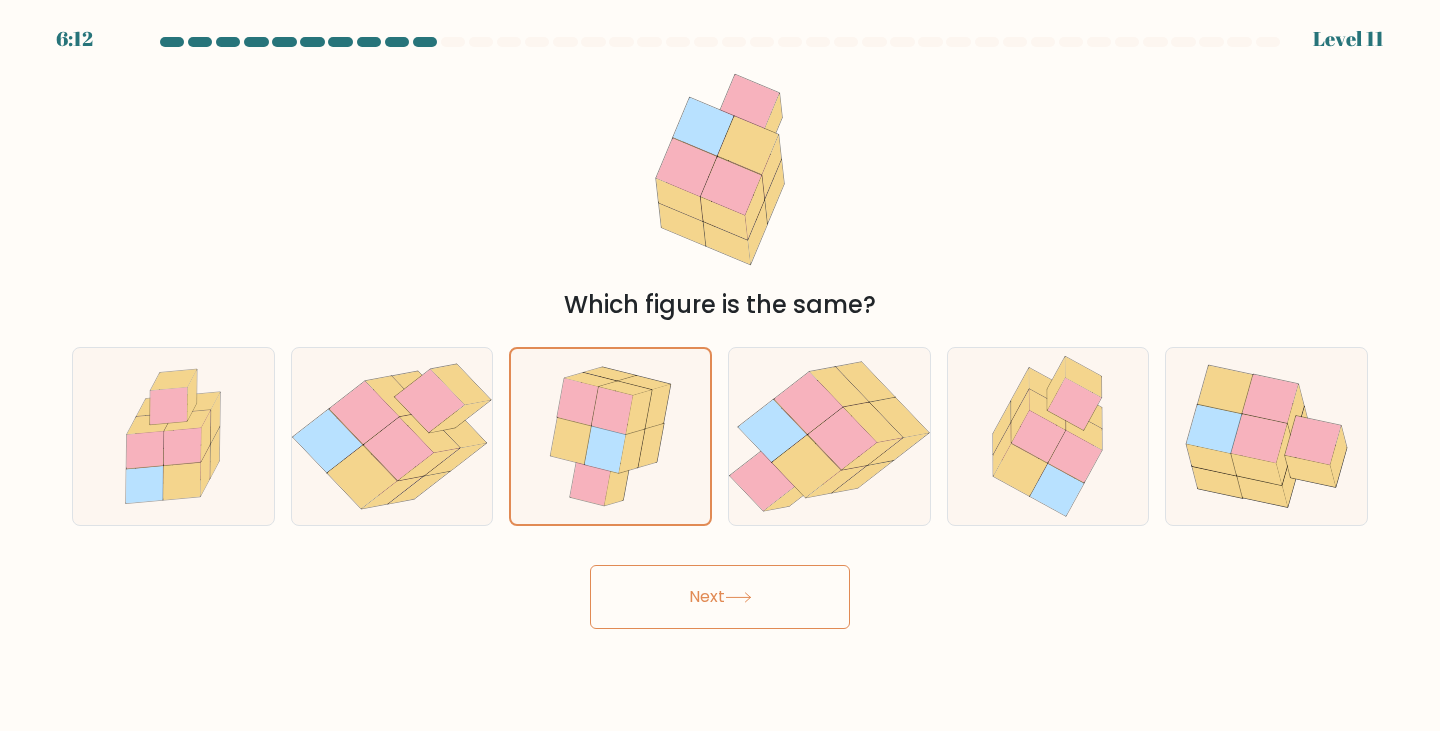 click on "Next" at bounding box center [720, 597] 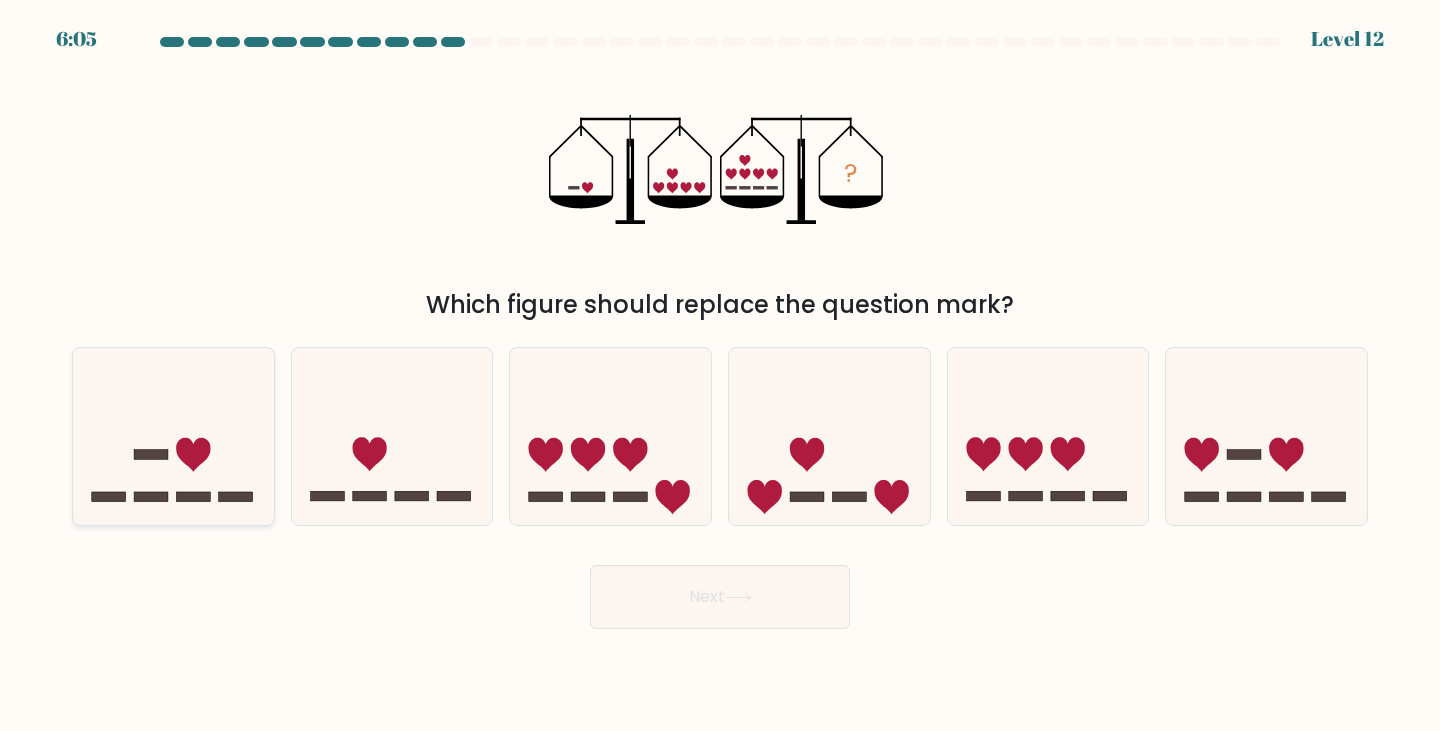 click 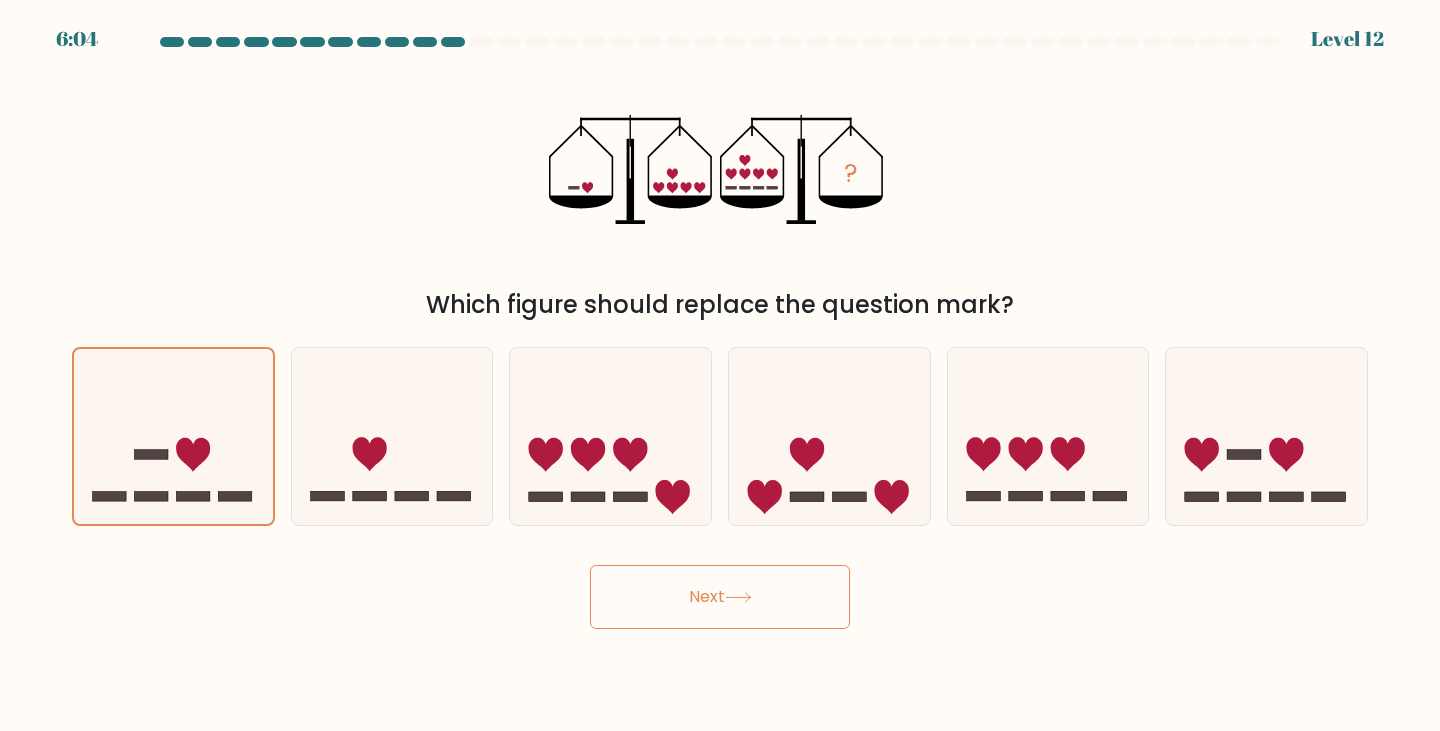 click on "Next" at bounding box center [720, 597] 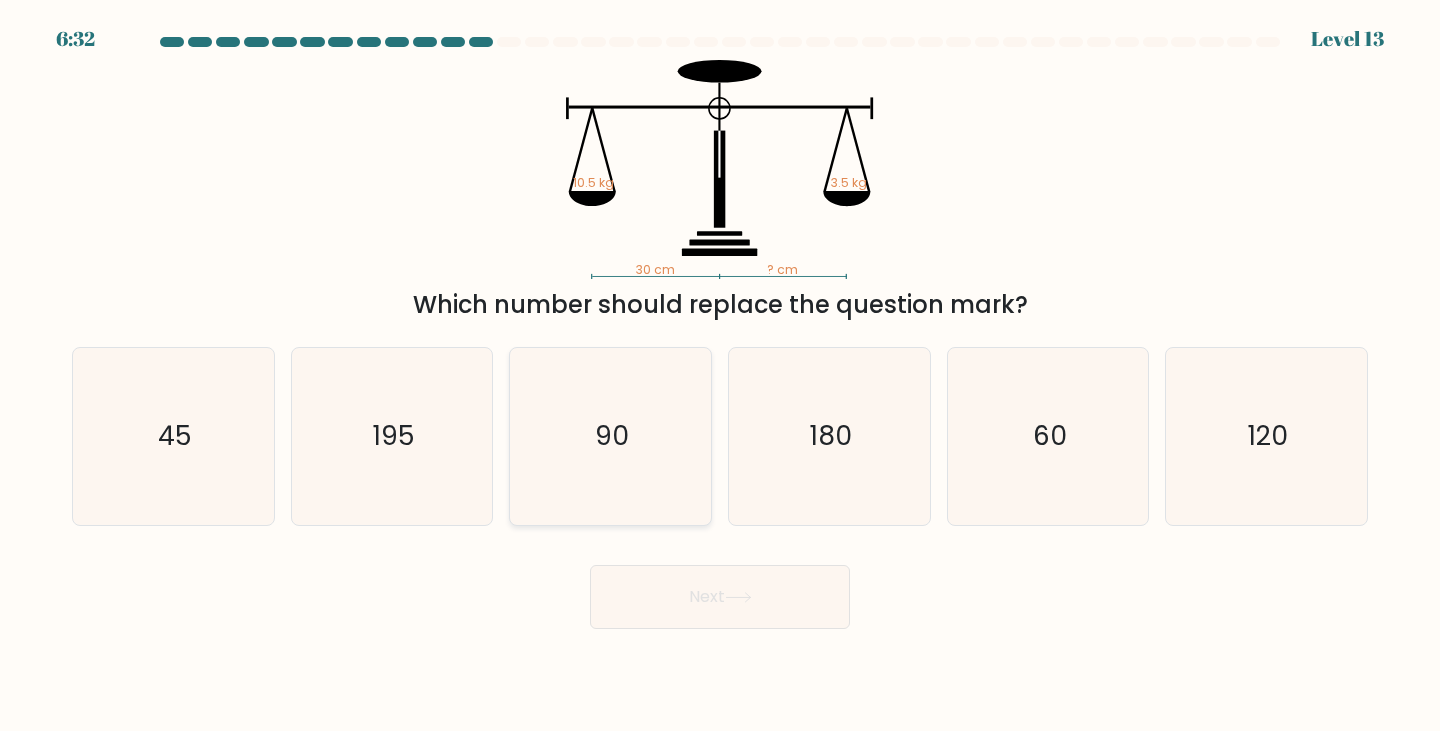 click on "90" 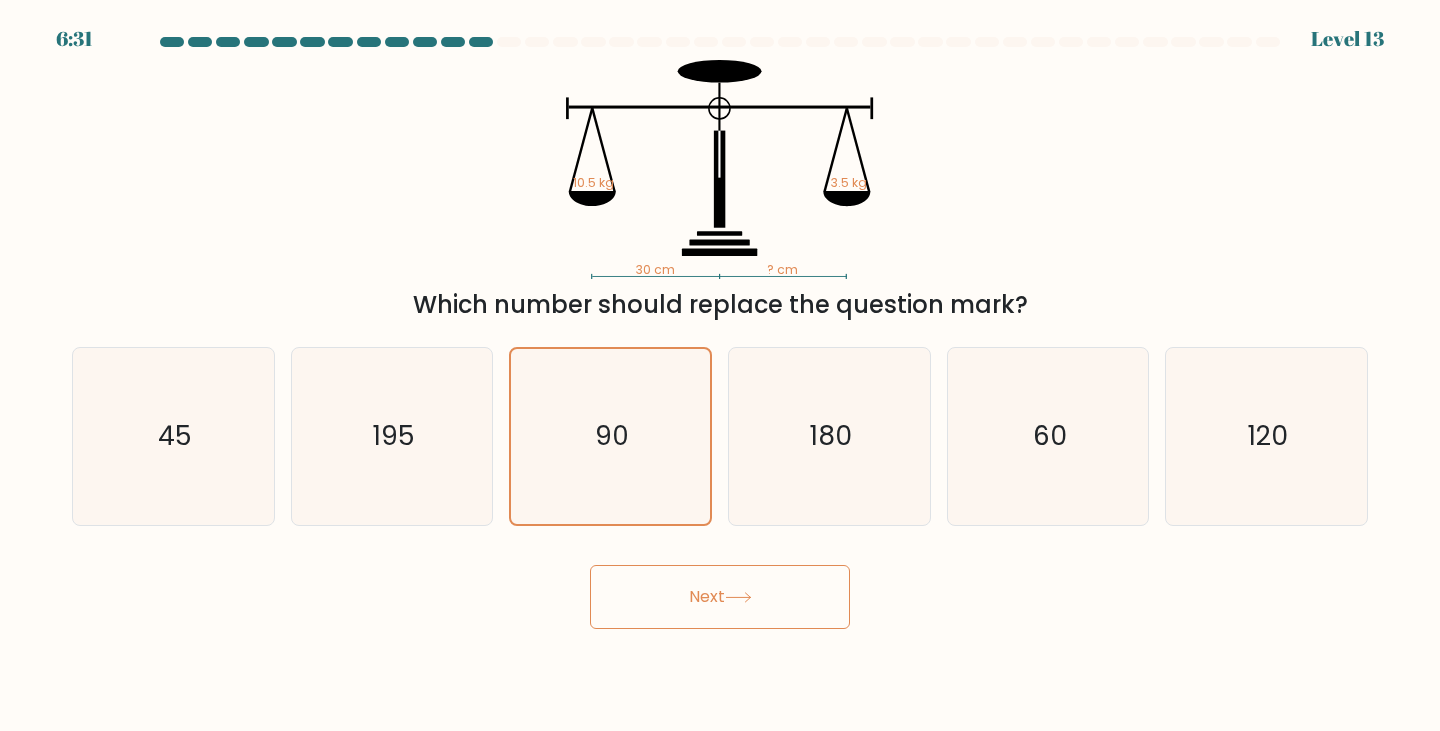 click on "Next" at bounding box center [720, 597] 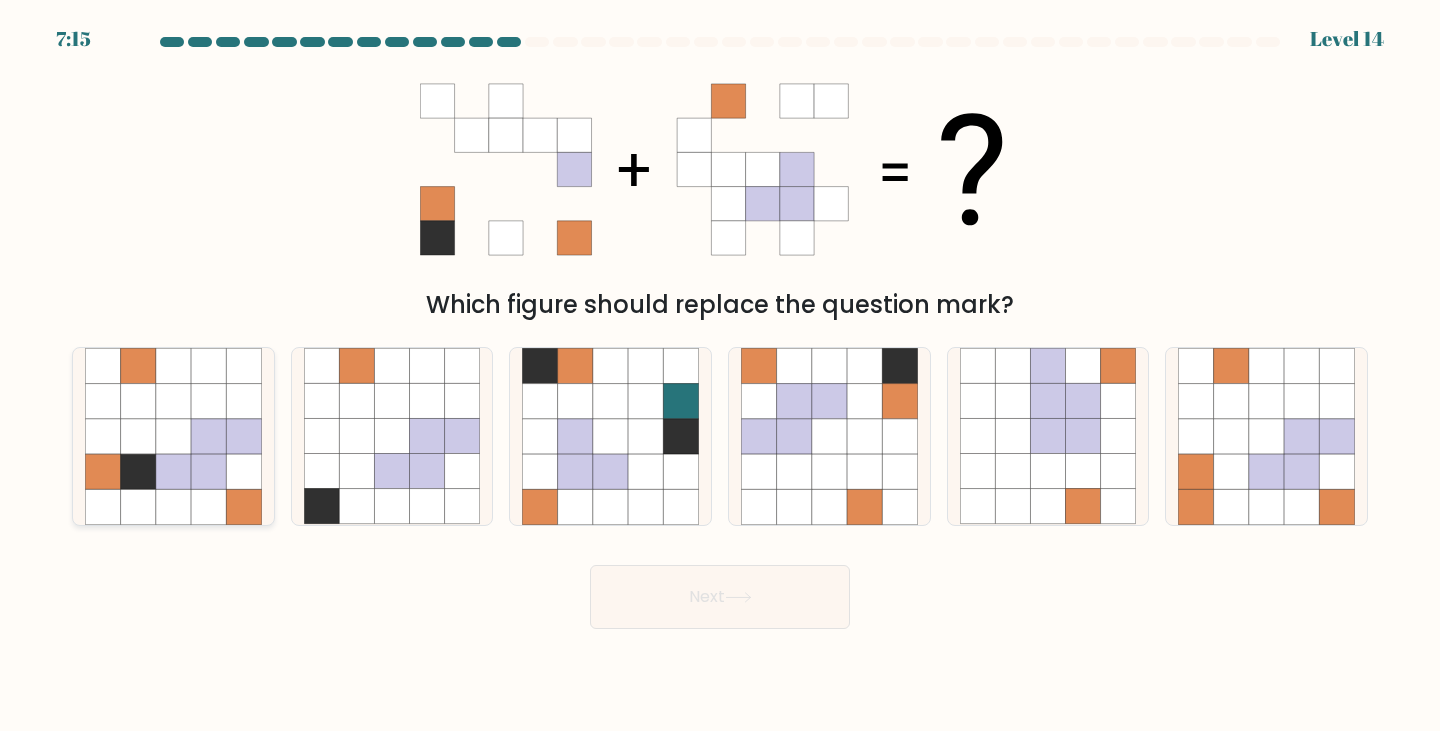 click 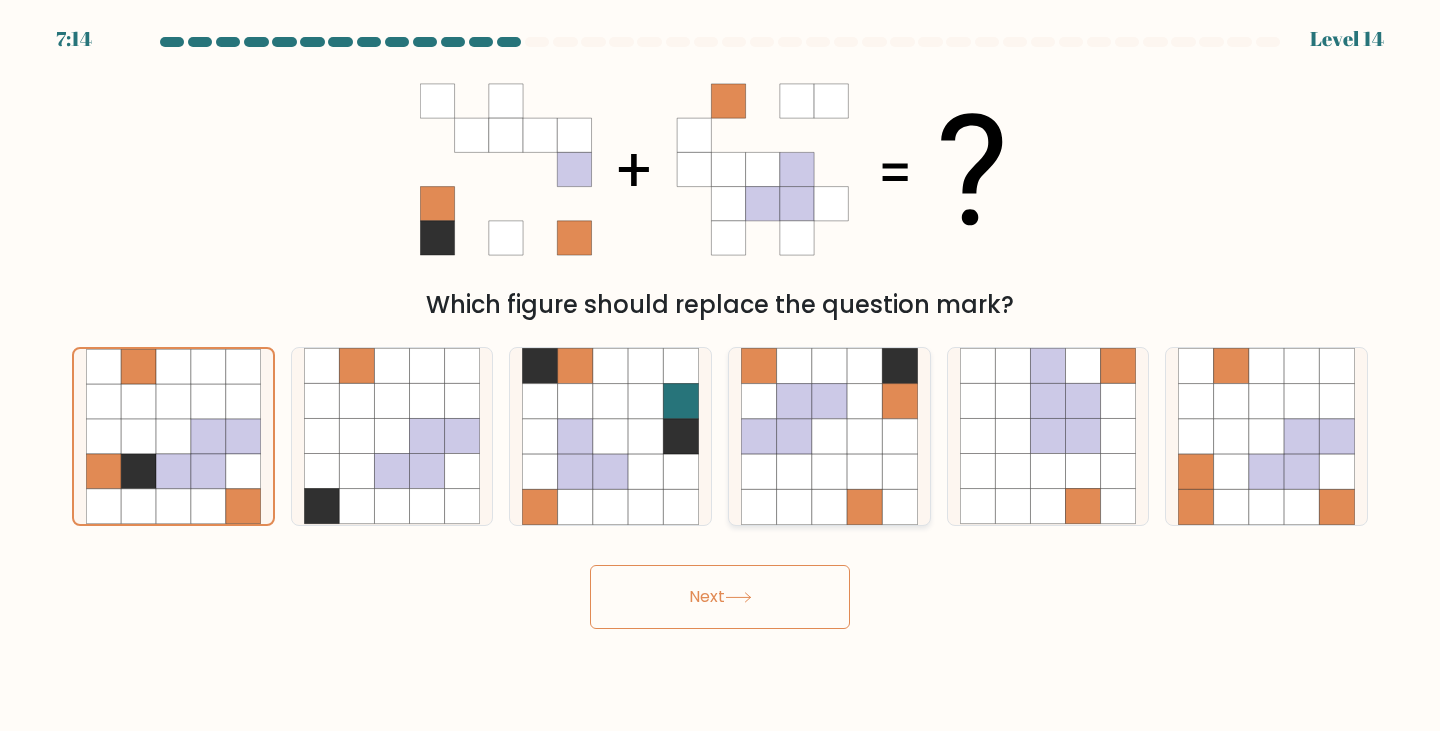 click 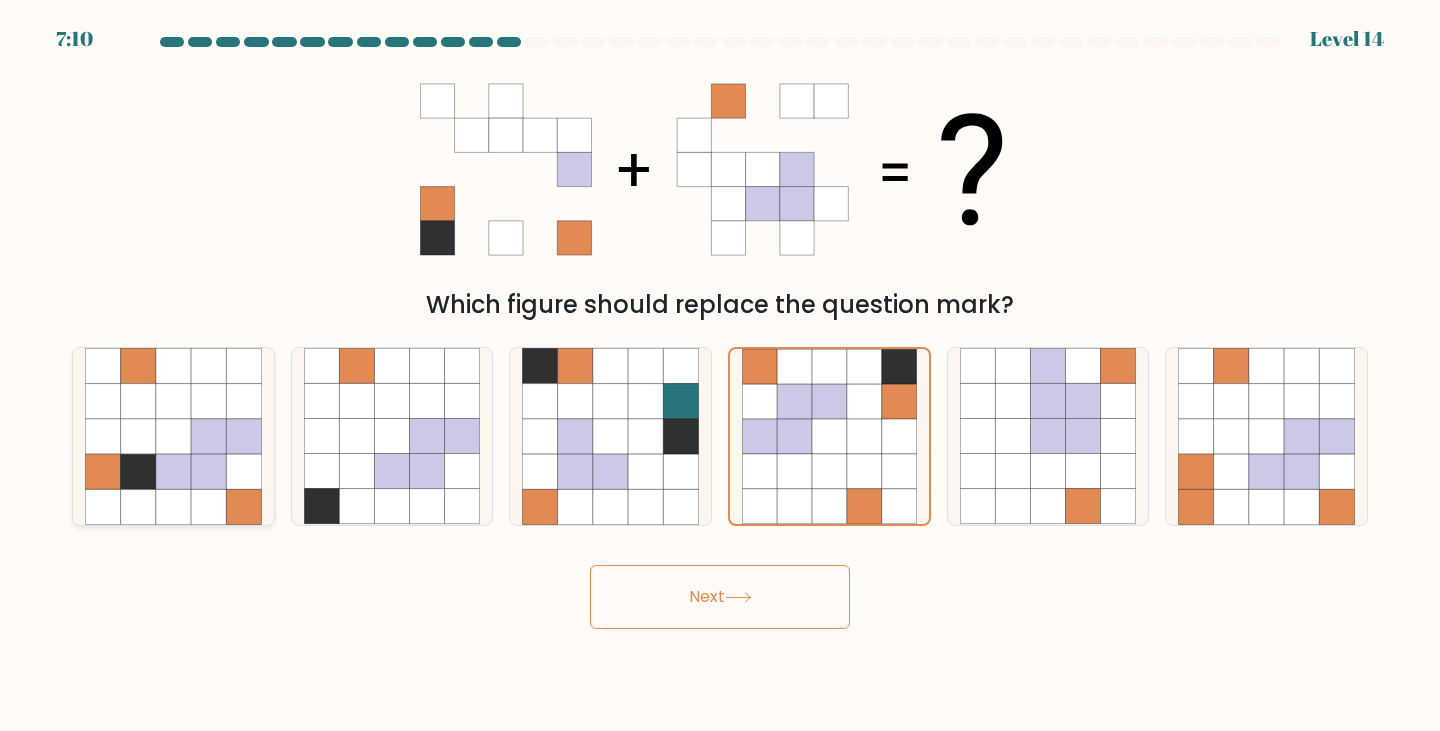 click 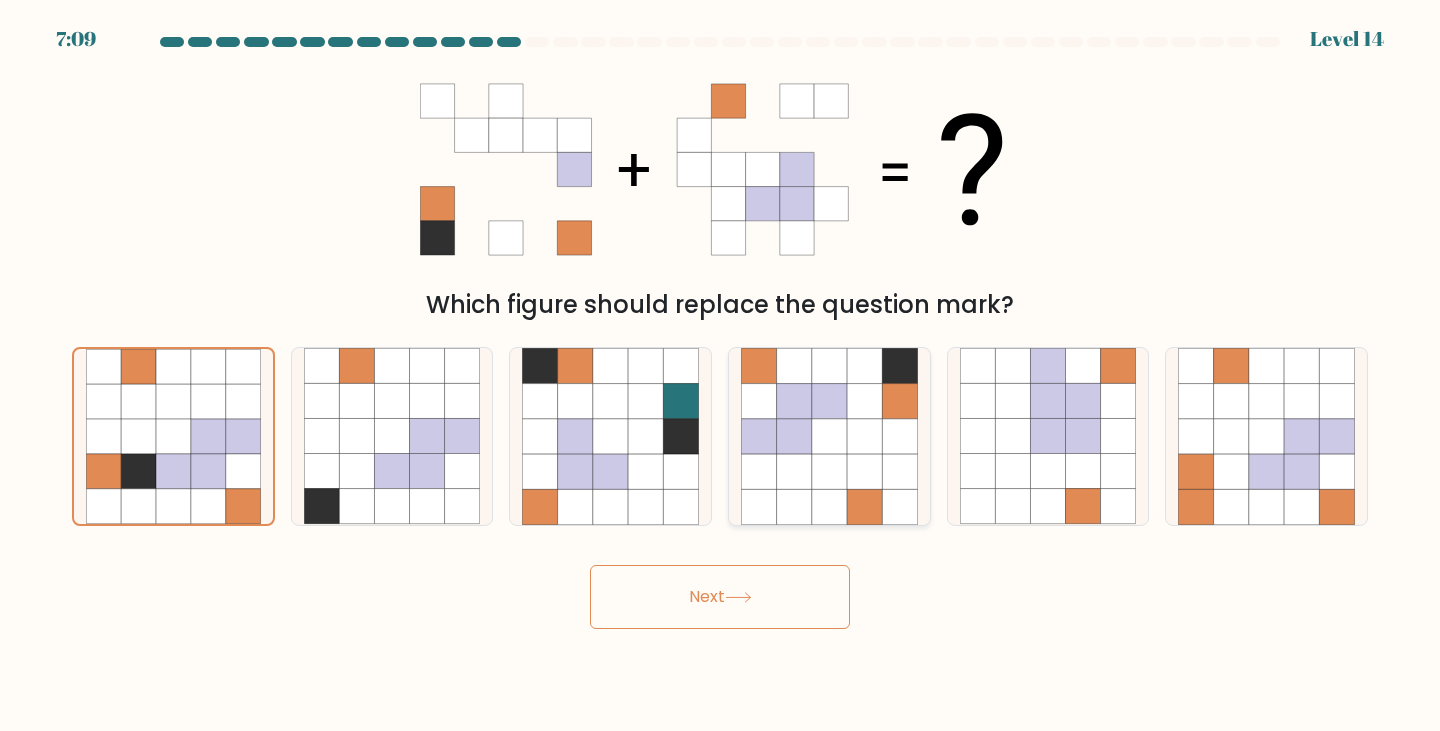click 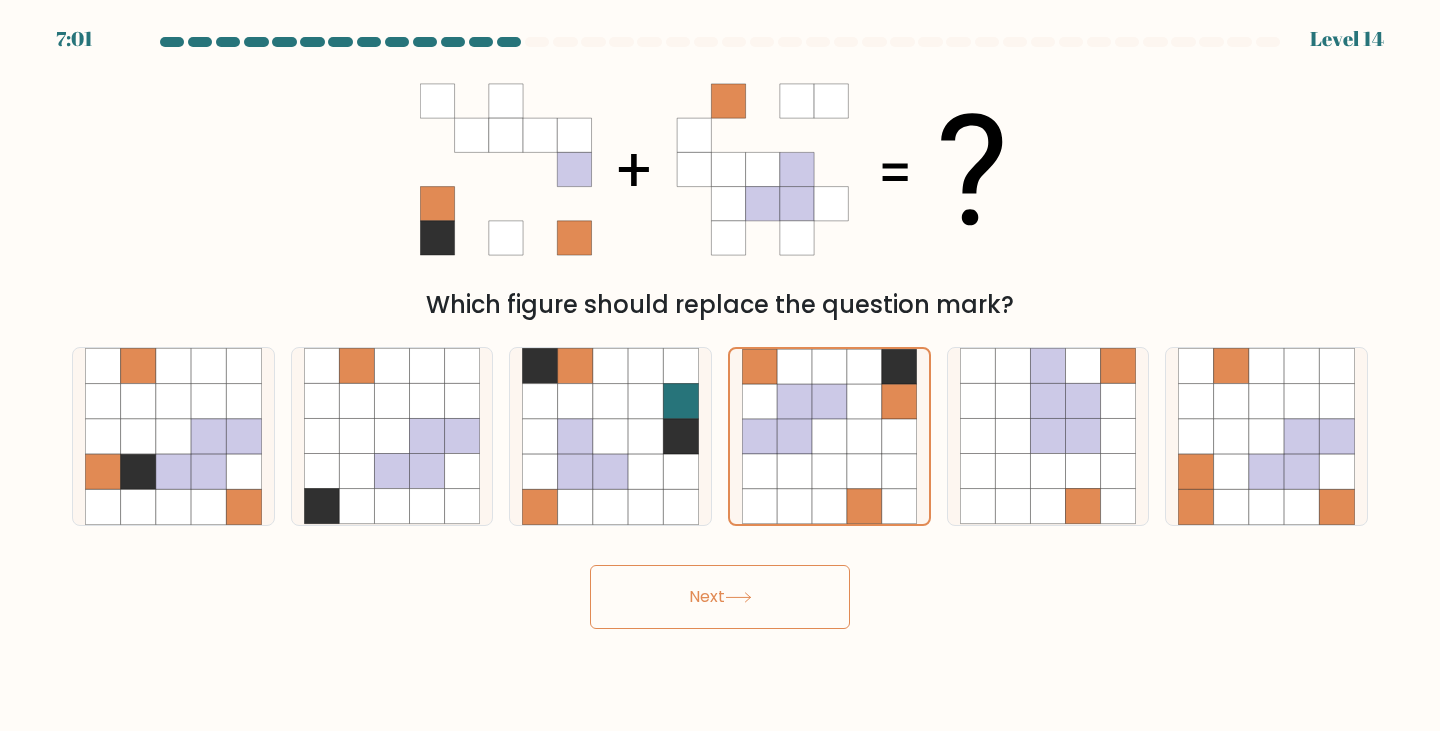 click on "Next" at bounding box center (720, 597) 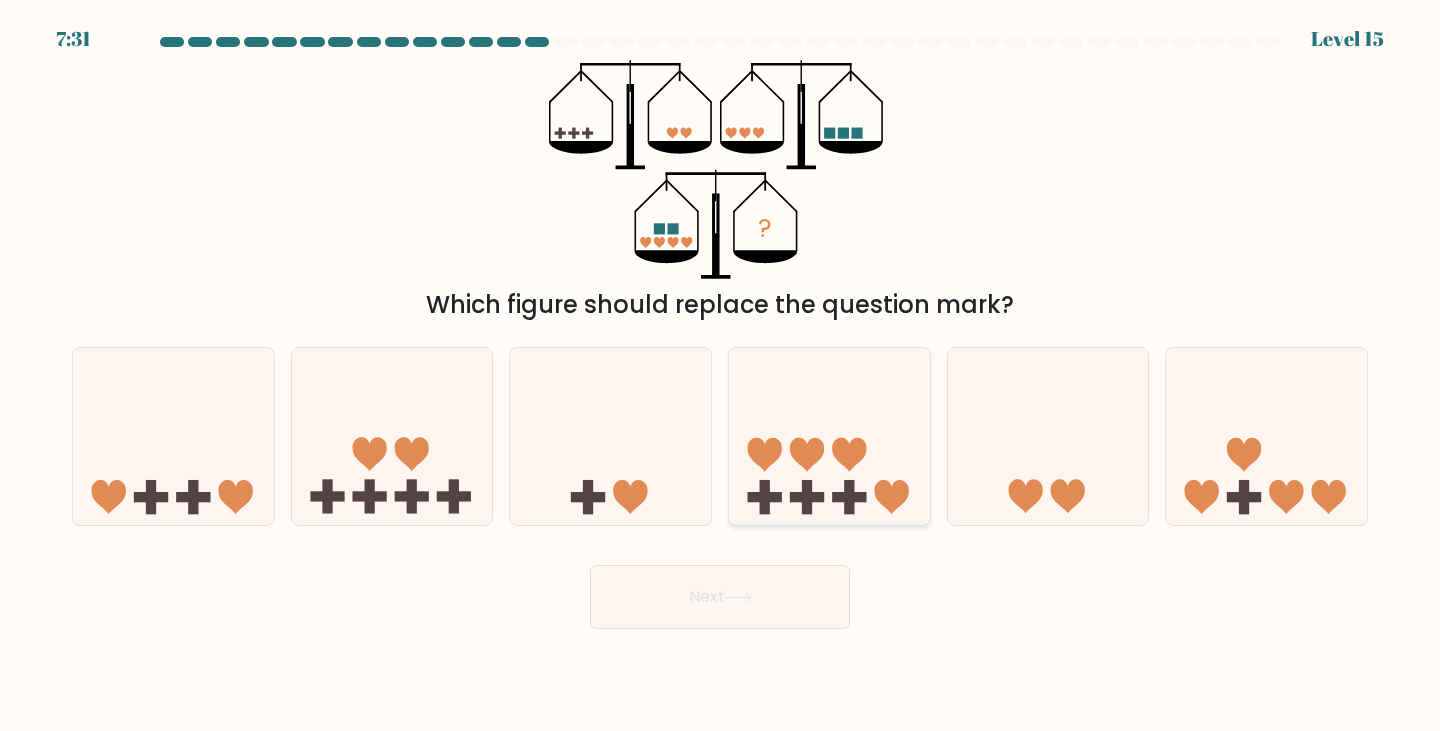 click 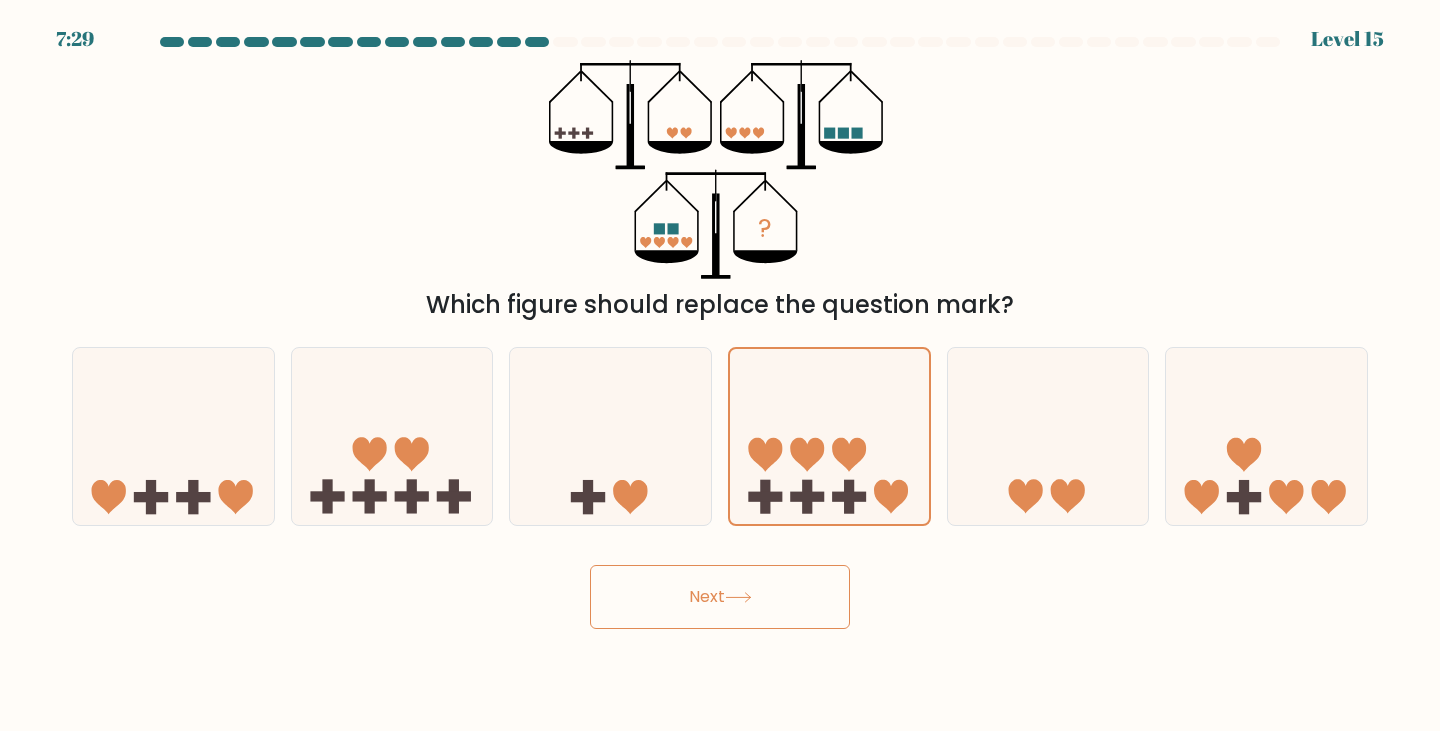 click on "Next" at bounding box center [720, 597] 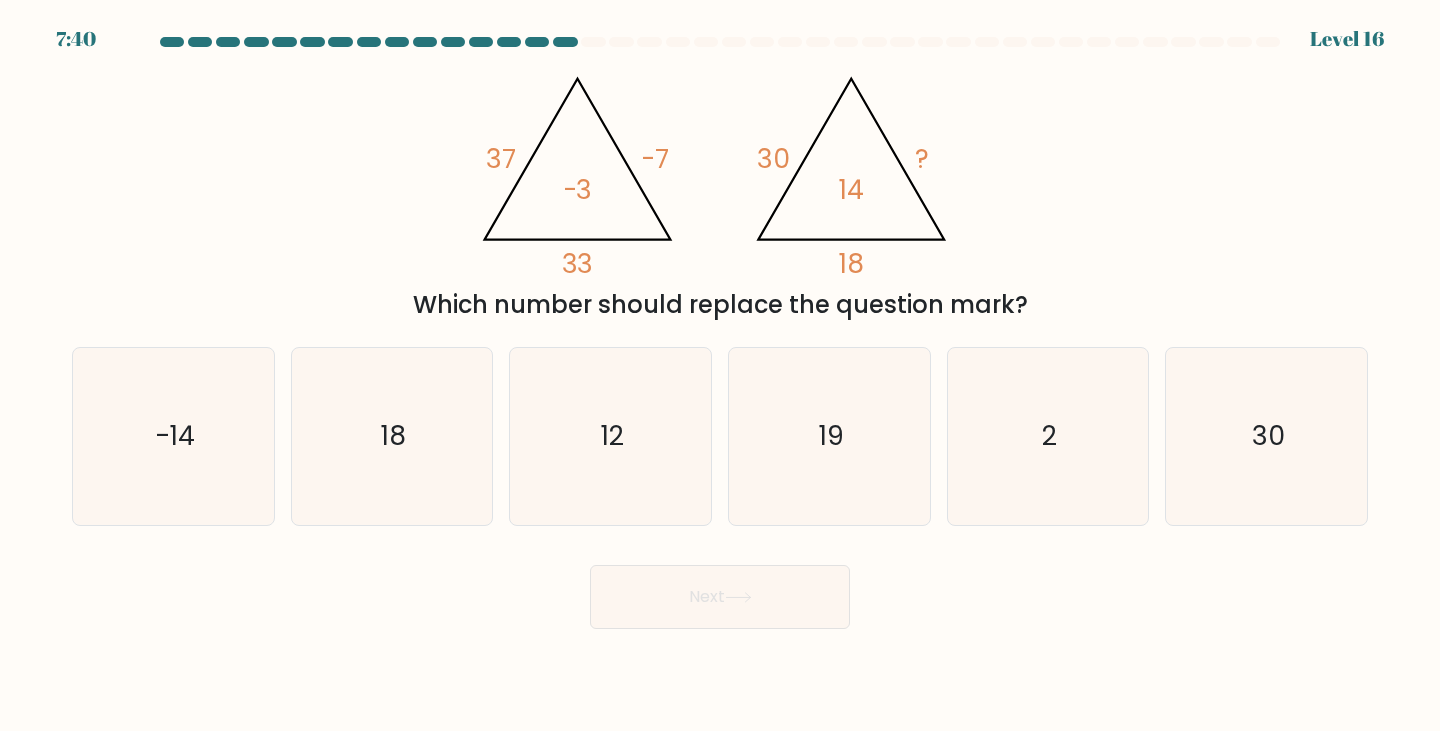 click on "37" 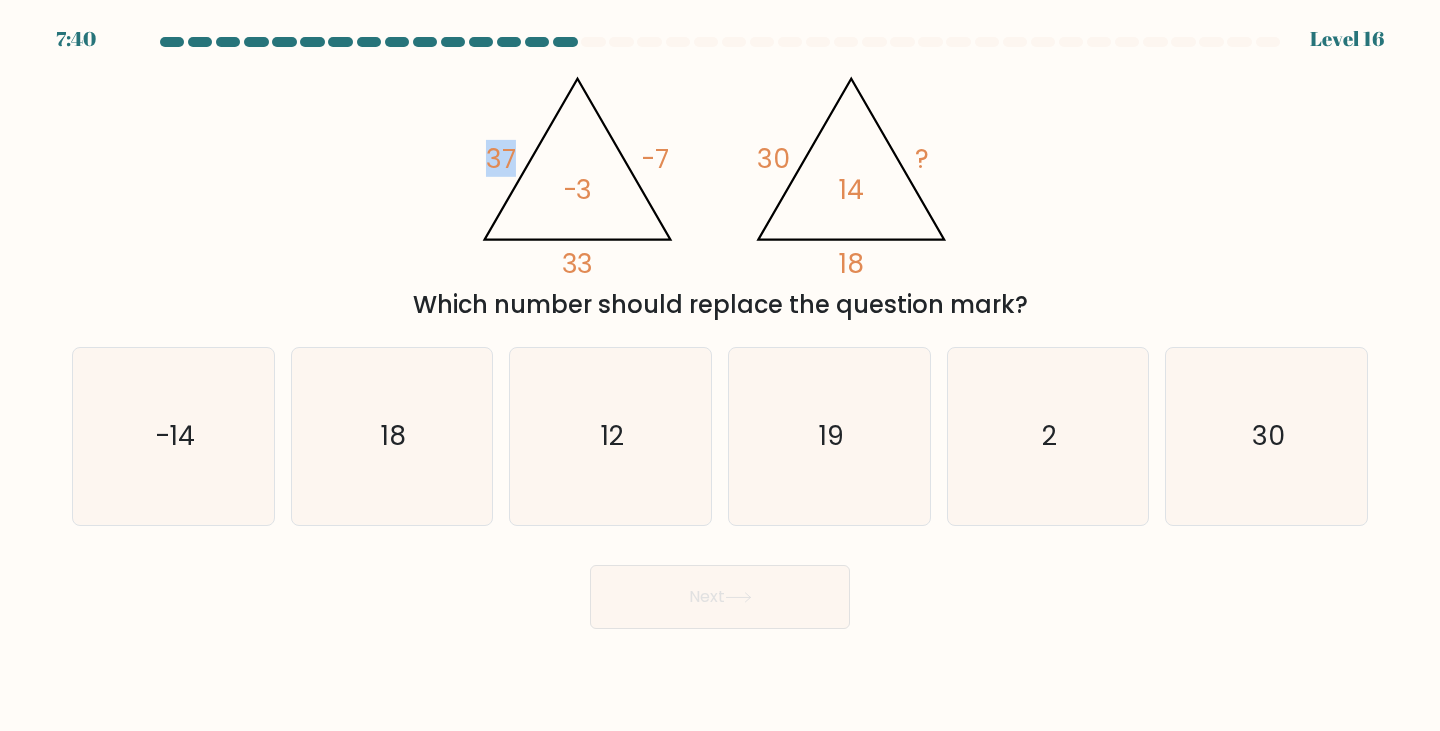 click on "37" 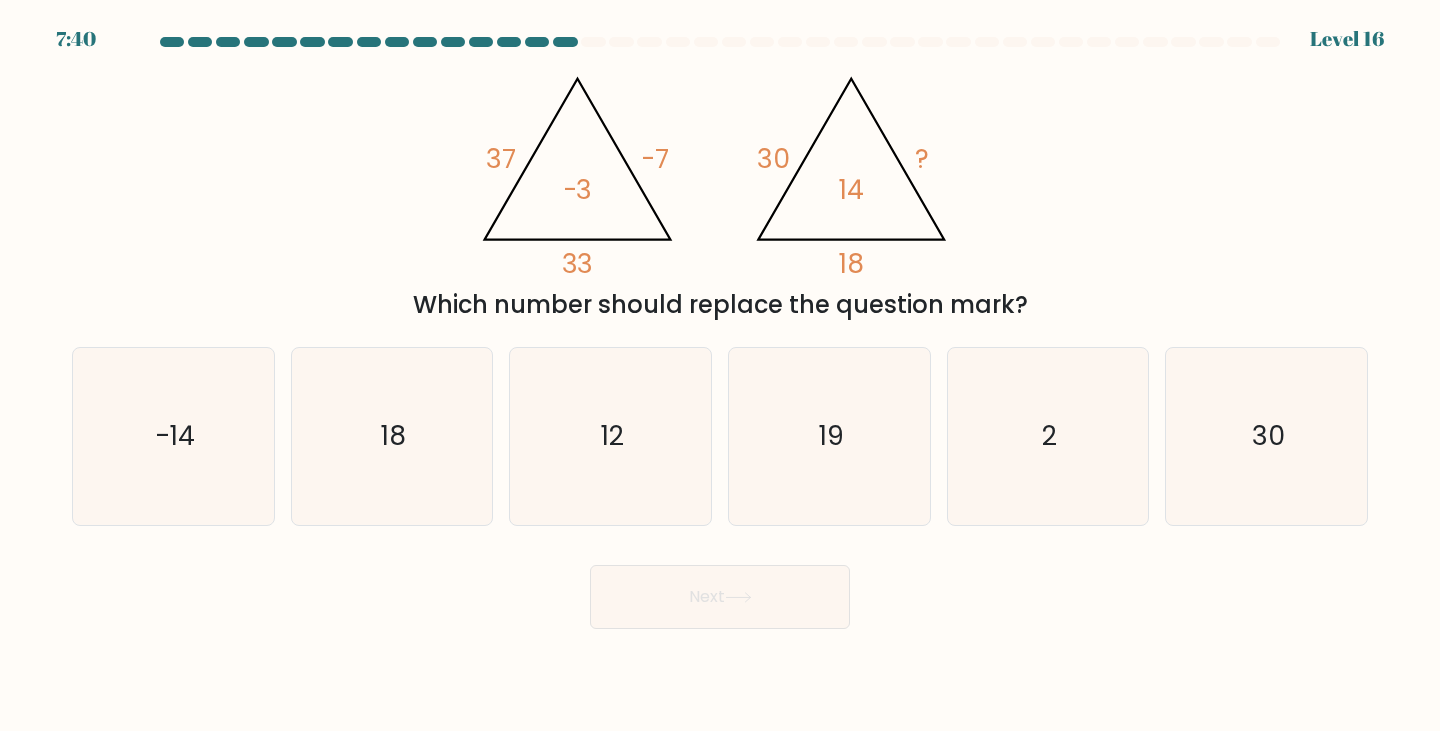 click on "@import url('https://fonts.googleapis.com/css?family=Abril+Fatface:400,100,100italic,300,300italic,400italic,500,500italic,700,700italic,900,900italic');                        37       -7       33       -3                                       @import url('https://fonts.googleapis.com/css?family=Abril+Fatface:400,100,100italic,300,300italic,400italic,500,500italic,700,700italic,900,900italic');                        30       ?       18       14" 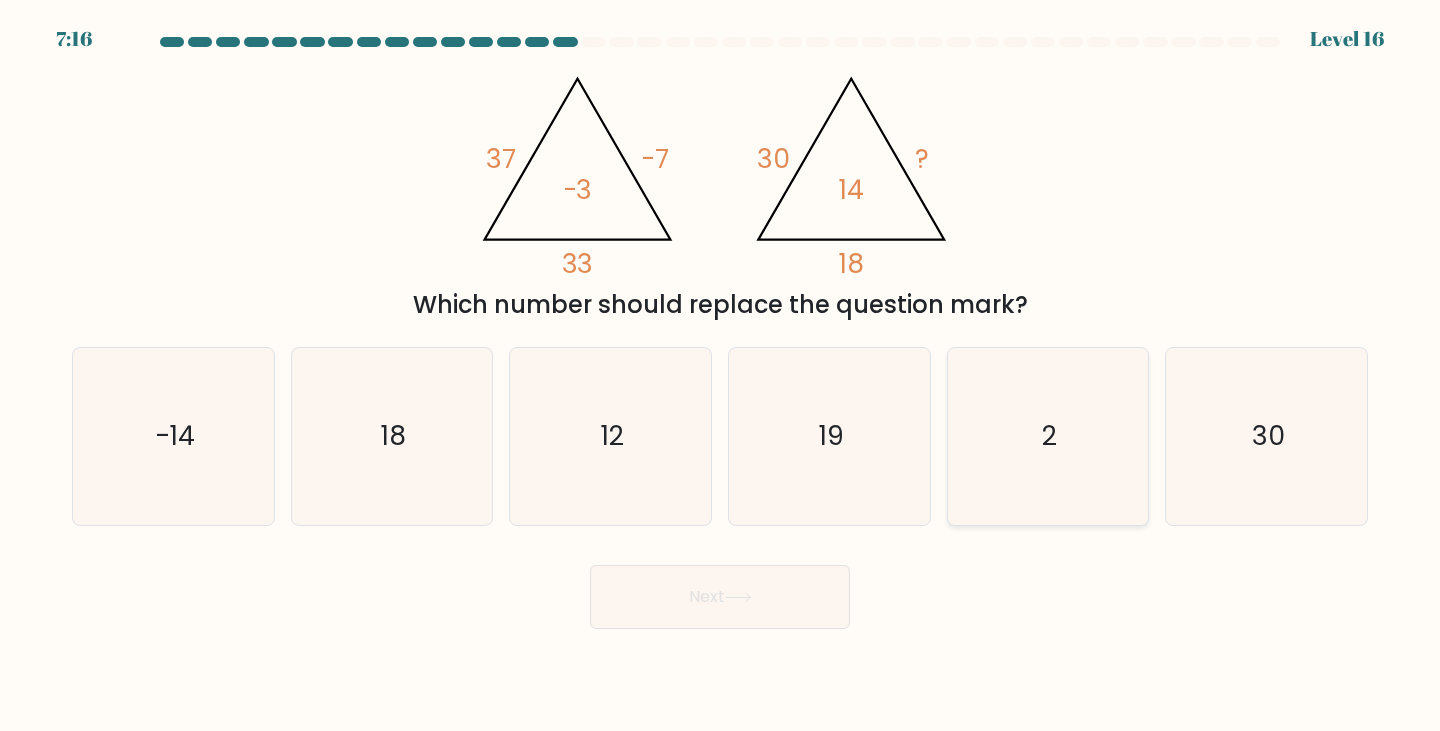 click on "2" 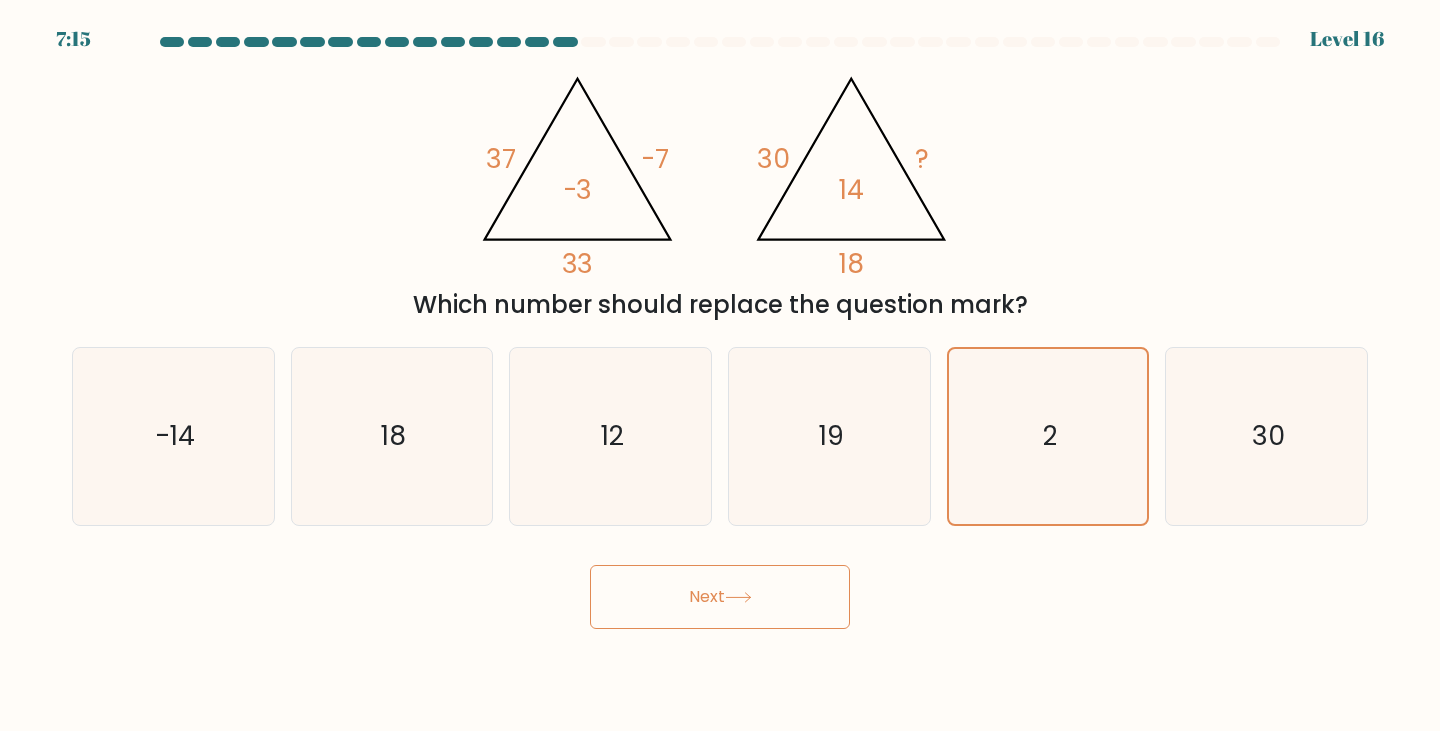 click on "Next" at bounding box center (720, 597) 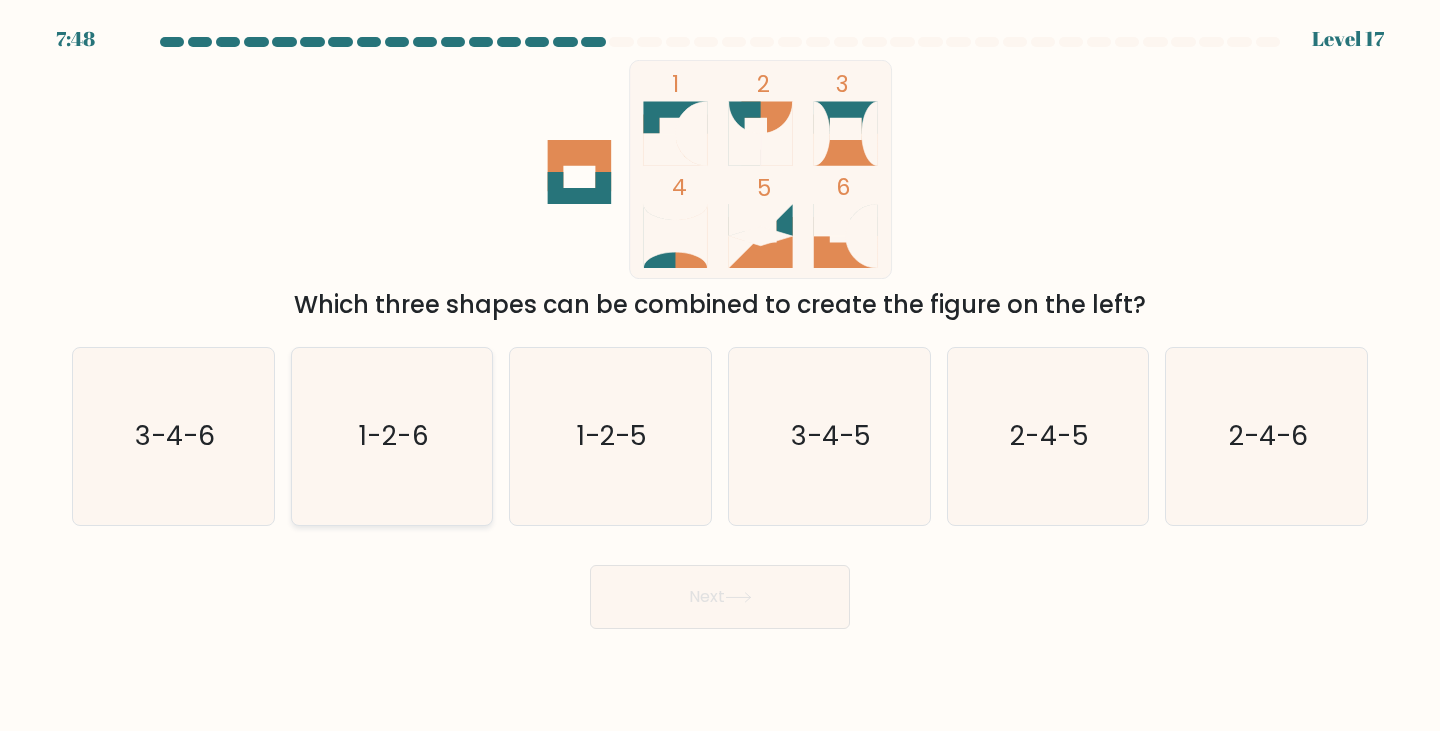 click on "1-2-6" 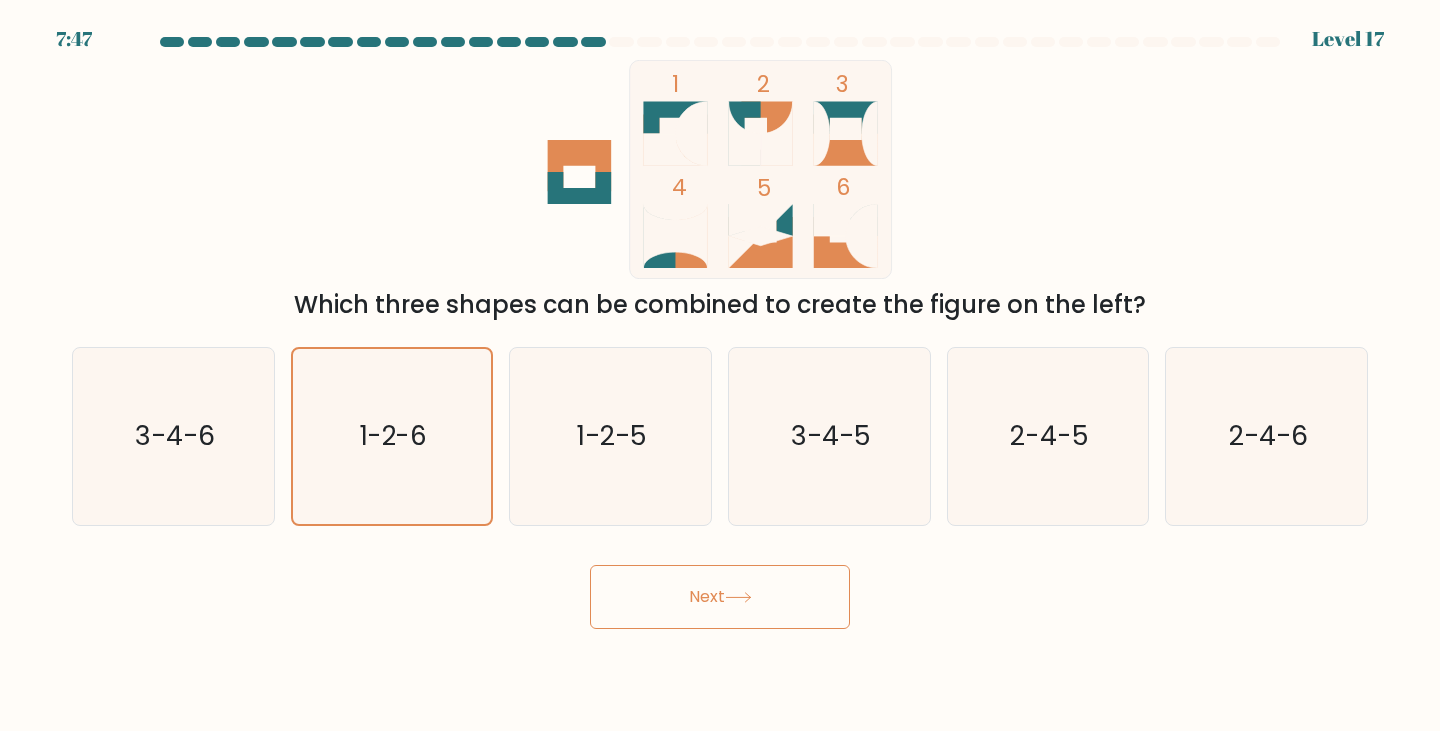 click on "Next" at bounding box center (720, 589) 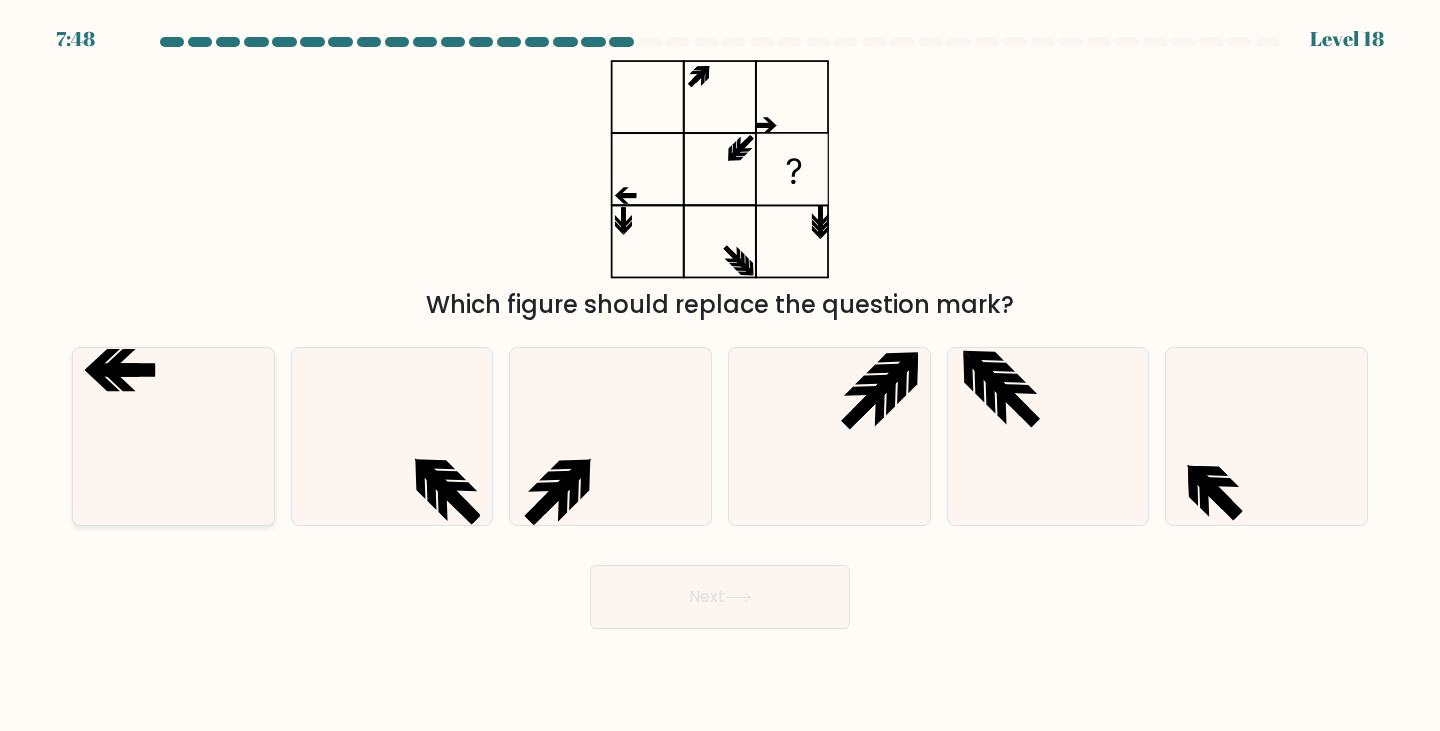 click 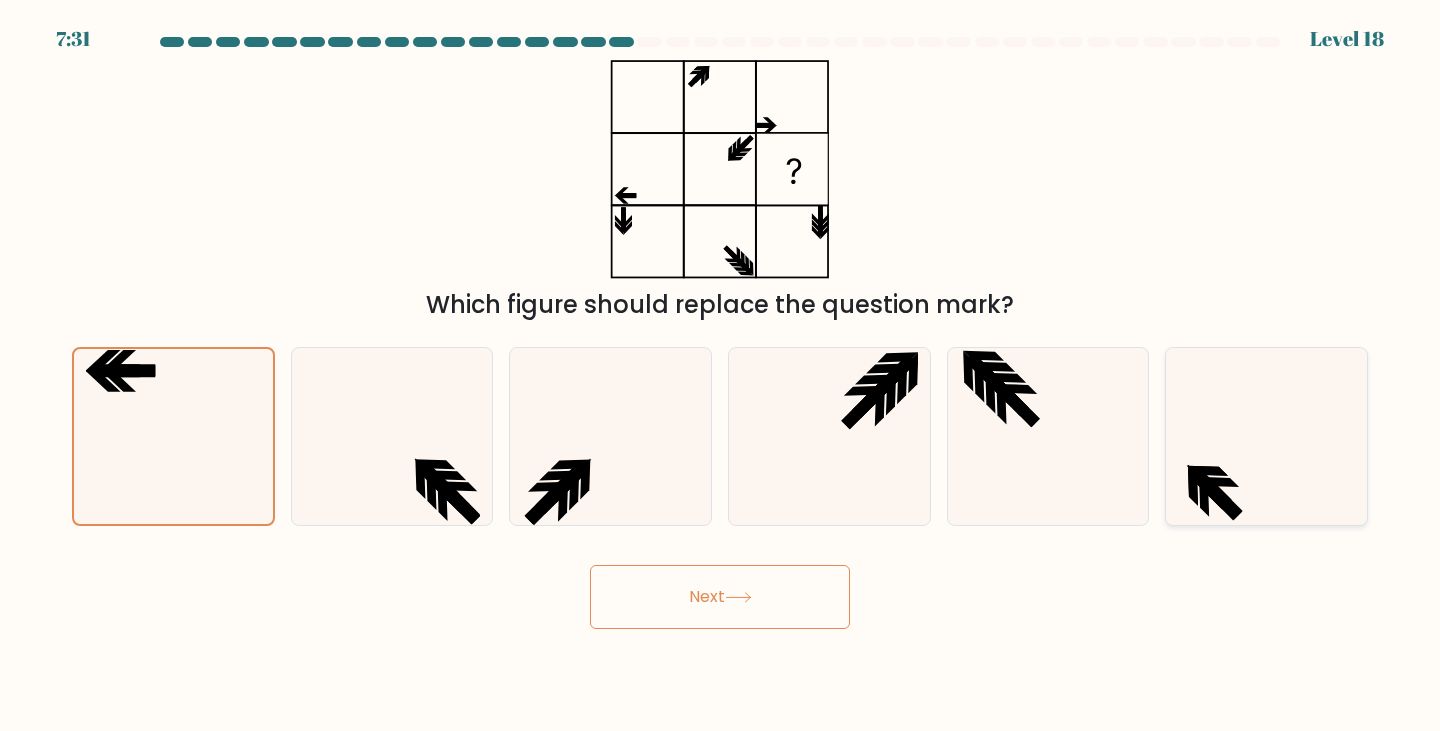 click 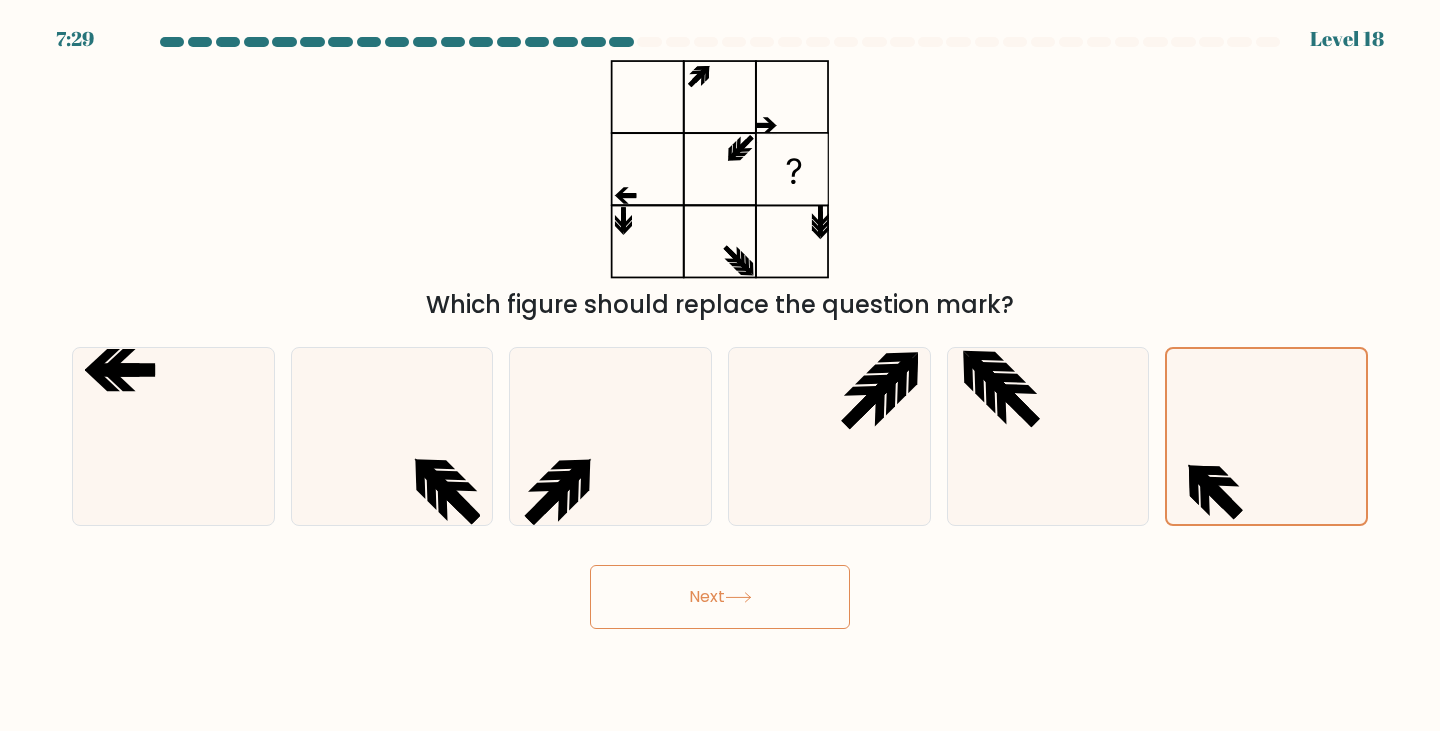 click on "Next" at bounding box center [720, 597] 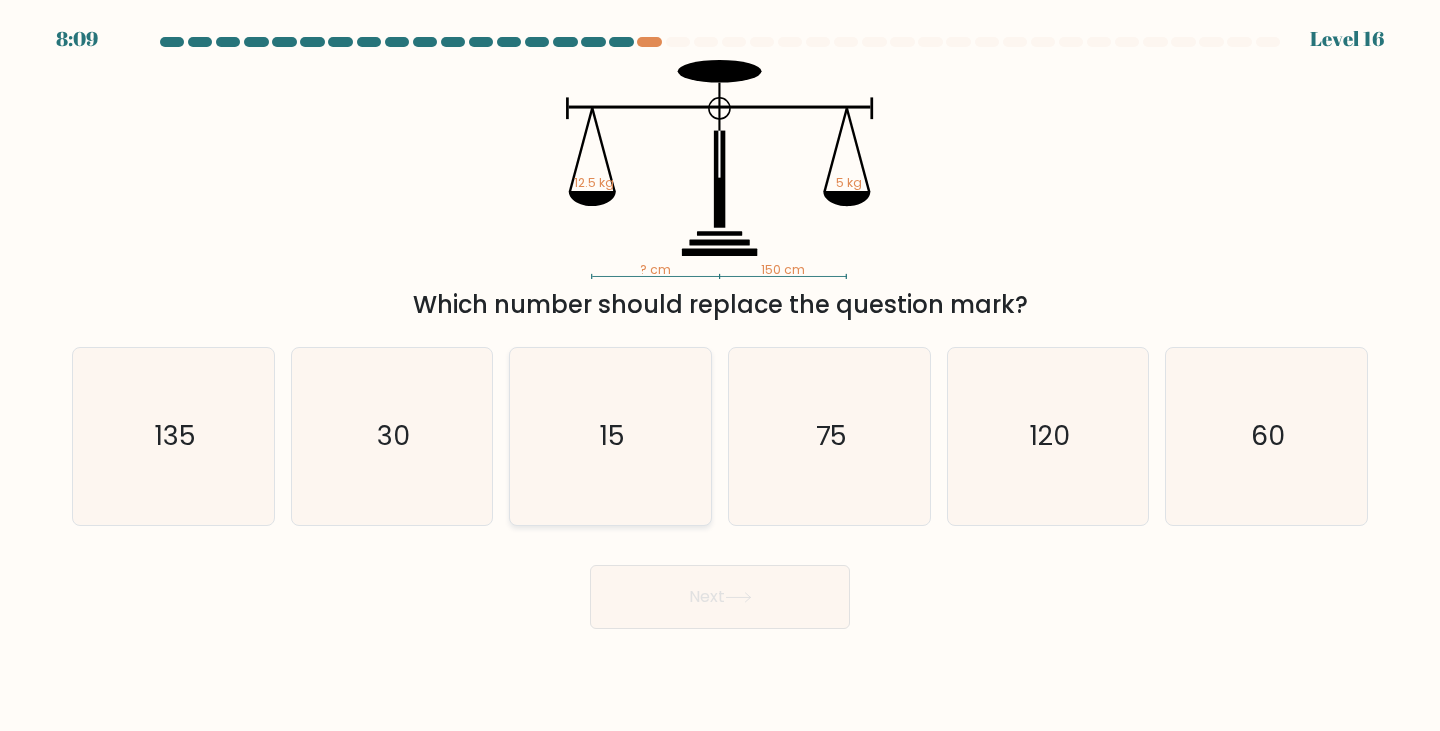 click on "15" 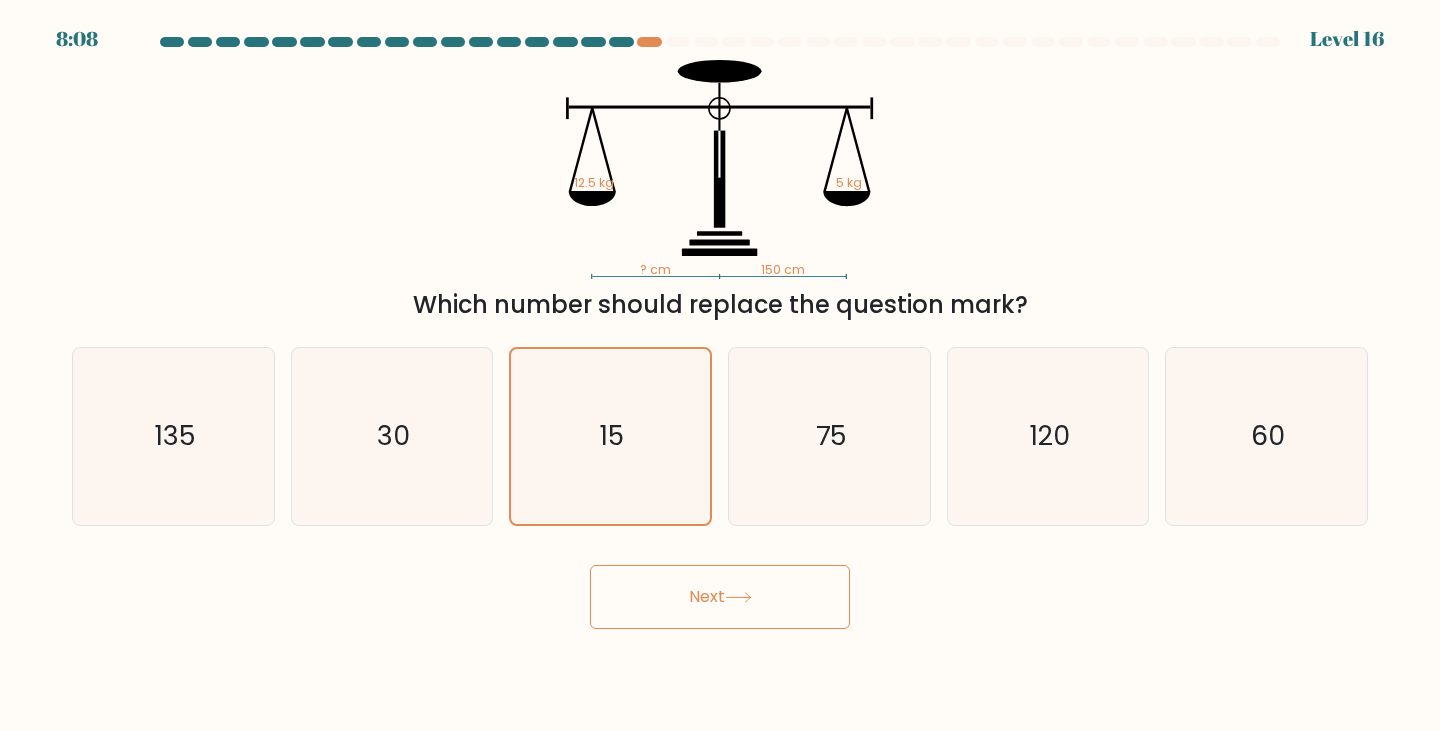 click on "Next" at bounding box center [720, 597] 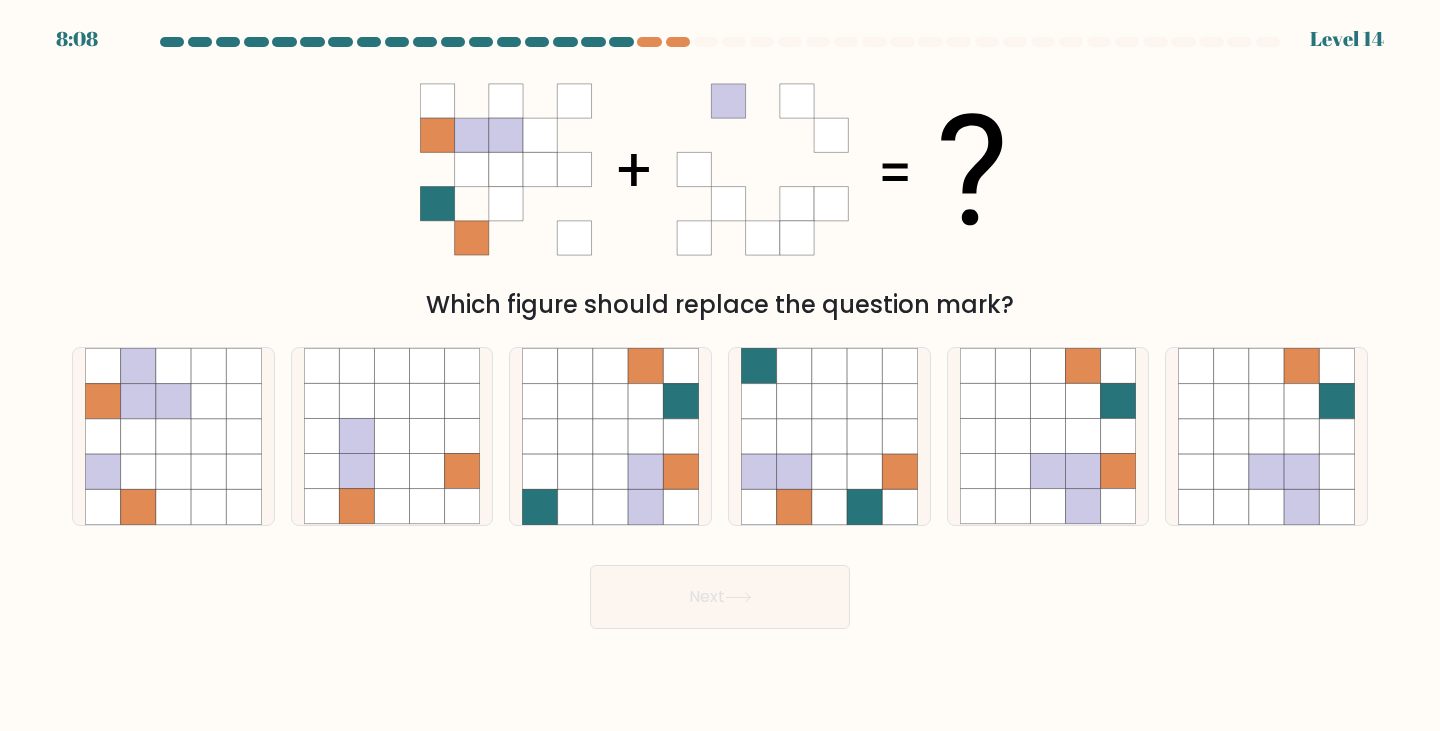 click on "Next" at bounding box center (720, 597) 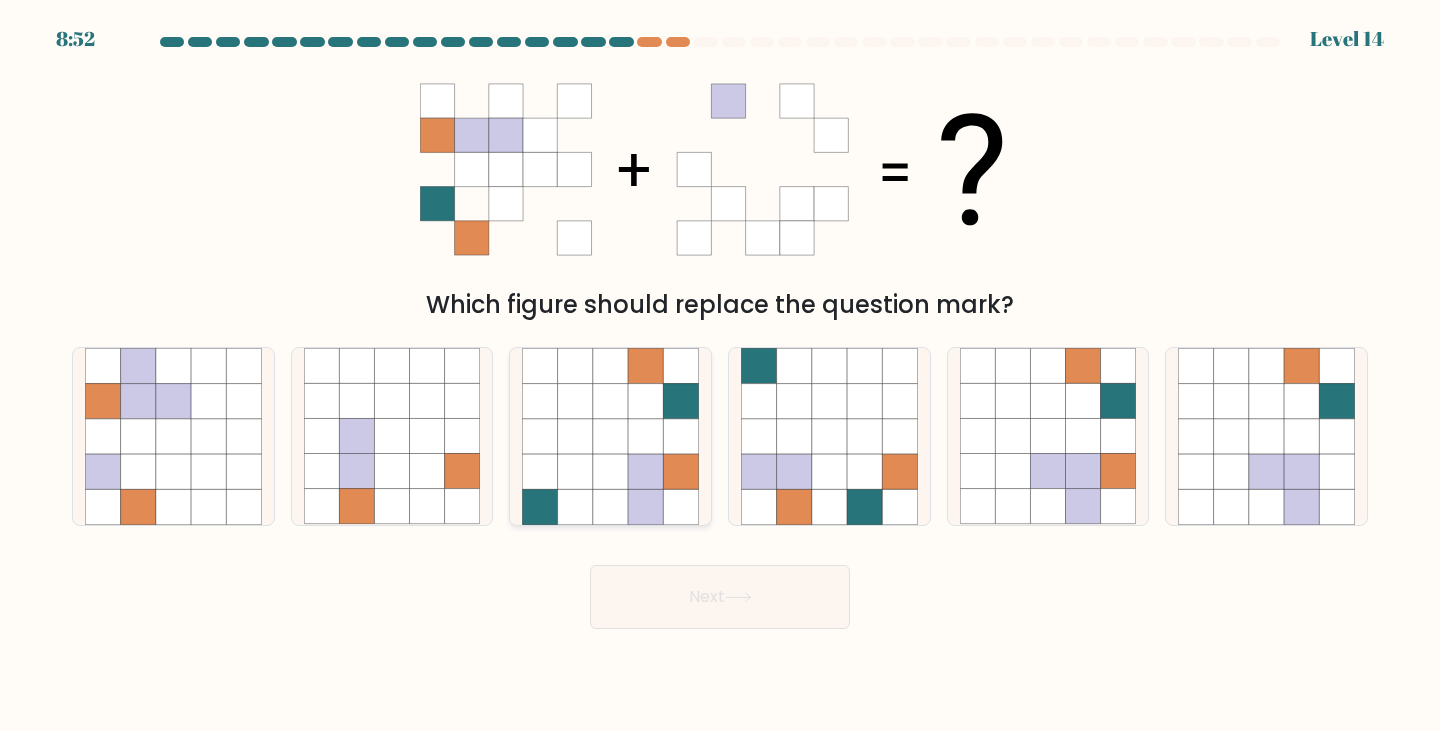 drag, startPoint x: 681, startPoint y: 465, endPoint x: 685, endPoint y: 479, distance: 14.56022 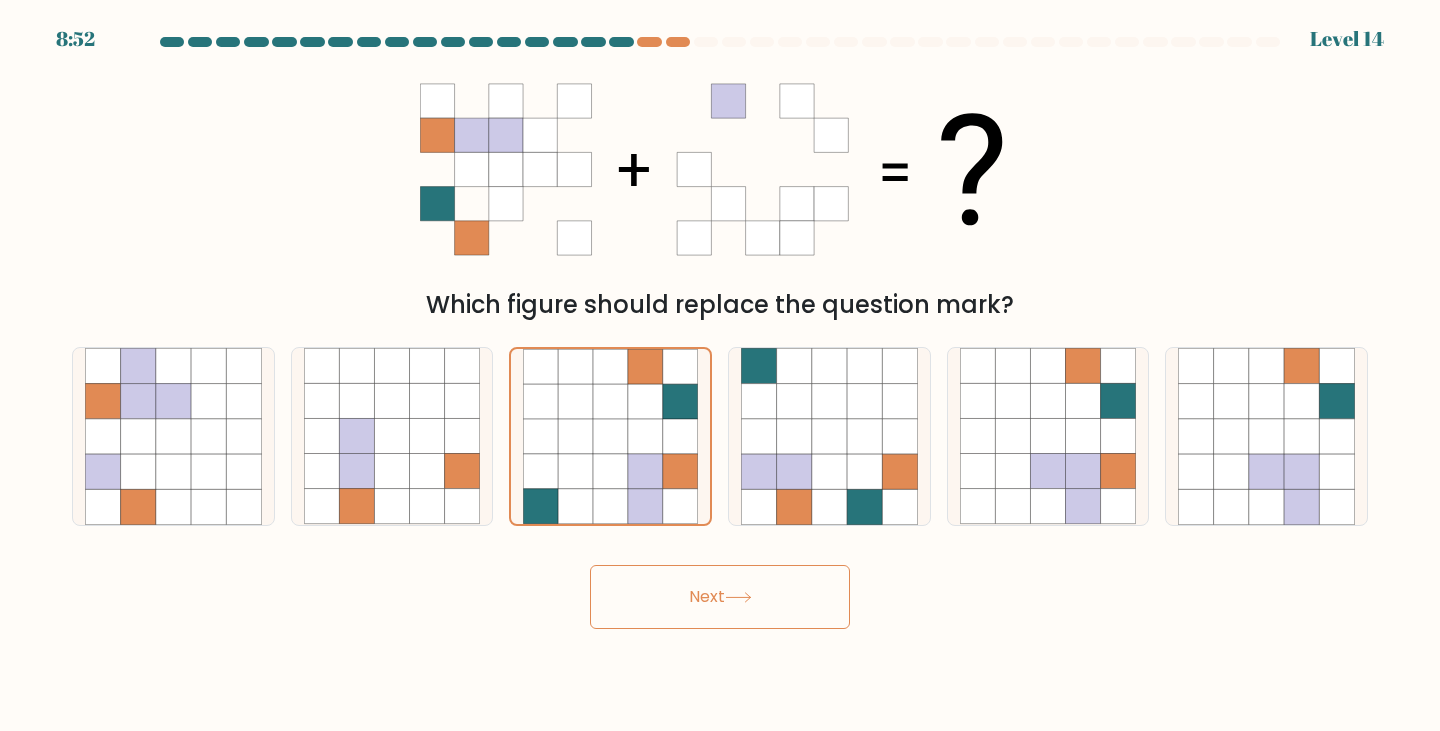 click on "Next" at bounding box center (720, 597) 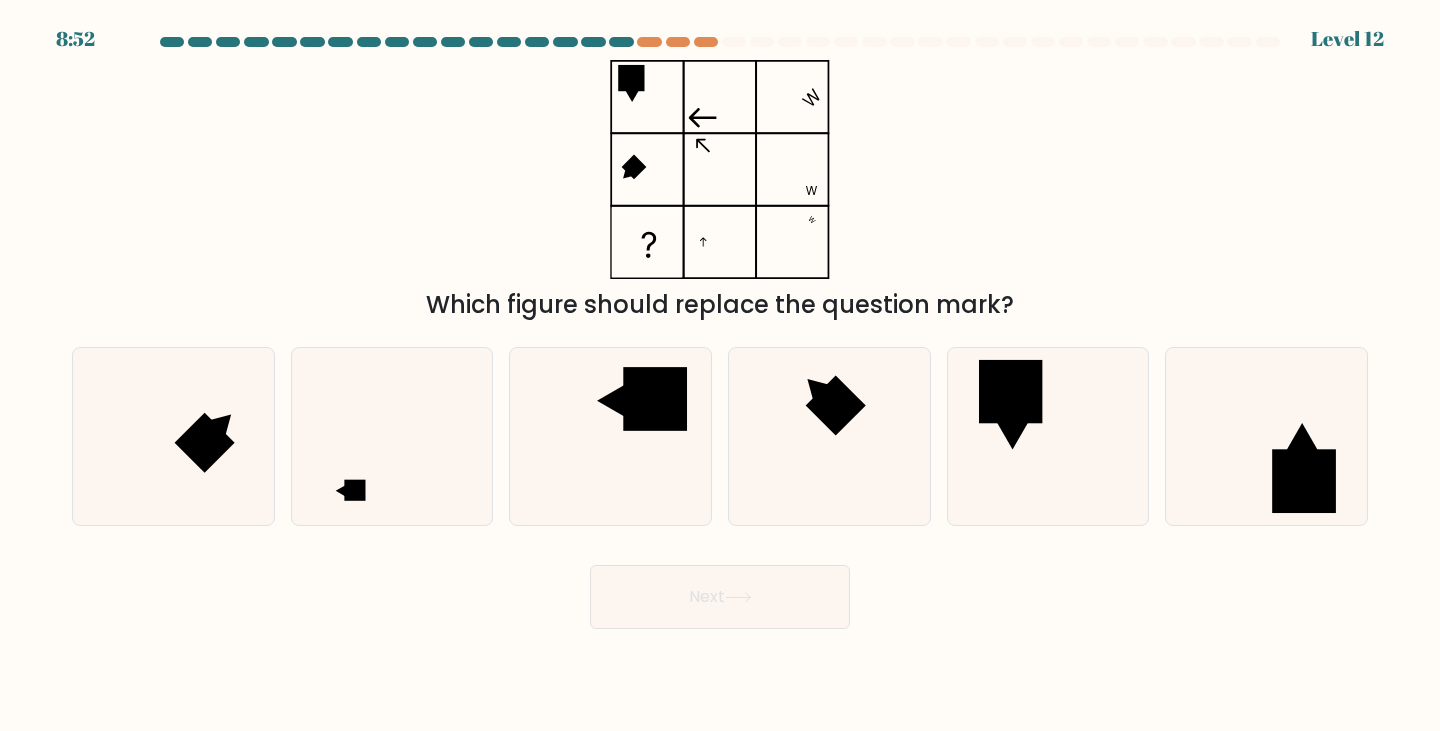 click 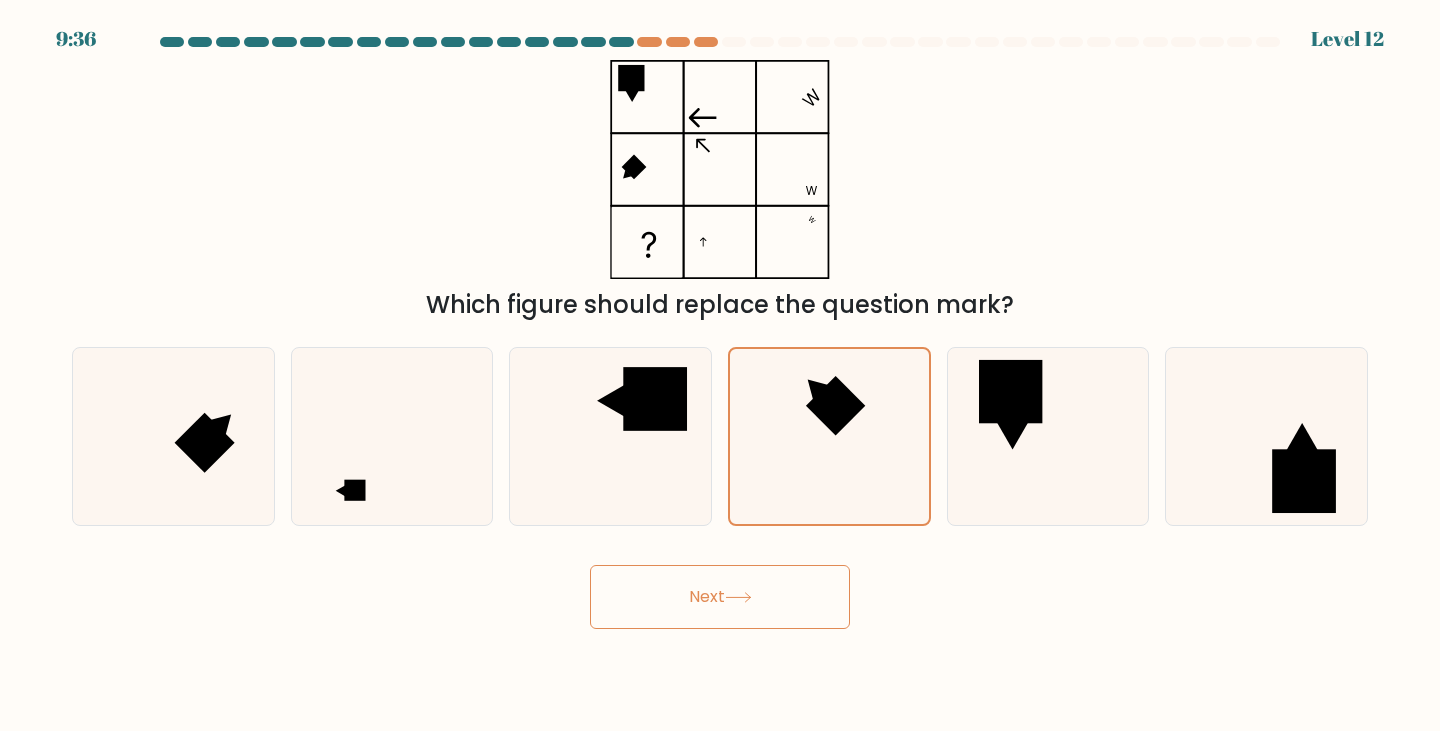 click on "Next" at bounding box center (720, 597) 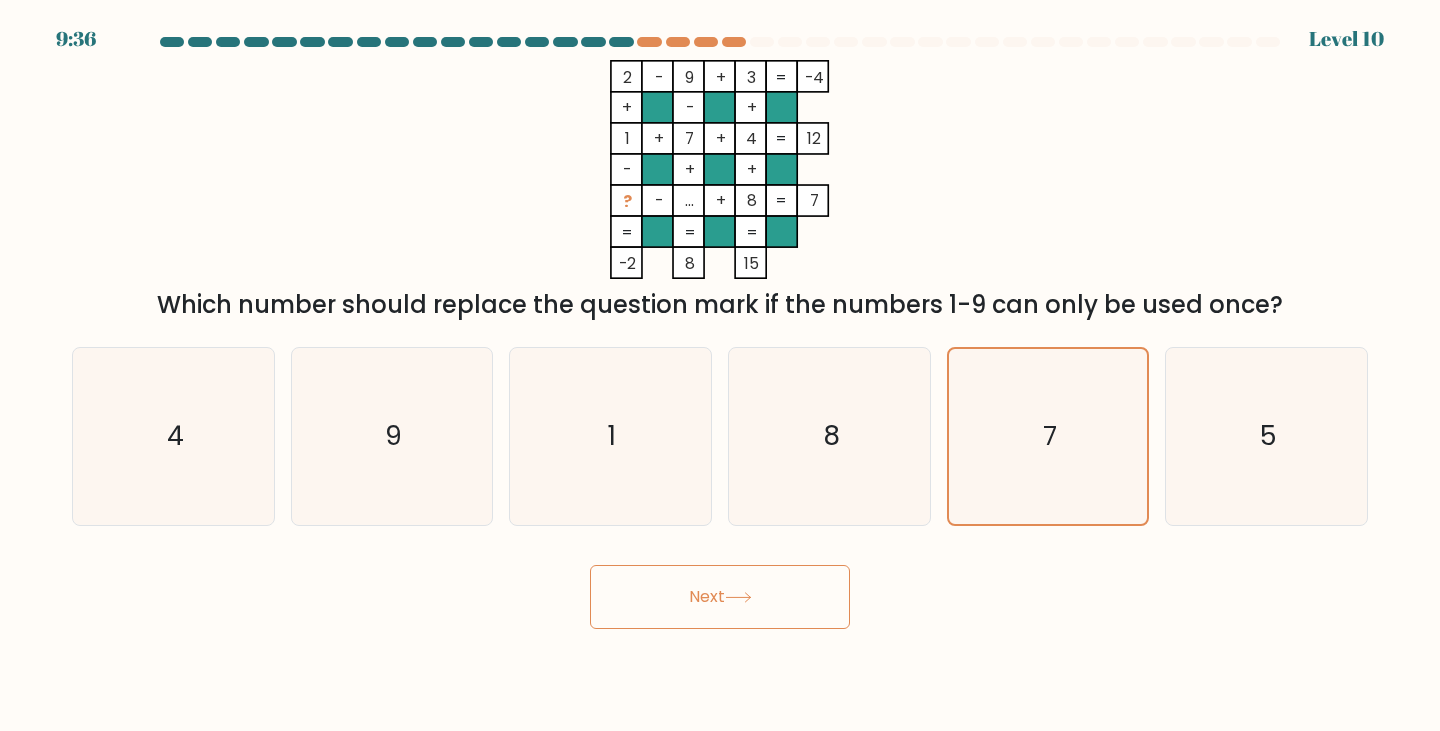 click on "Next" at bounding box center [720, 597] 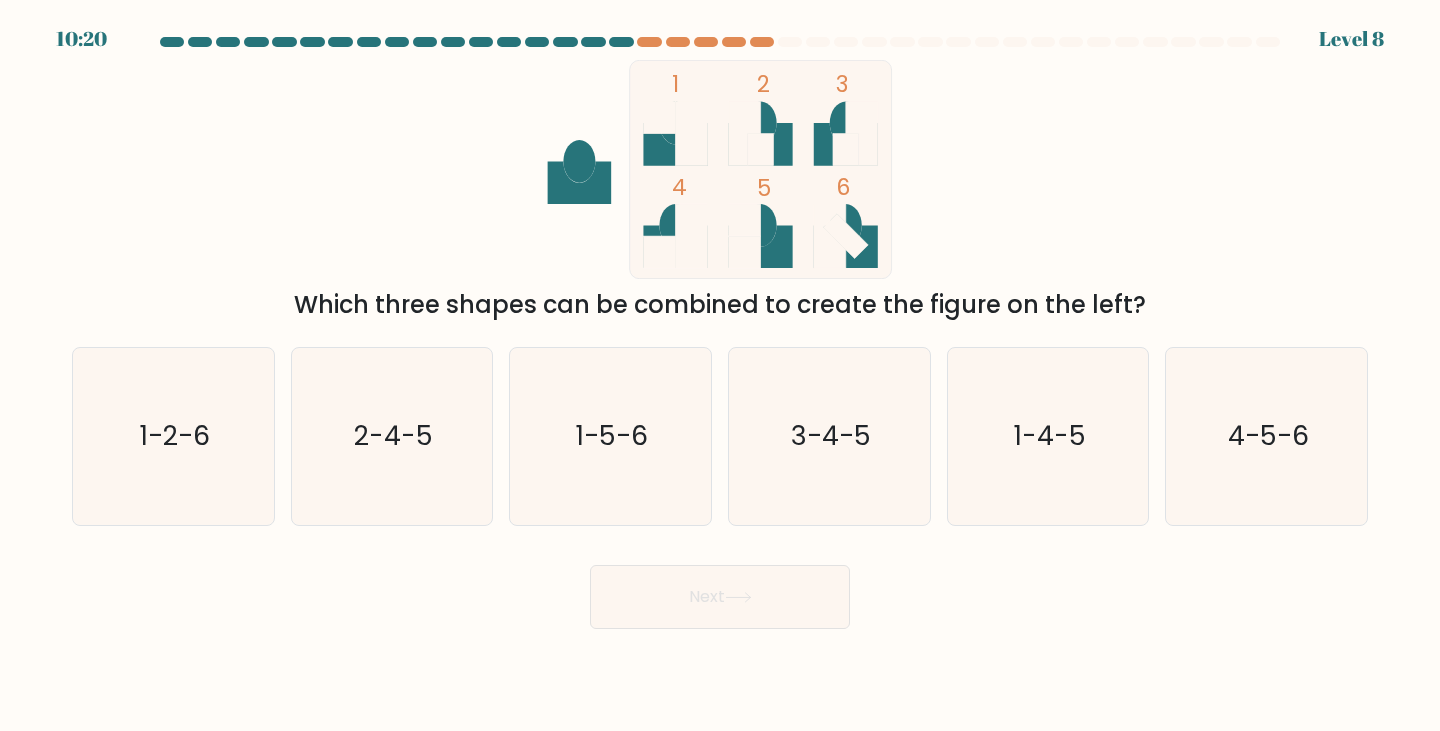 click on "3-4-5" 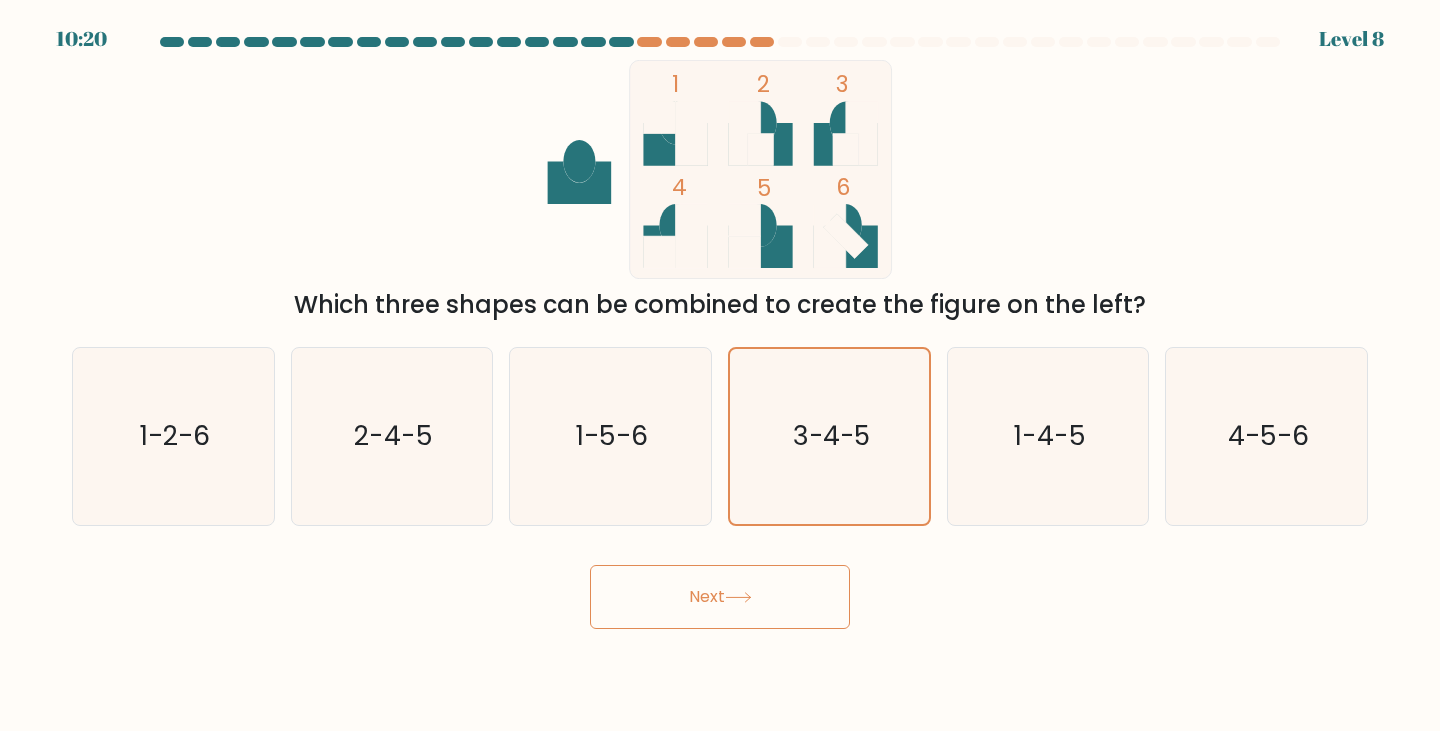 click on "Next" at bounding box center [720, 589] 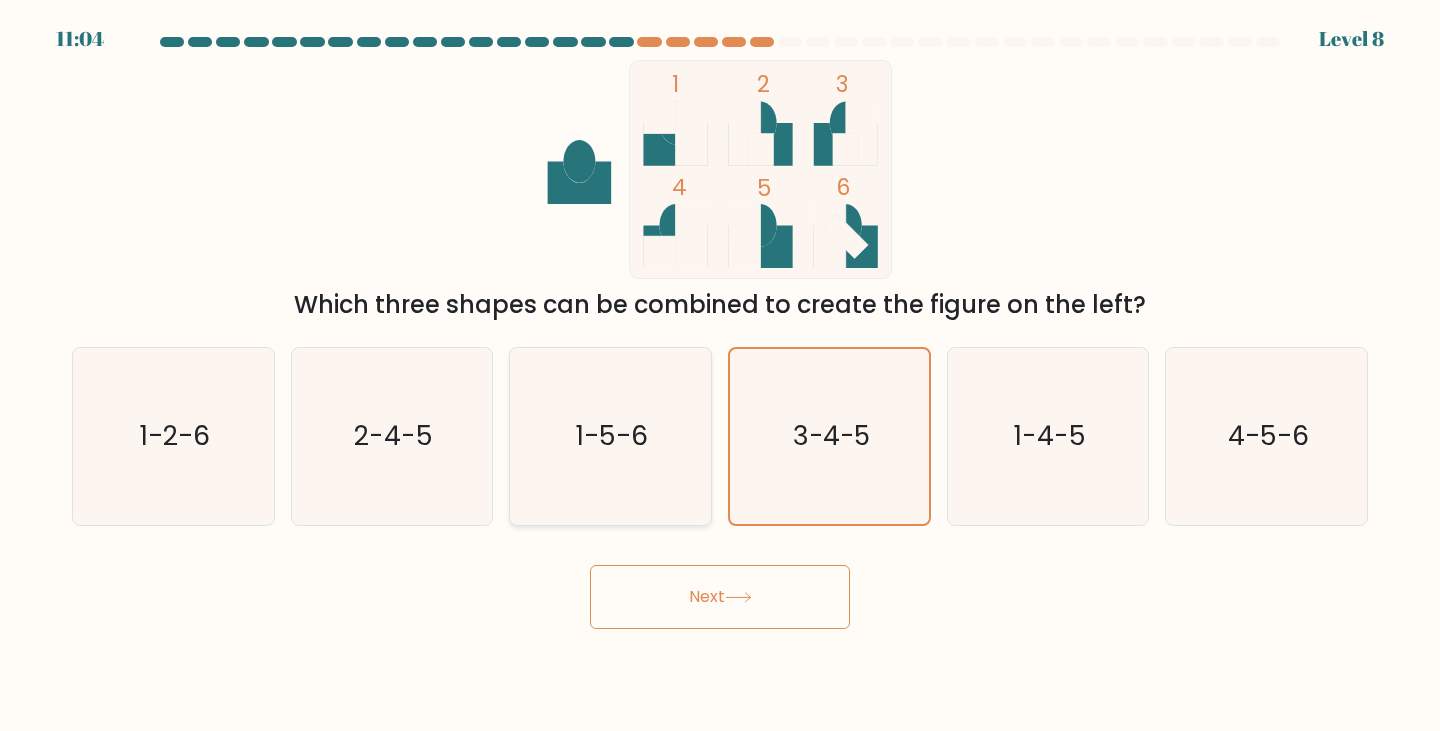click on "1-5-6" 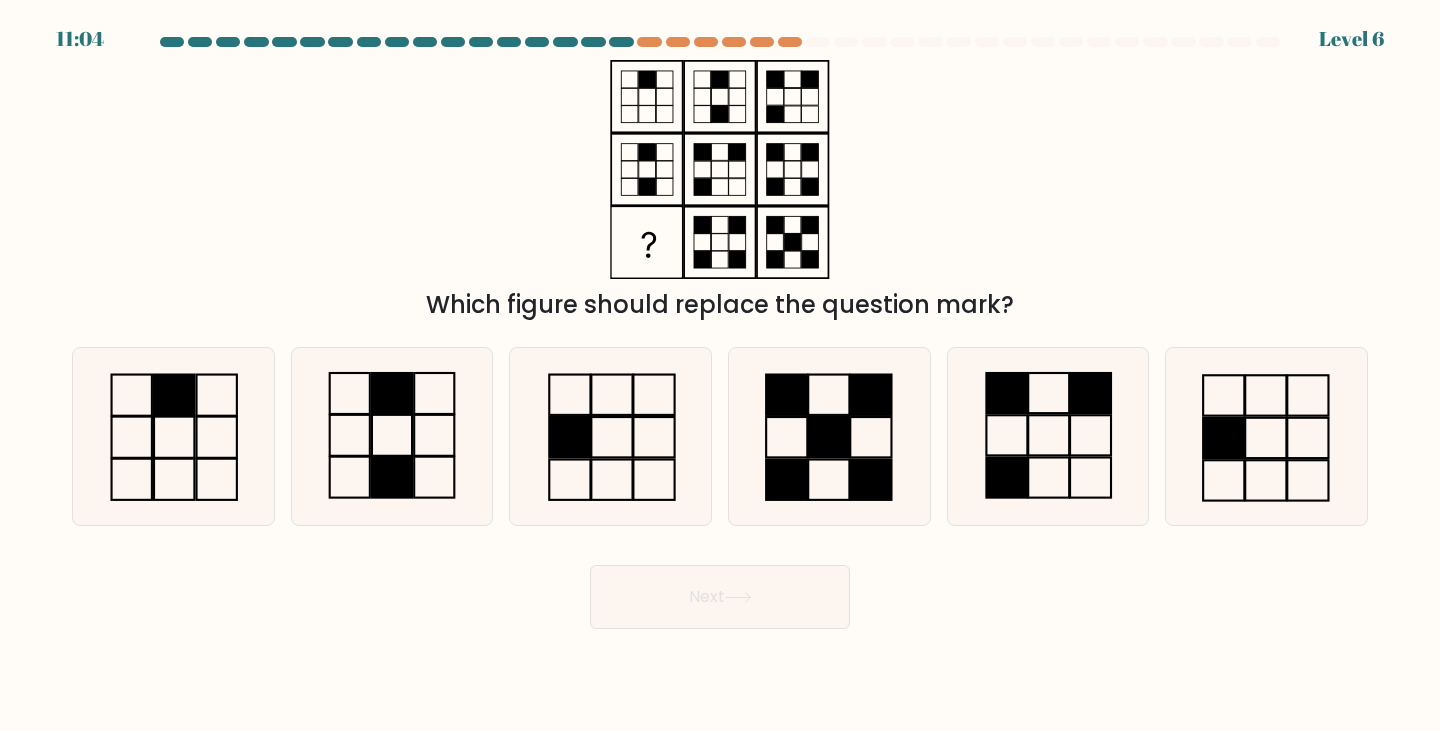 click on "Next" at bounding box center [720, 597] 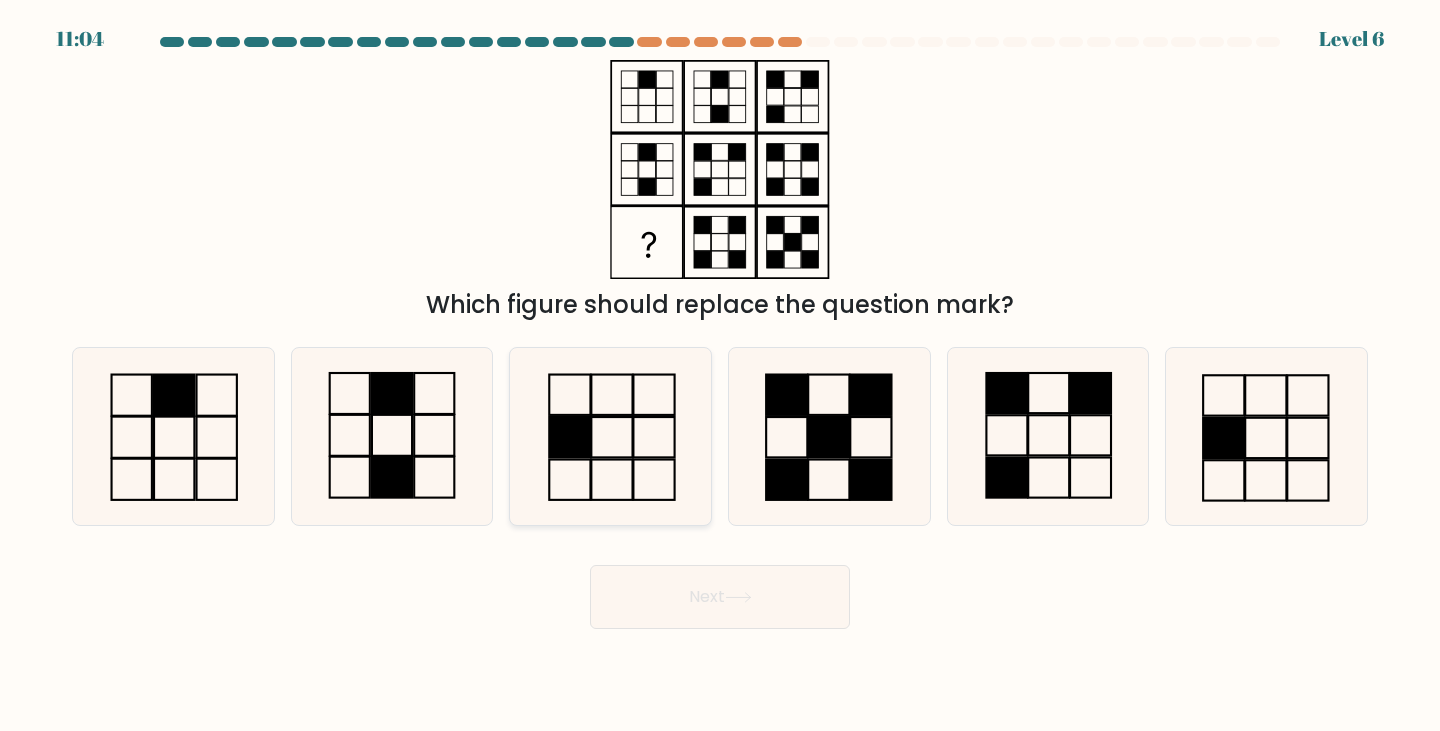 click 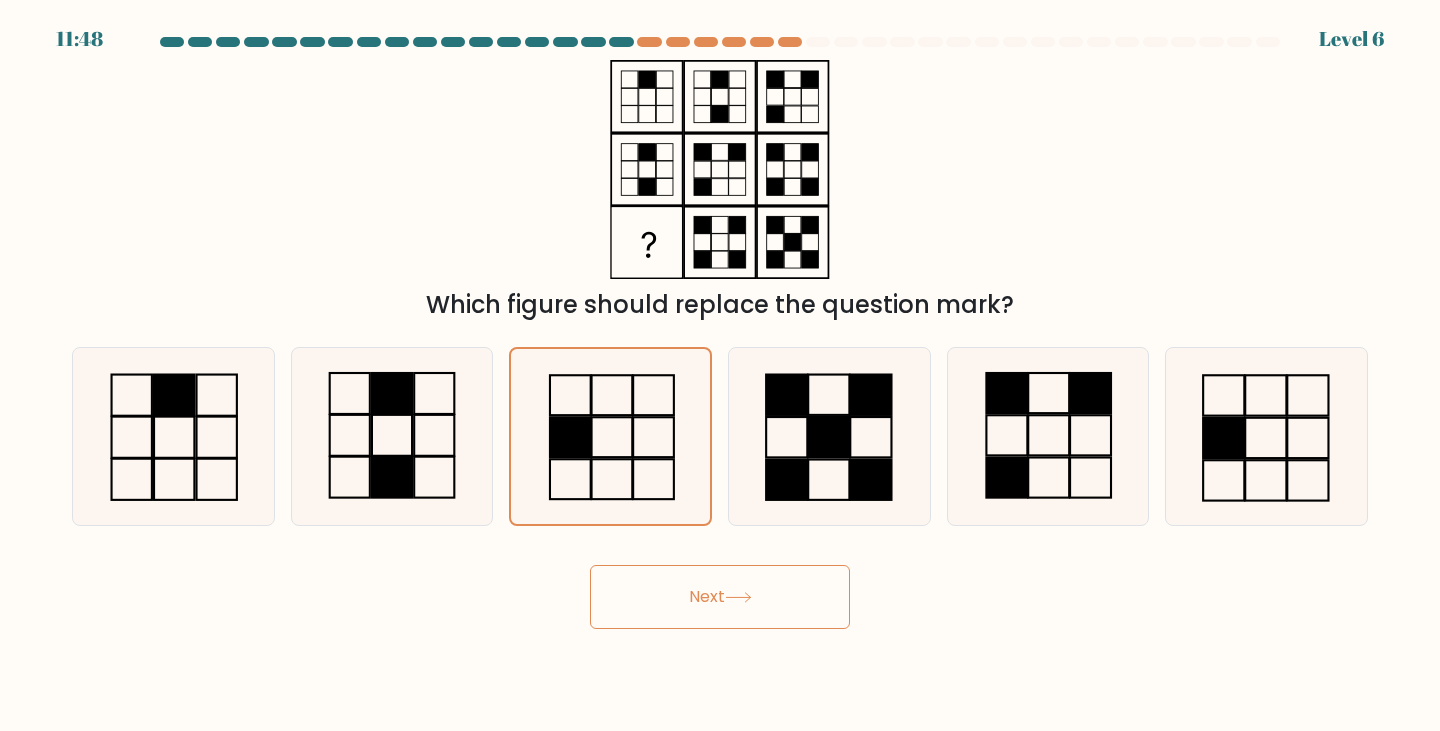 click on "Next" at bounding box center [720, 597] 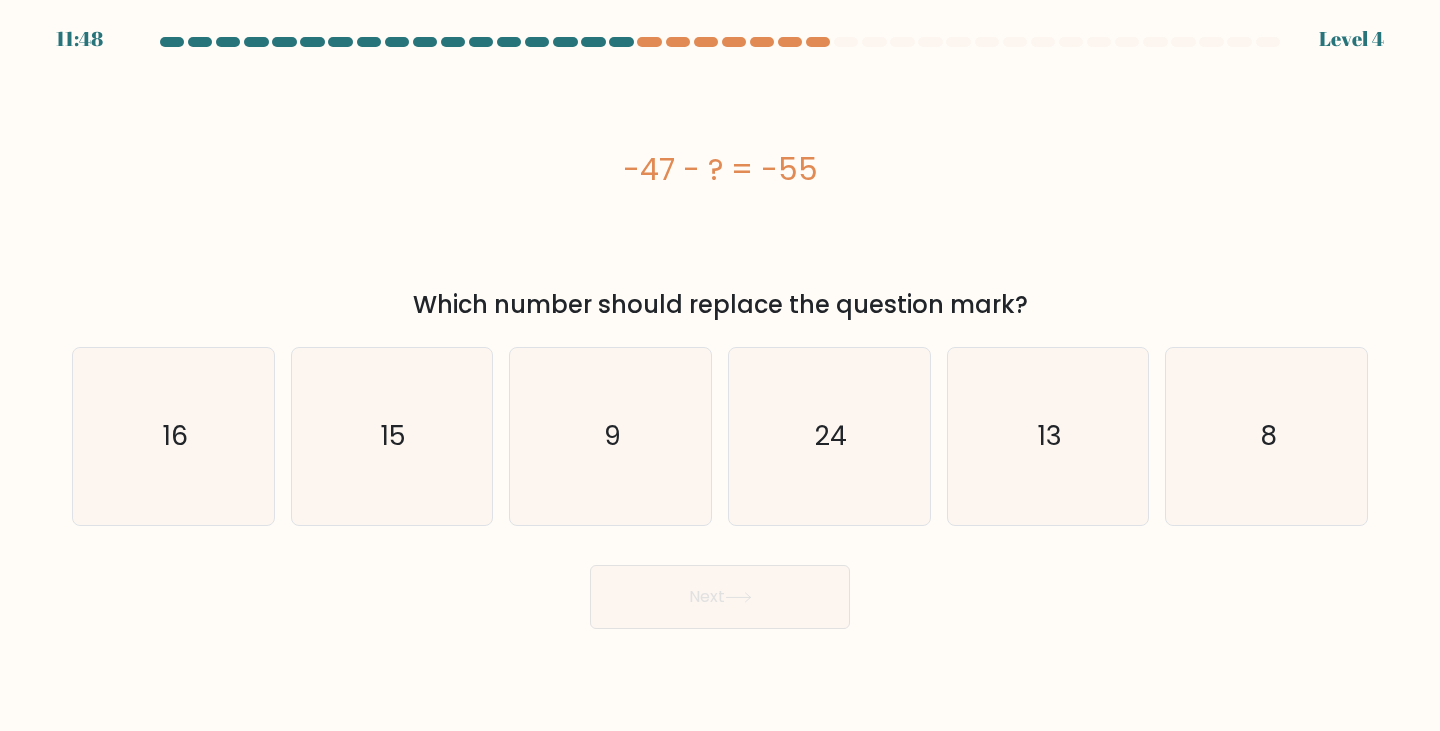 click on "9" 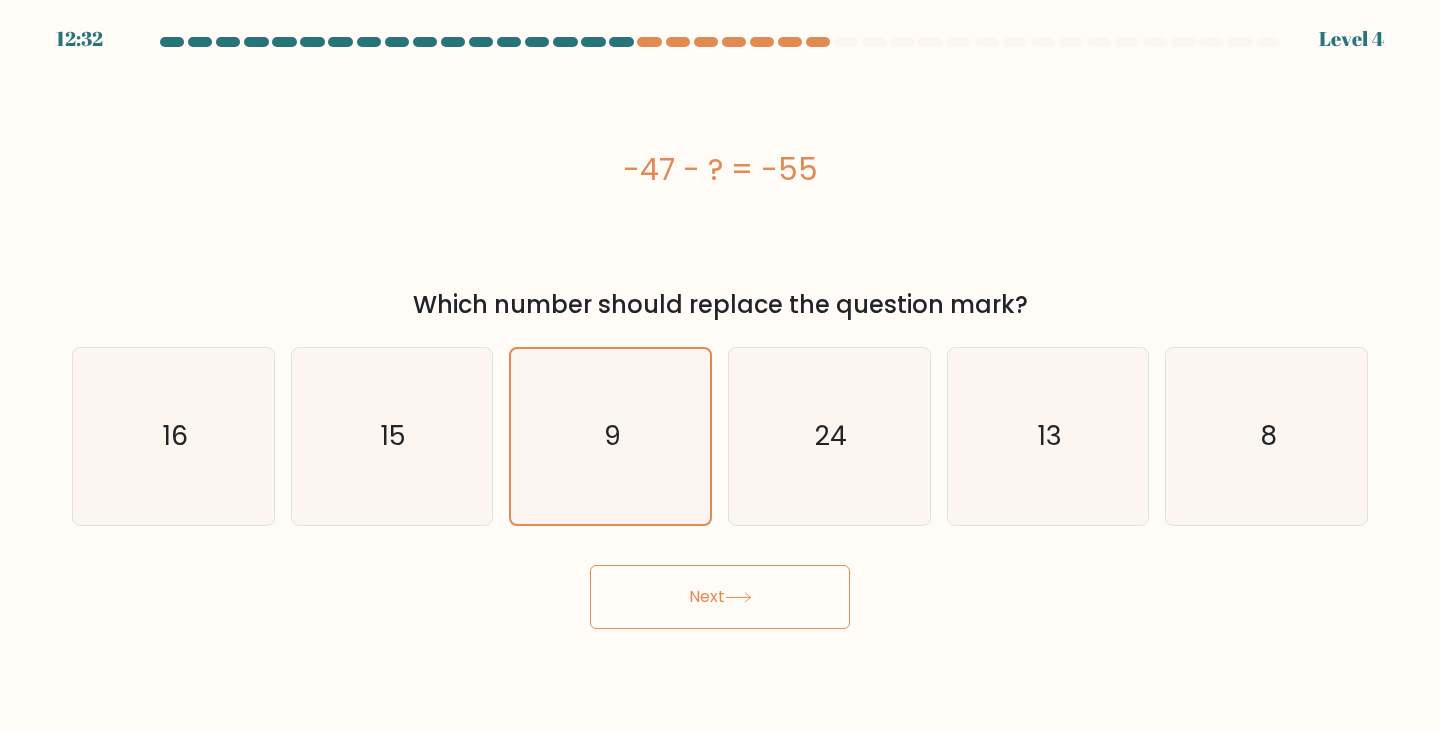 click on "Next" at bounding box center [720, 597] 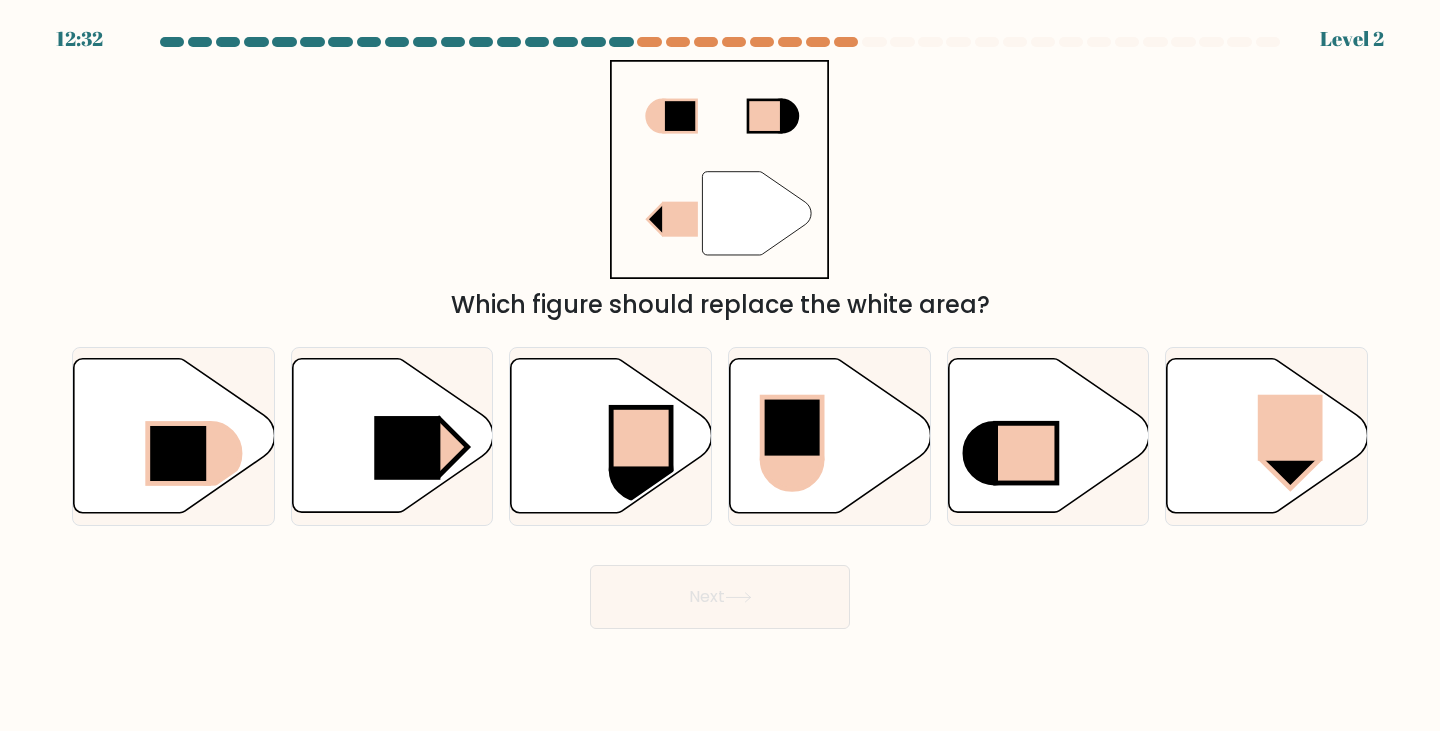 click 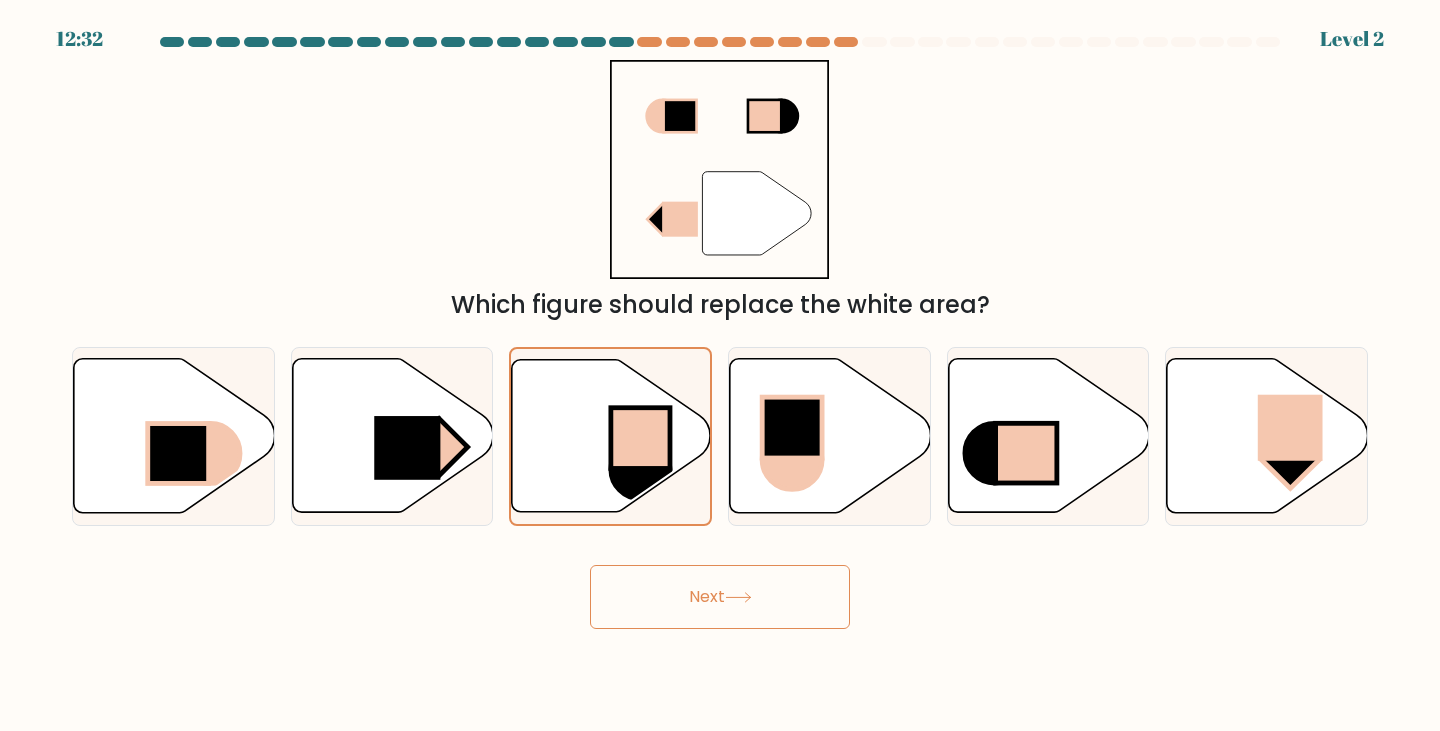 click on "Next" at bounding box center [720, 597] 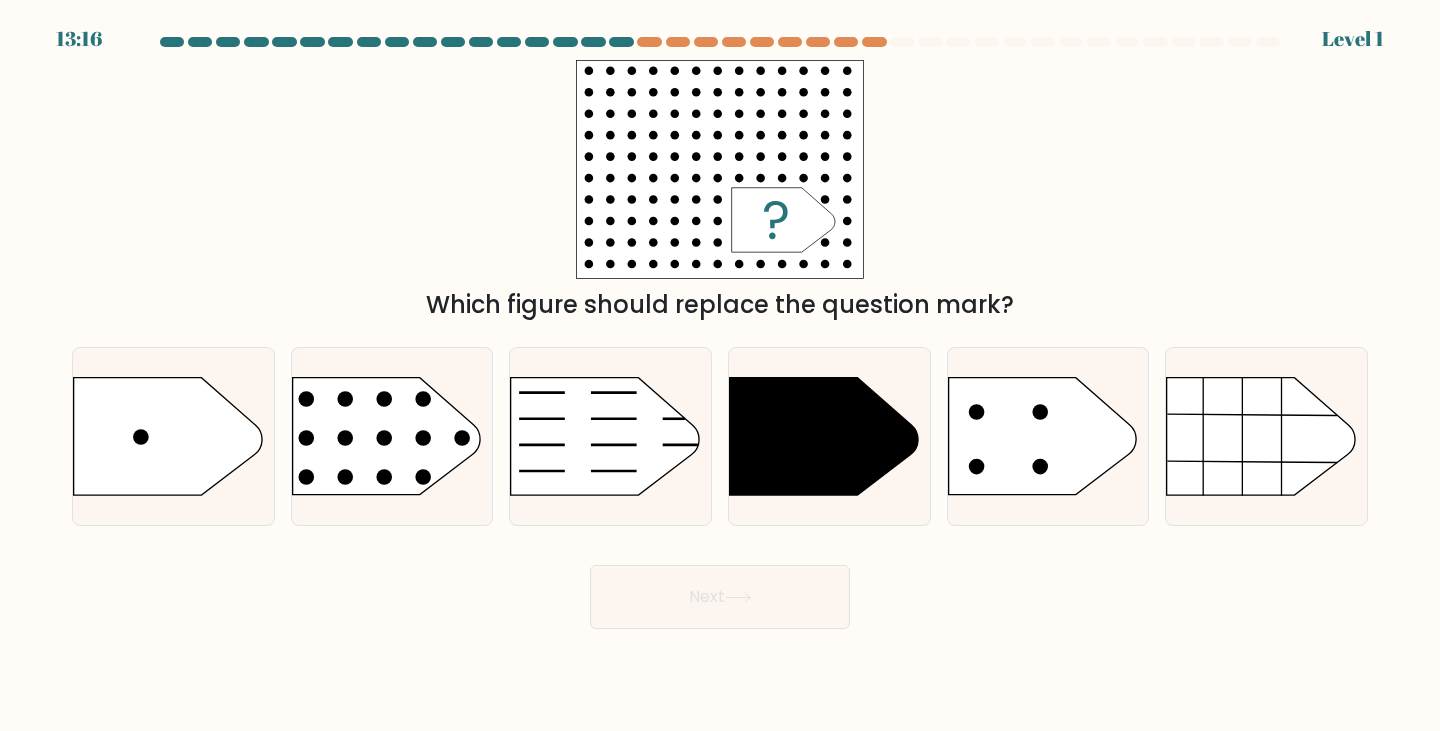 click 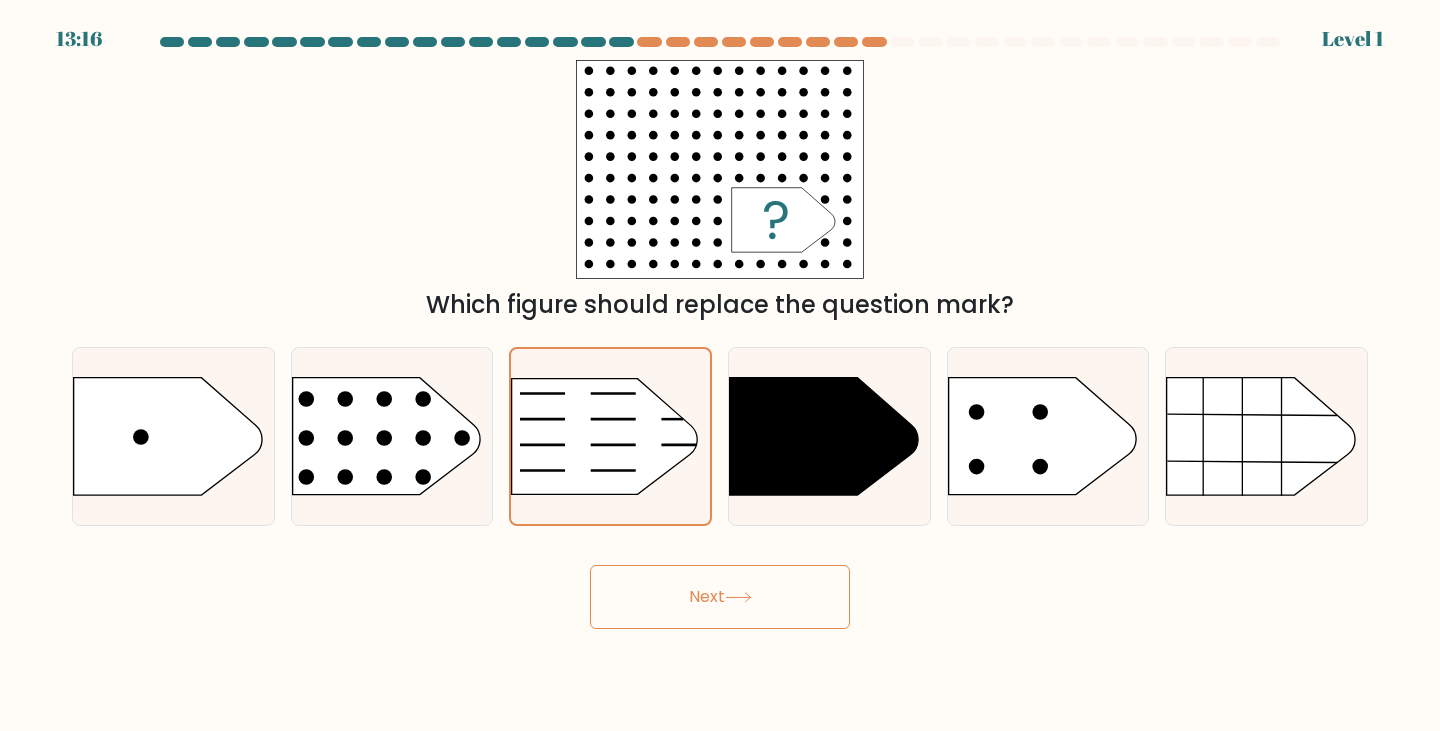 click on "Next" at bounding box center [720, 597] 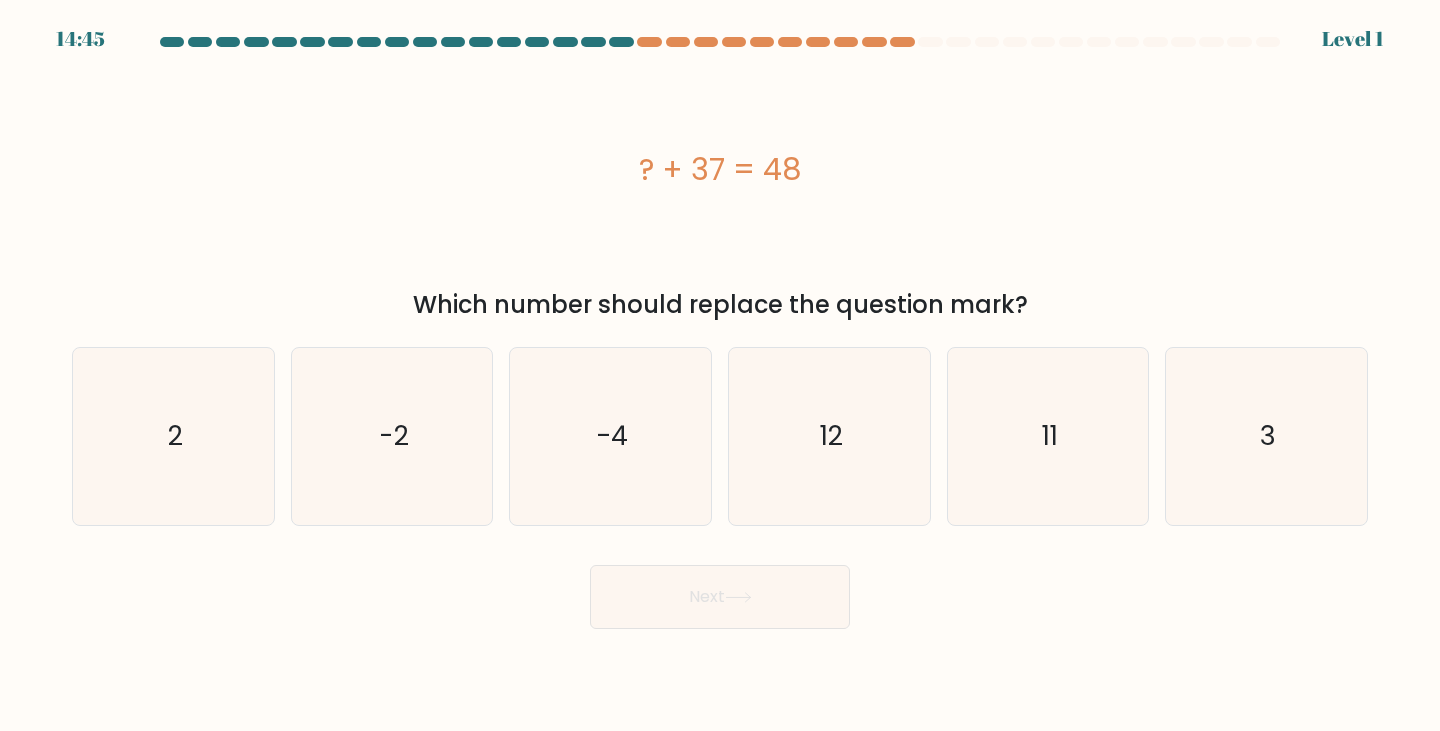 click on "Next" at bounding box center (720, 597) 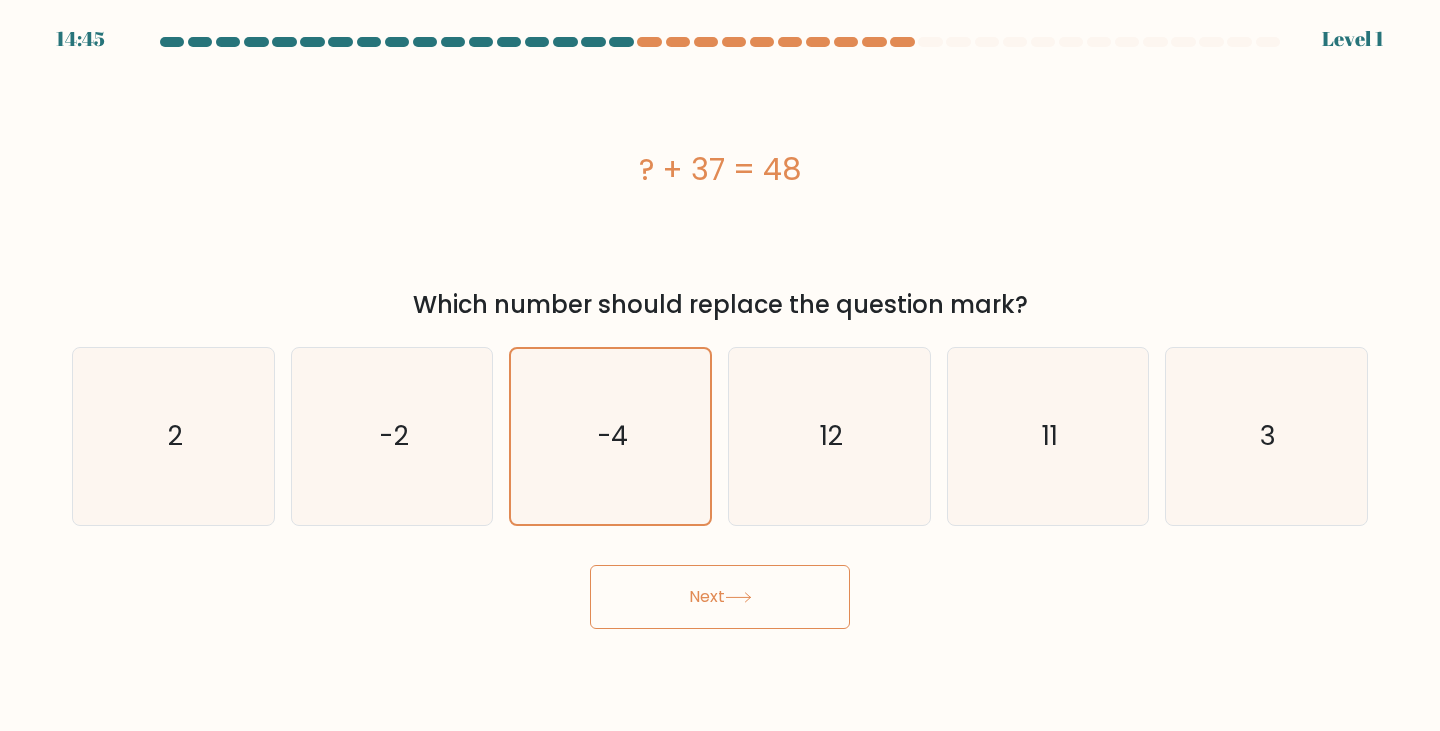drag, startPoint x: 622, startPoint y: 604, endPoint x: 631, endPoint y: 583, distance: 22.847319 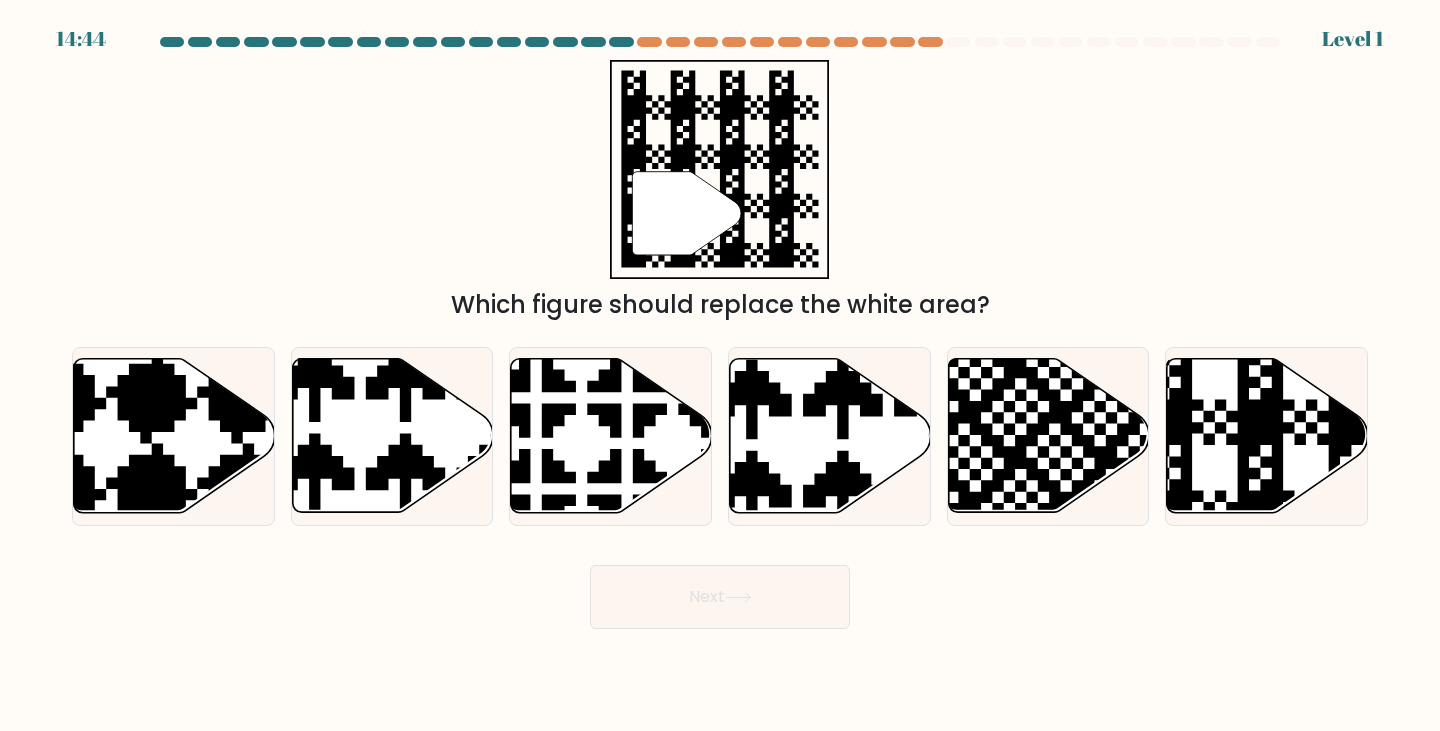 click on "Next" at bounding box center (720, 597) 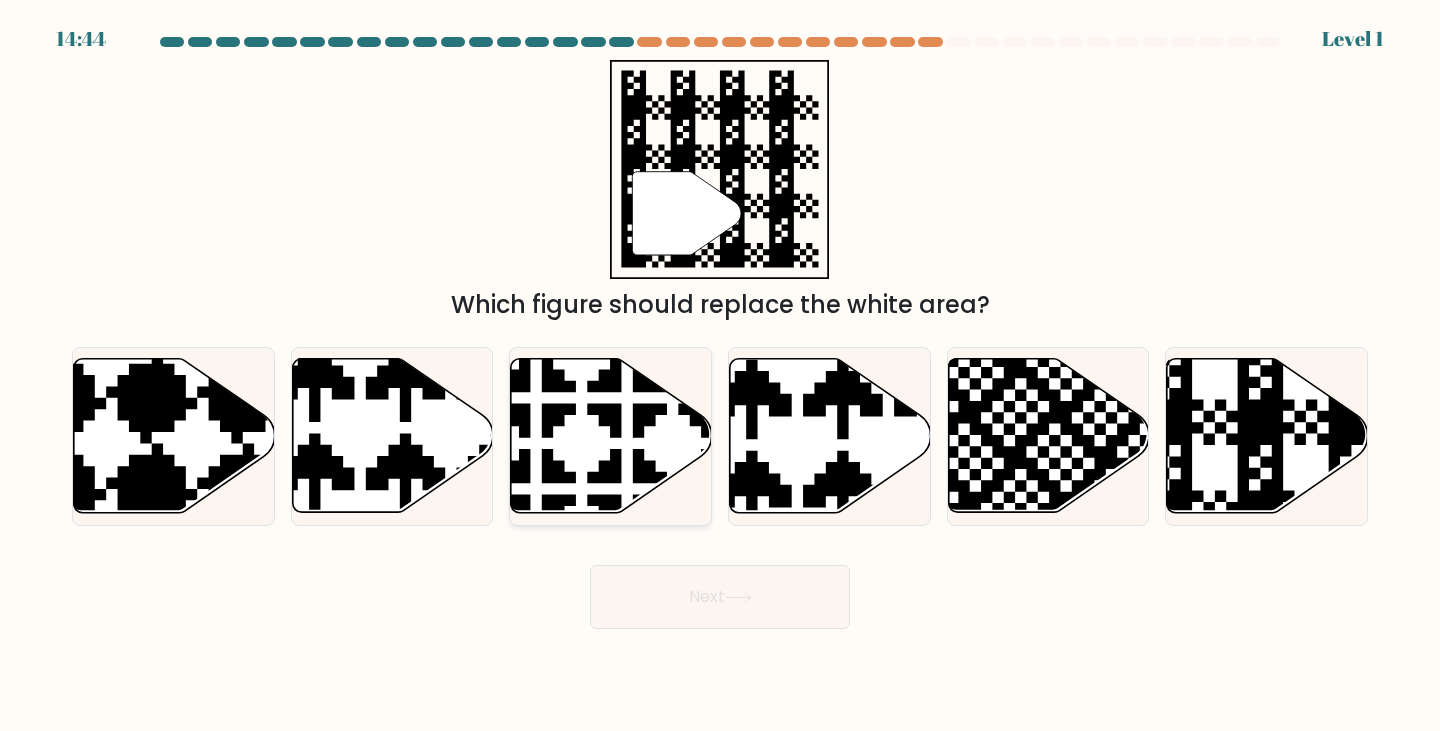 click 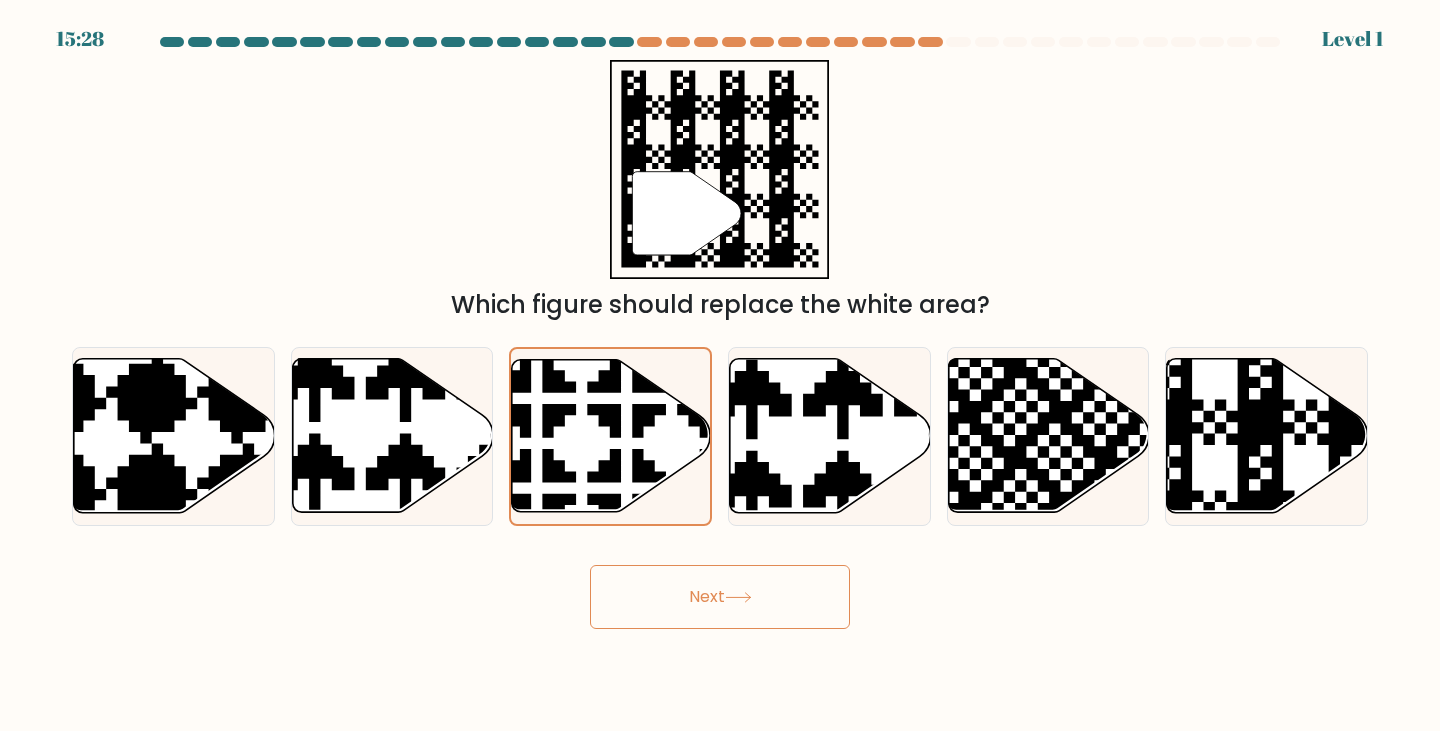 click on "Next" at bounding box center (720, 597) 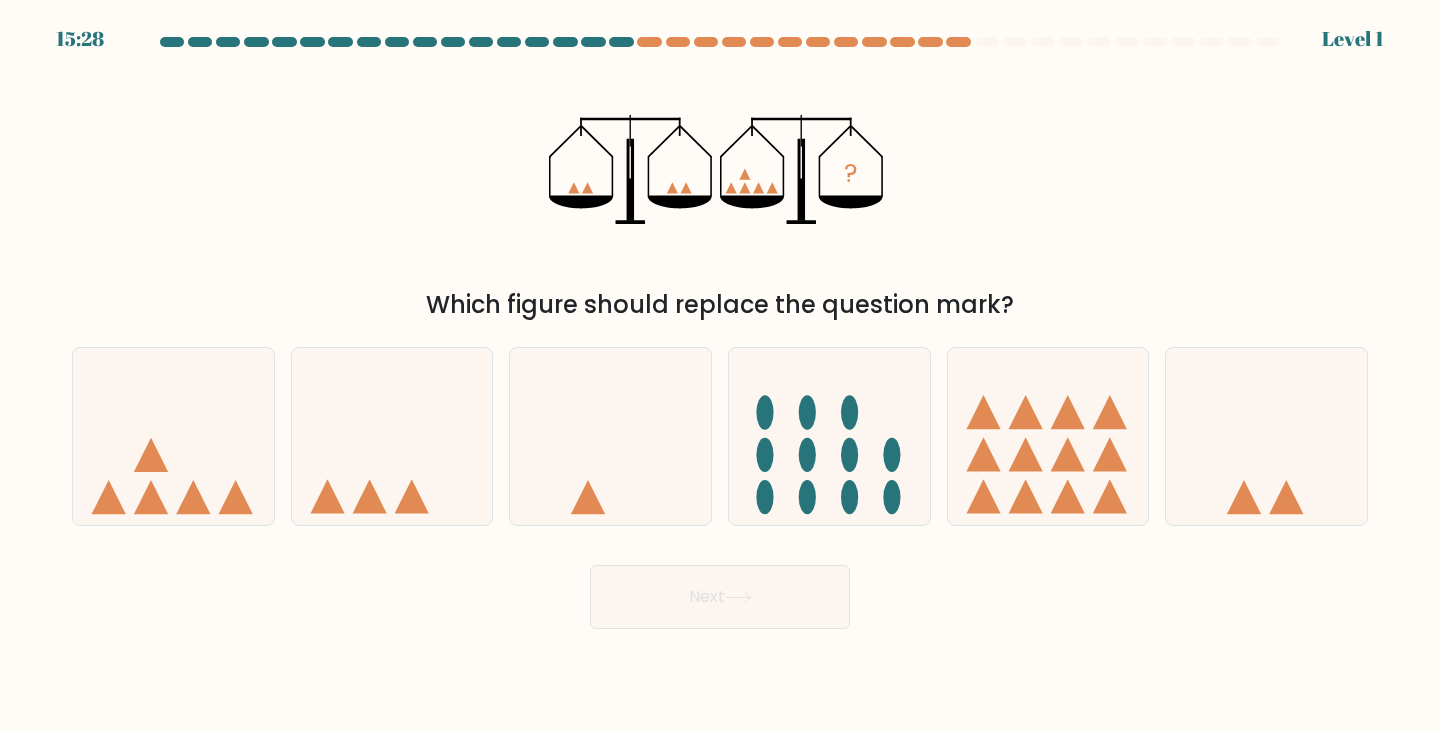 drag, startPoint x: 629, startPoint y: 509, endPoint x: 677, endPoint y: 583, distance: 88.20431 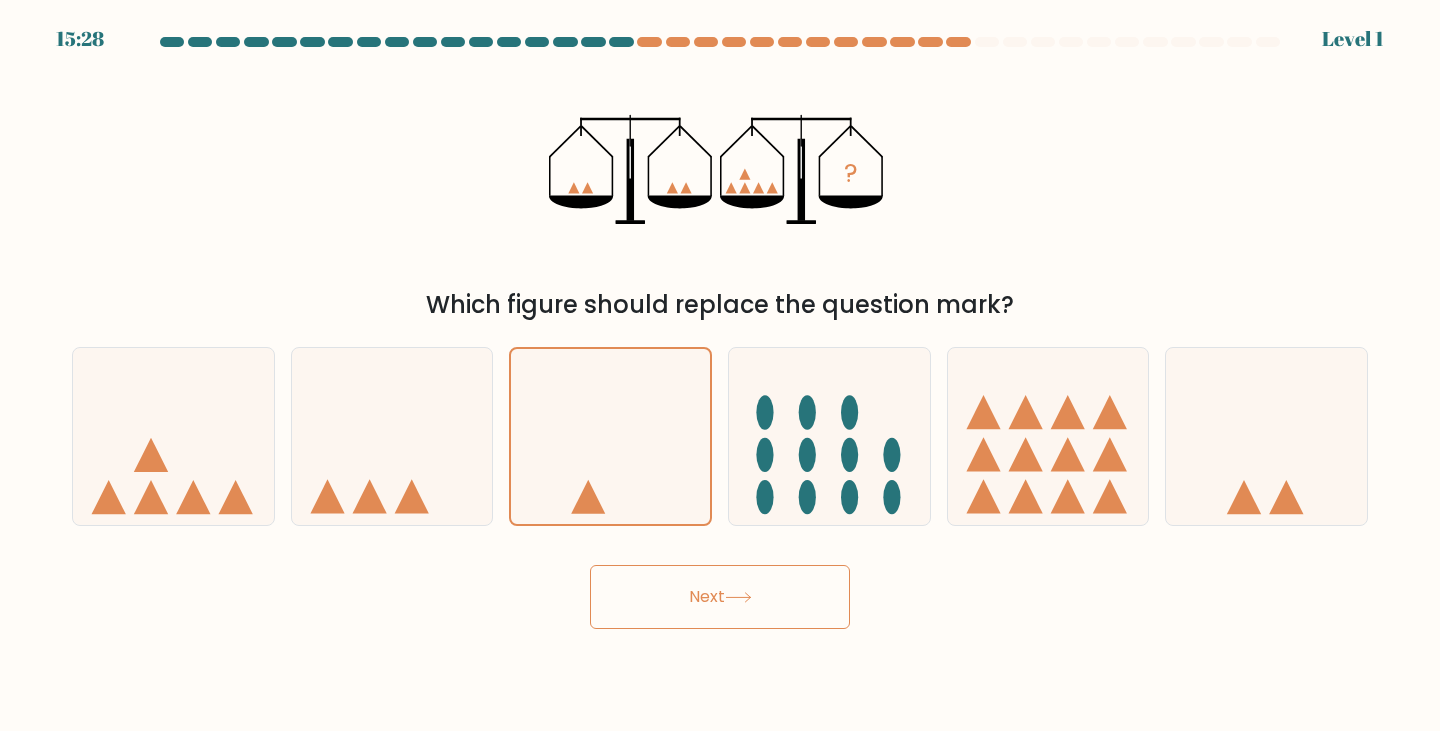 click on "Next" at bounding box center (720, 597) 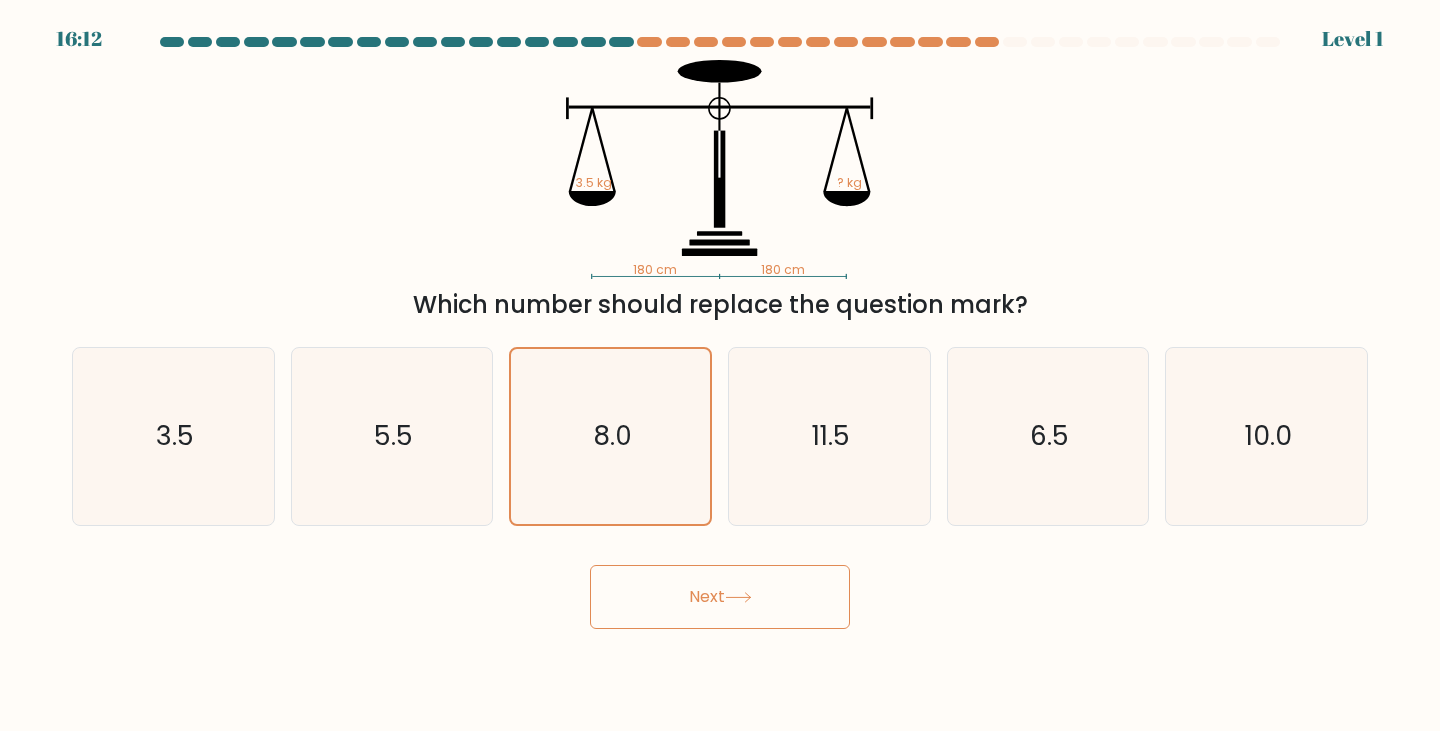 click on "Next" at bounding box center [720, 597] 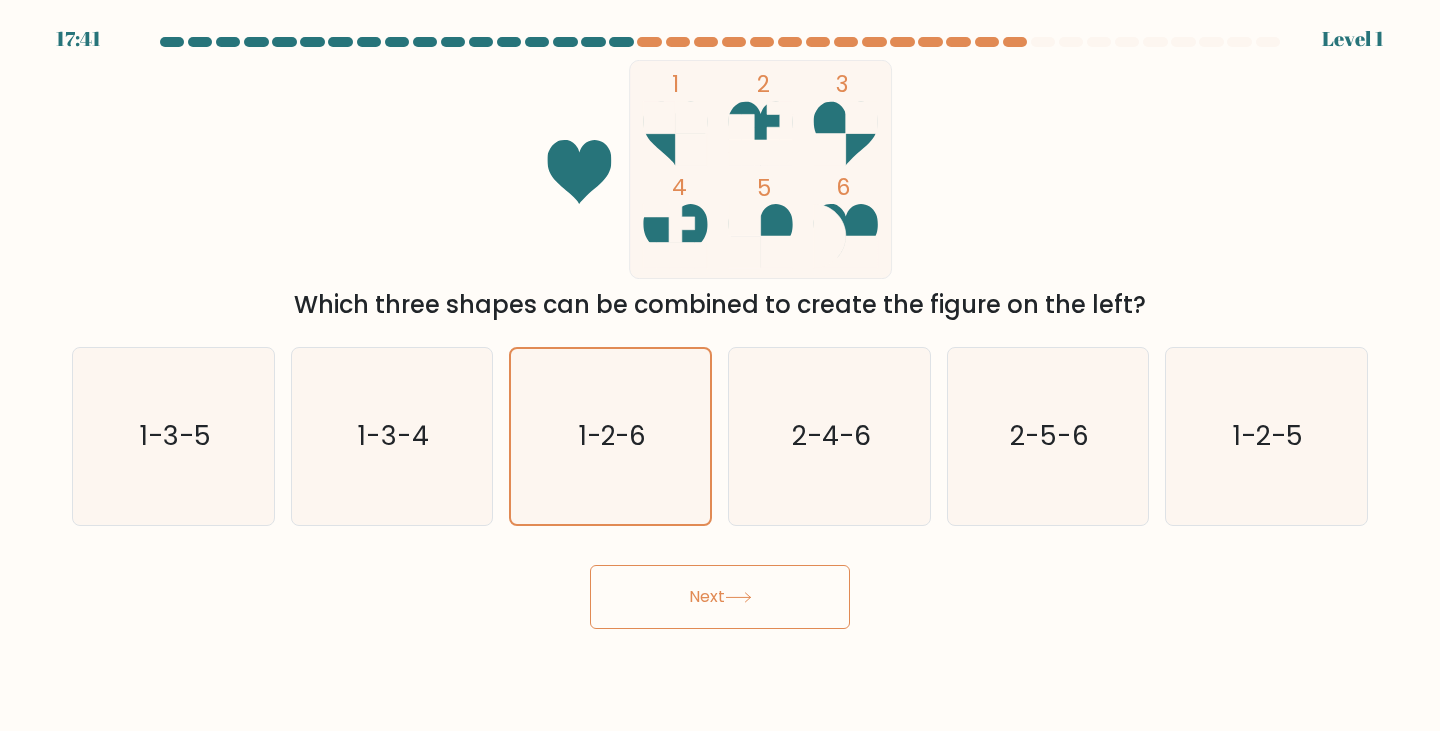 click on "Next" at bounding box center (720, 597) 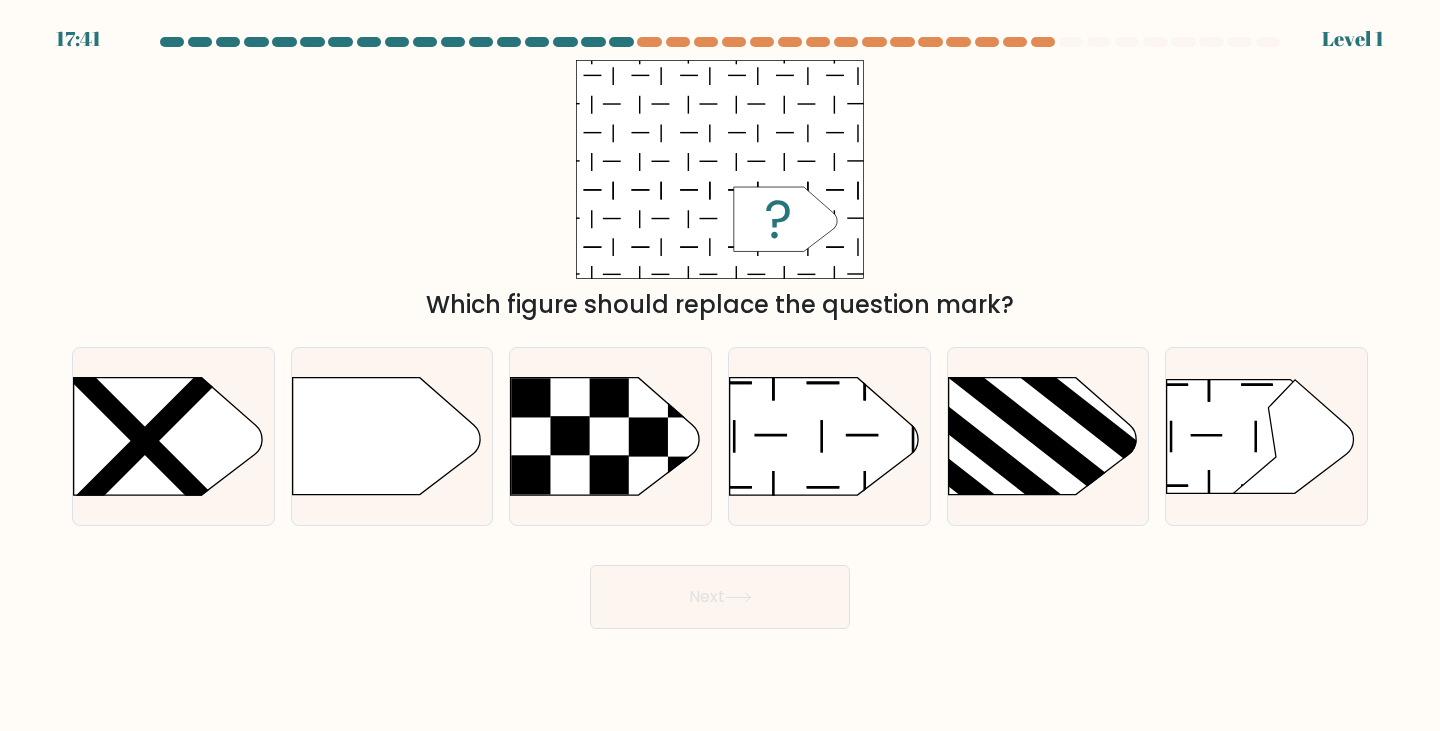 click at bounding box center (610, 436) 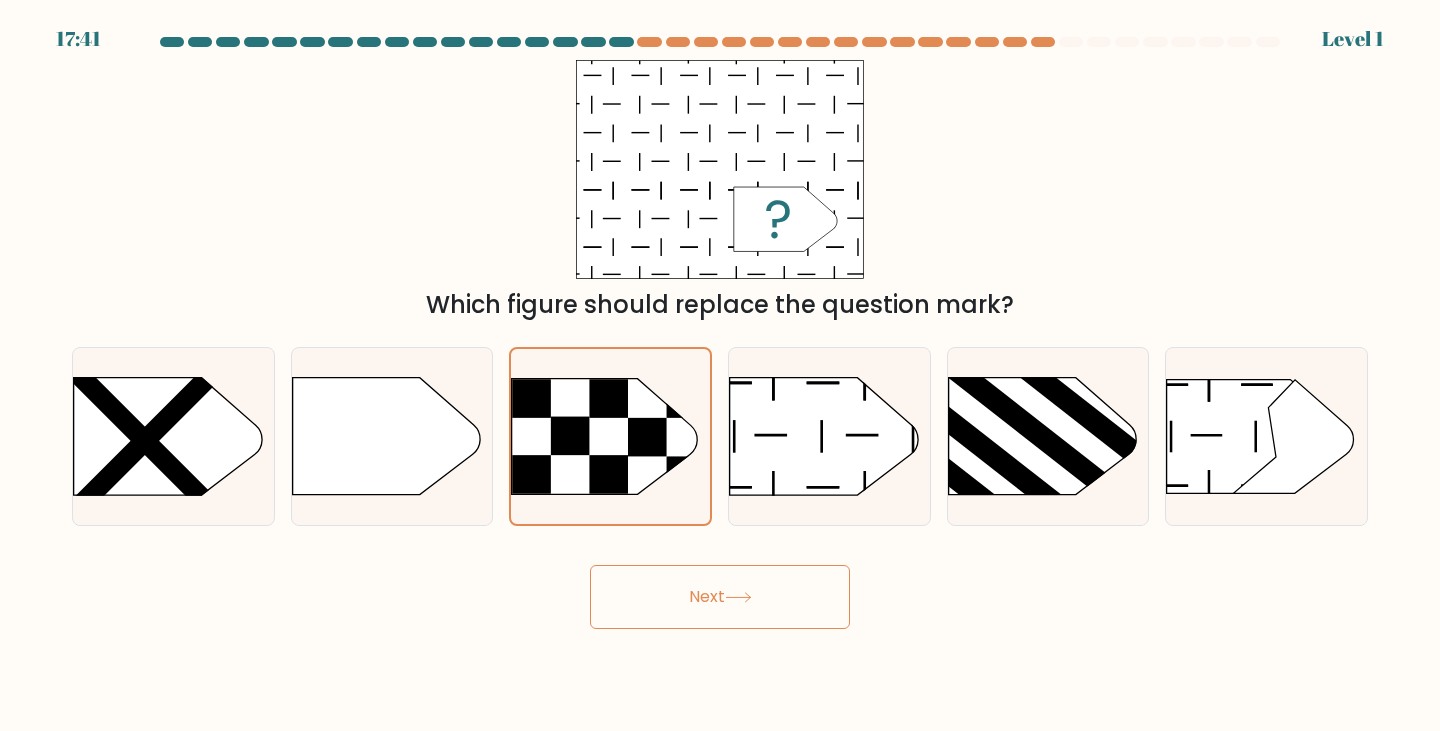 click on "Next" at bounding box center (720, 597) 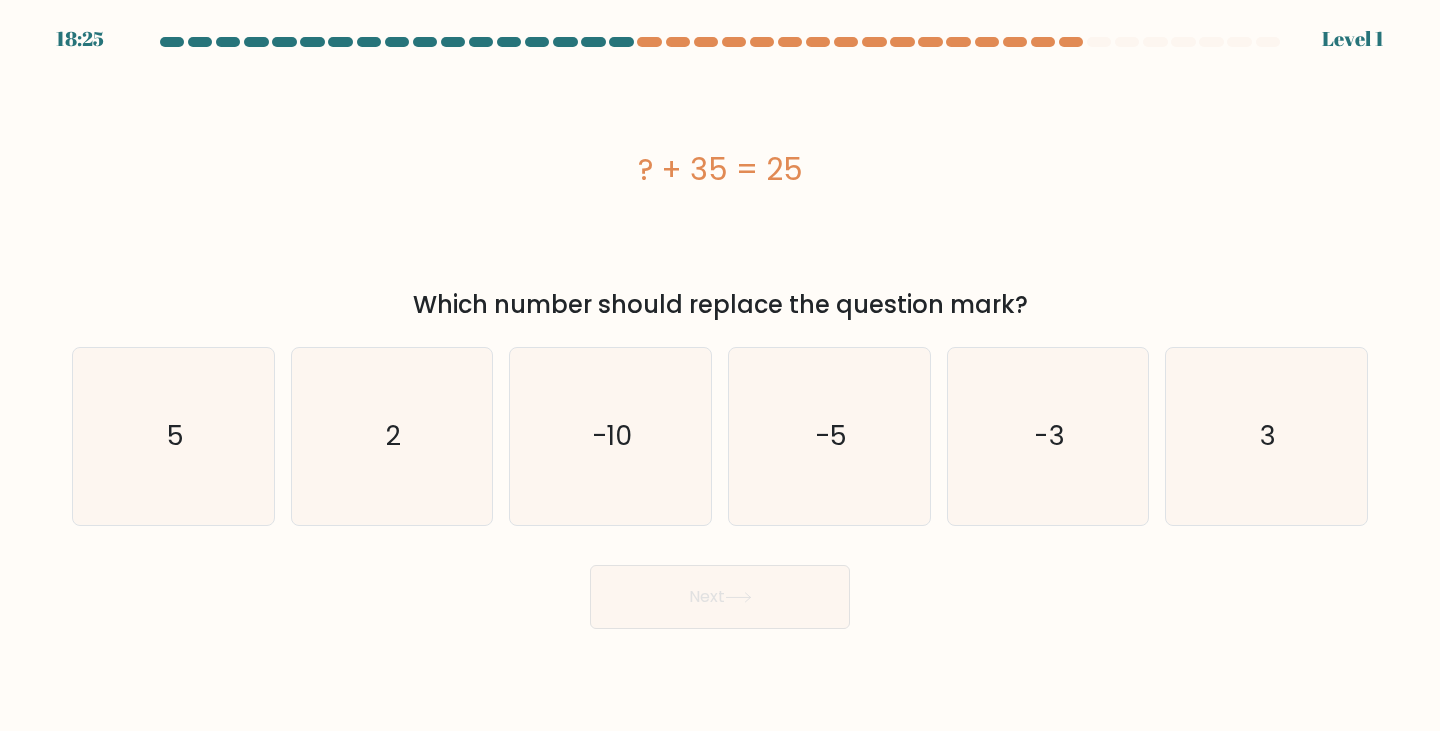 click on "-10" 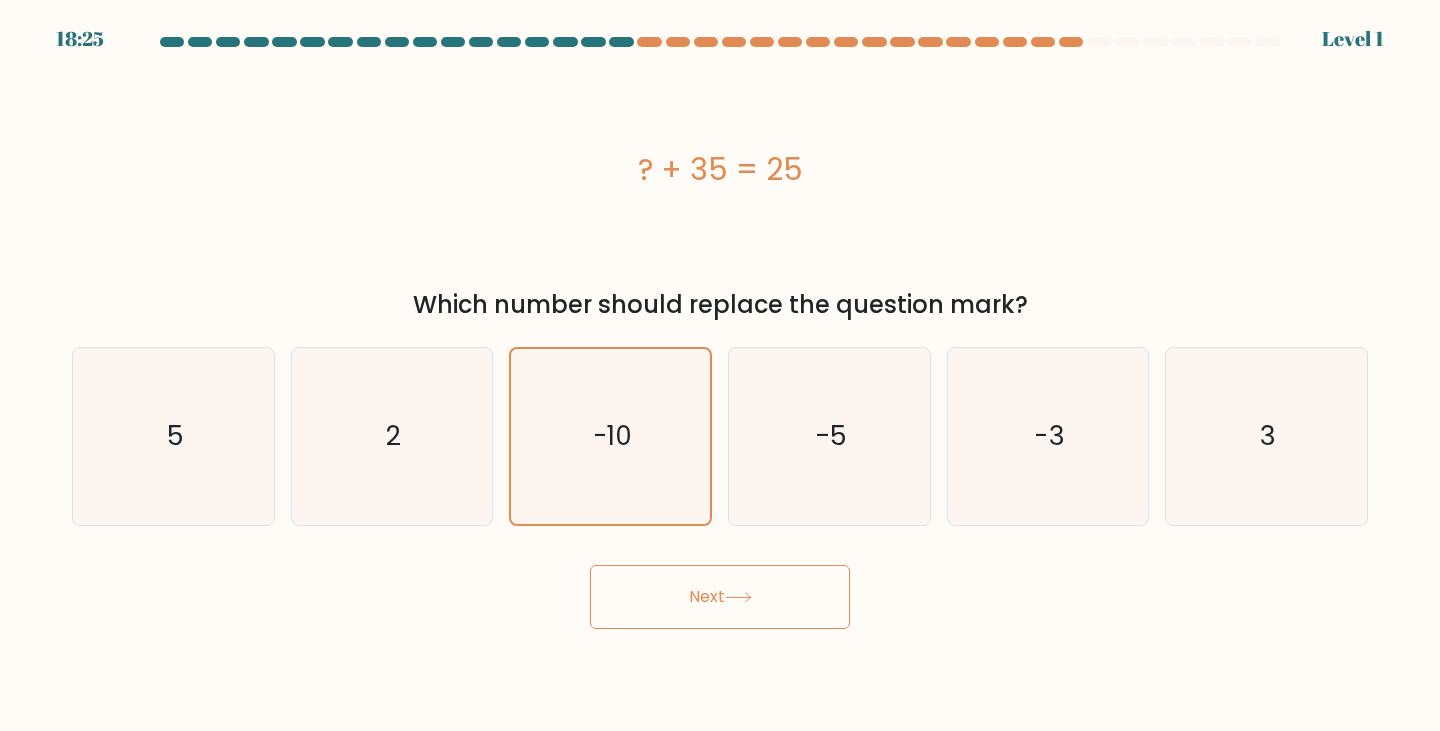 click on "Next" at bounding box center [720, 597] 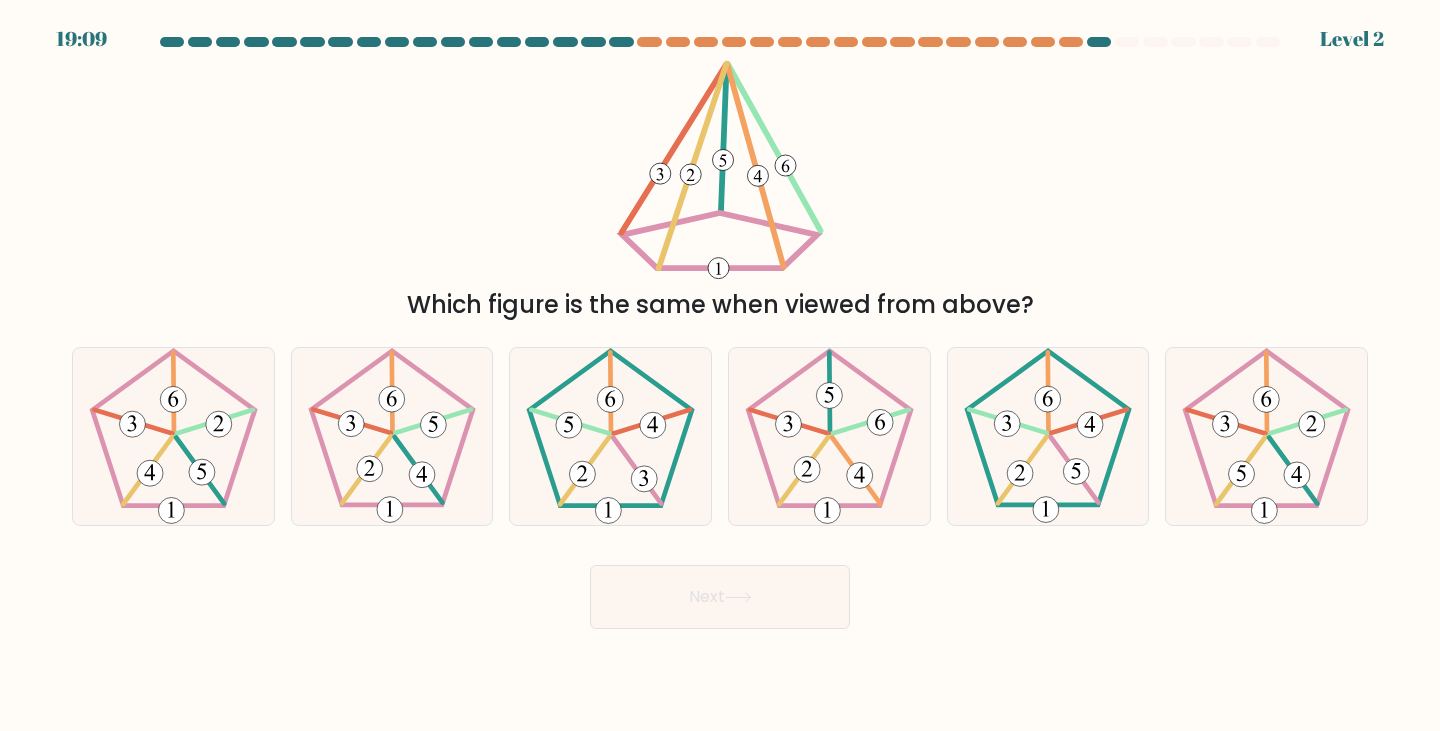 click on "Next" at bounding box center [720, 597] 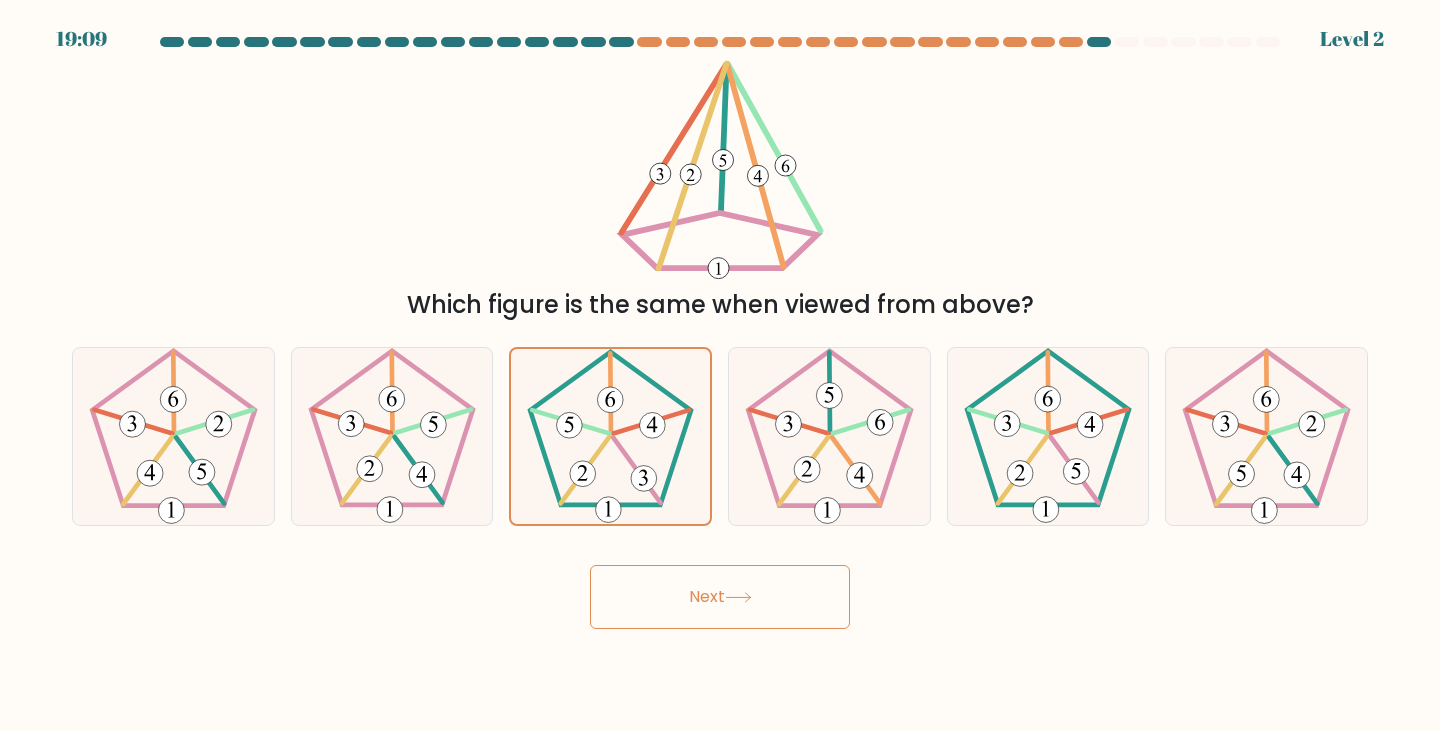 click at bounding box center [720, 333] 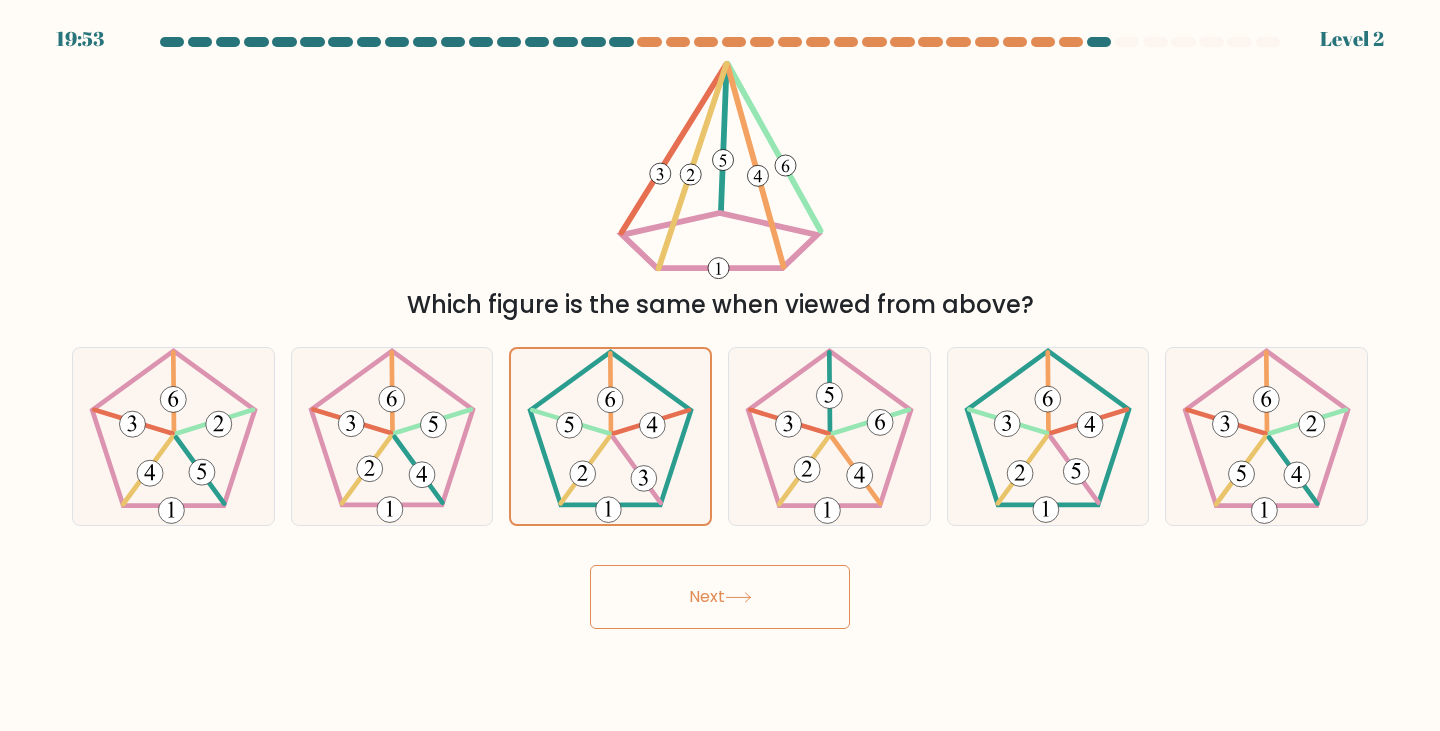 click on "Next" at bounding box center [720, 597] 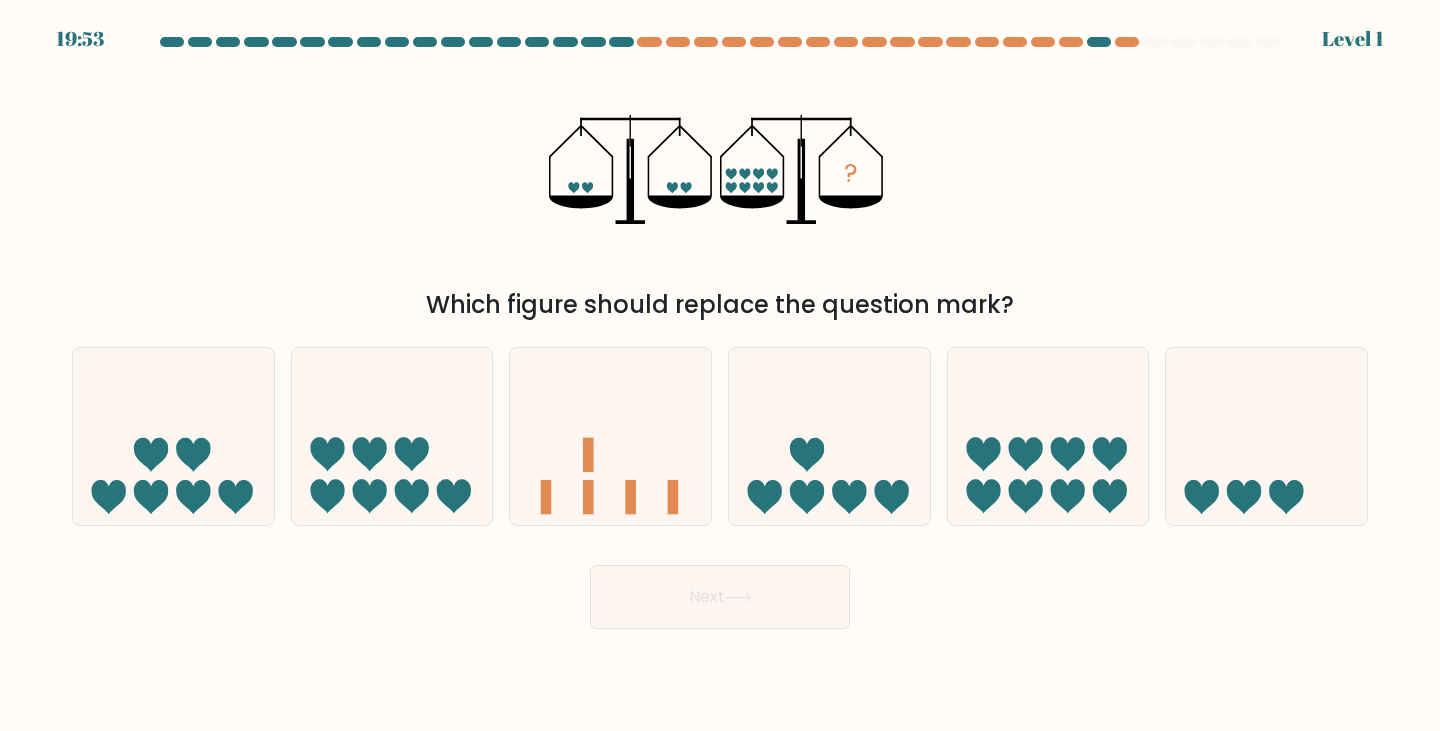 click on "Next" at bounding box center [720, 597] 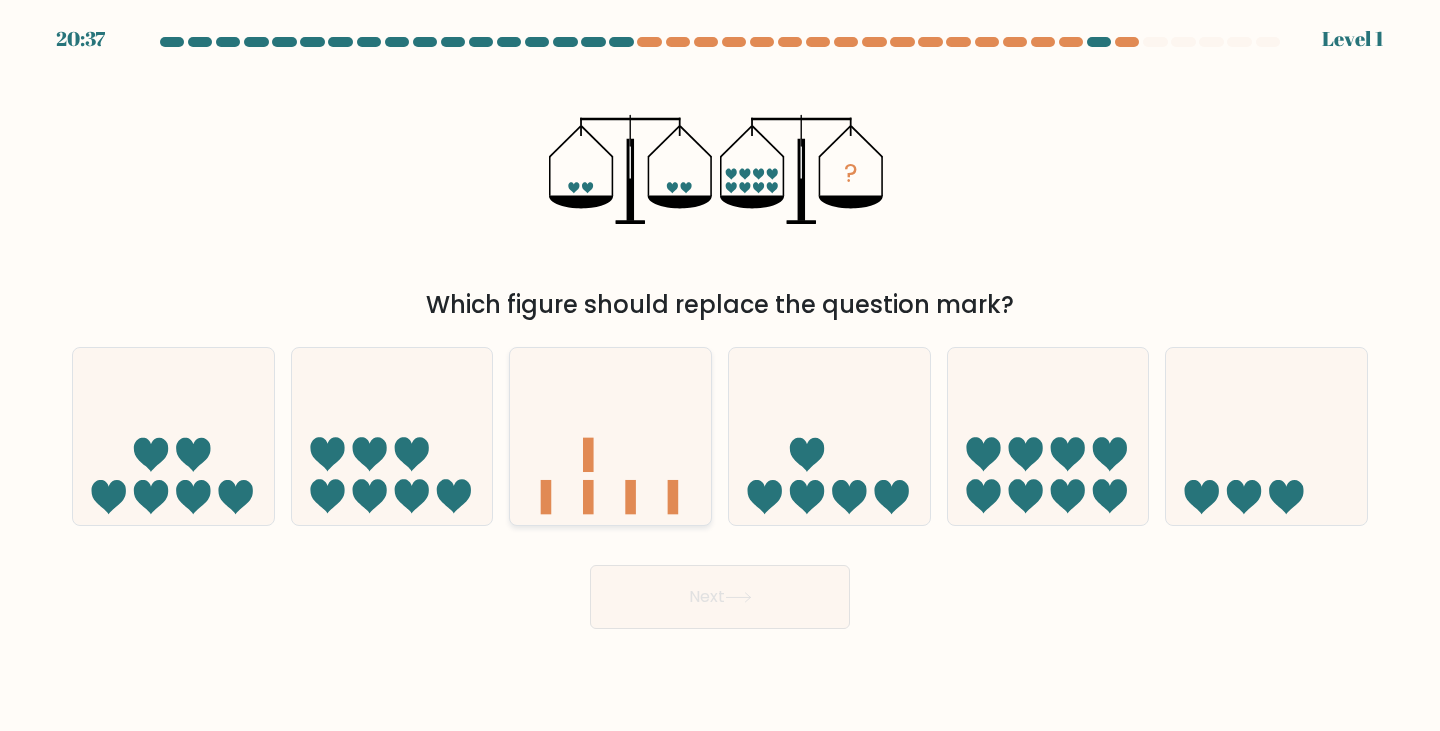 click 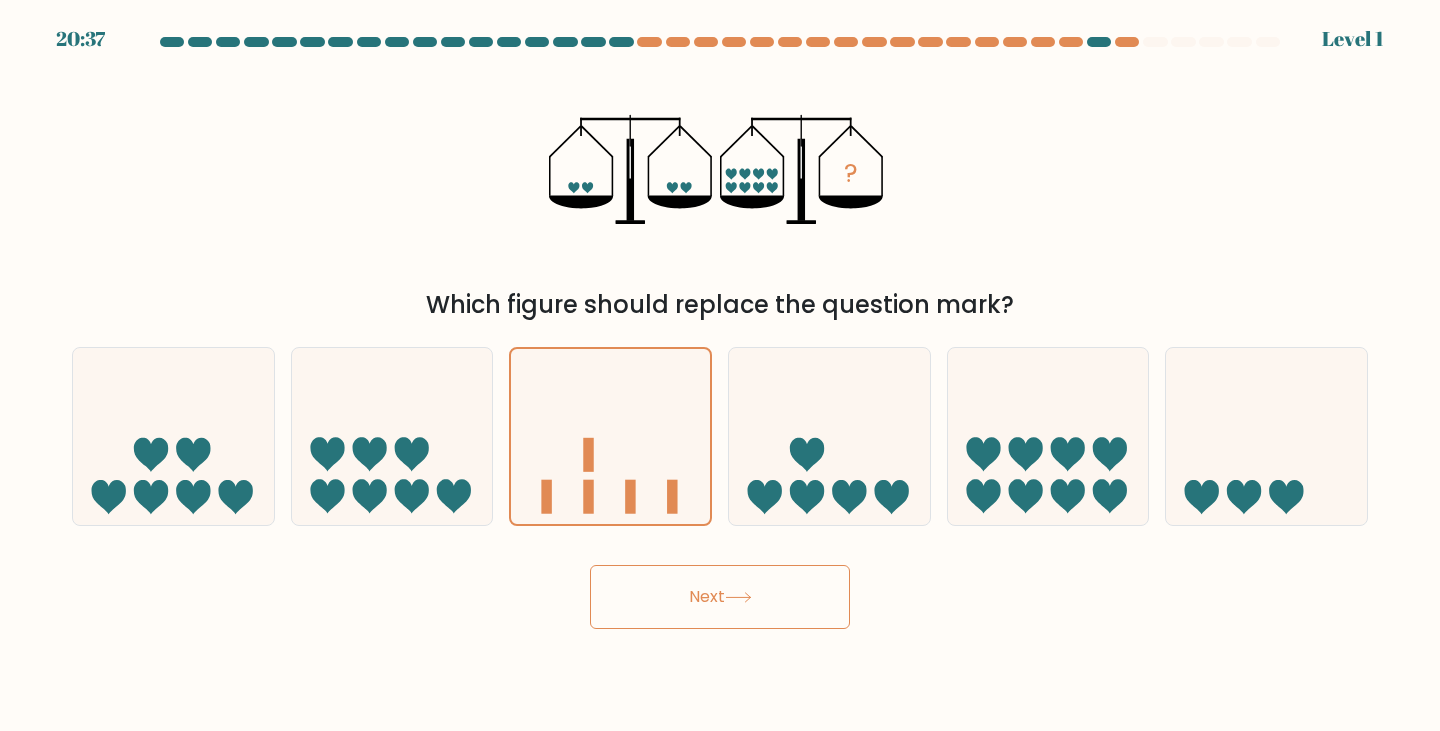 click on "Next" at bounding box center (720, 597) 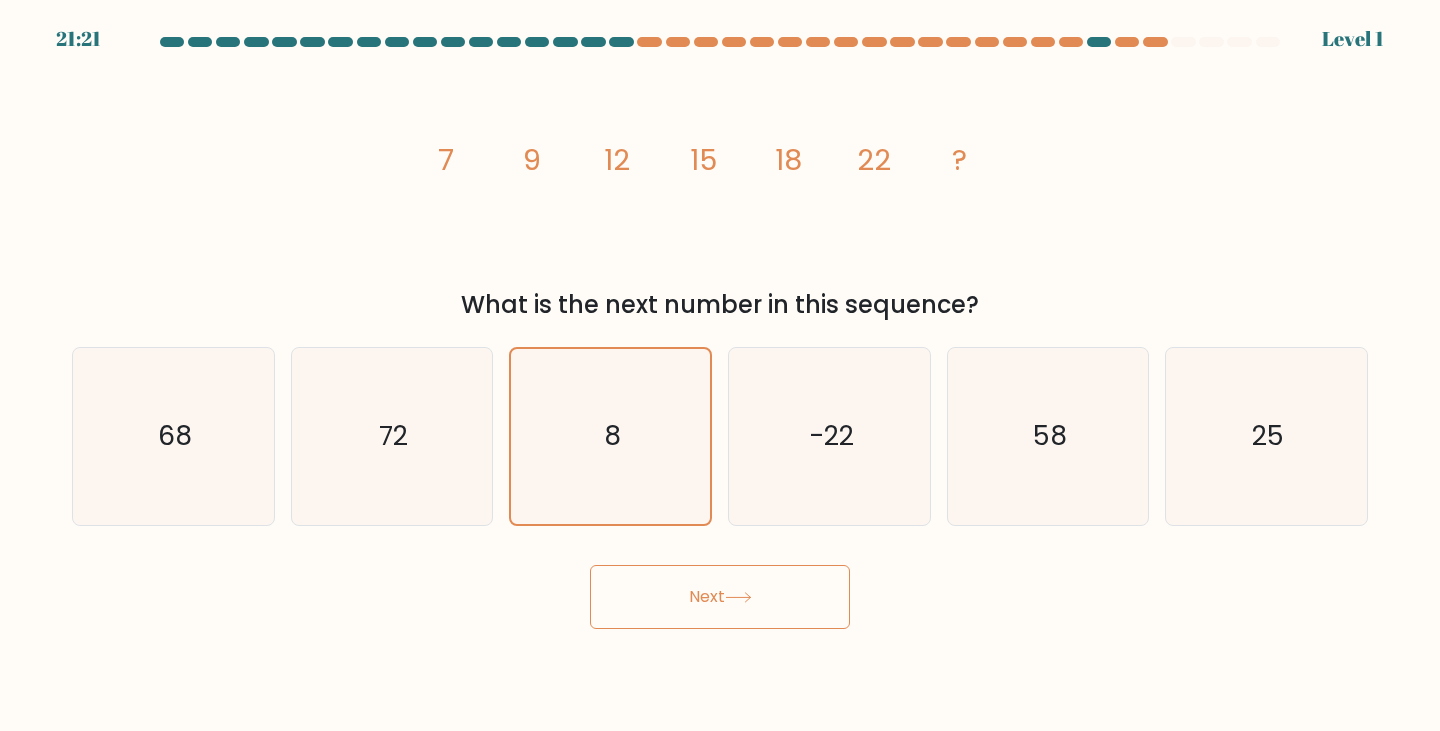 drag, startPoint x: 675, startPoint y: 600, endPoint x: 675, endPoint y: 586, distance: 14 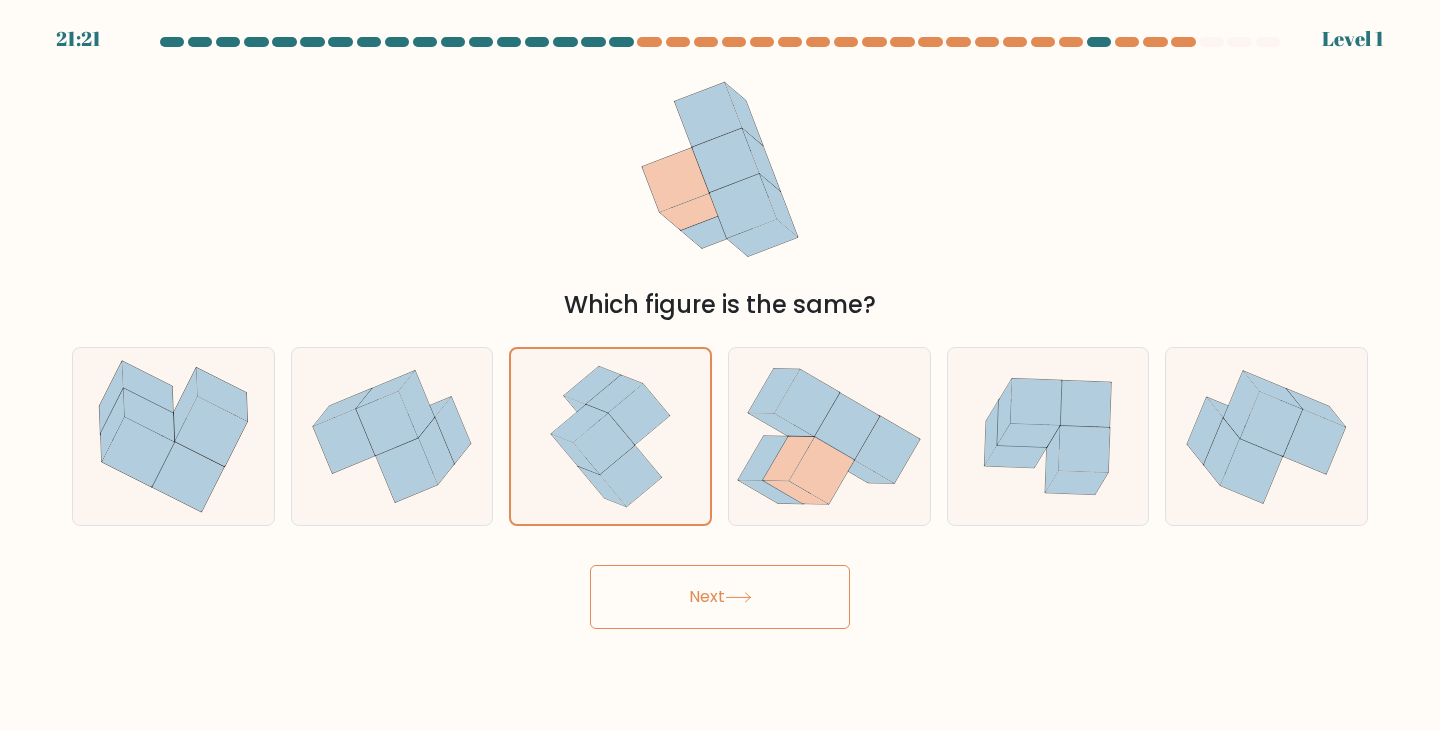 click on "Next" at bounding box center (720, 597) 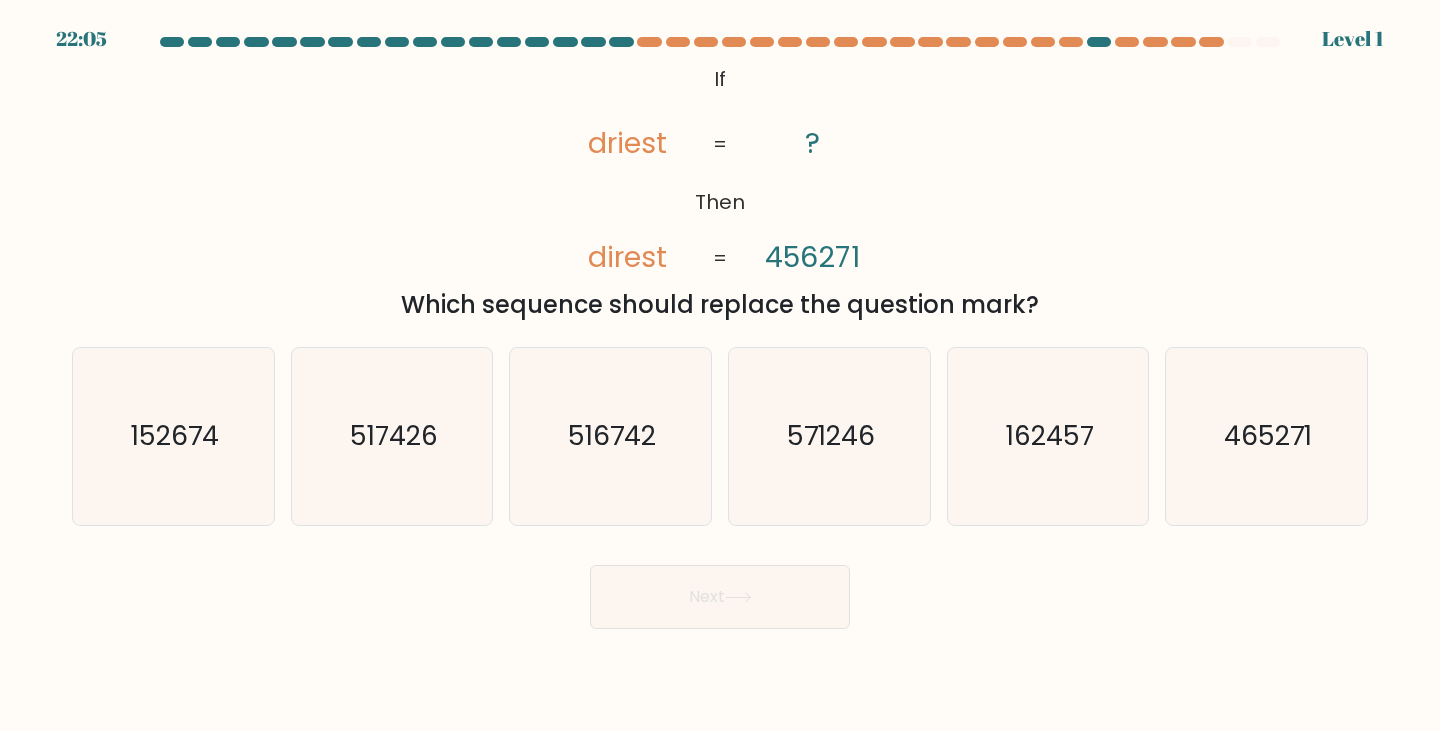 click on "c.
516742" at bounding box center (610, 436) 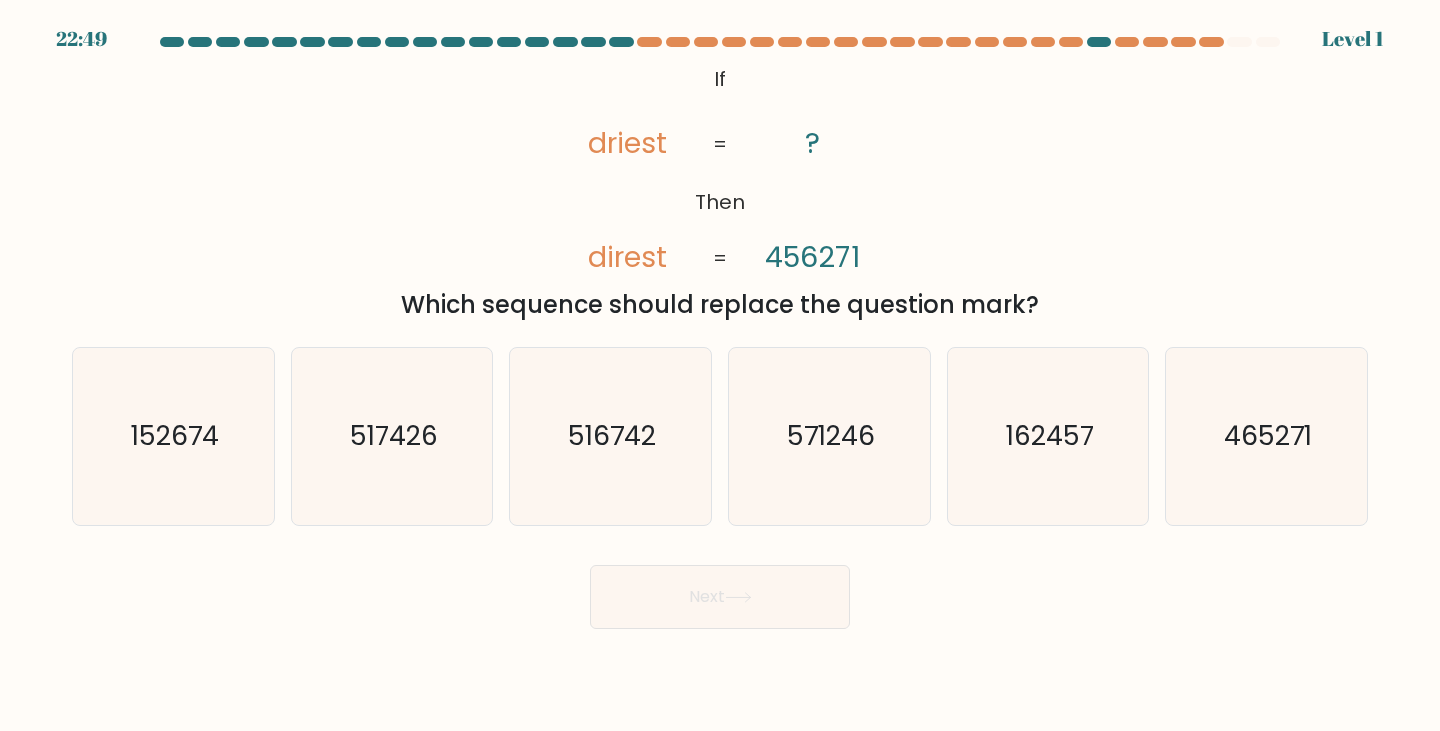 click on "Next" at bounding box center [720, 597] 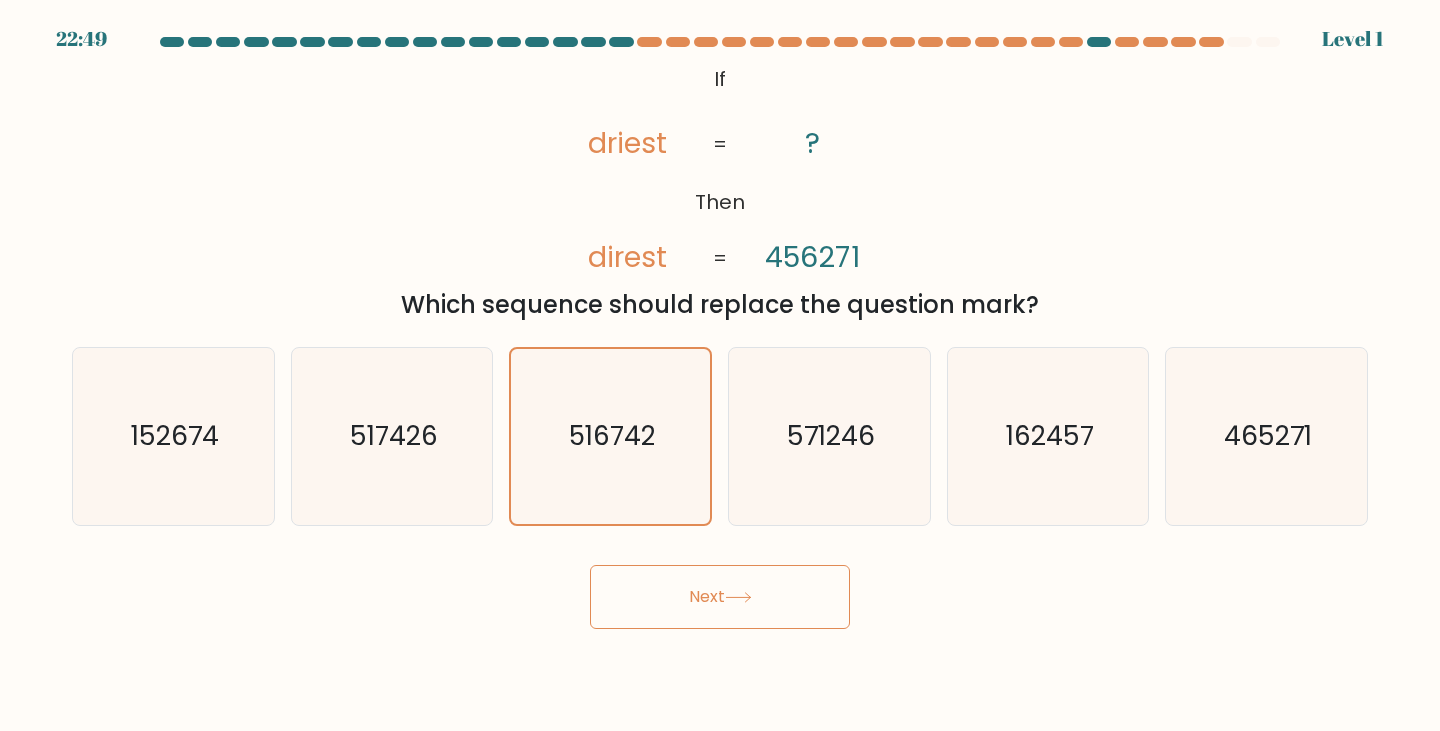click on "Next" at bounding box center (720, 597) 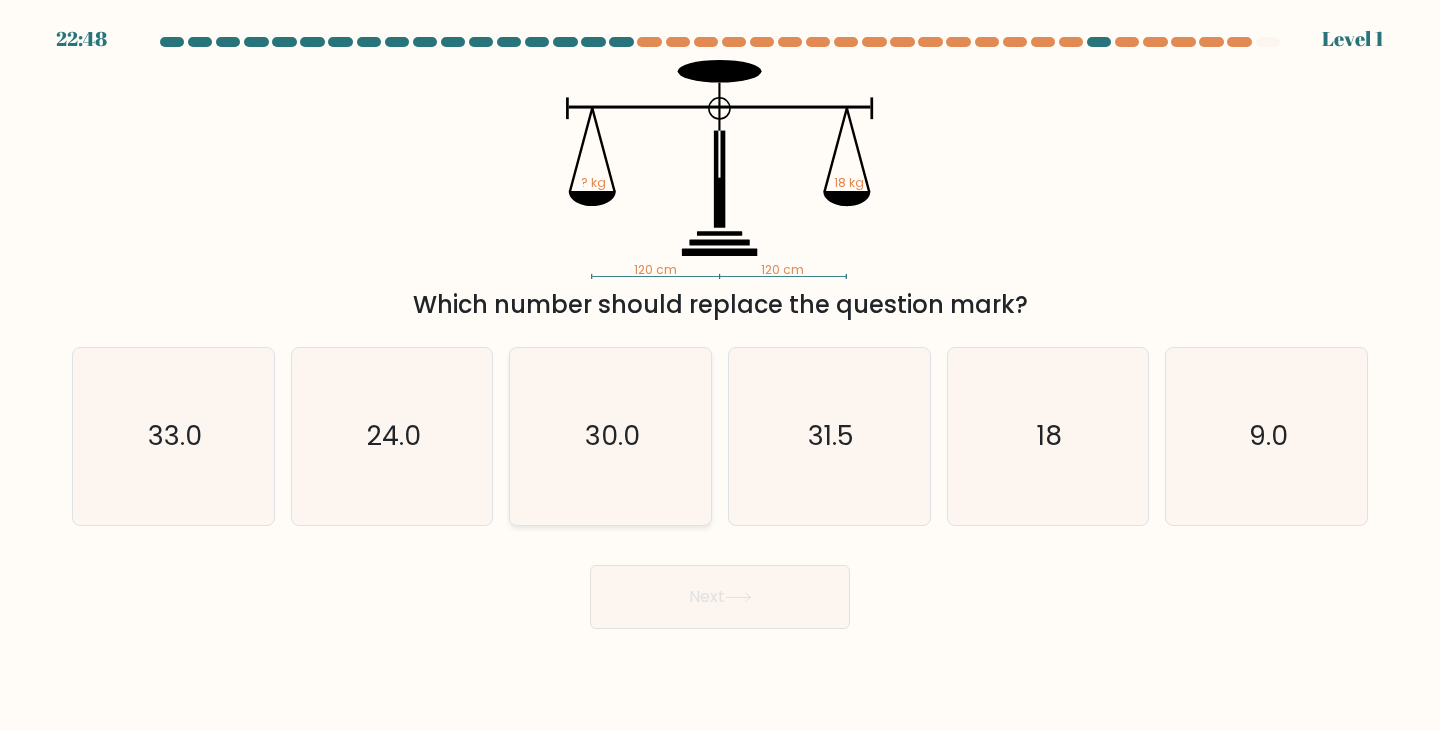 click on "30.0" 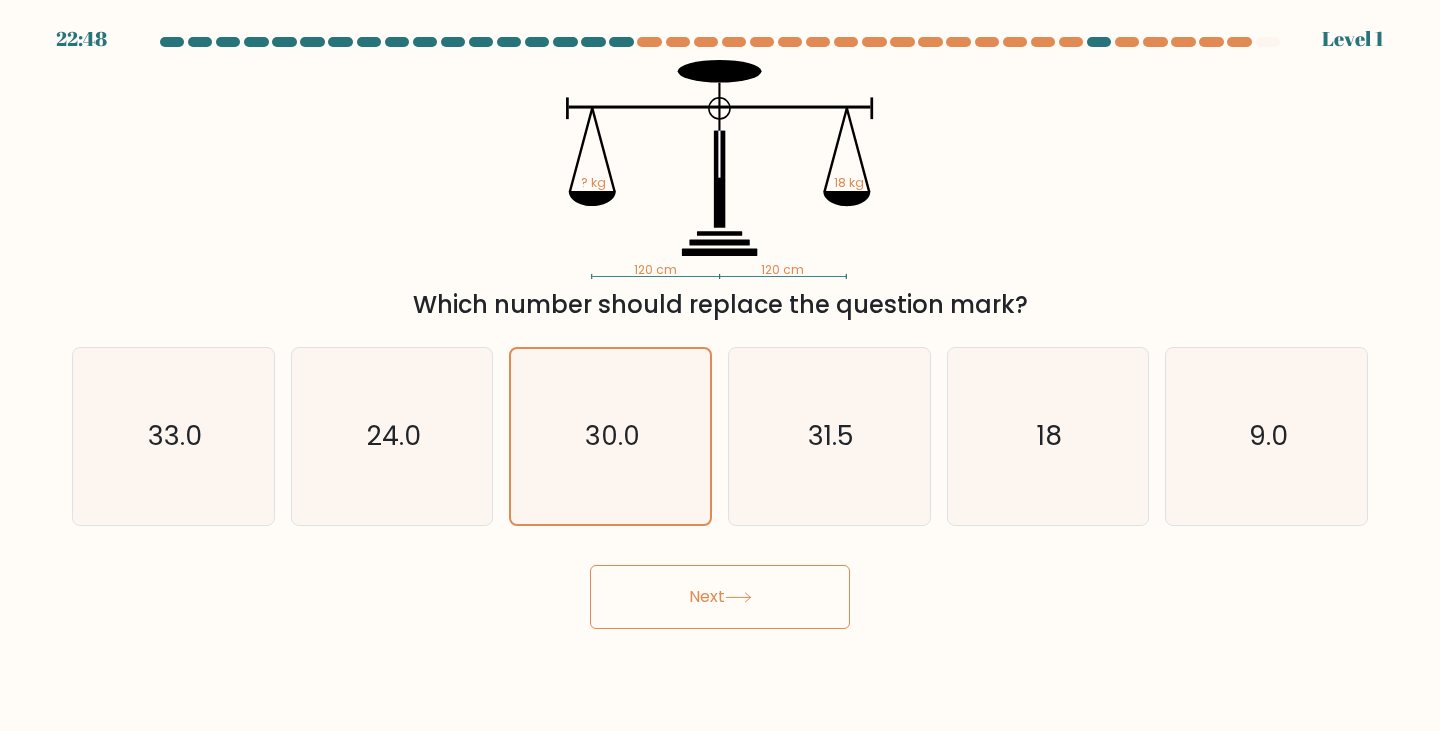 click on "Next" at bounding box center (720, 597) 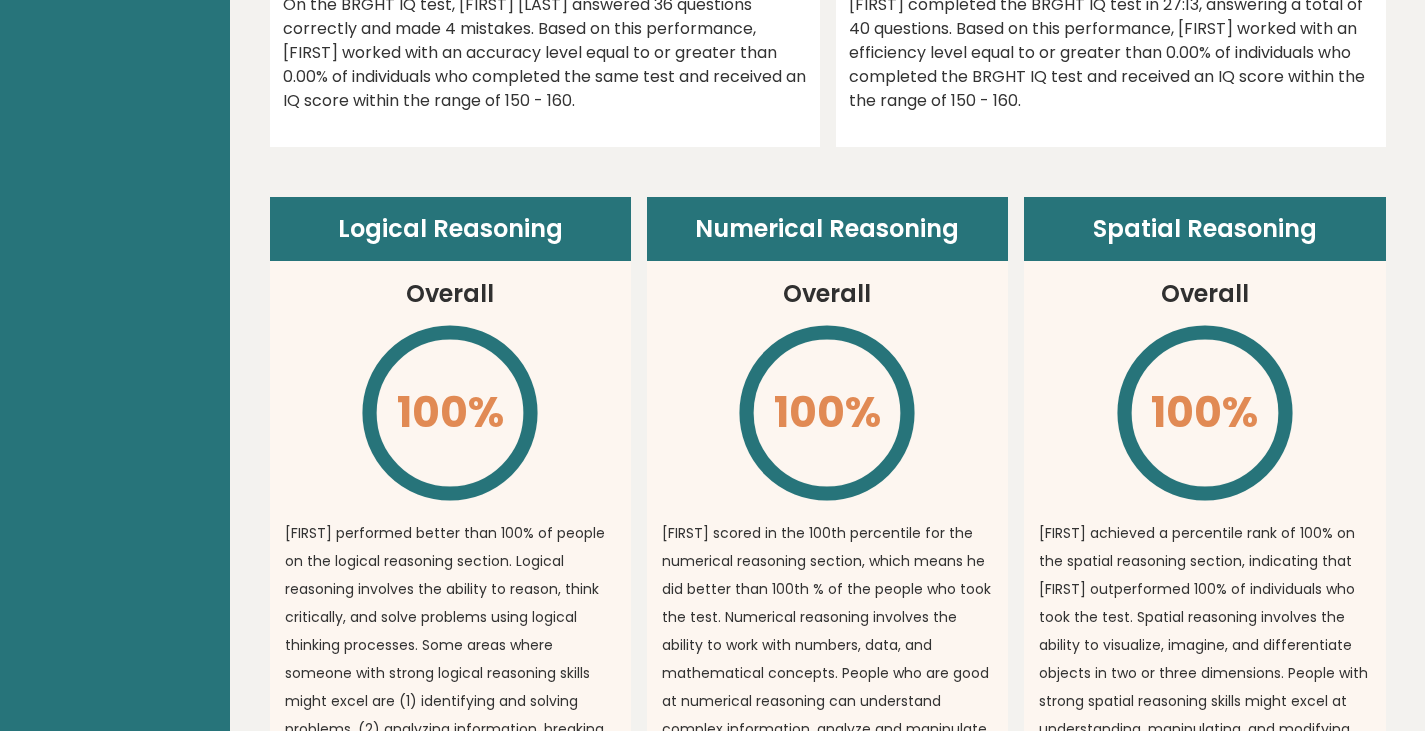 scroll, scrollTop: 0, scrollLeft: 0, axis: both 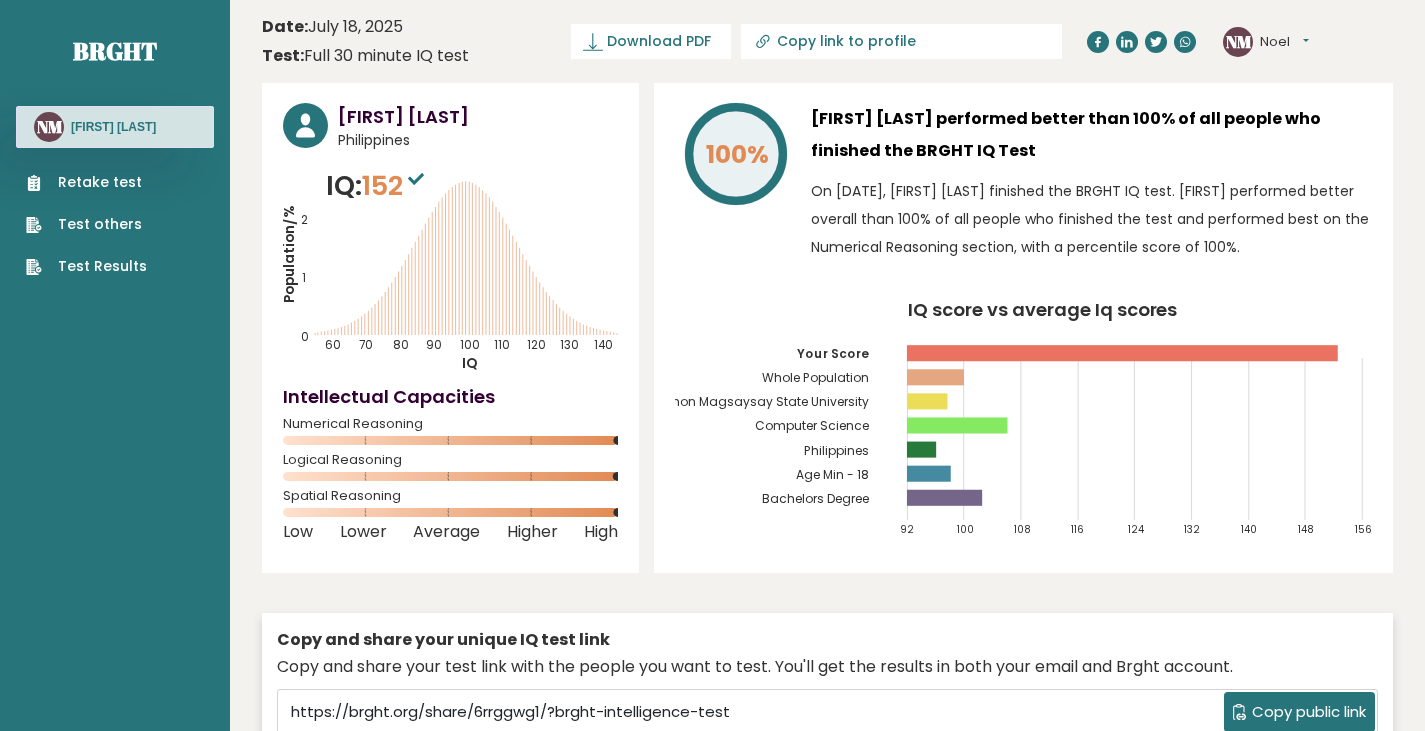 click on "Retake test" at bounding box center [86, 182] 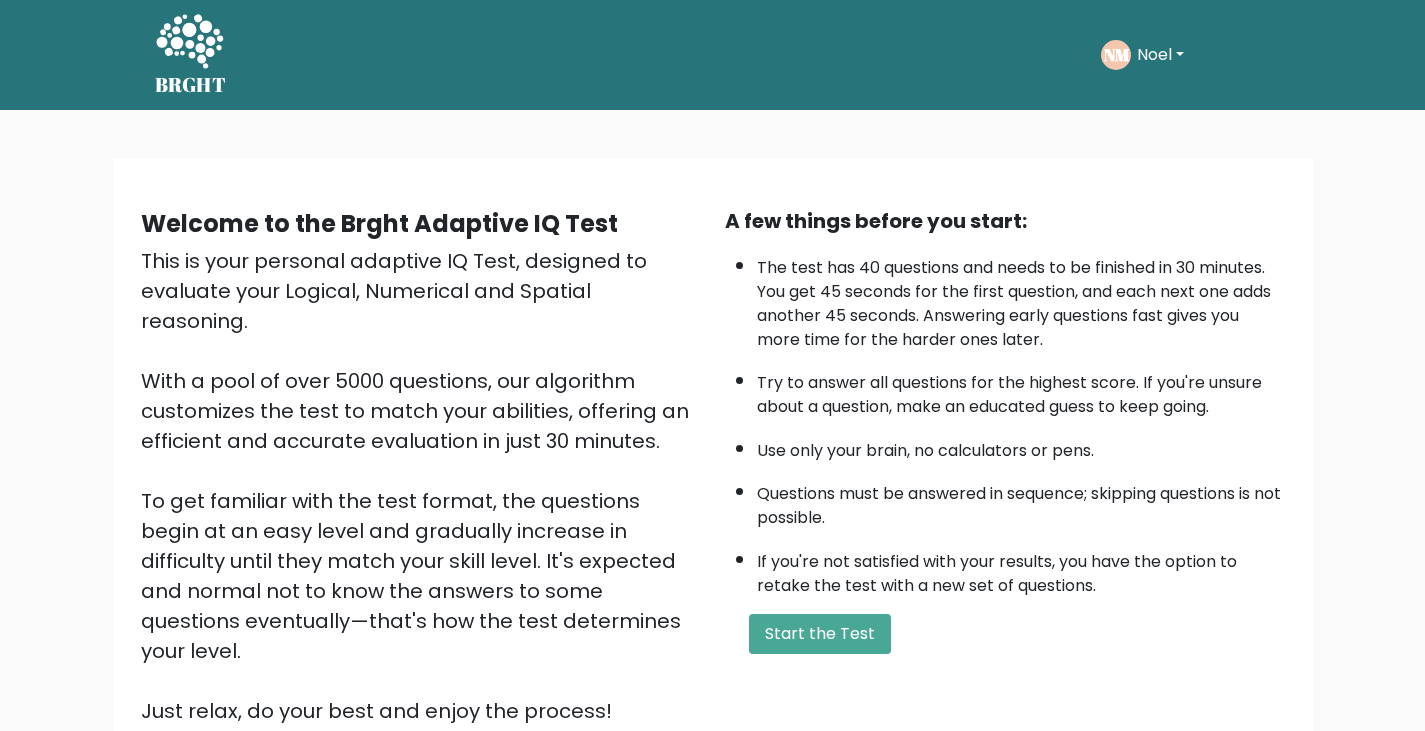 scroll, scrollTop: 0, scrollLeft: 0, axis: both 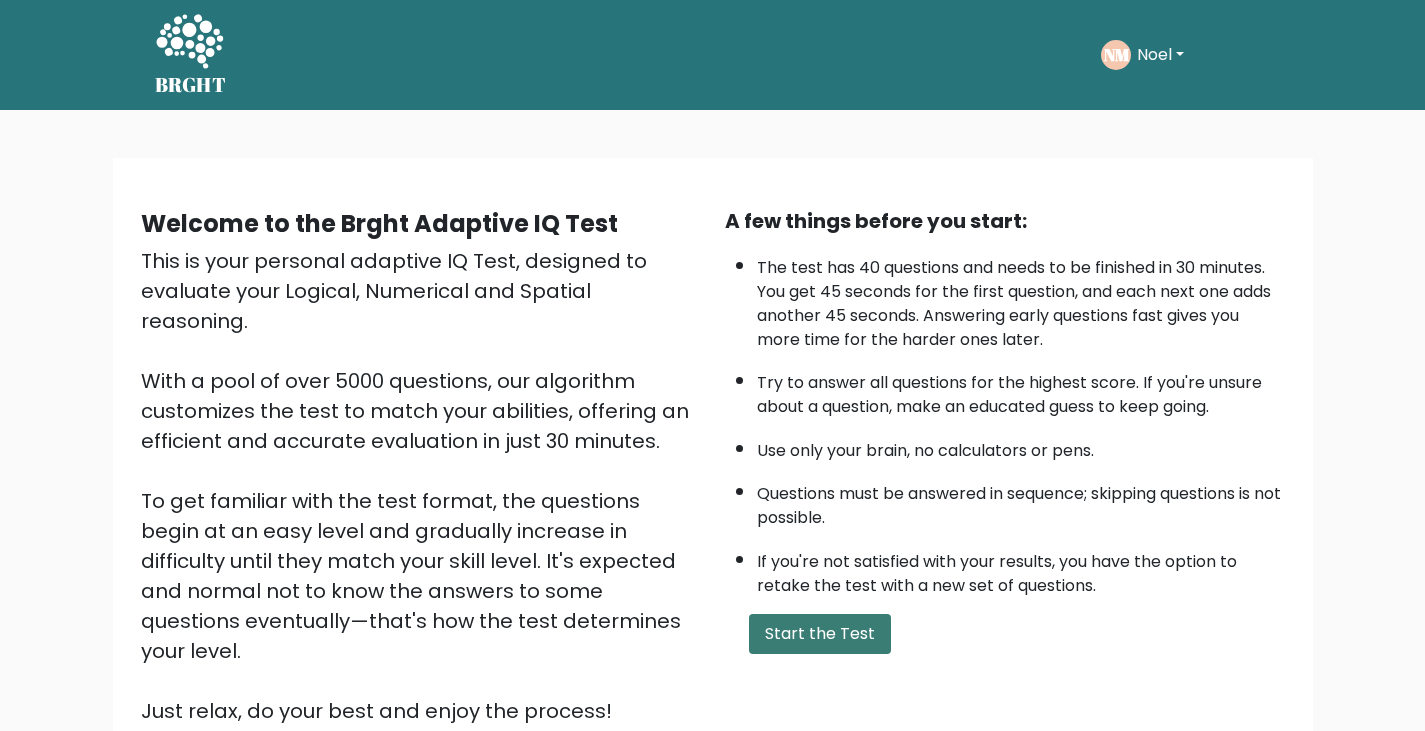 click on "Start the Test" at bounding box center [820, 634] 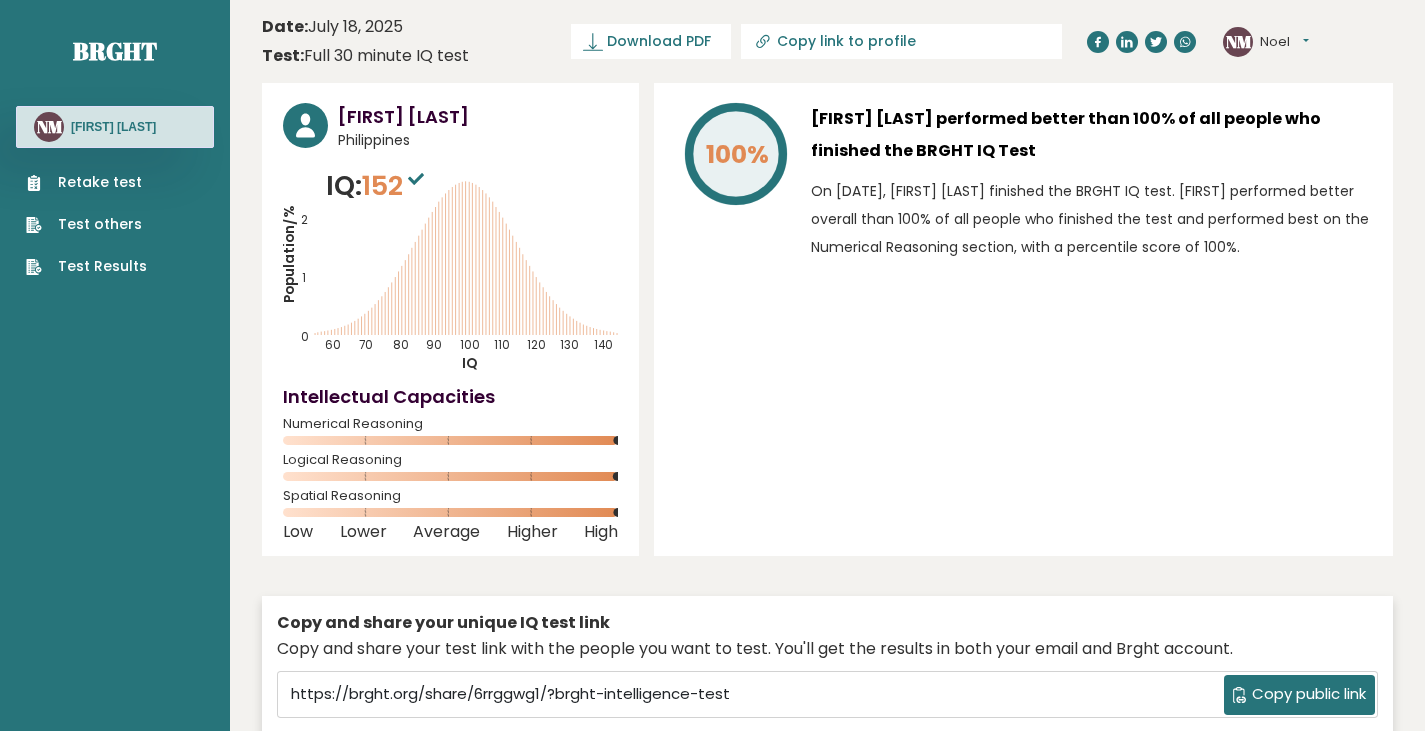 scroll, scrollTop: 0, scrollLeft: 0, axis: both 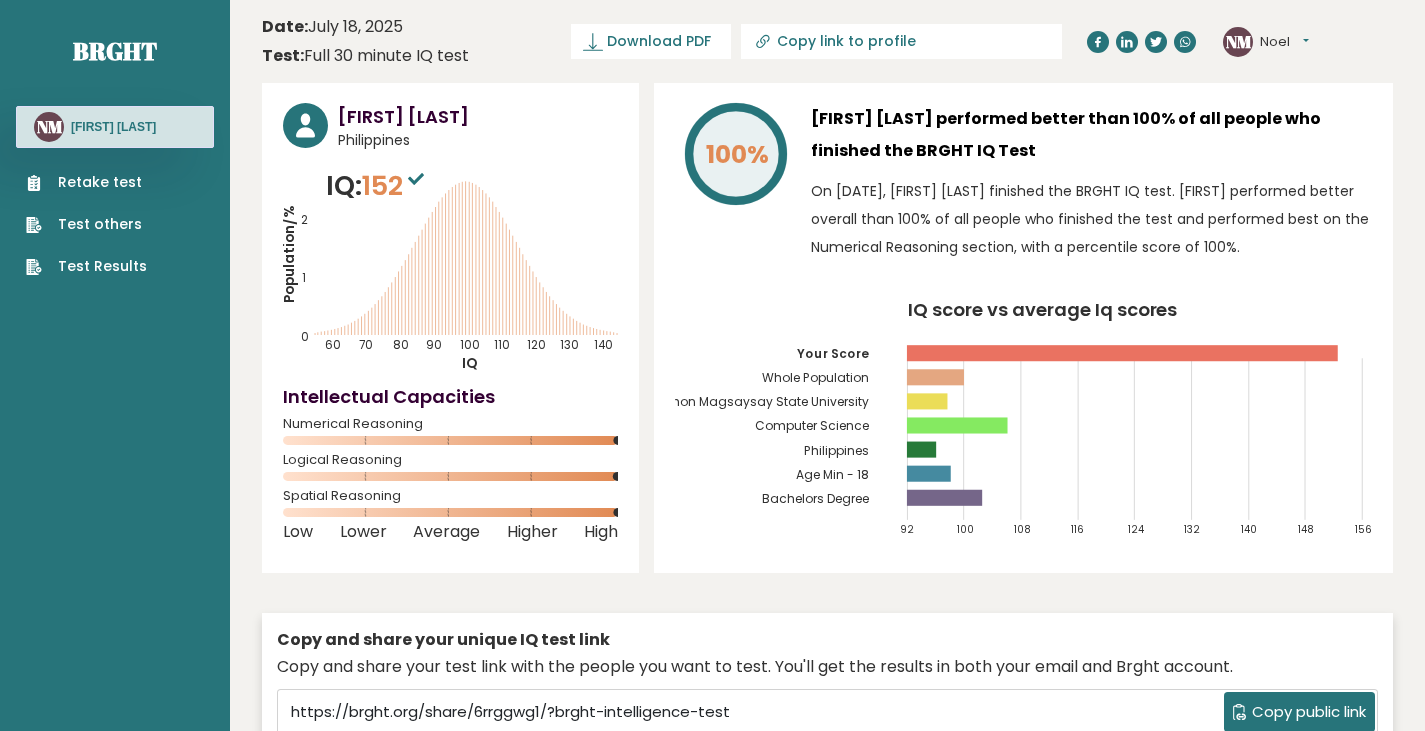 click on "Retake test" at bounding box center (86, 182) 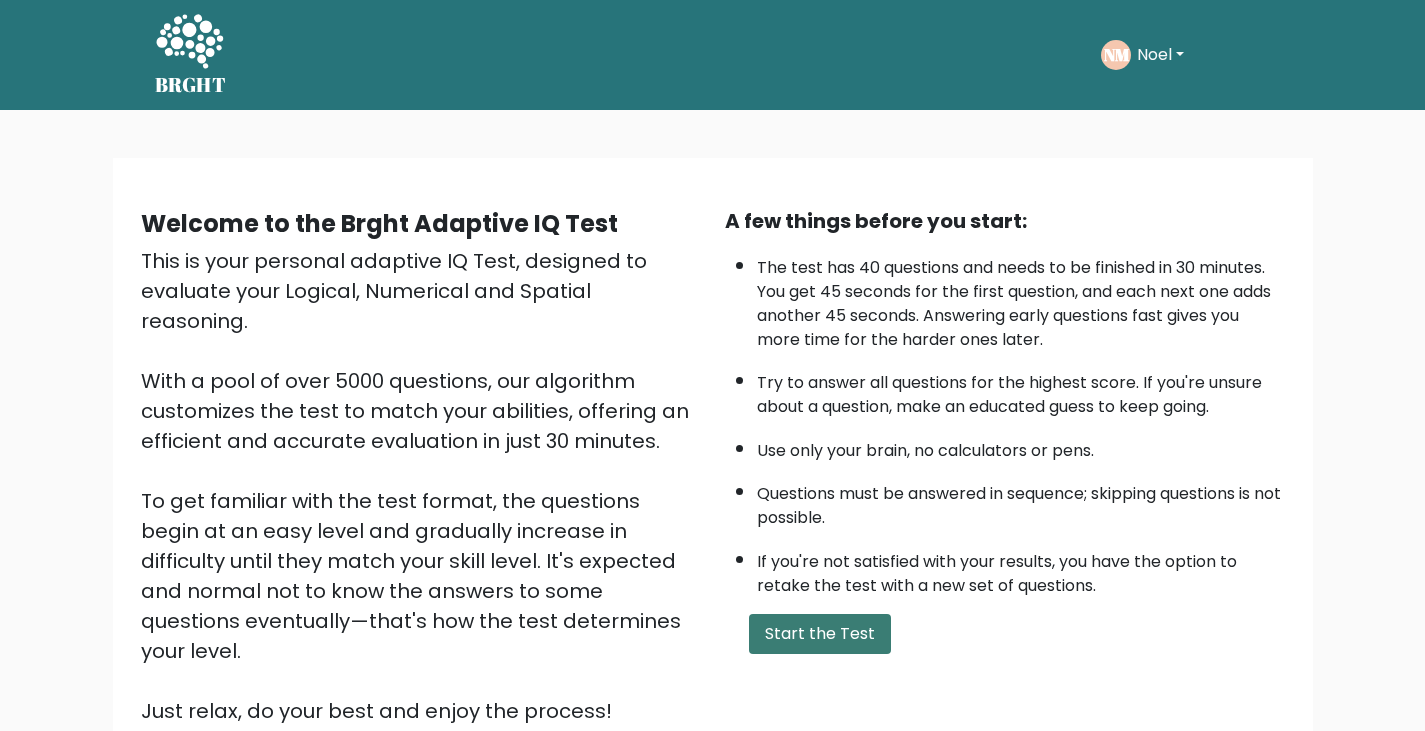 scroll, scrollTop: 0, scrollLeft: 0, axis: both 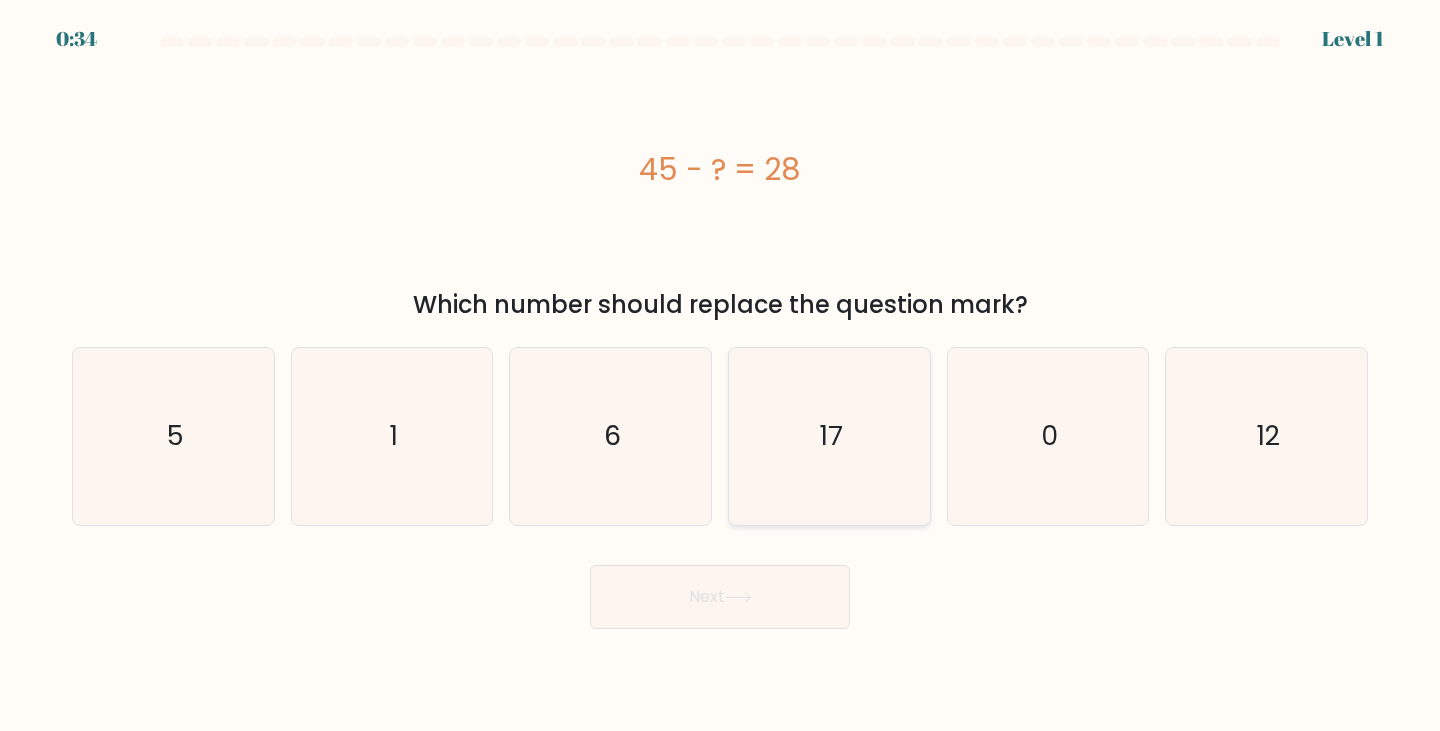 click on "17" 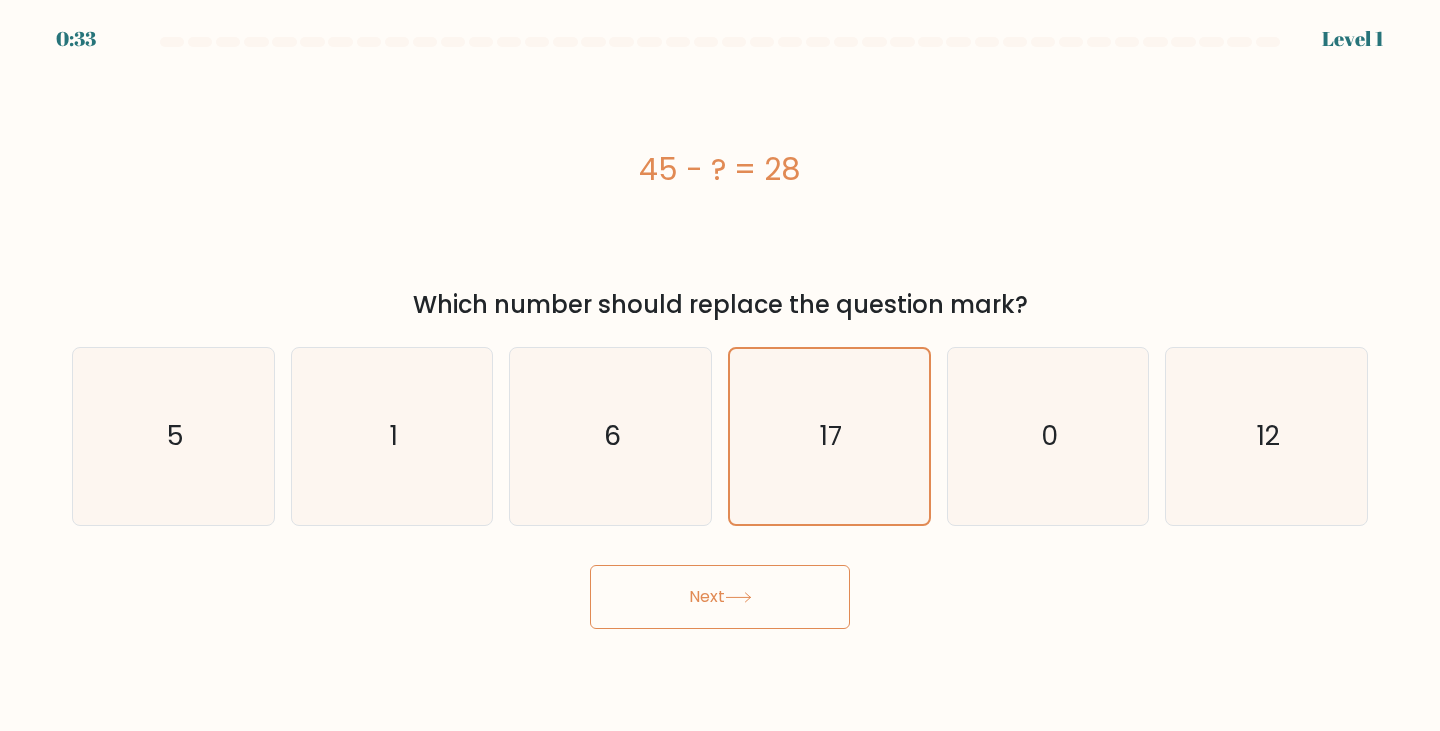 click on "Next" at bounding box center [720, 597] 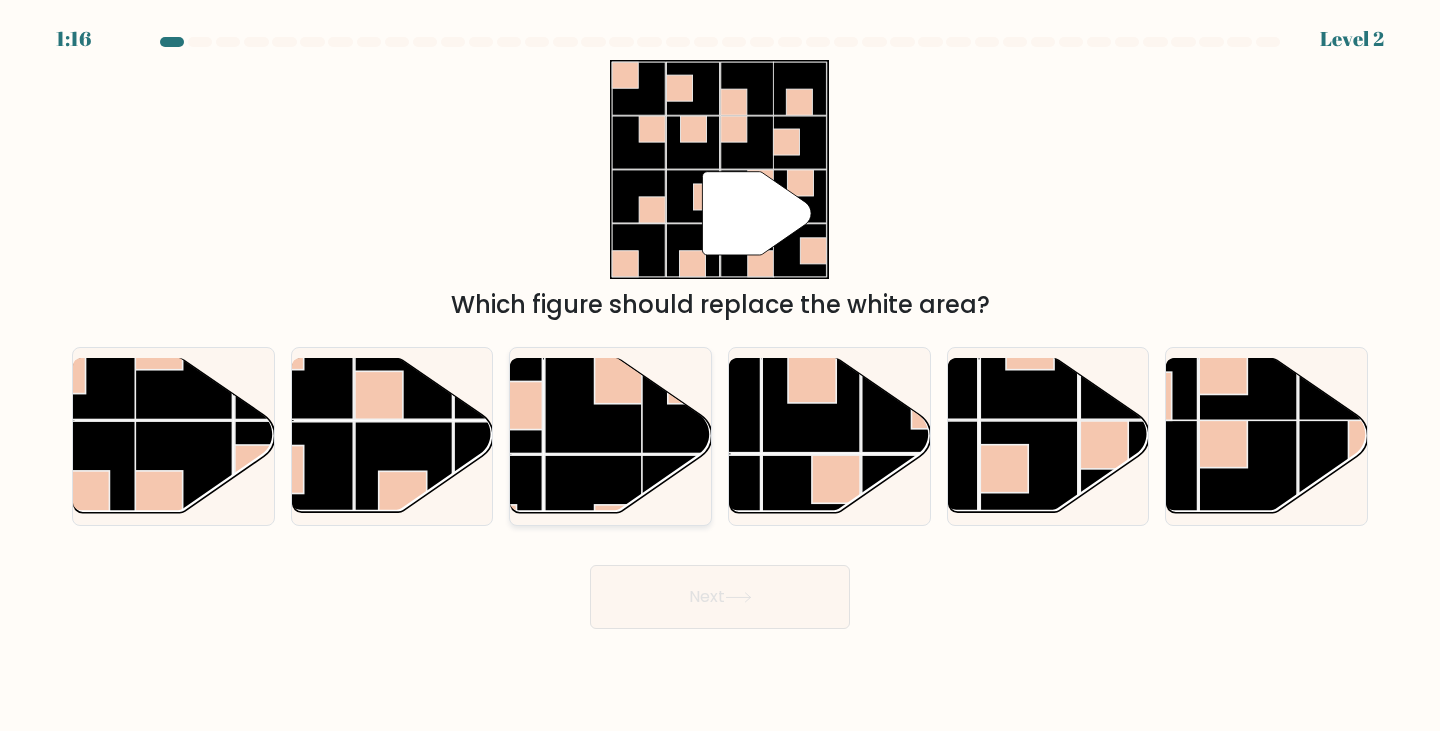 click 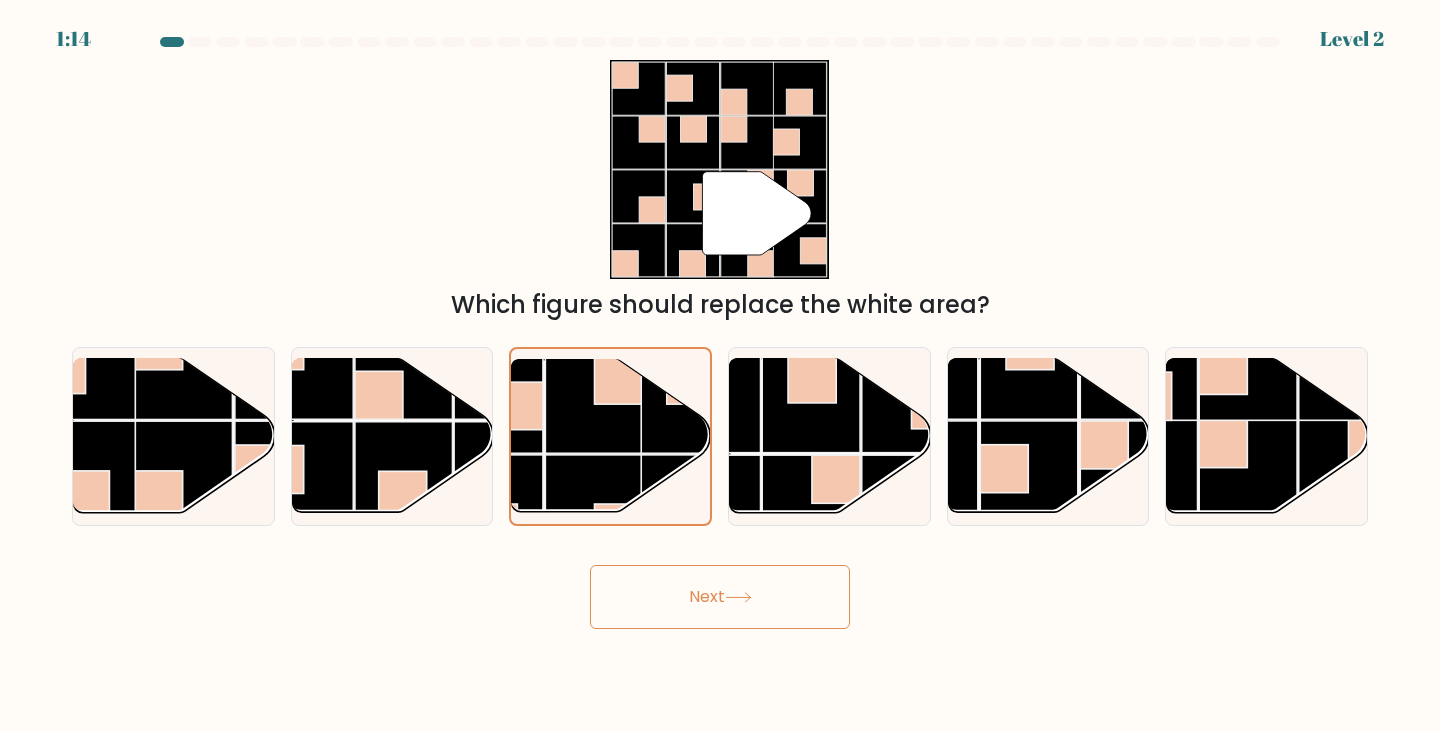 click on "Next" at bounding box center [720, 597] 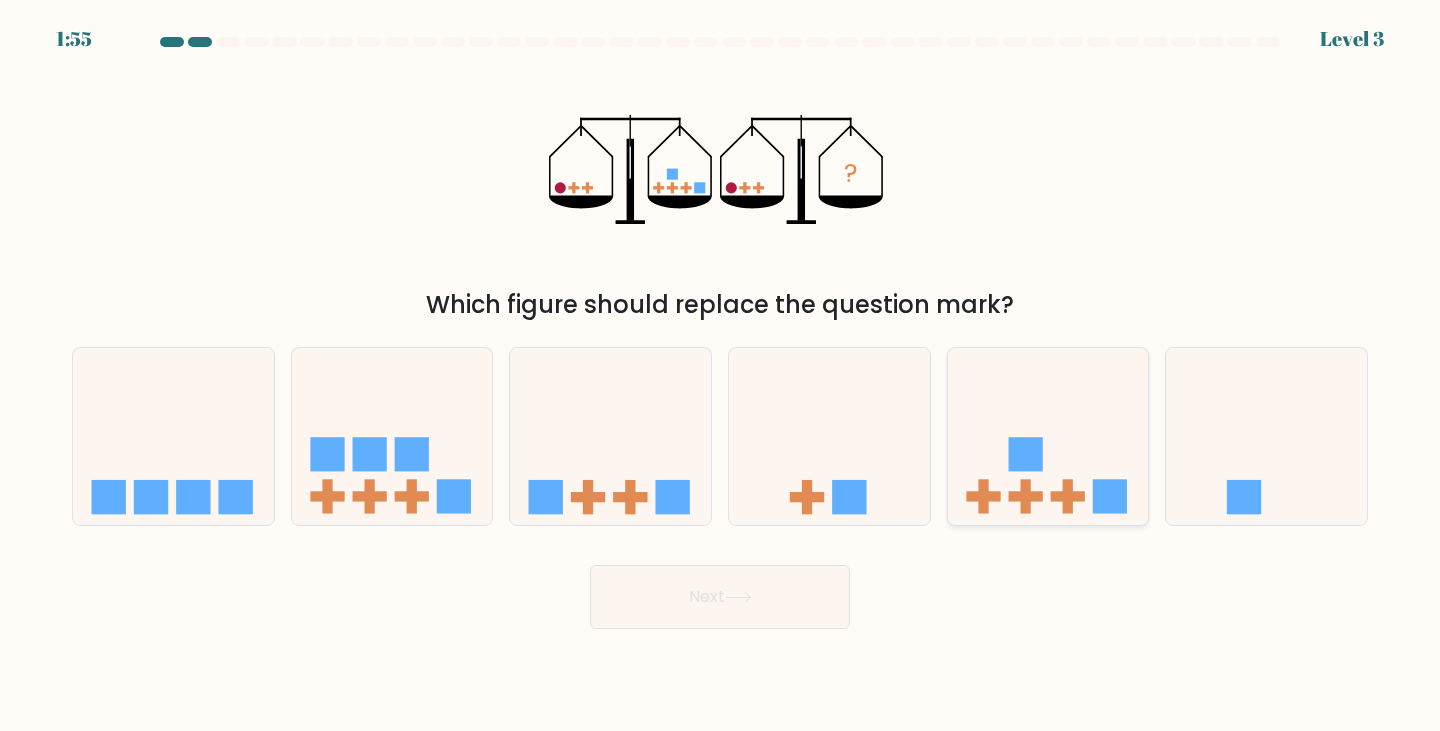 click 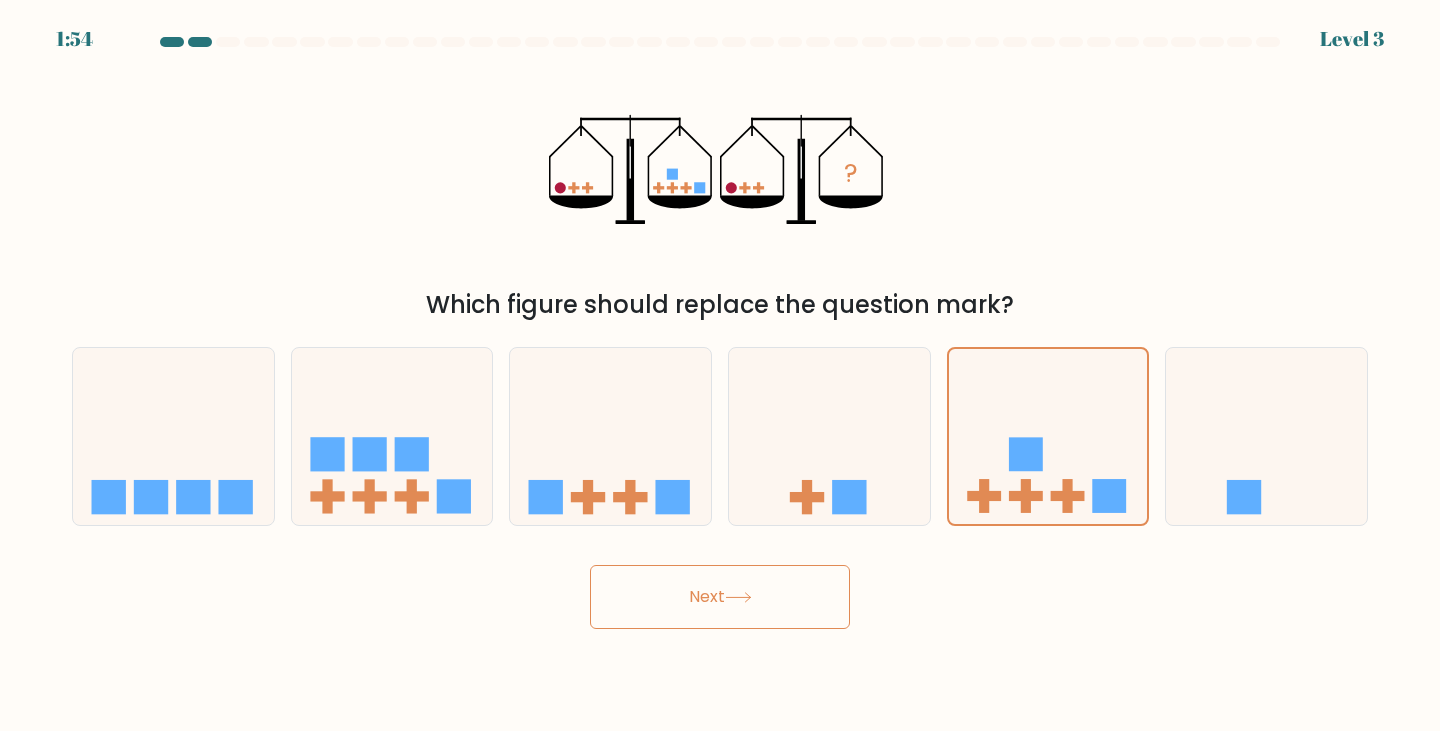 click on "Next" at bounding box center [720, 597] 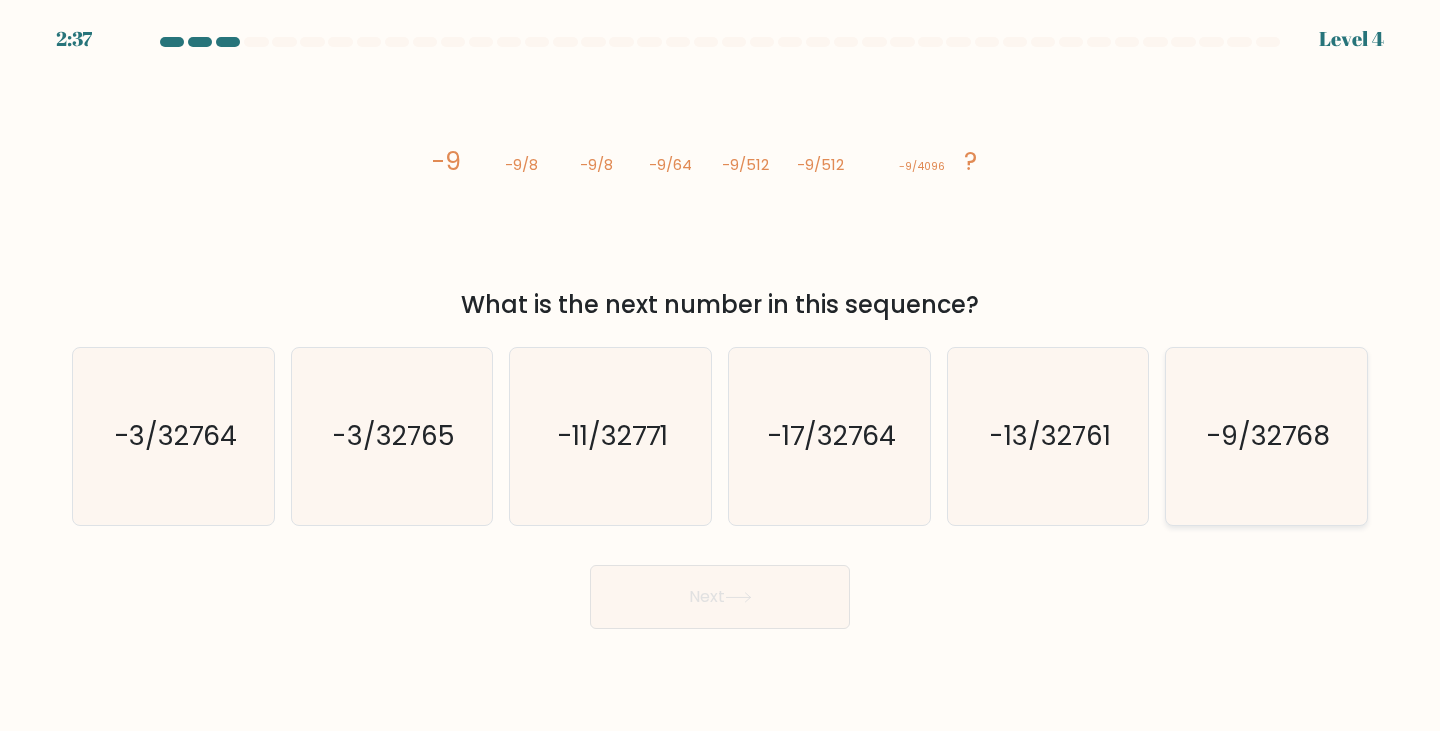 click on "-9/32768" 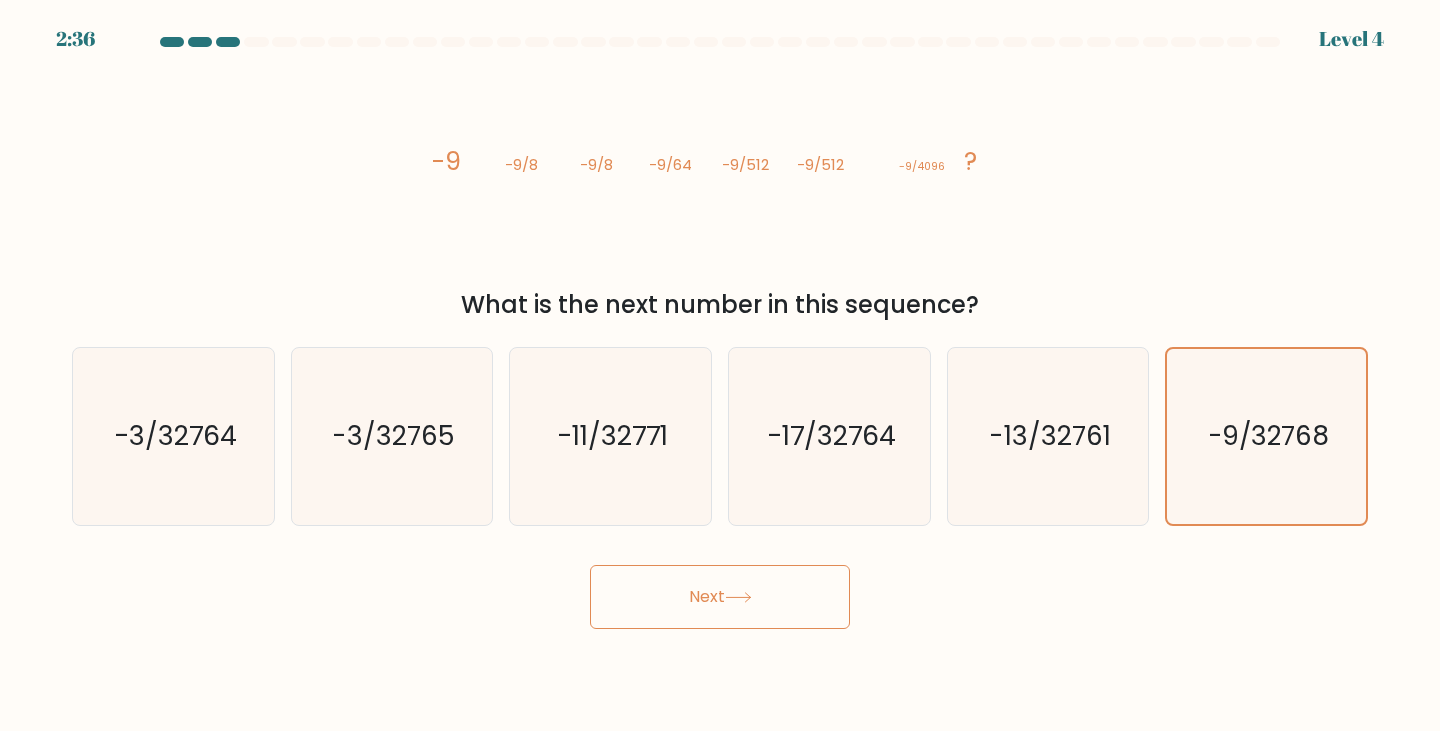 click on "image/svg+xml
-9
-9/8
-9/8
-9/64
-9/512
-9/512
-9/4096
?
What is the next number in this sequence?" at bounding box center (720, 191) 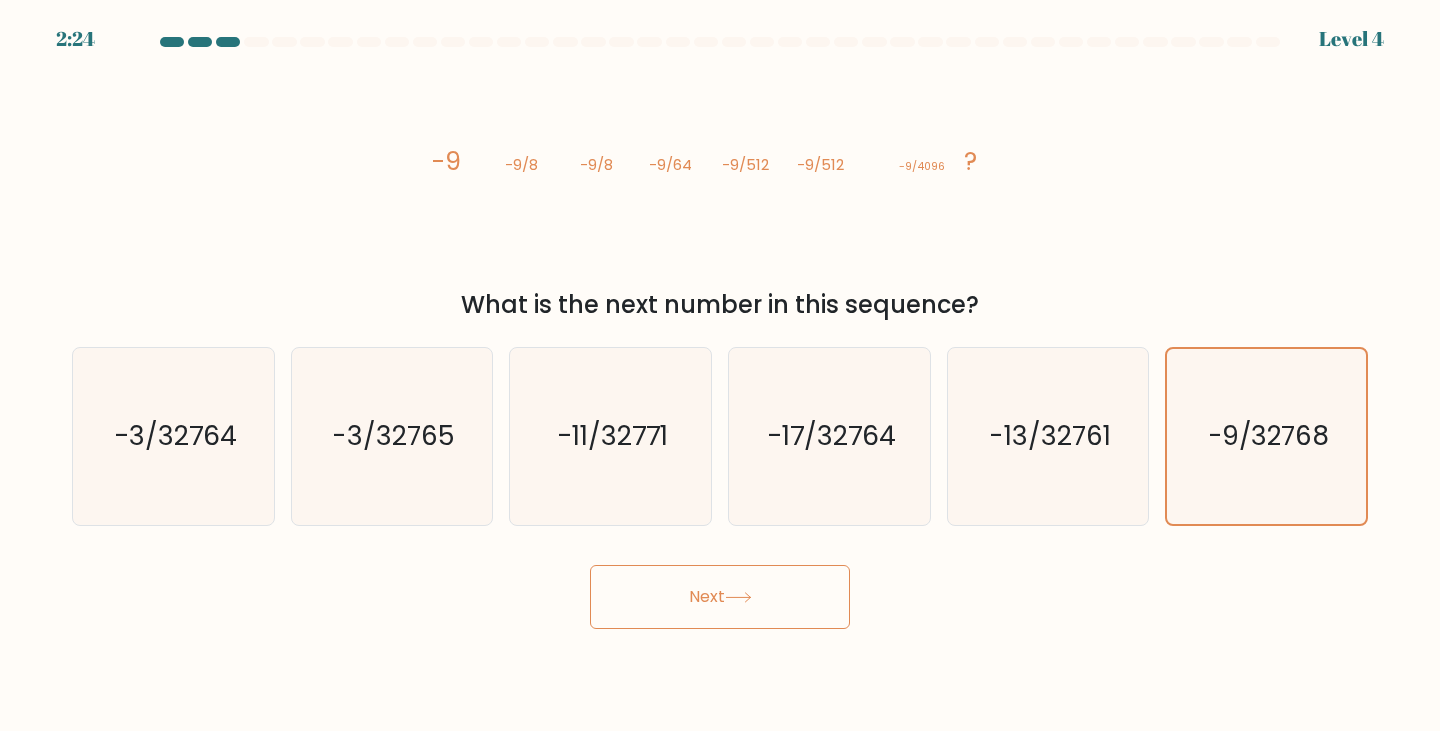 click 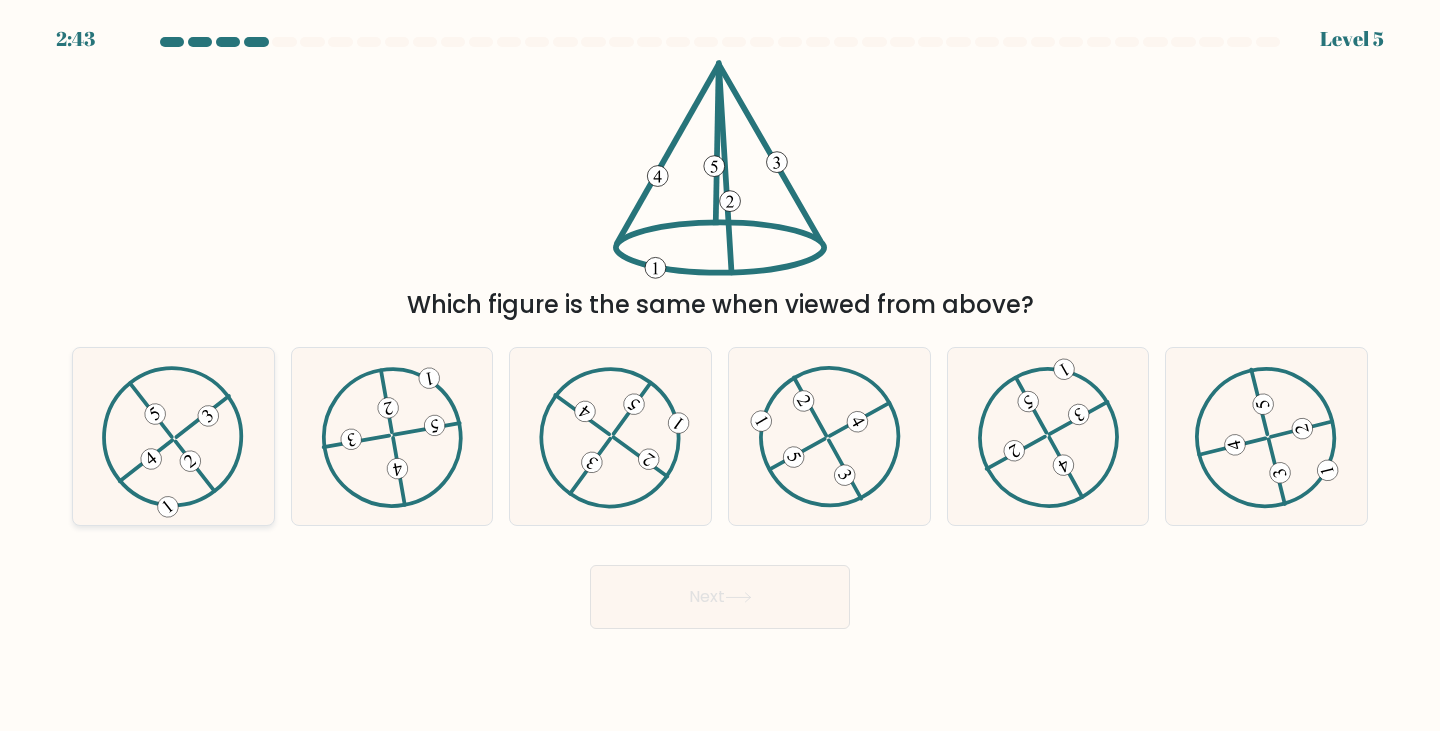 click 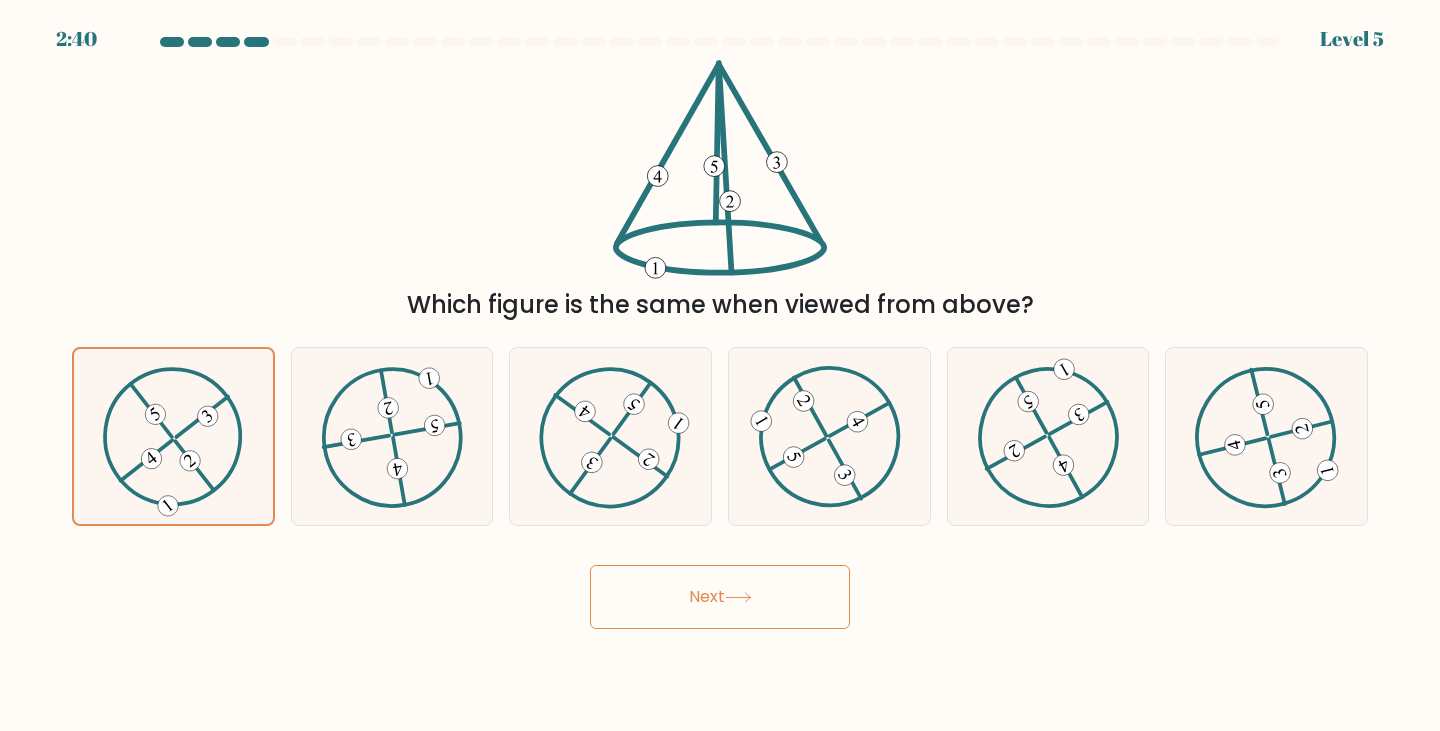 click on "Next" at bounding box center [720, 597] 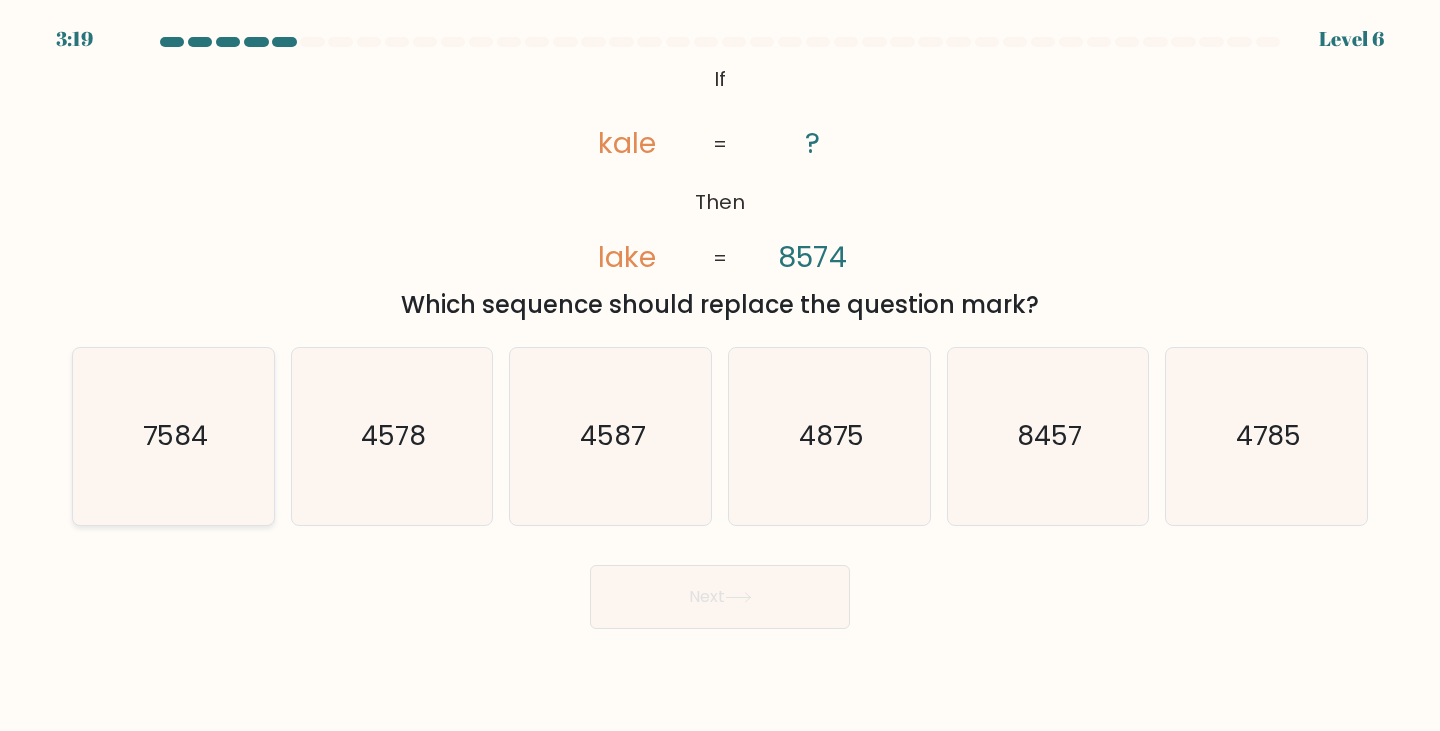 click on "7584" 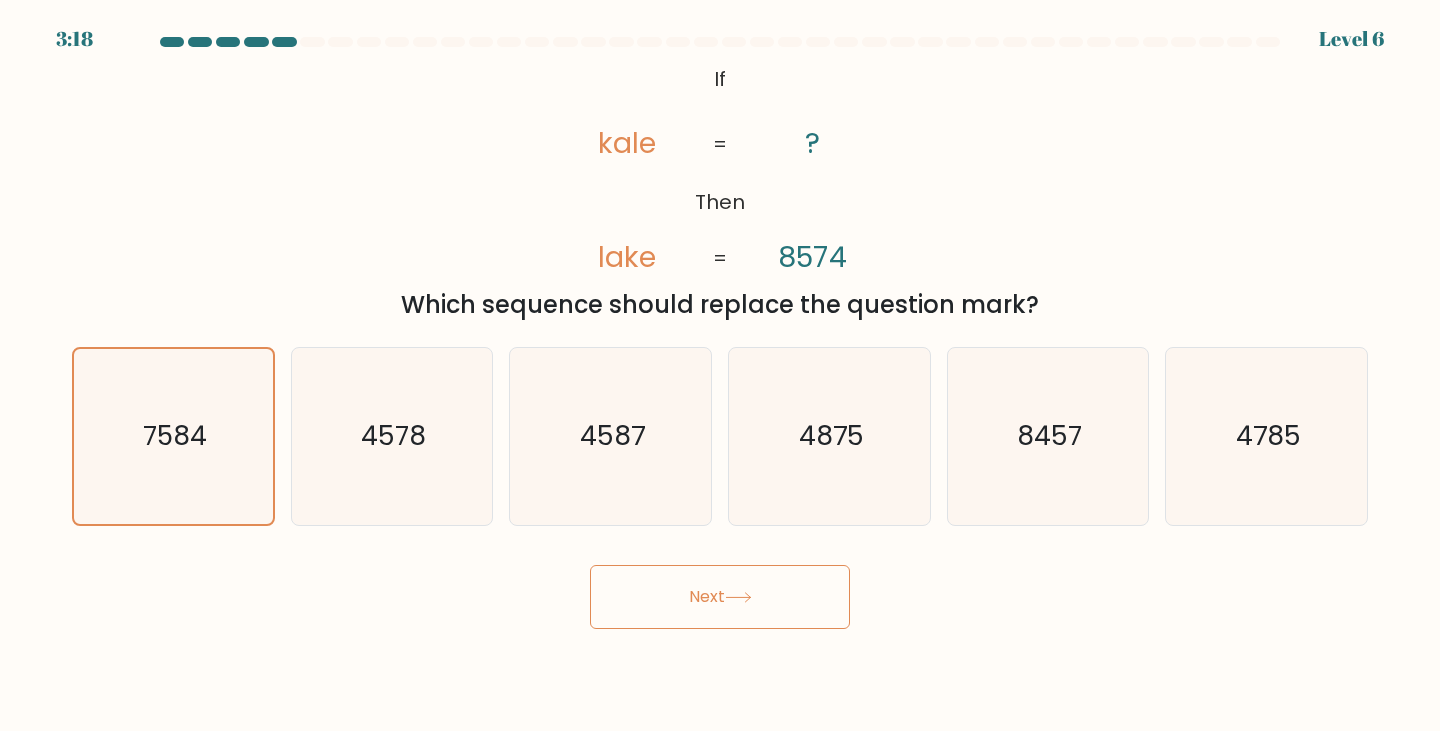 click on "Next" at bounding box center (720, 597) 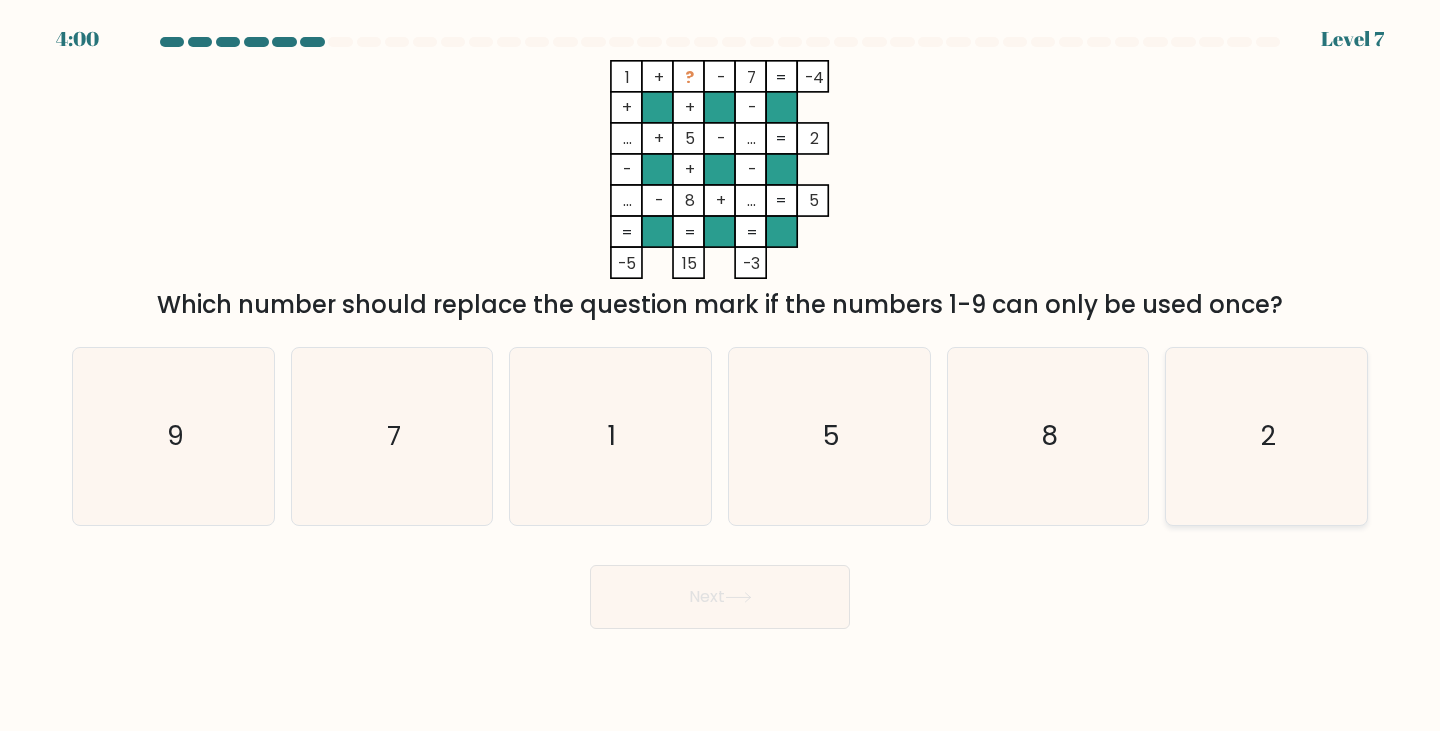 click on "2" 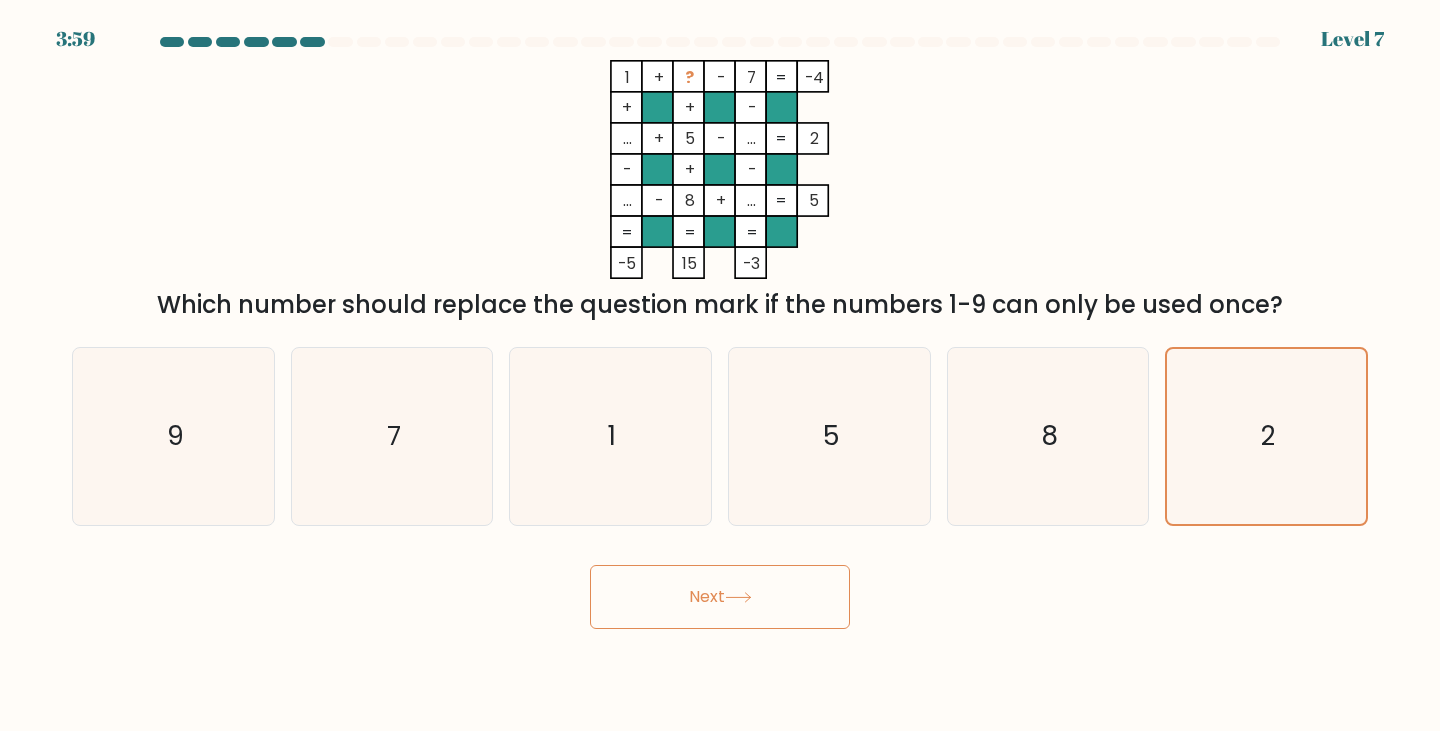 click on "Next" at bounding box center [720, 597] 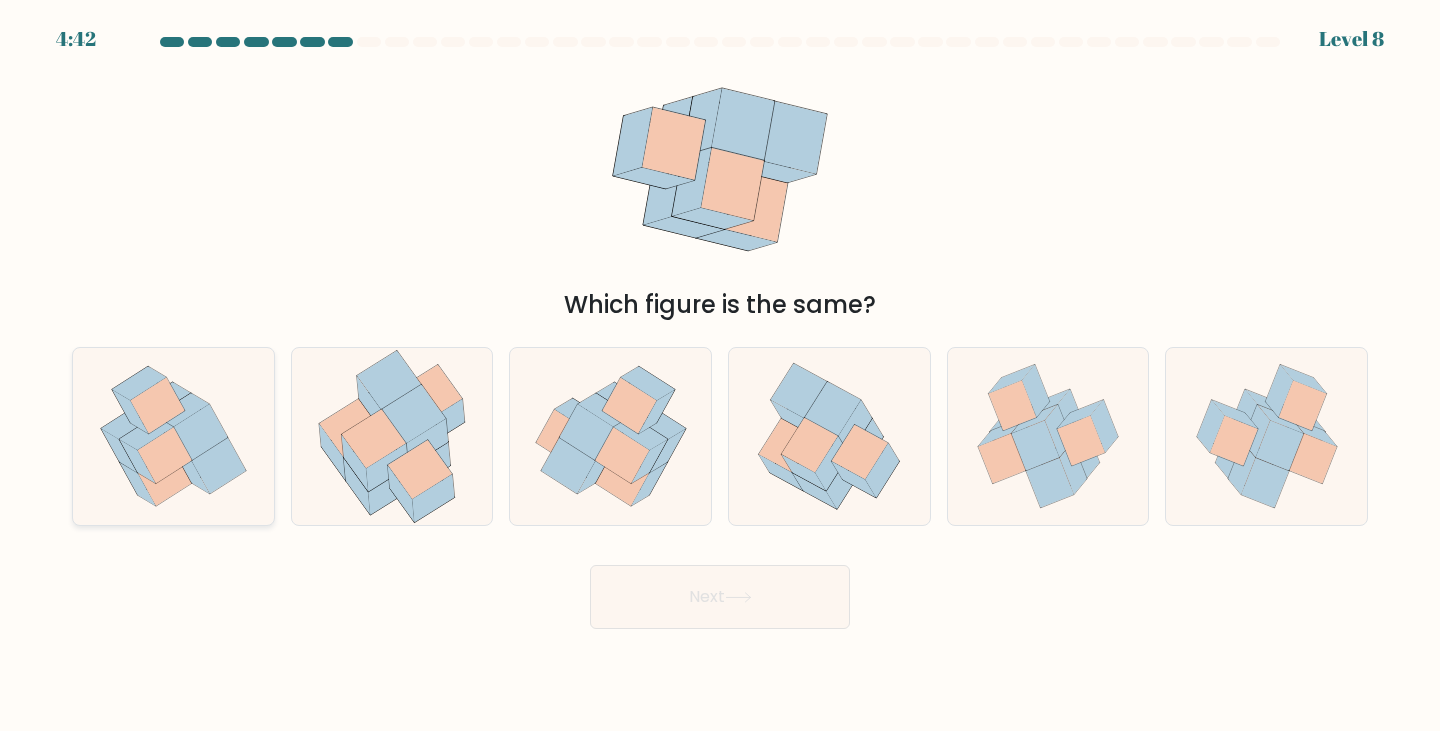 click 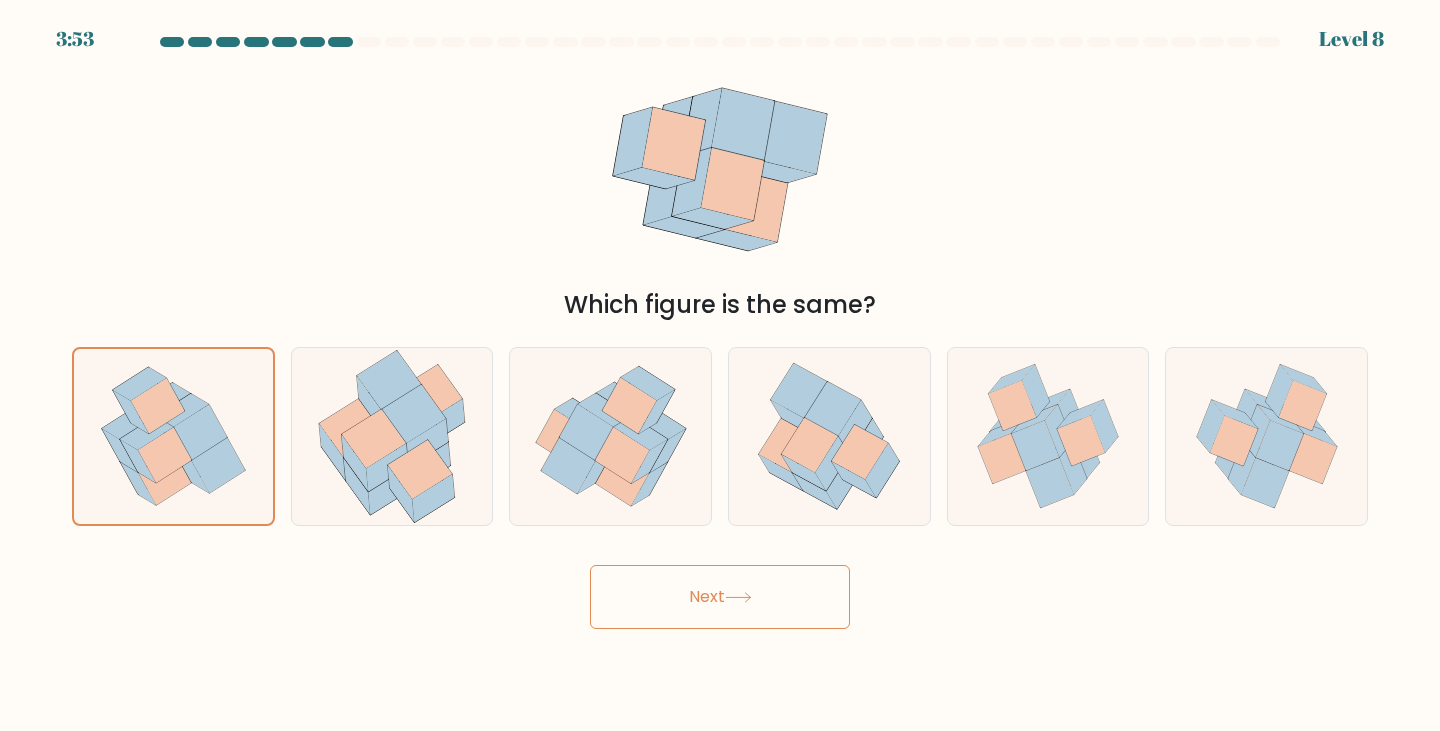click on "Next" at bounding box center [720, 597] 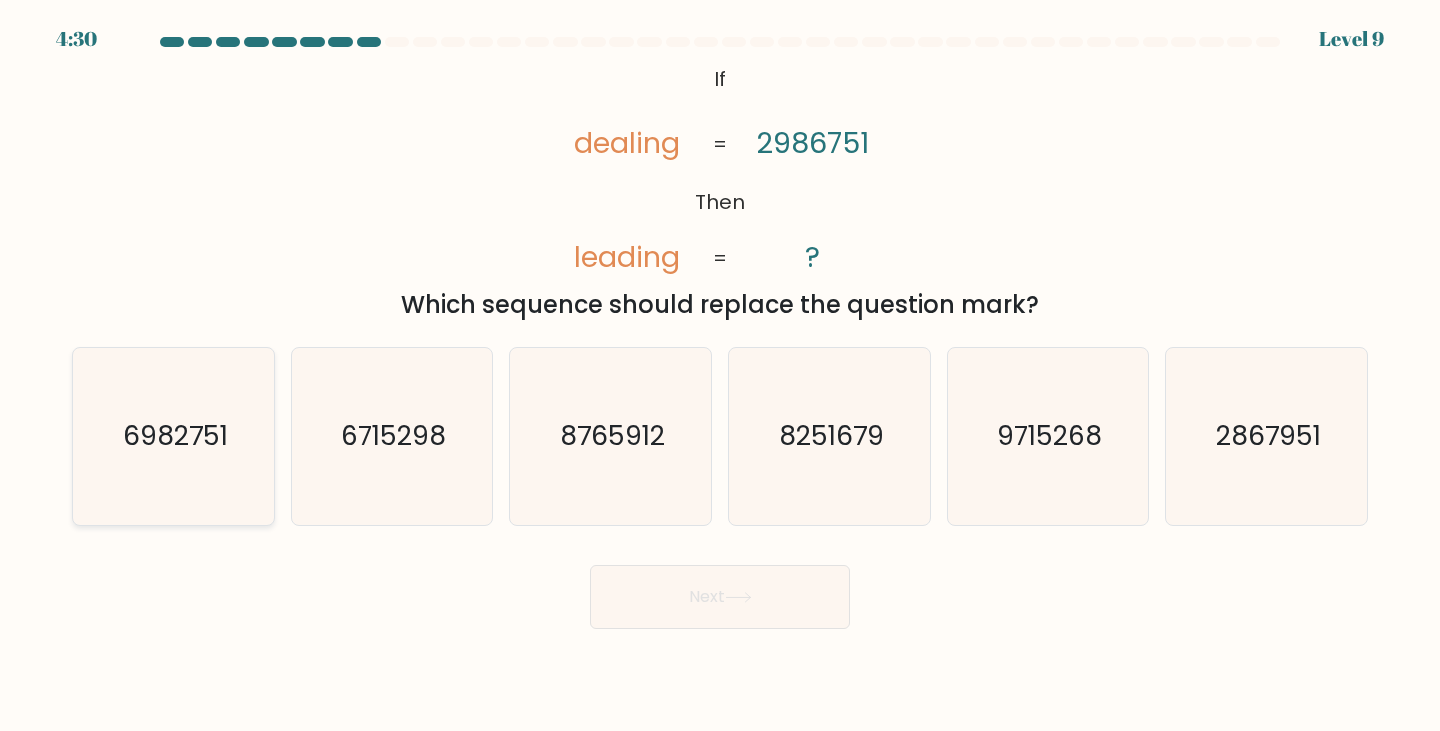 click on "6982751" 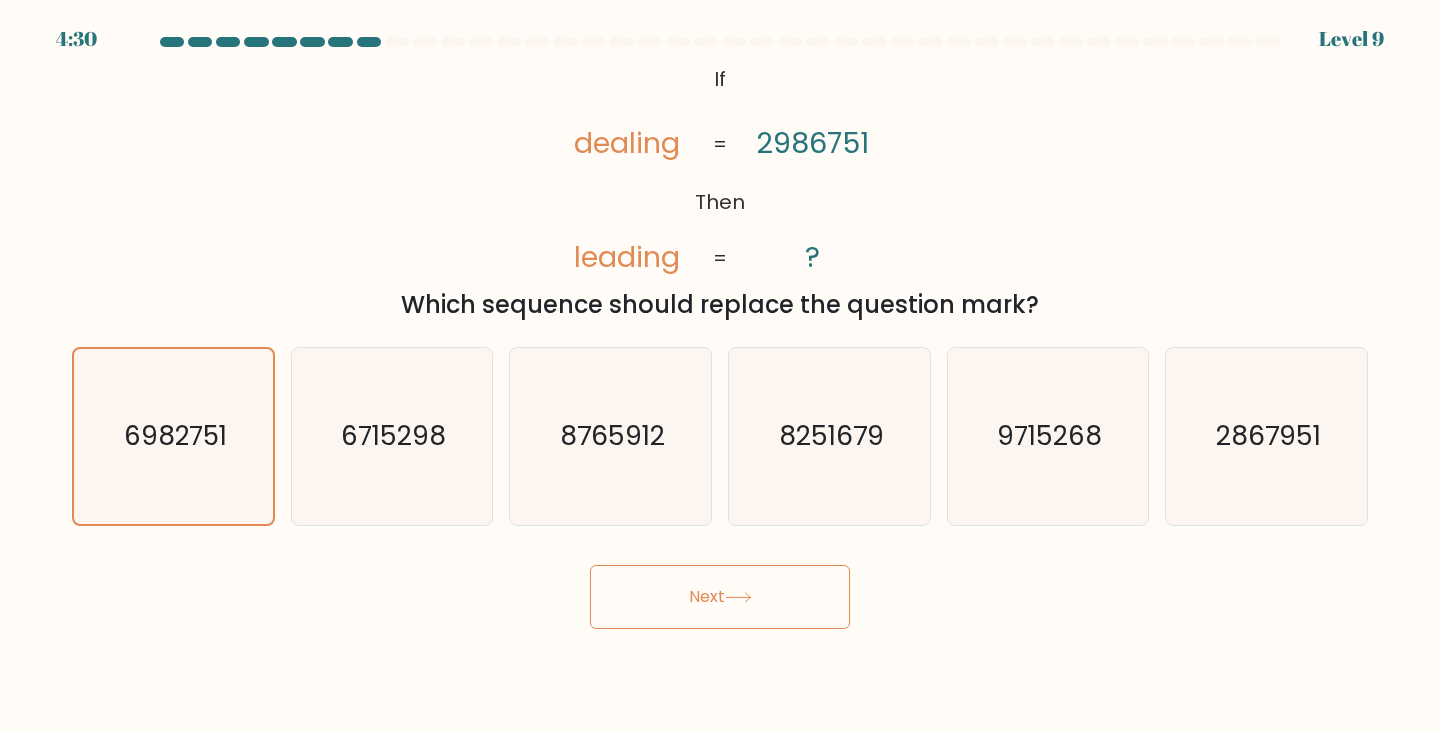 click on "Next" at bounding box center [720, 597] 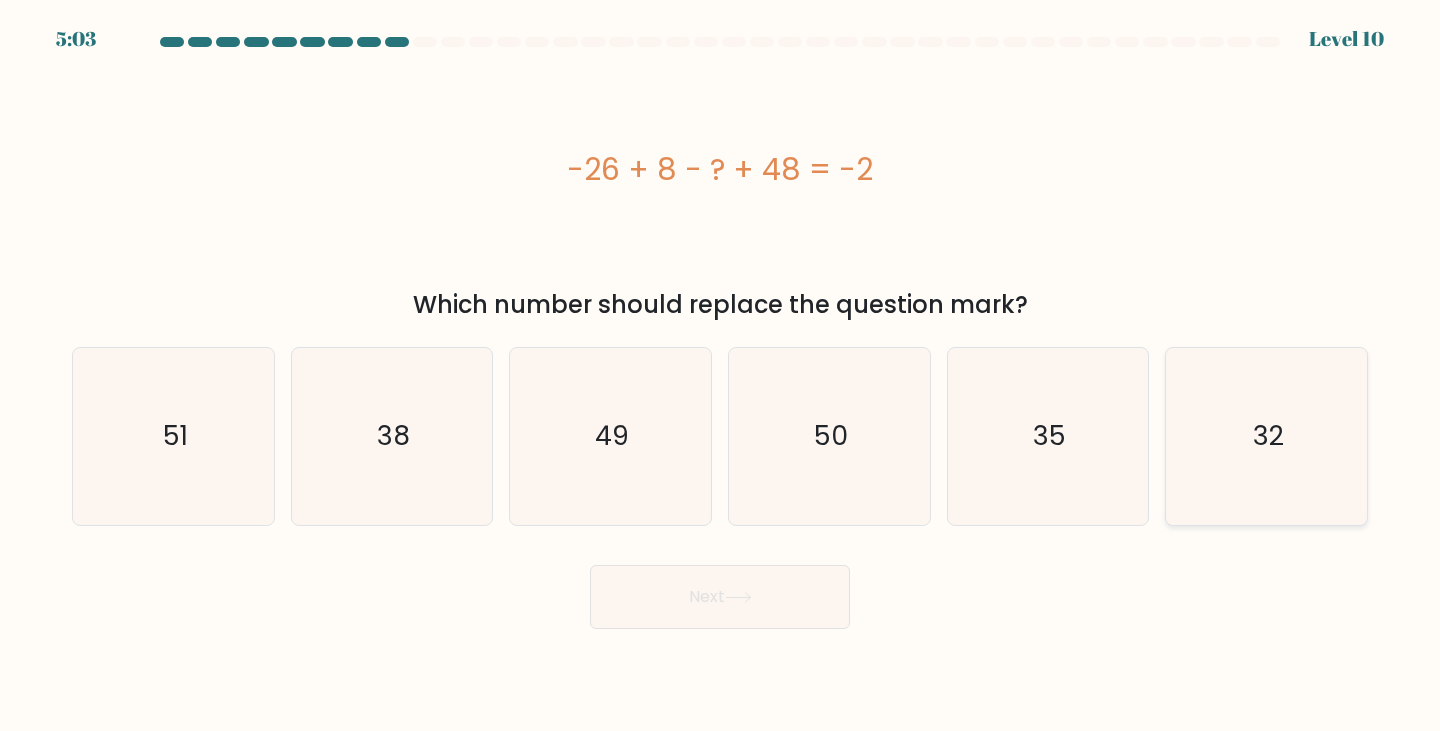 click on "32" 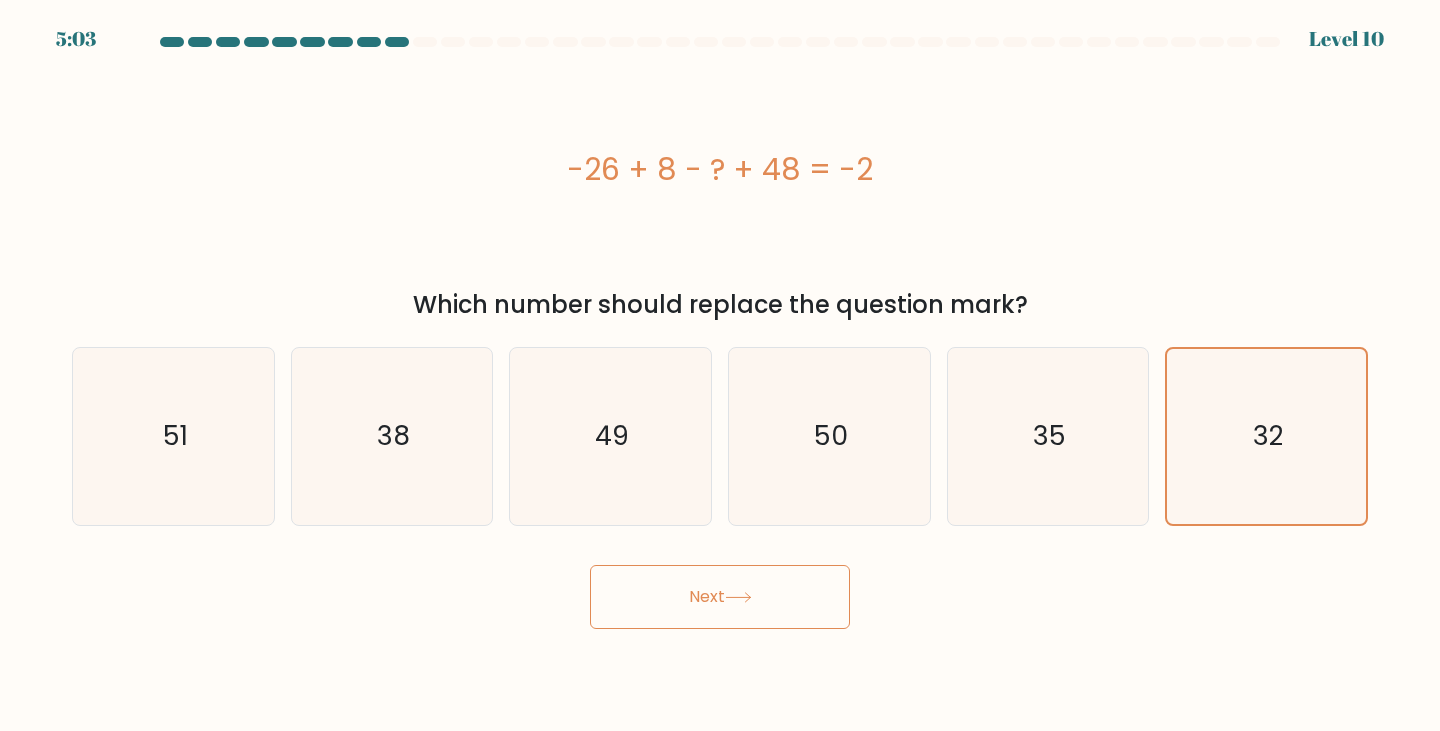 click on "Next" at bounding box center [720, 597] 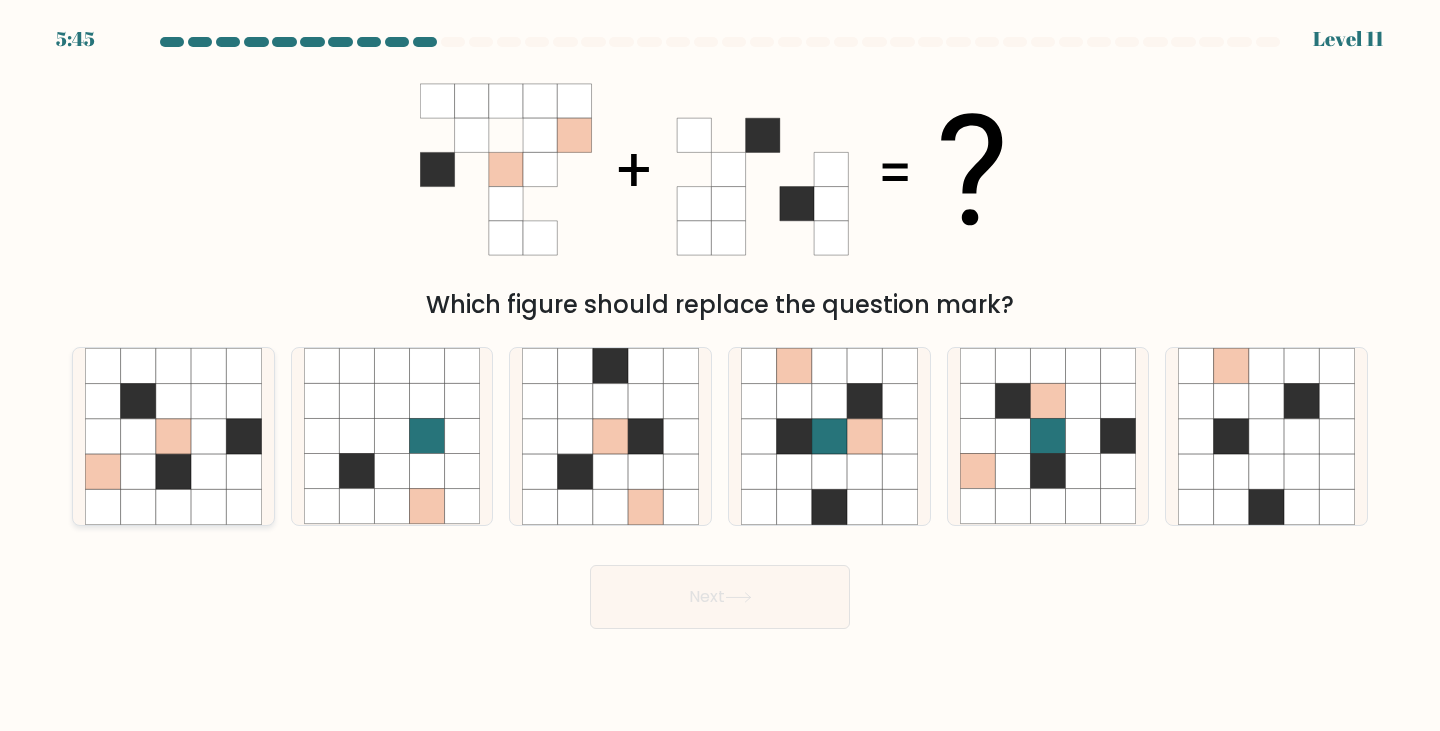 click 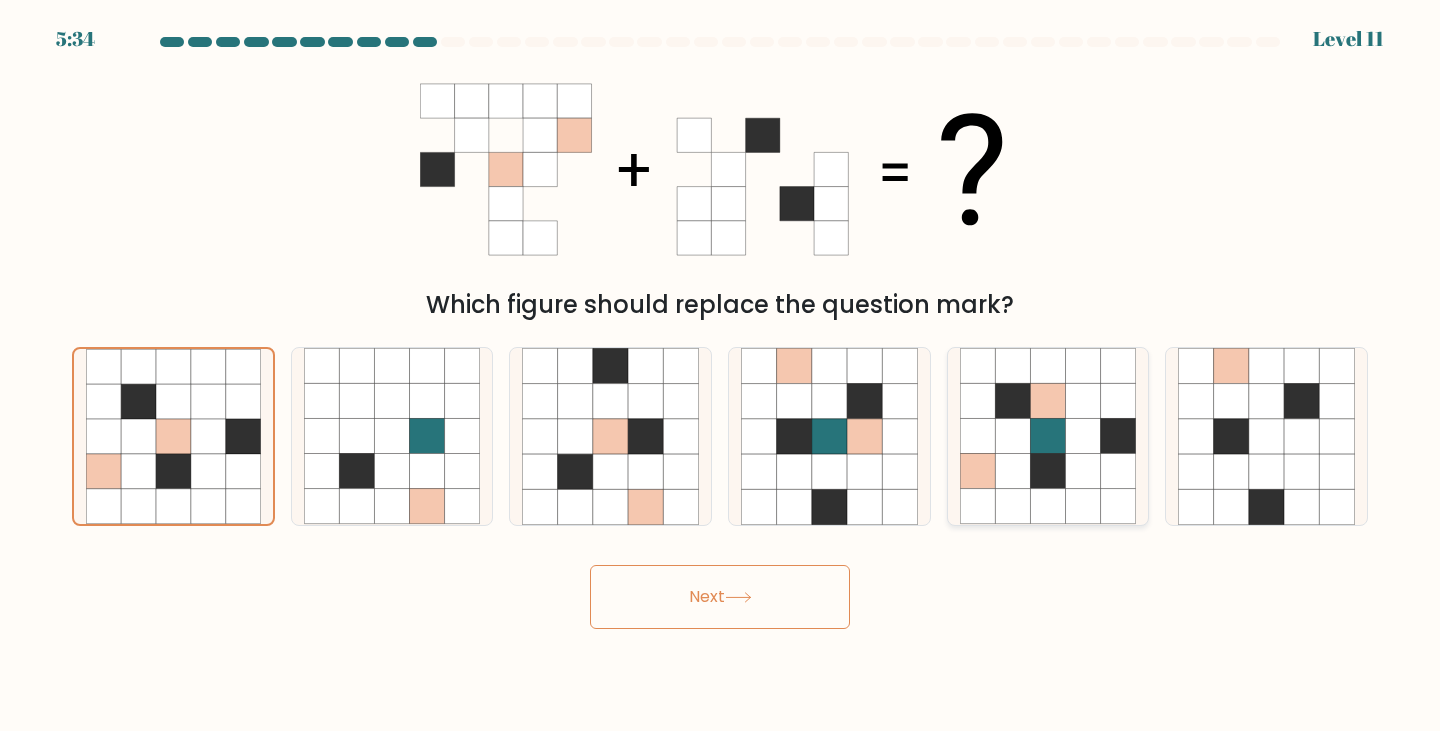 drag, startPoint x: 635, startPoint y: 427, endPoint x: 1076, endPoint y: 418, distance: 441.09183 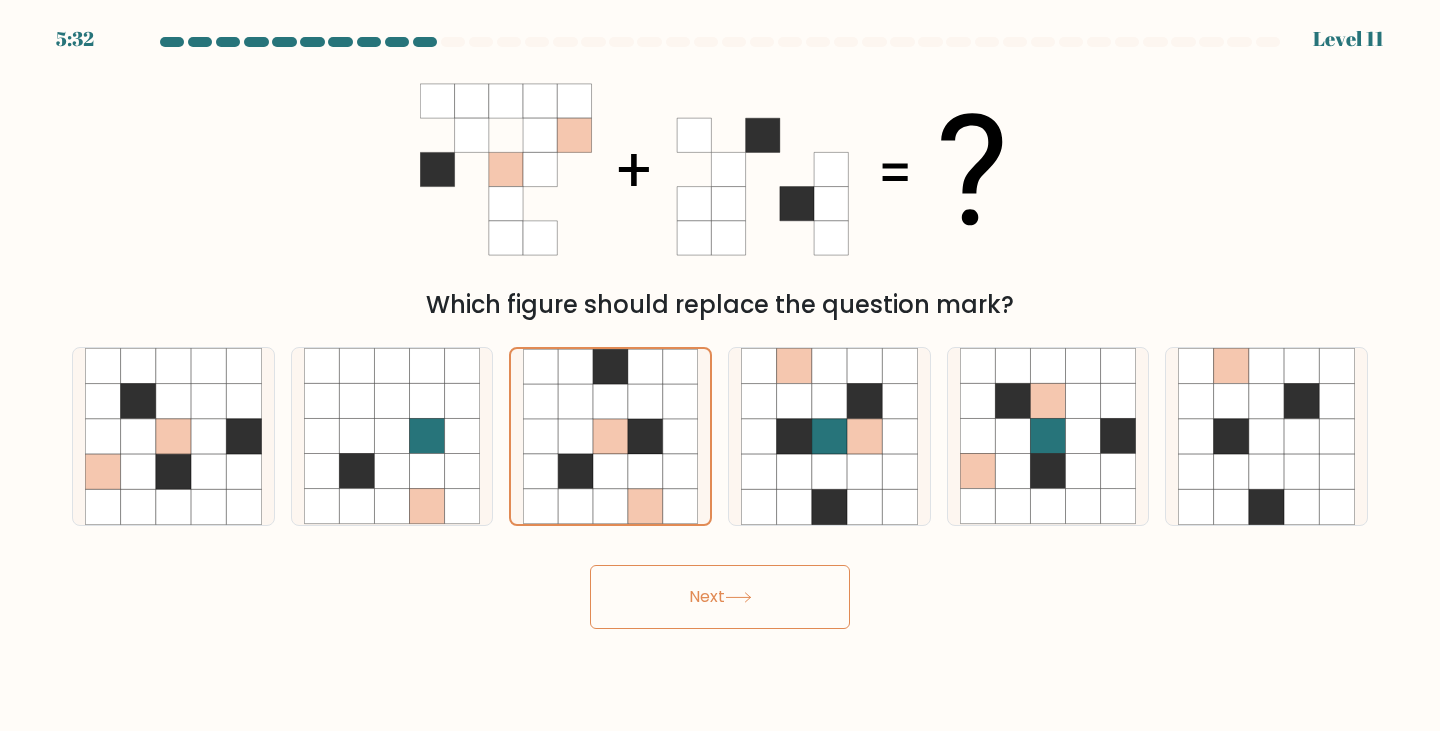 click at bounding box center (720, 333) 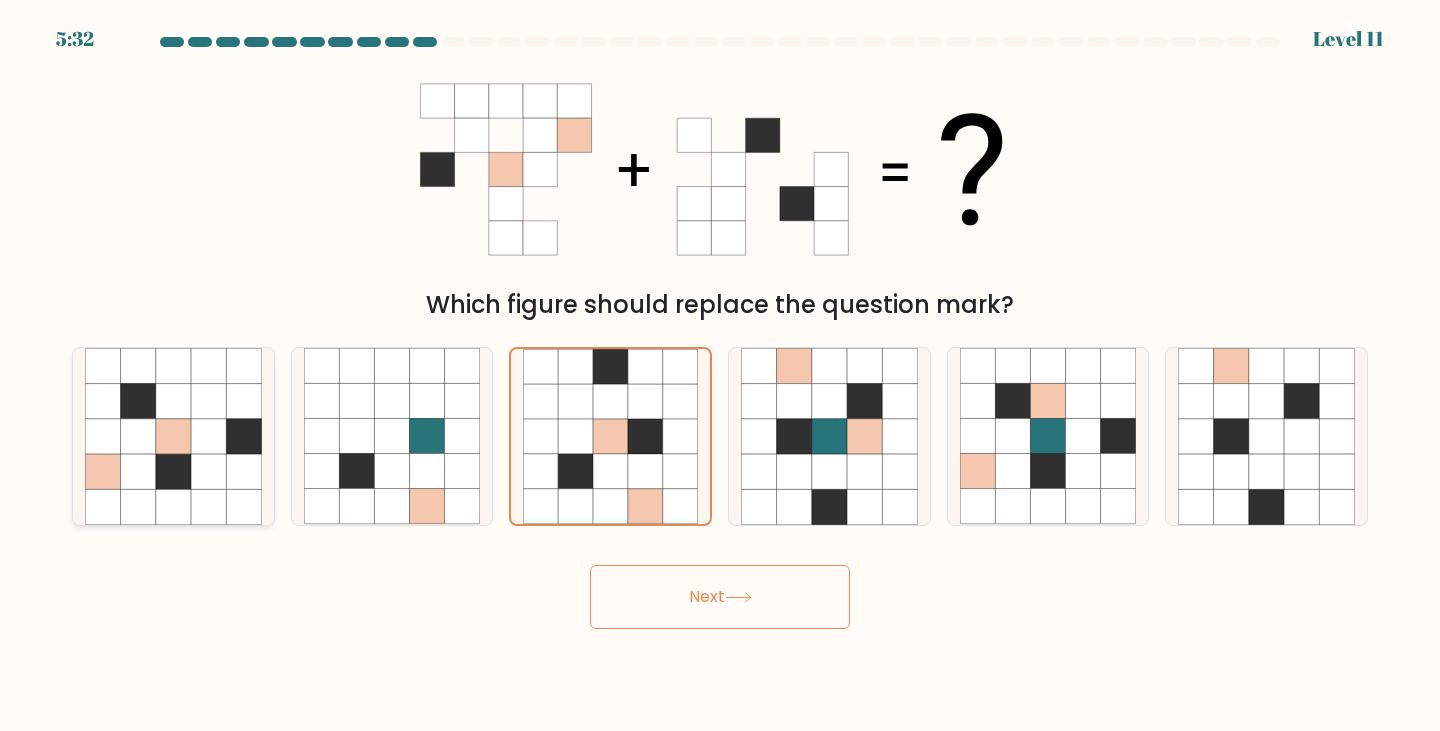 click 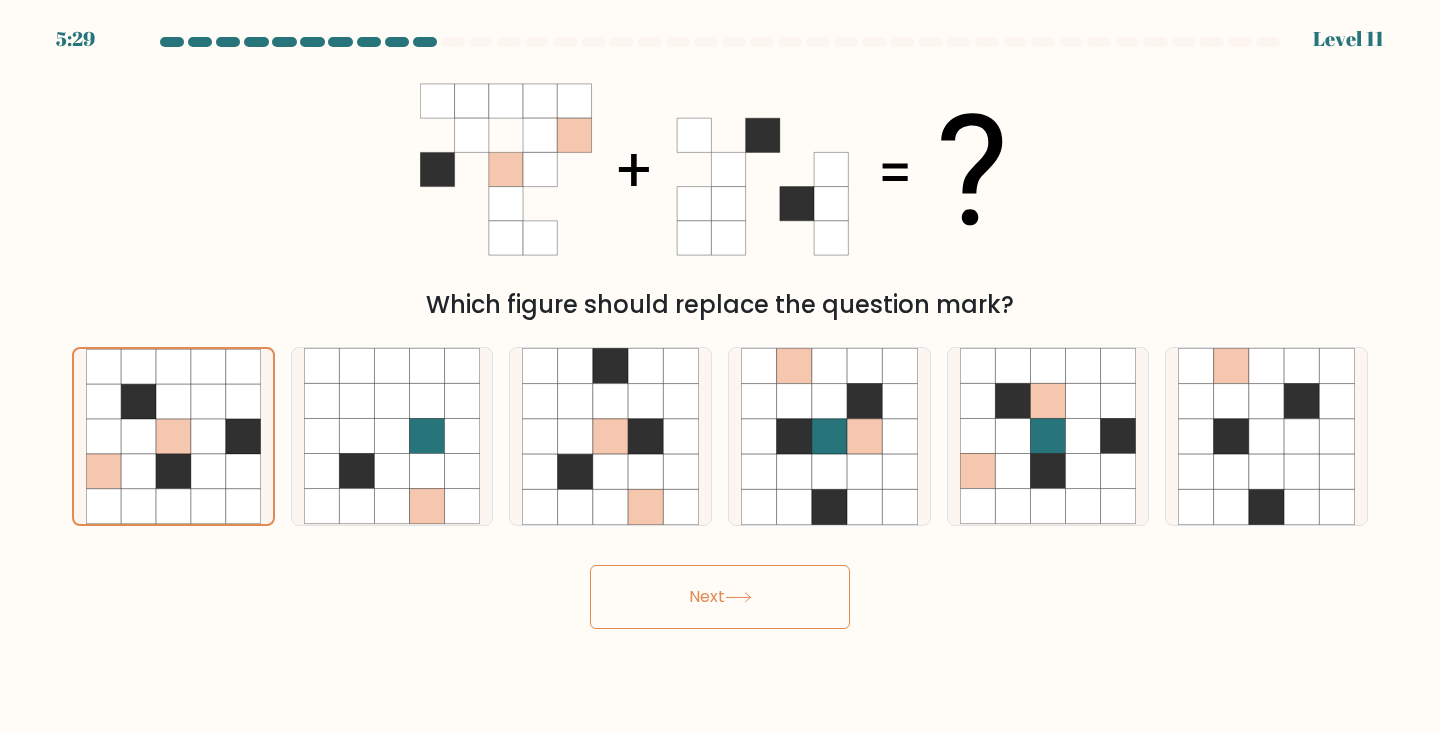 click on "Next" at bounding box center (720, 589) 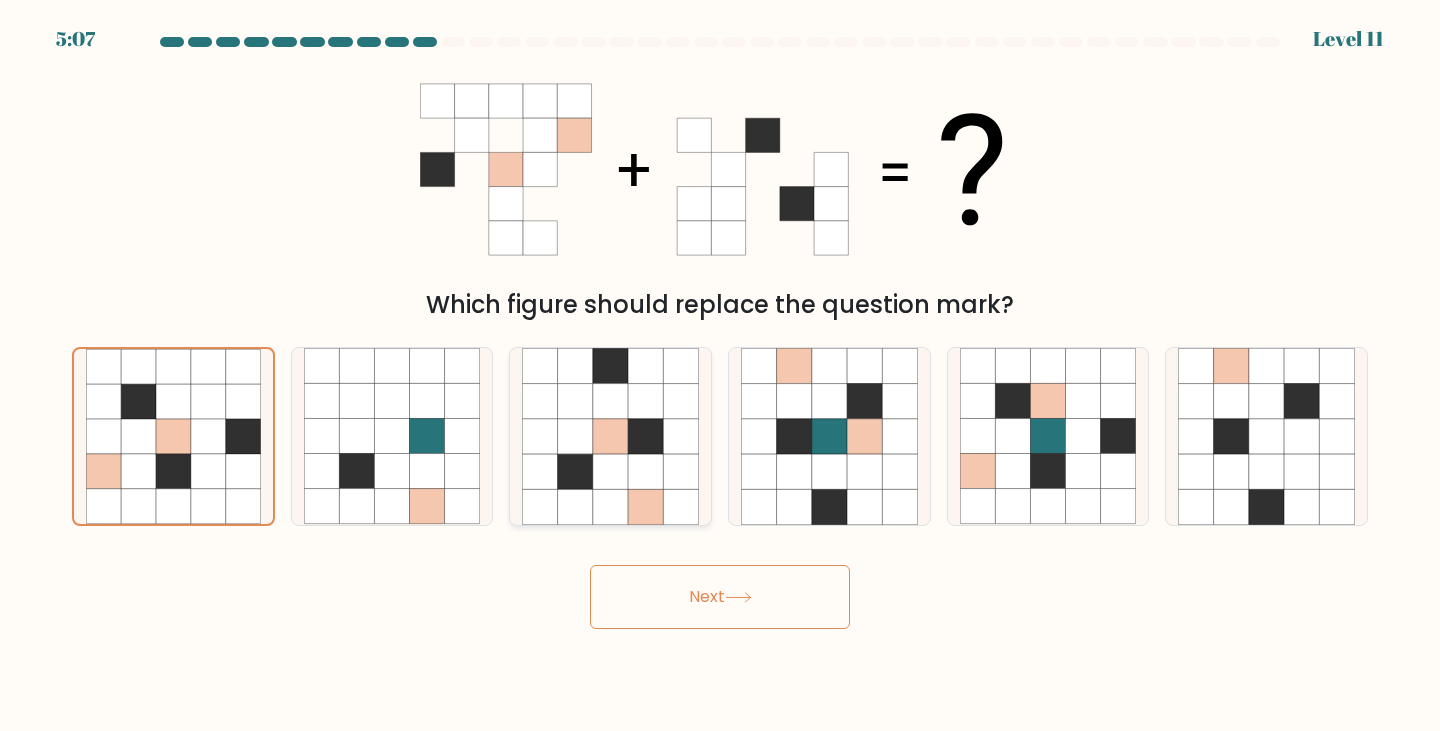 click 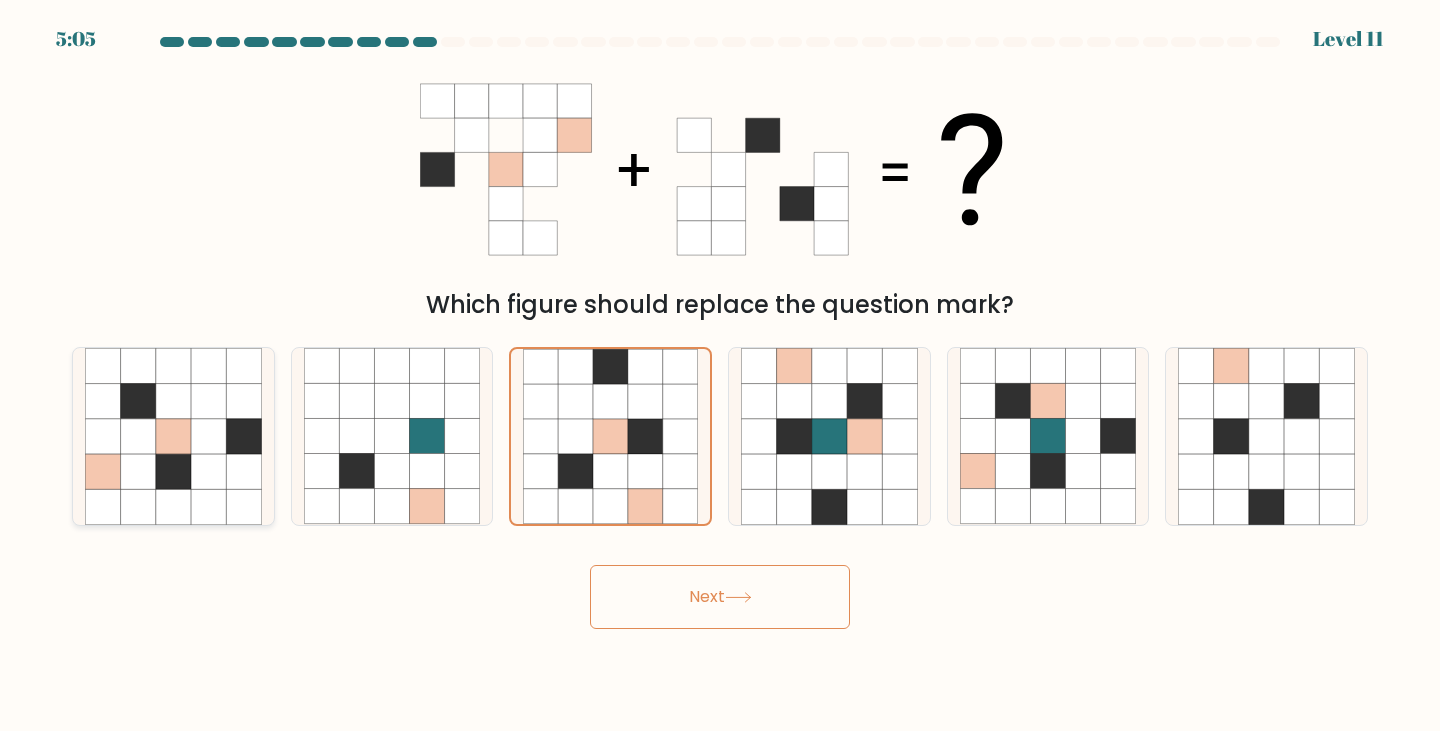 click 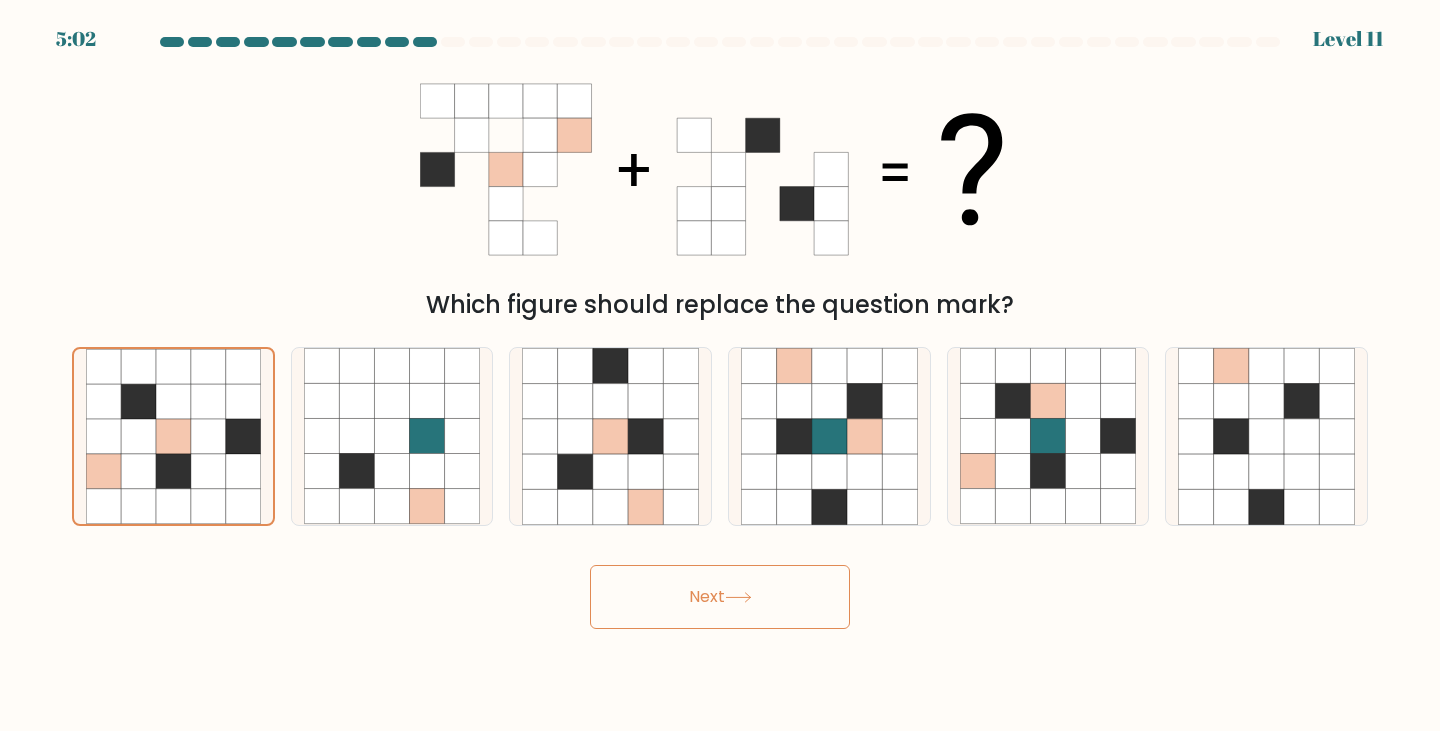 click on "Next" at bounding box center [720, 597] 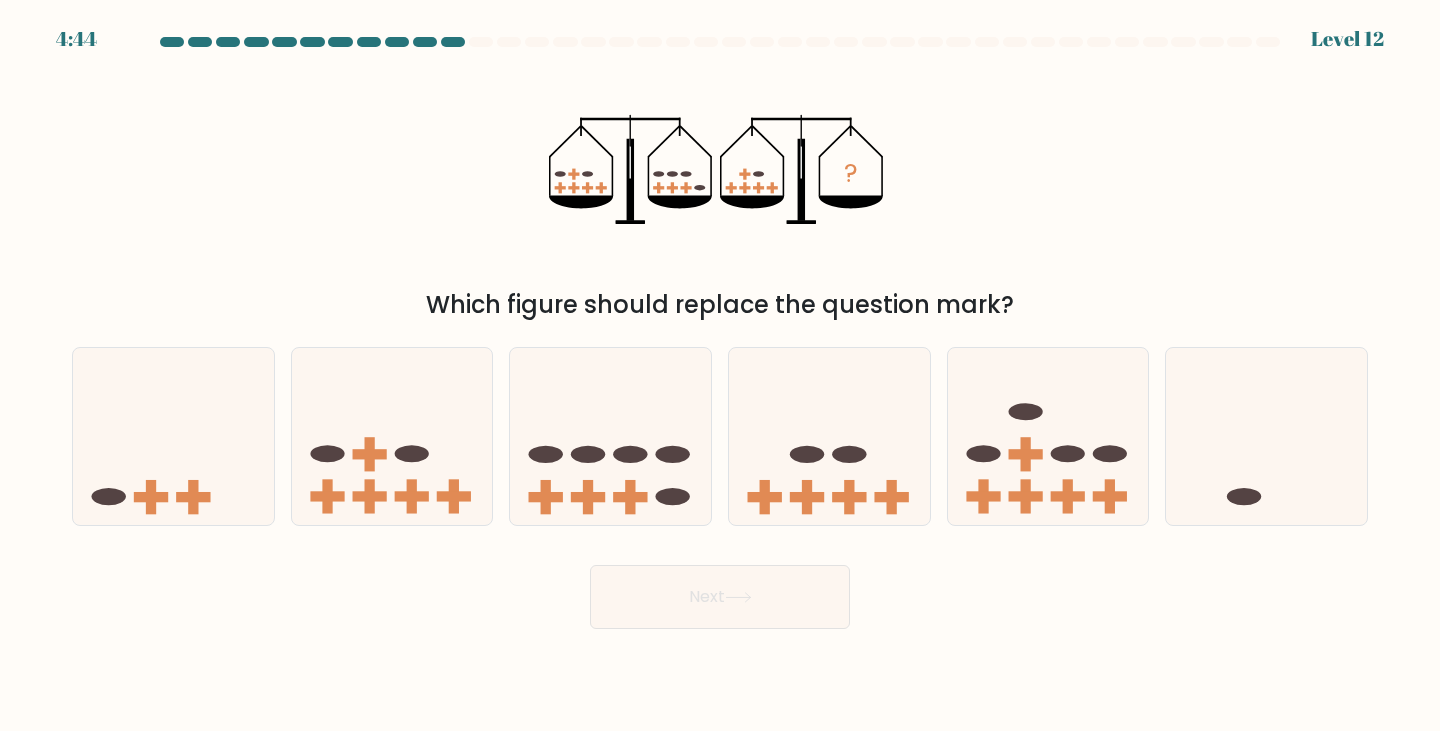 drag, startPoint x: 592, startPoint y: 192, endPoint x: 643, endPoint y: 197, distance: 51.24451 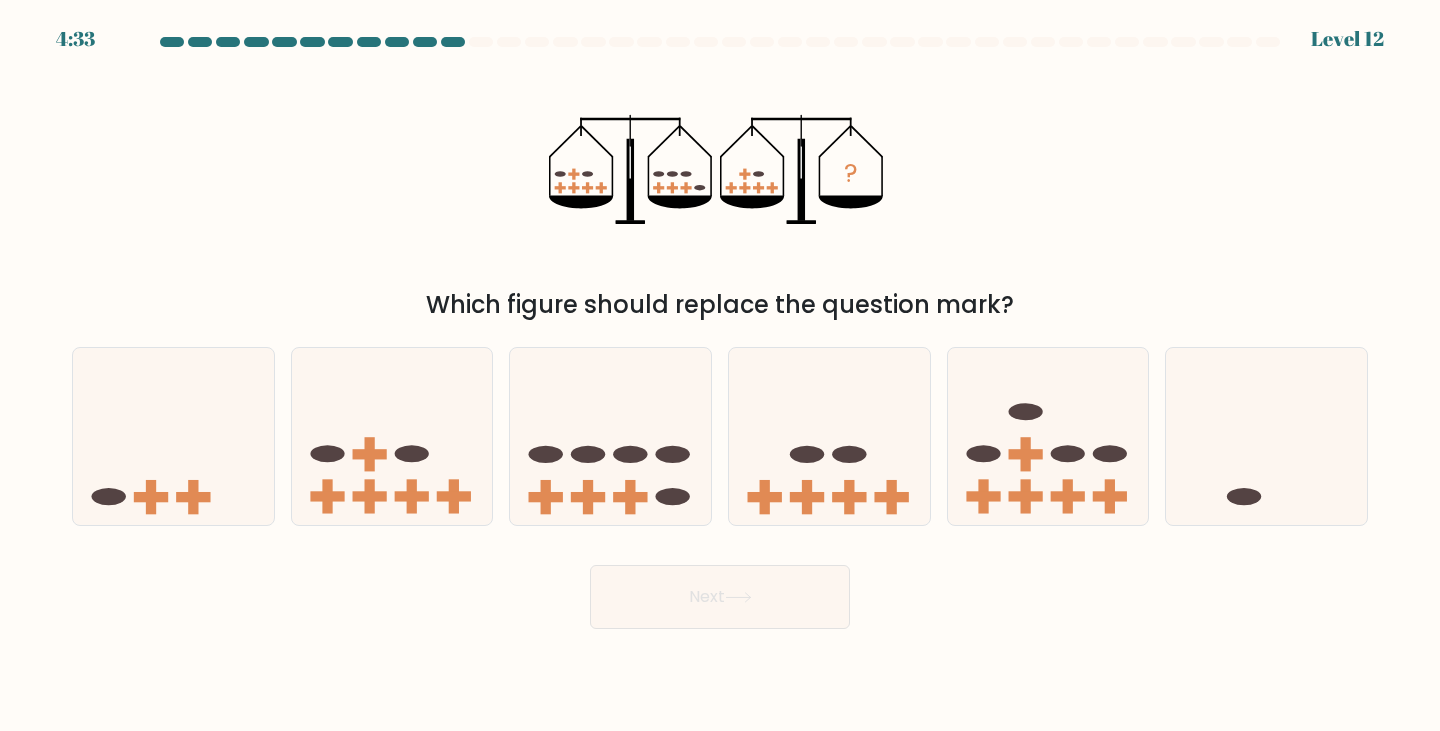 drag, startPoint x: 747, startPoint y: 168, endPoint x: 741, endPoint y: 183, distance: 16.155495 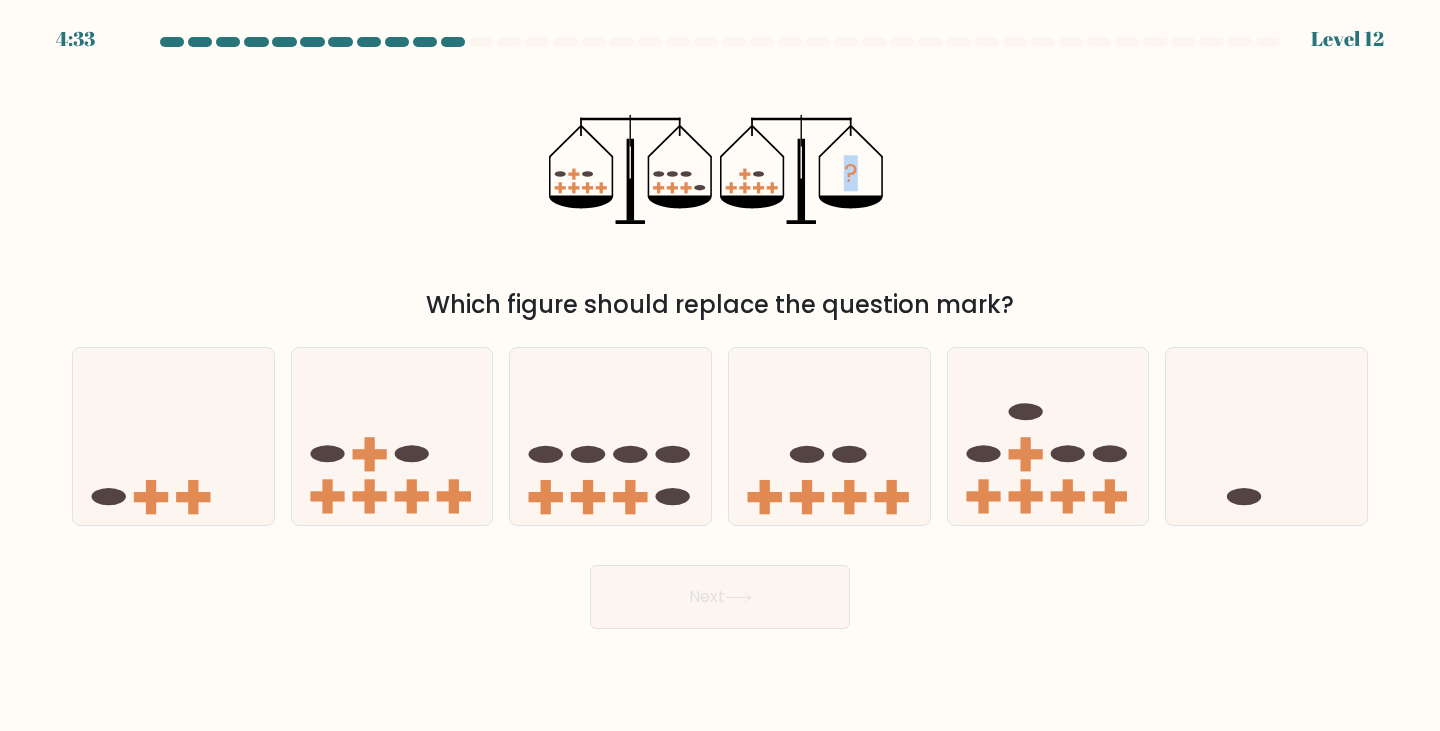 click on "?" 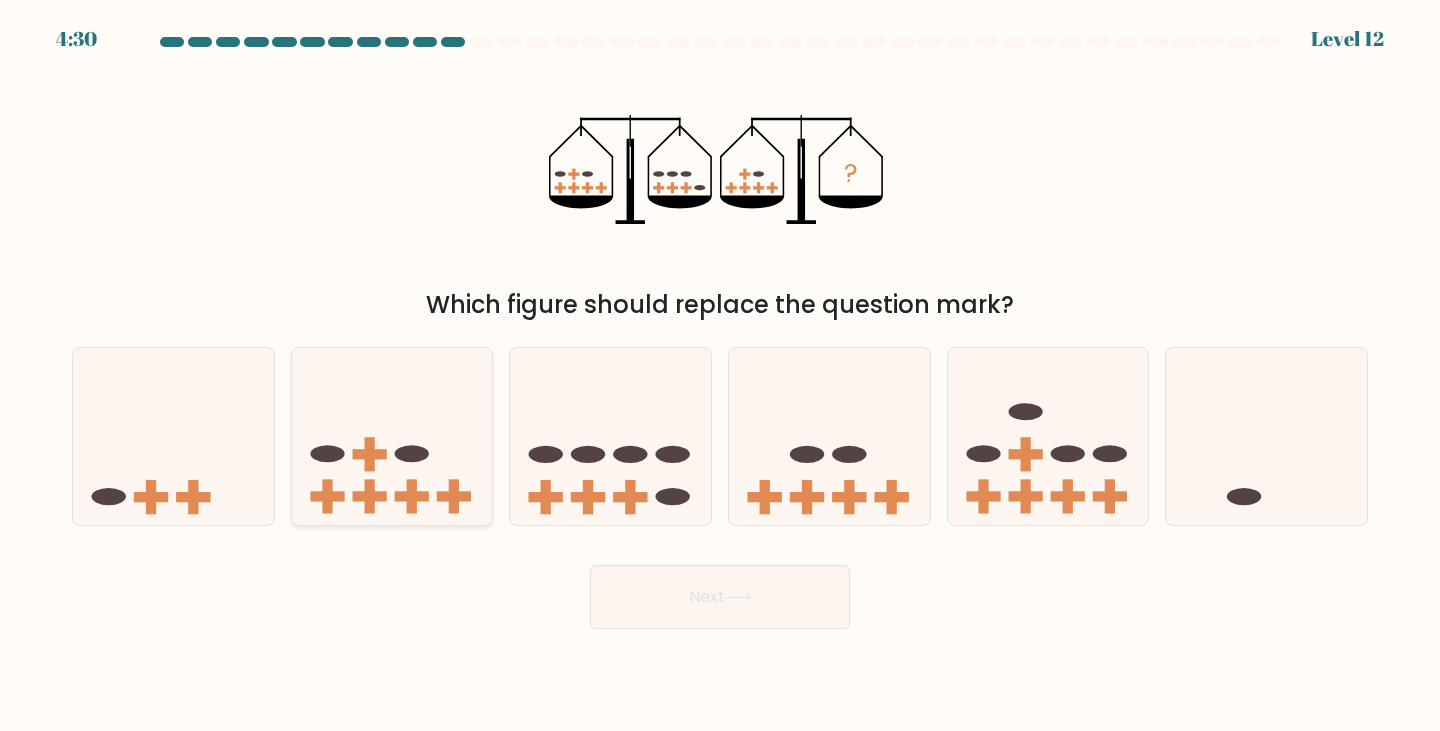 click 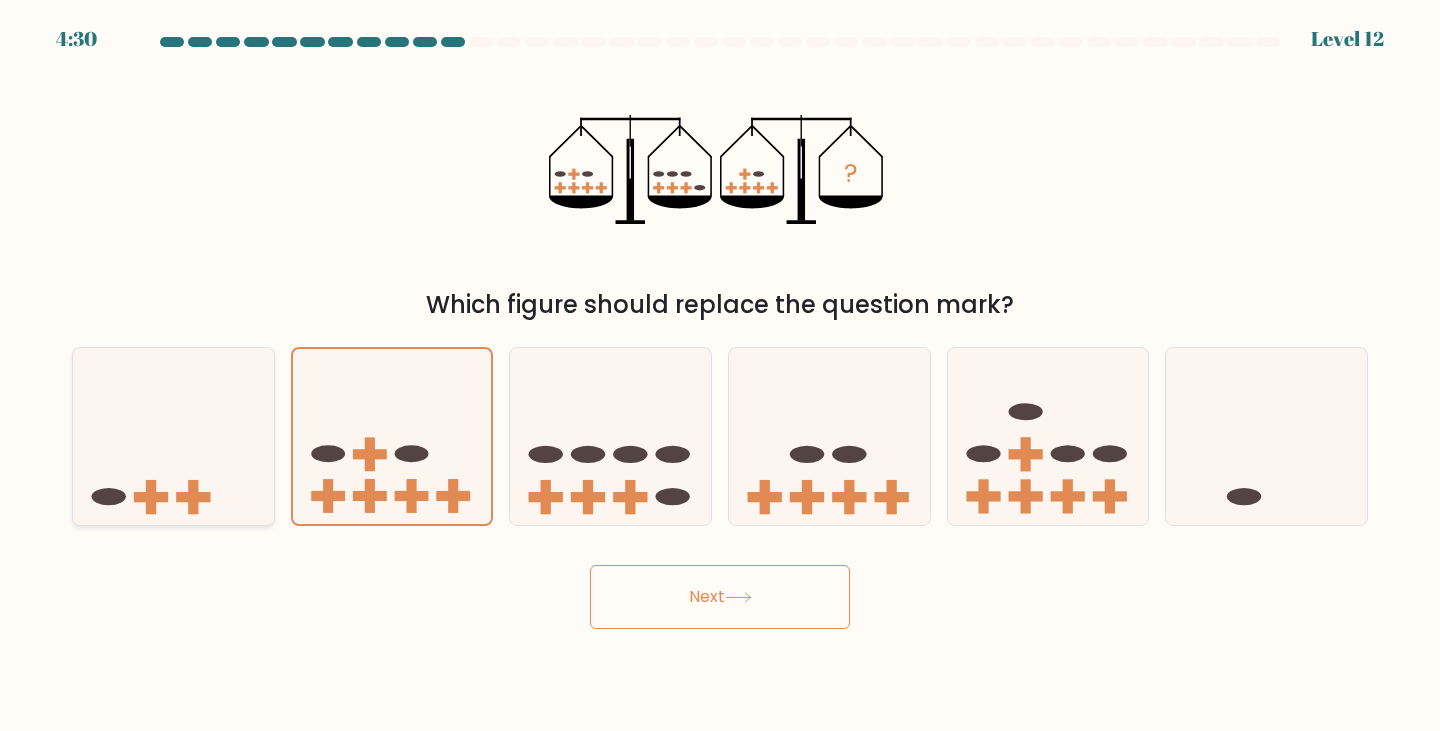 click 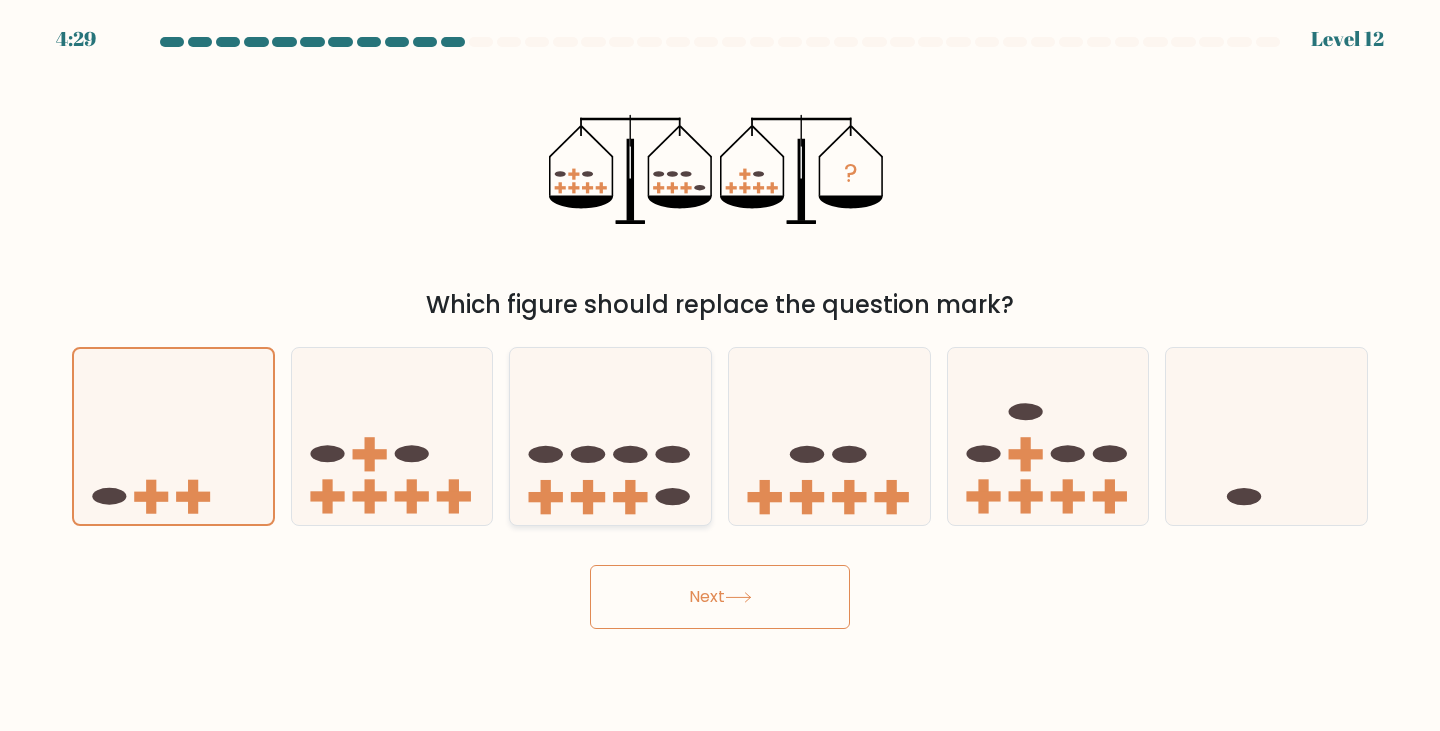 drag, startPoint x: 385, startPoint y: 427, endPoint x: 603, endPoint y: 438, distance: 218.27734 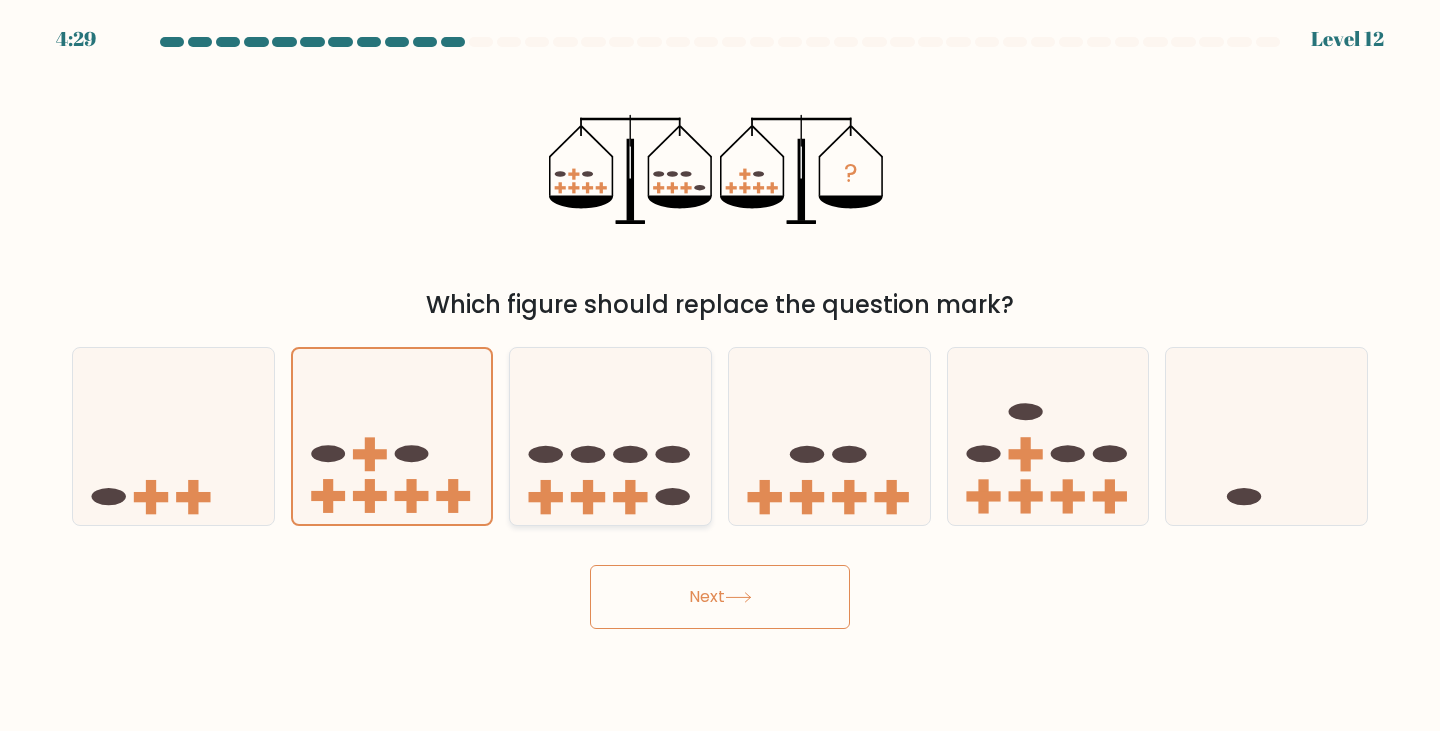 click 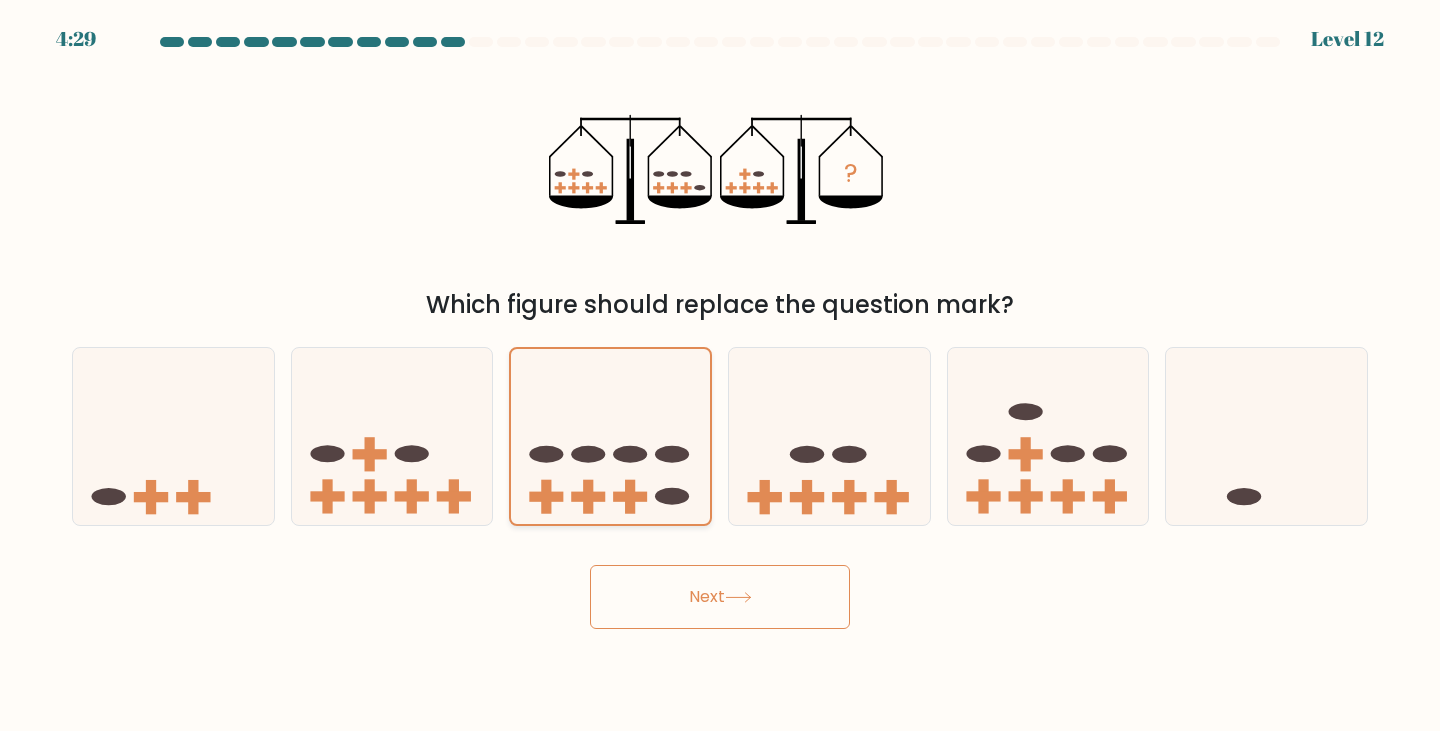 drag, startPoint x: 603, startPoint y: 438, endPoint x: 669, endPoint y: 439, distance: 66.007576 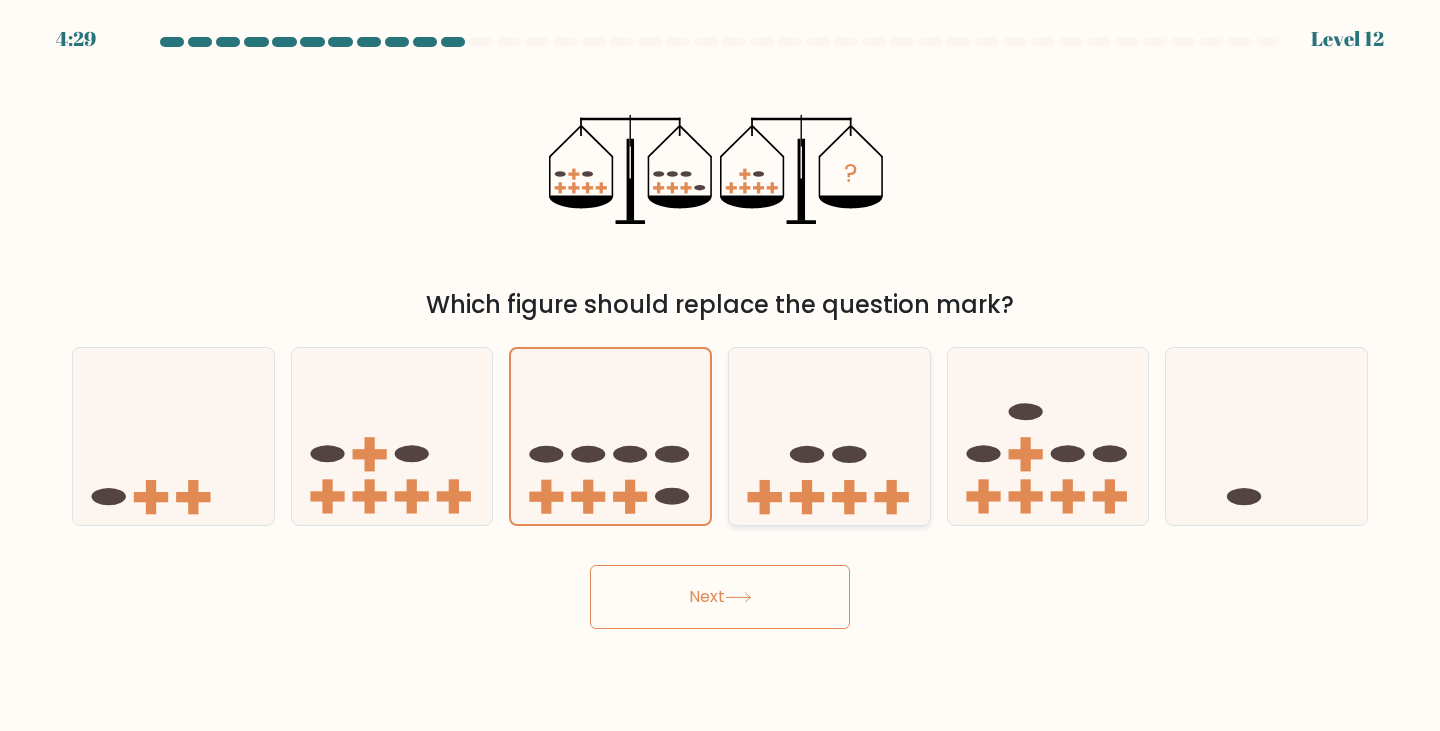 click 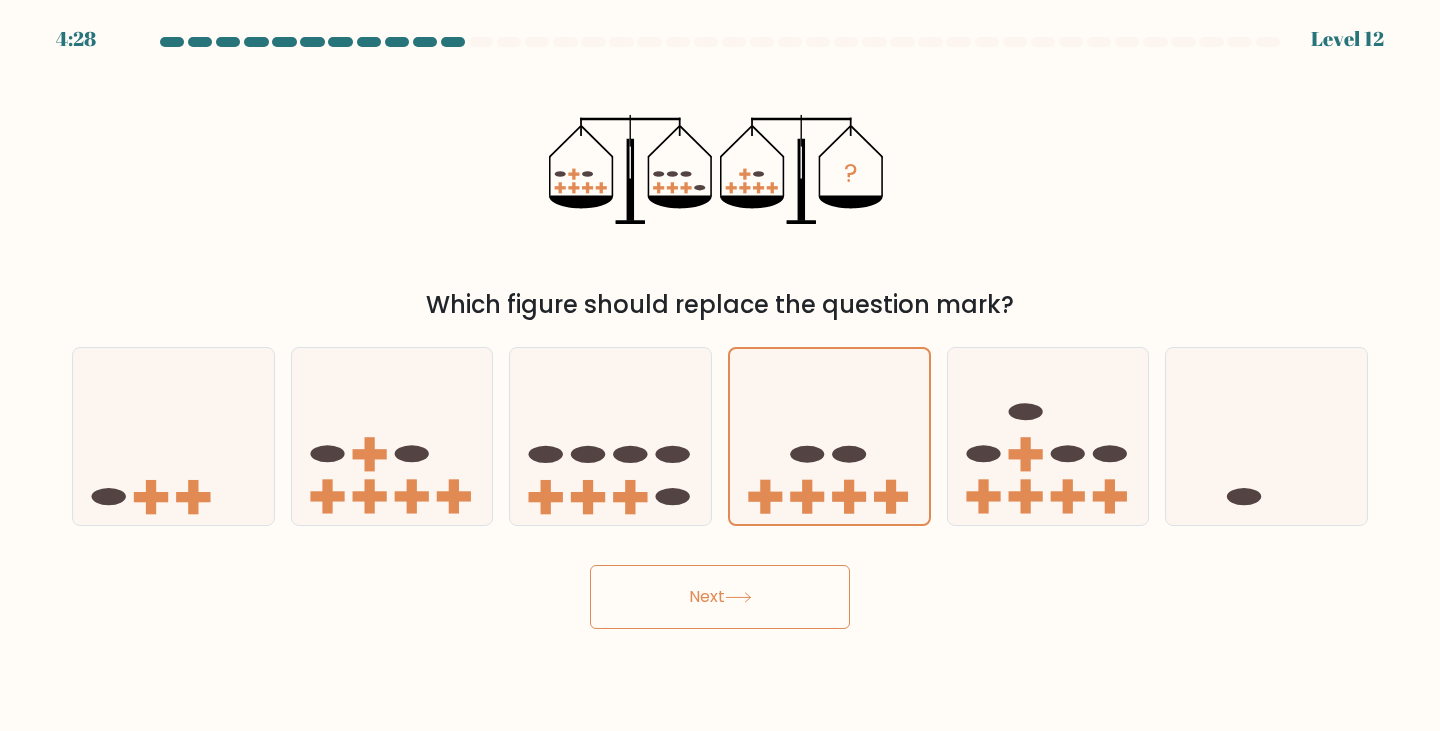 click on "Next" at bounding box center [720, 597] 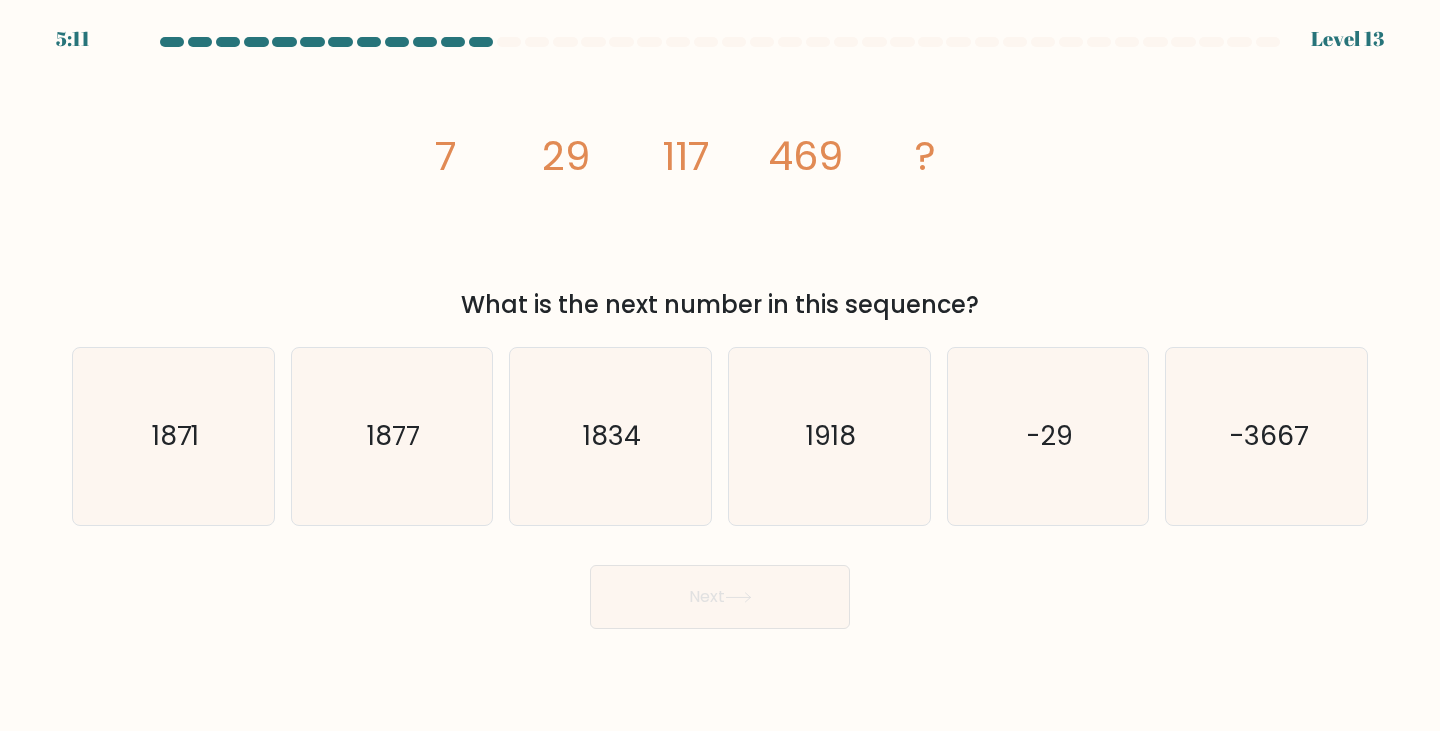 click on "29" 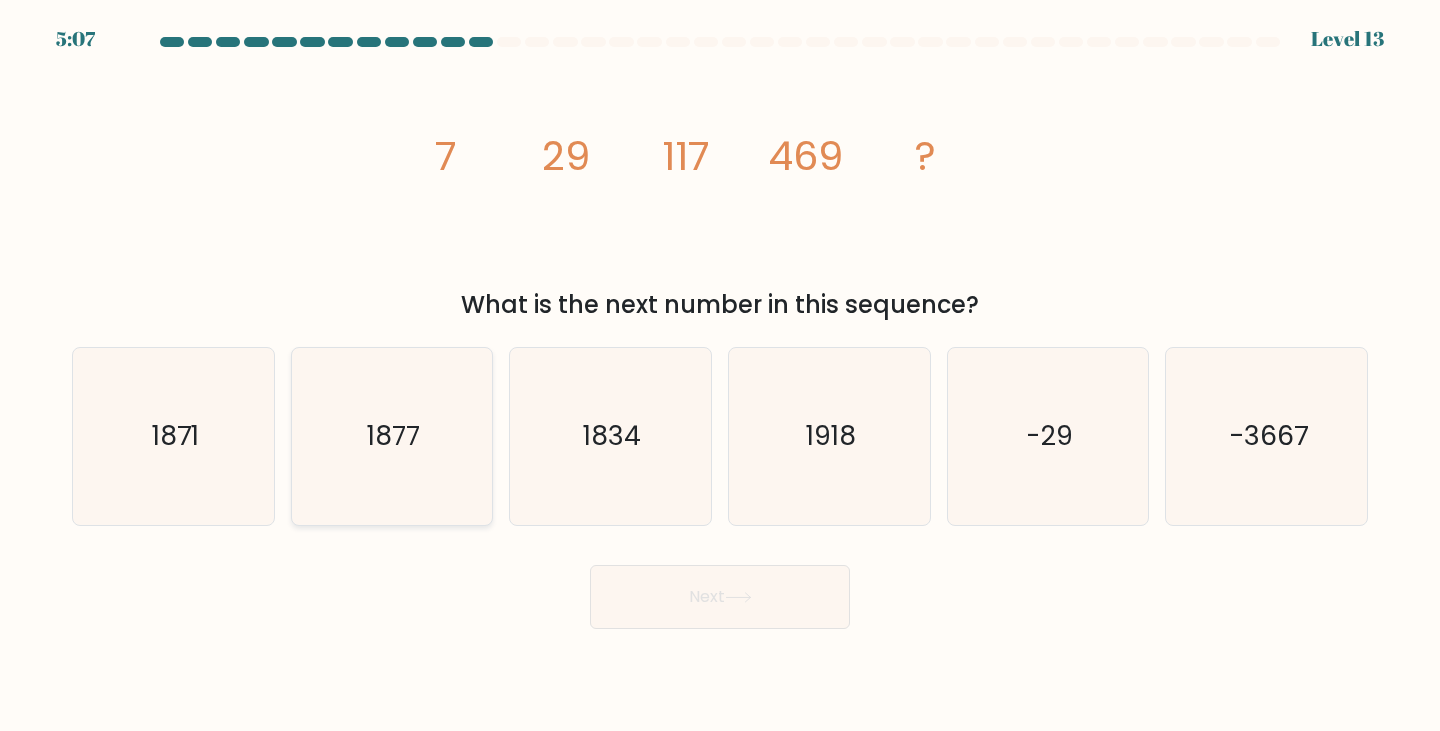 click on "1877" 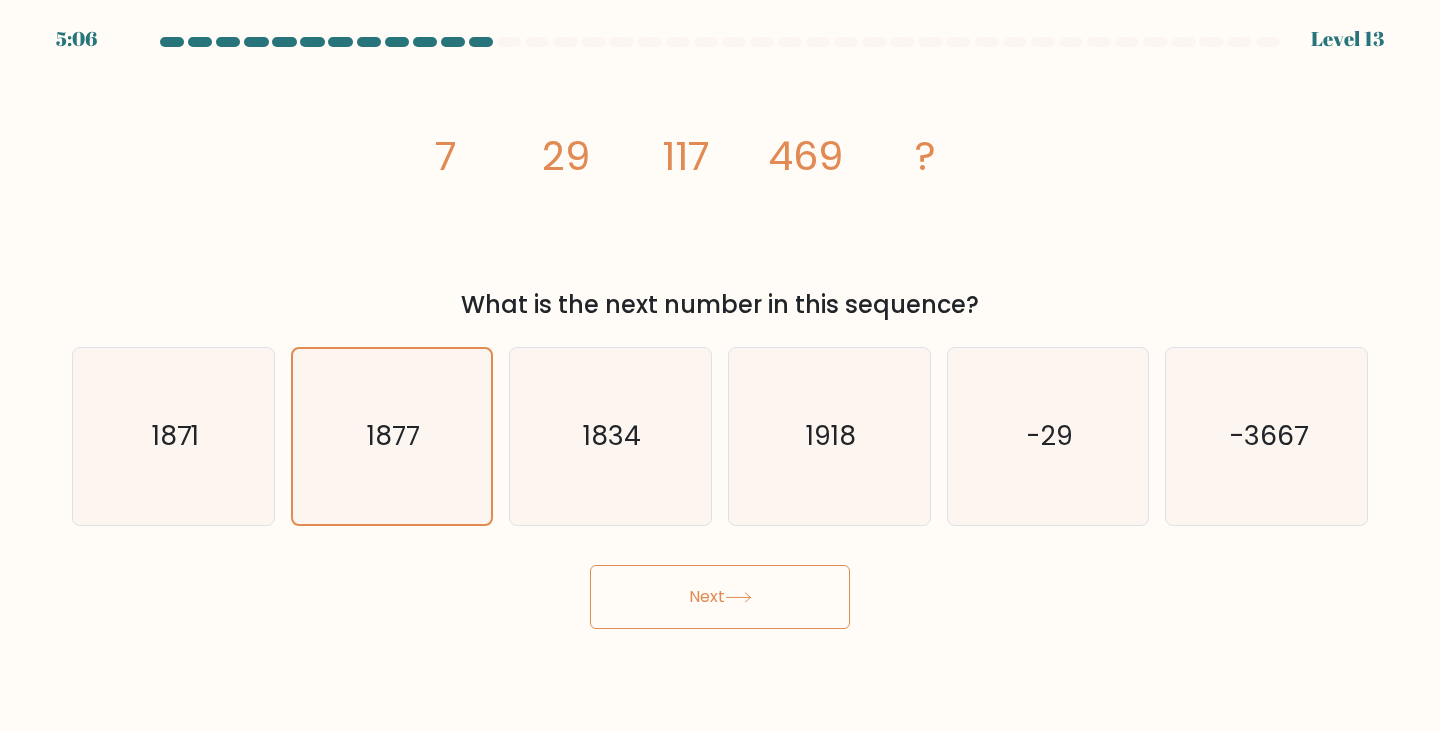 click on "Next" at bounding box center [720, 597] 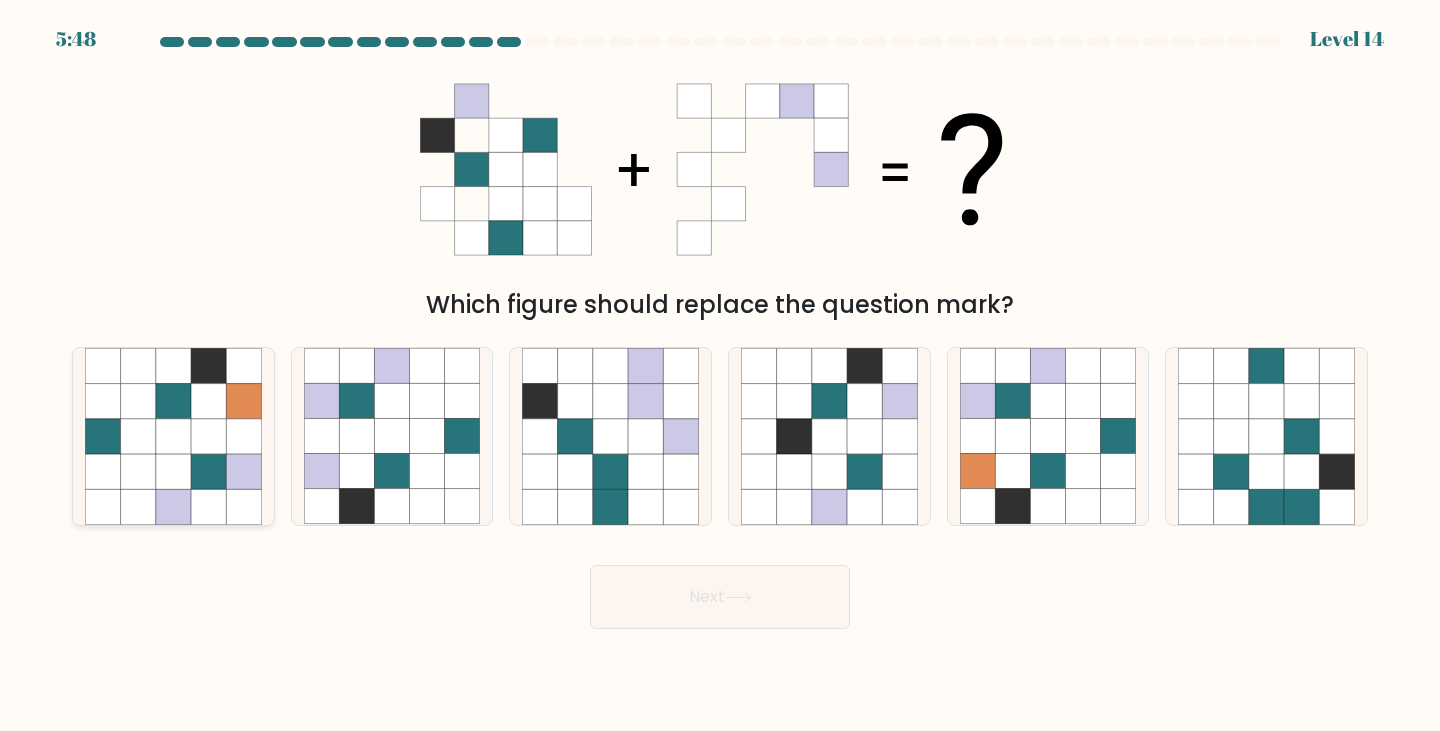 click 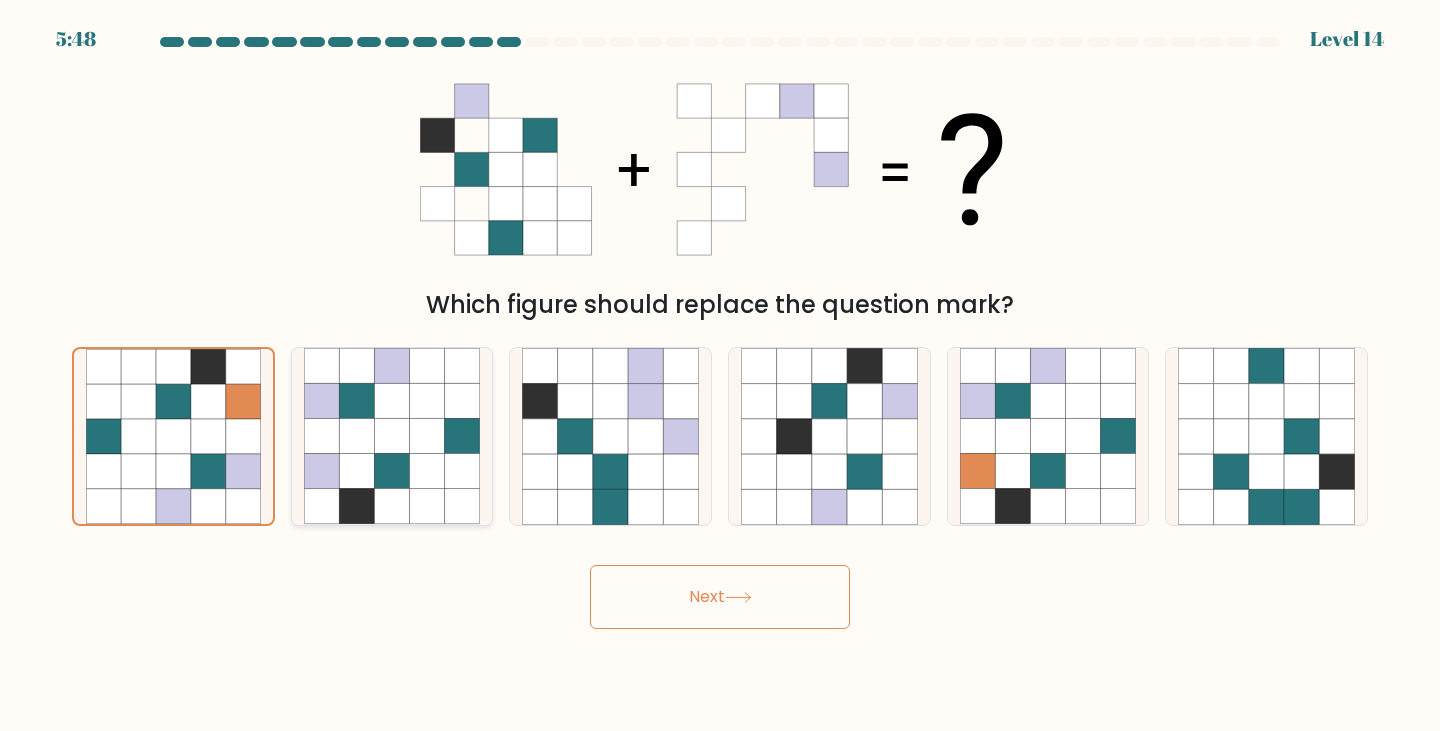 click 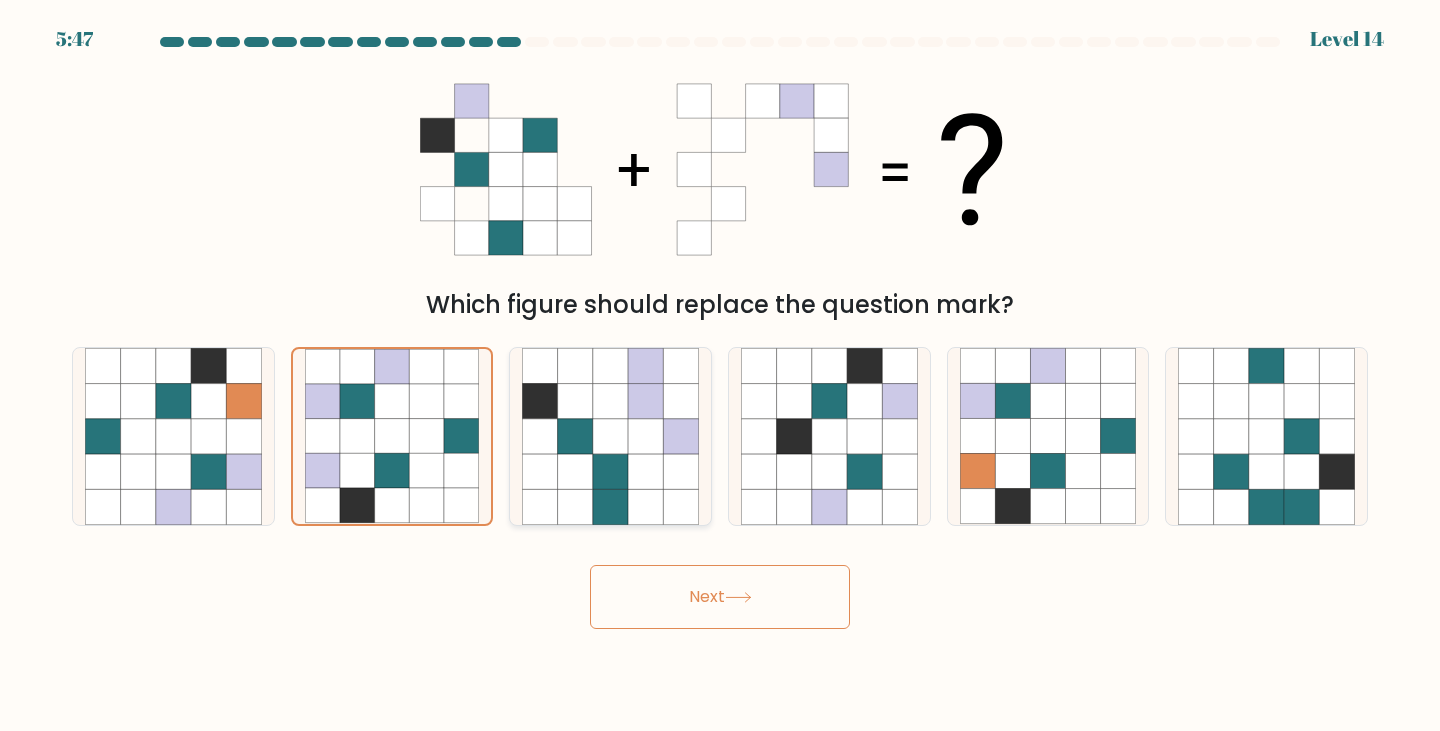 click 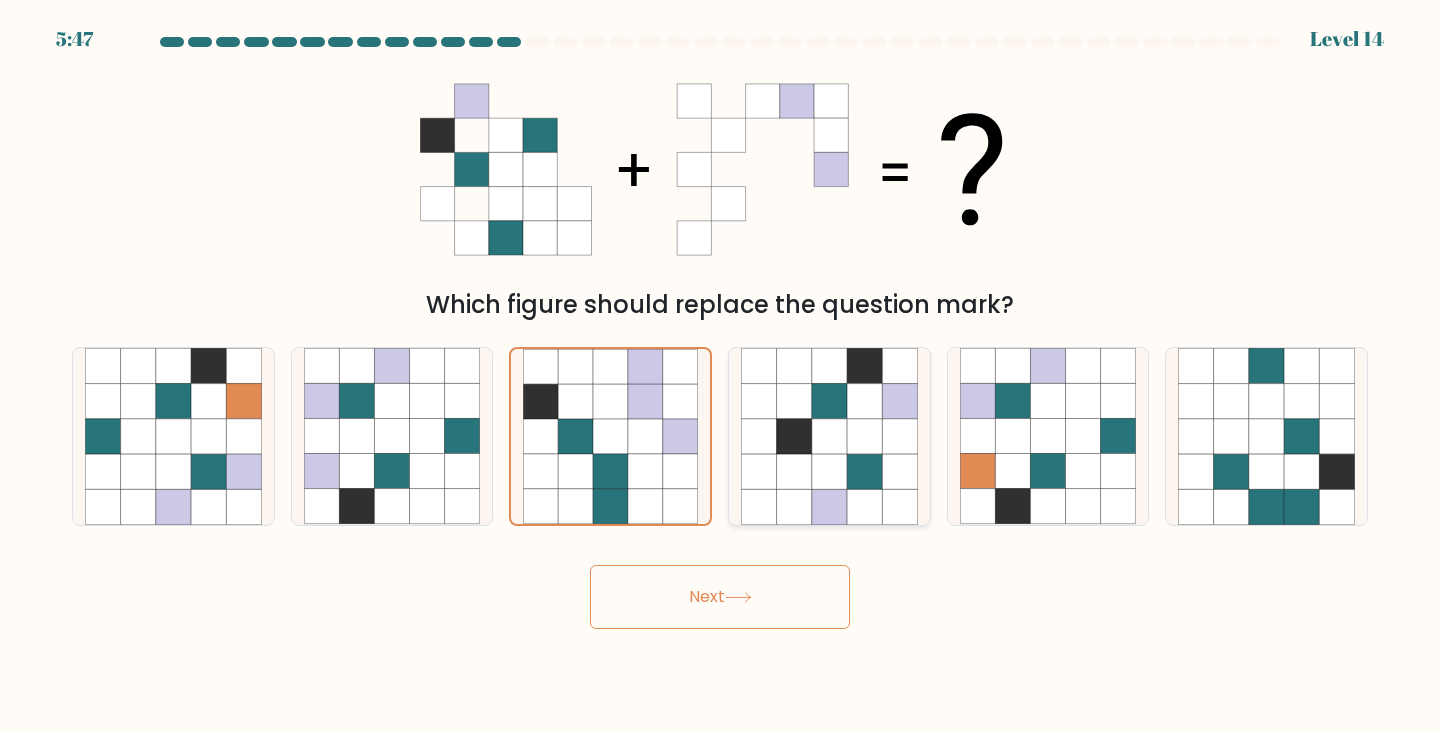 click 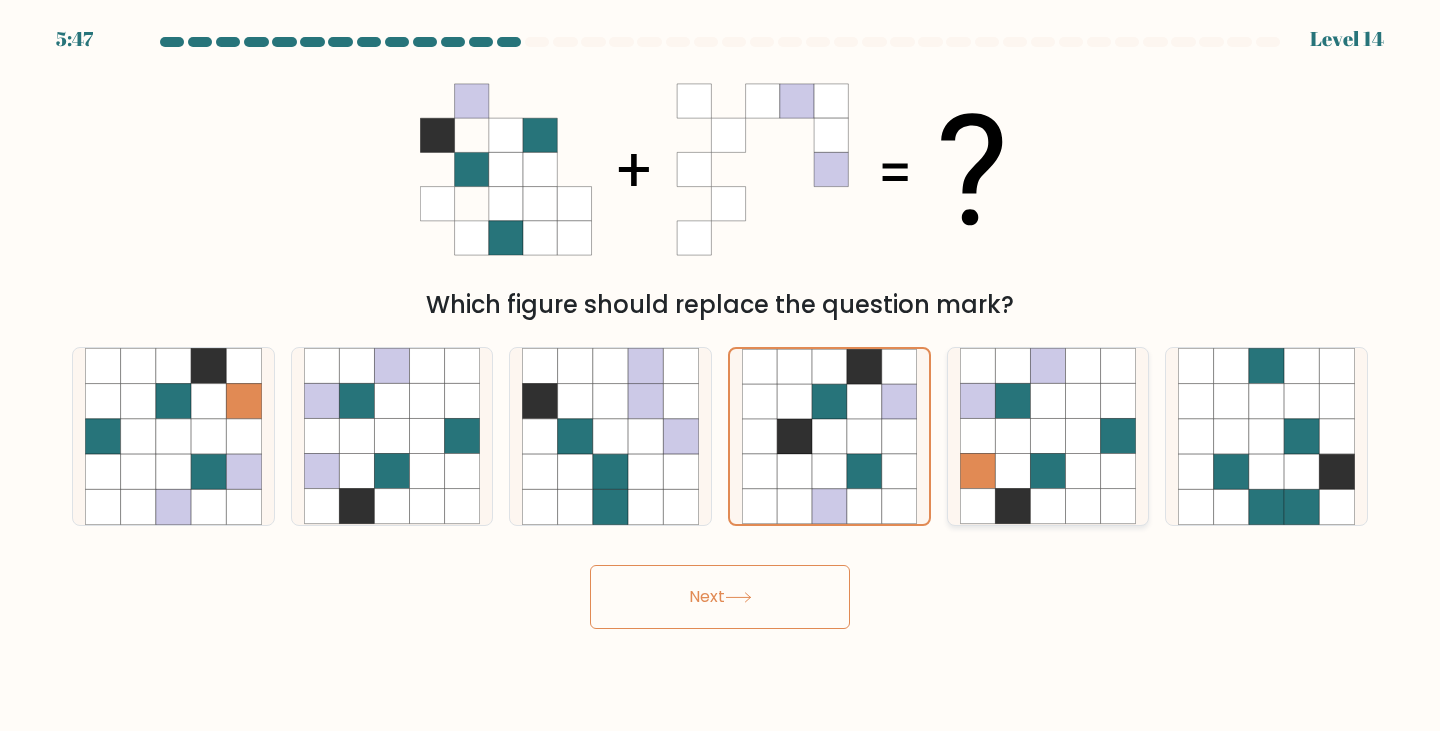 click 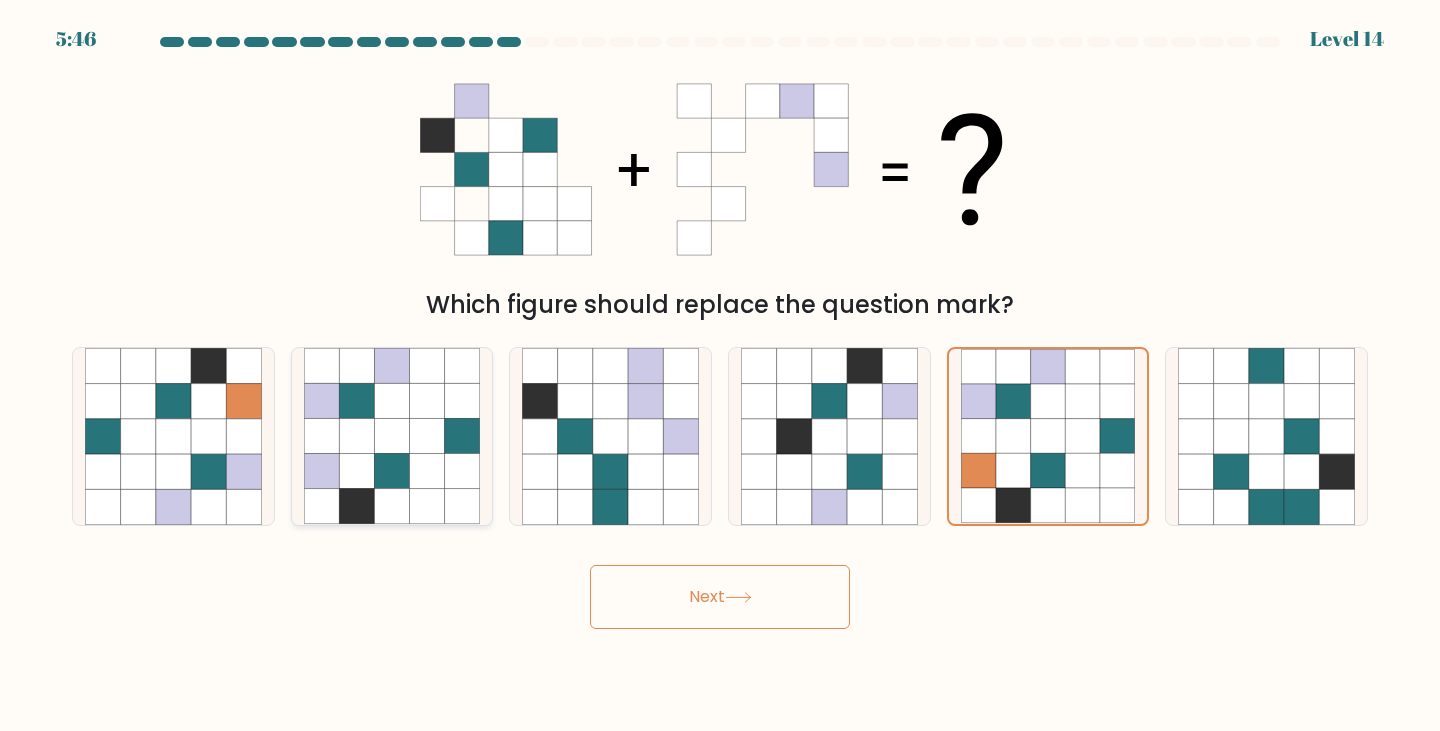click 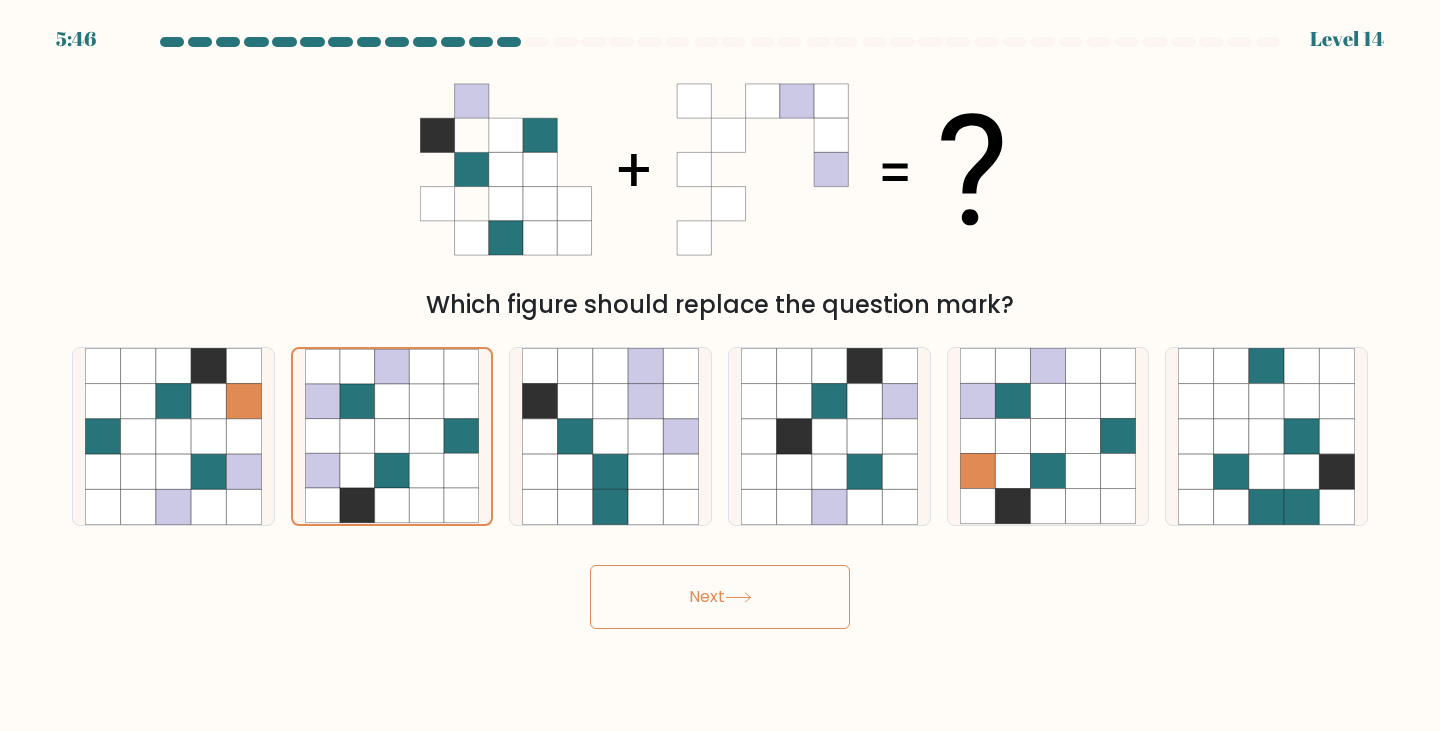 click on "Next" at bounding box center [720, 597] 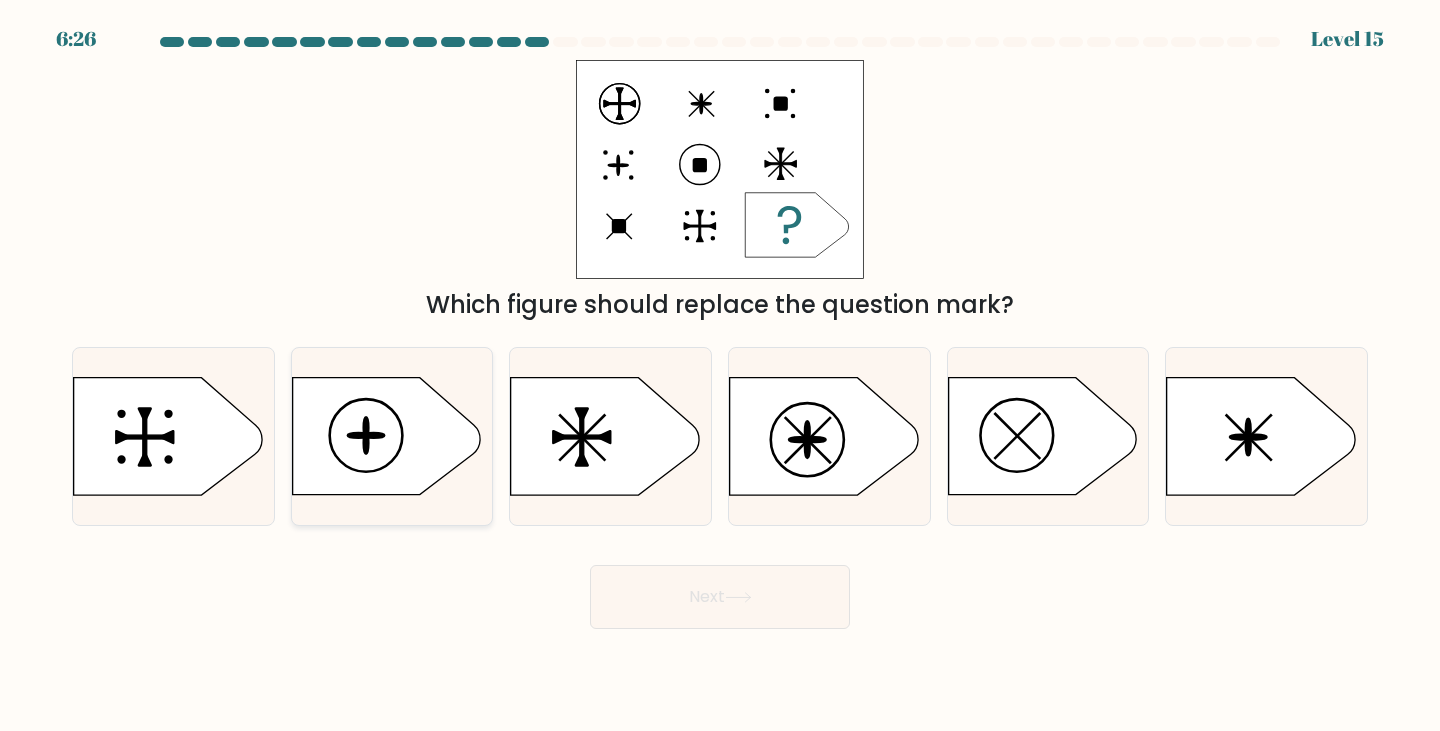 click 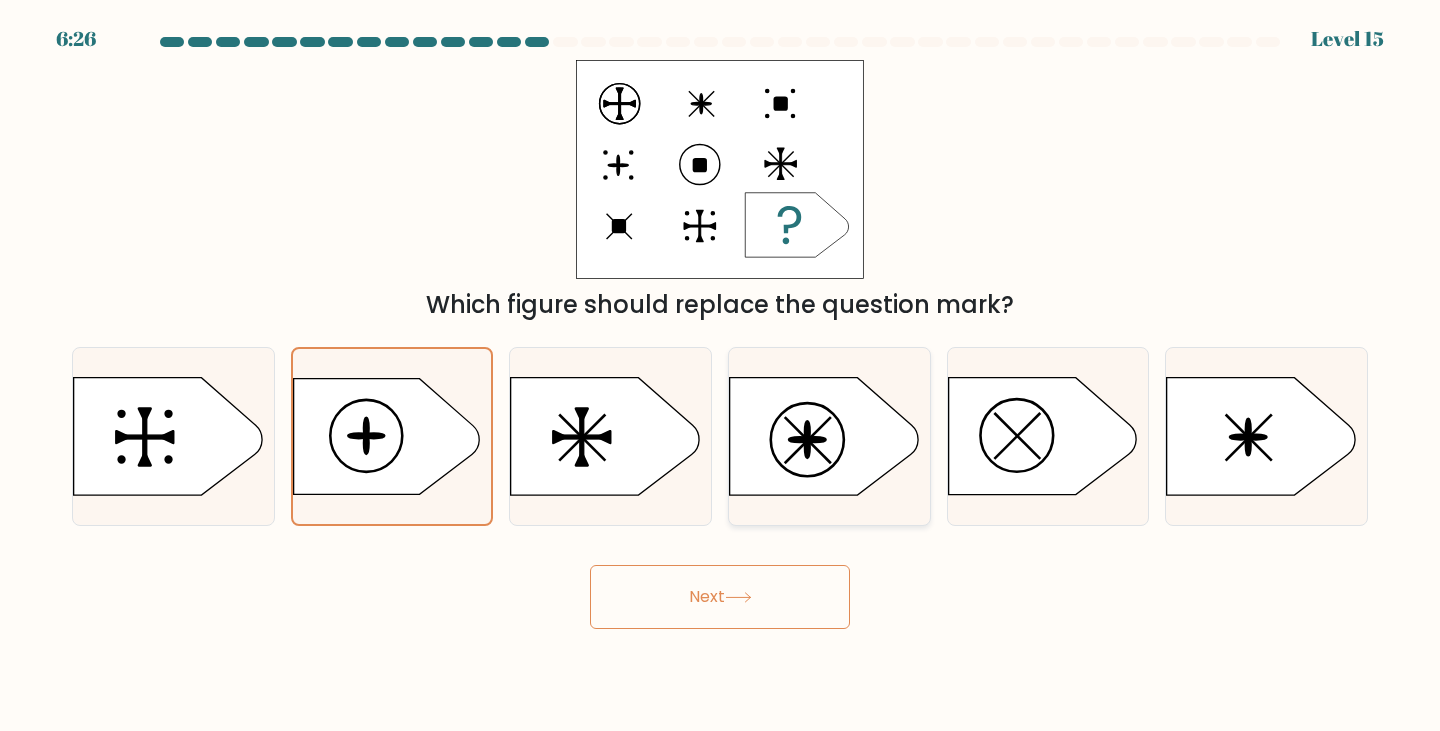 drag, startPoint x: 828, startPoint y: 426, endPoint x: 1039, endPoint y: 426, distance: 211 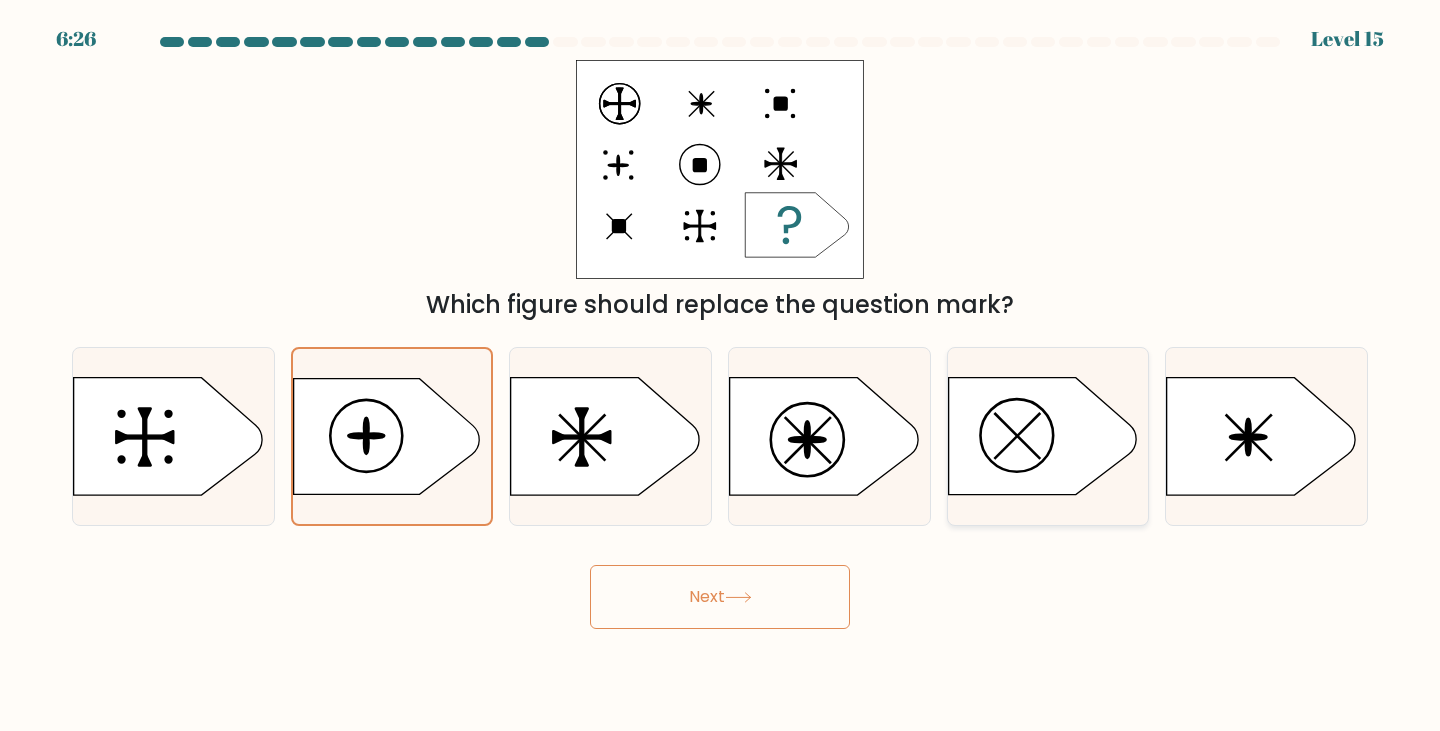 click 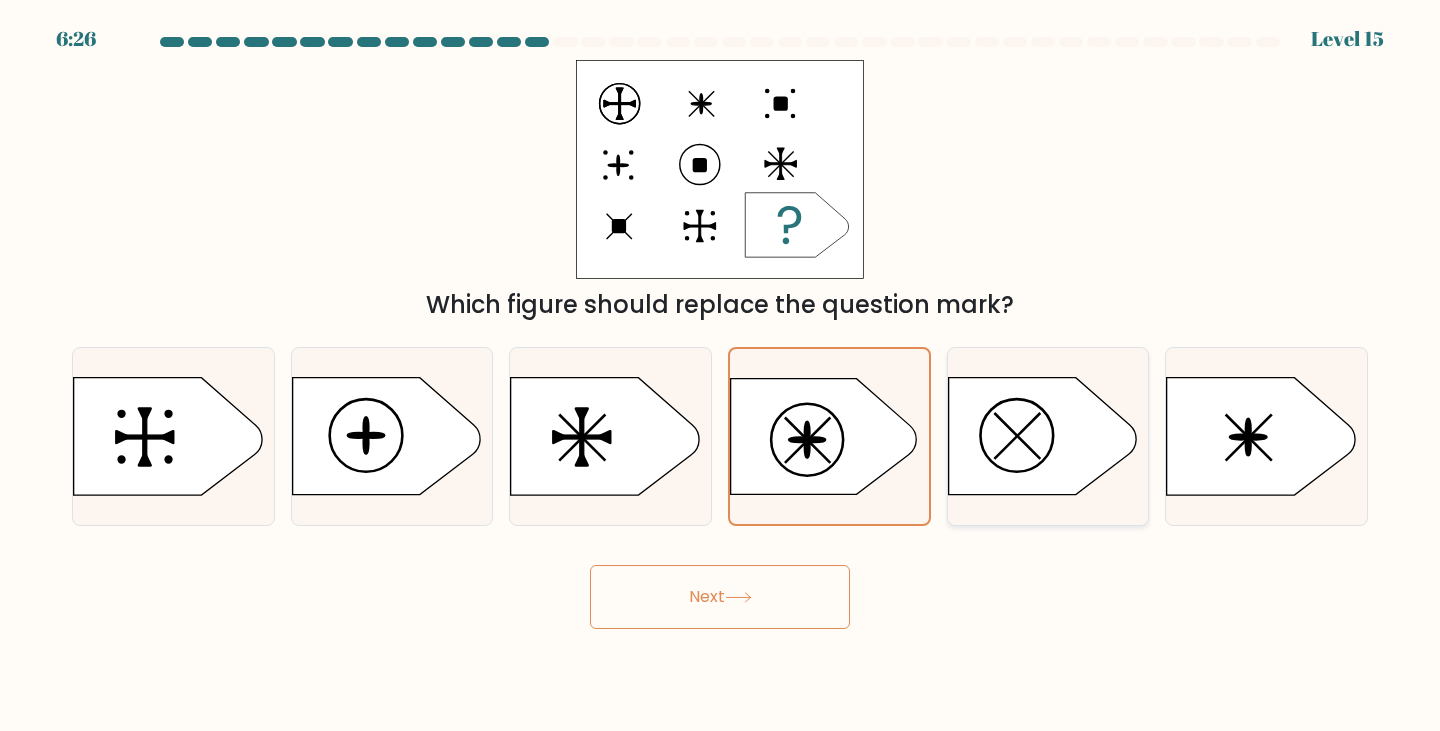 click 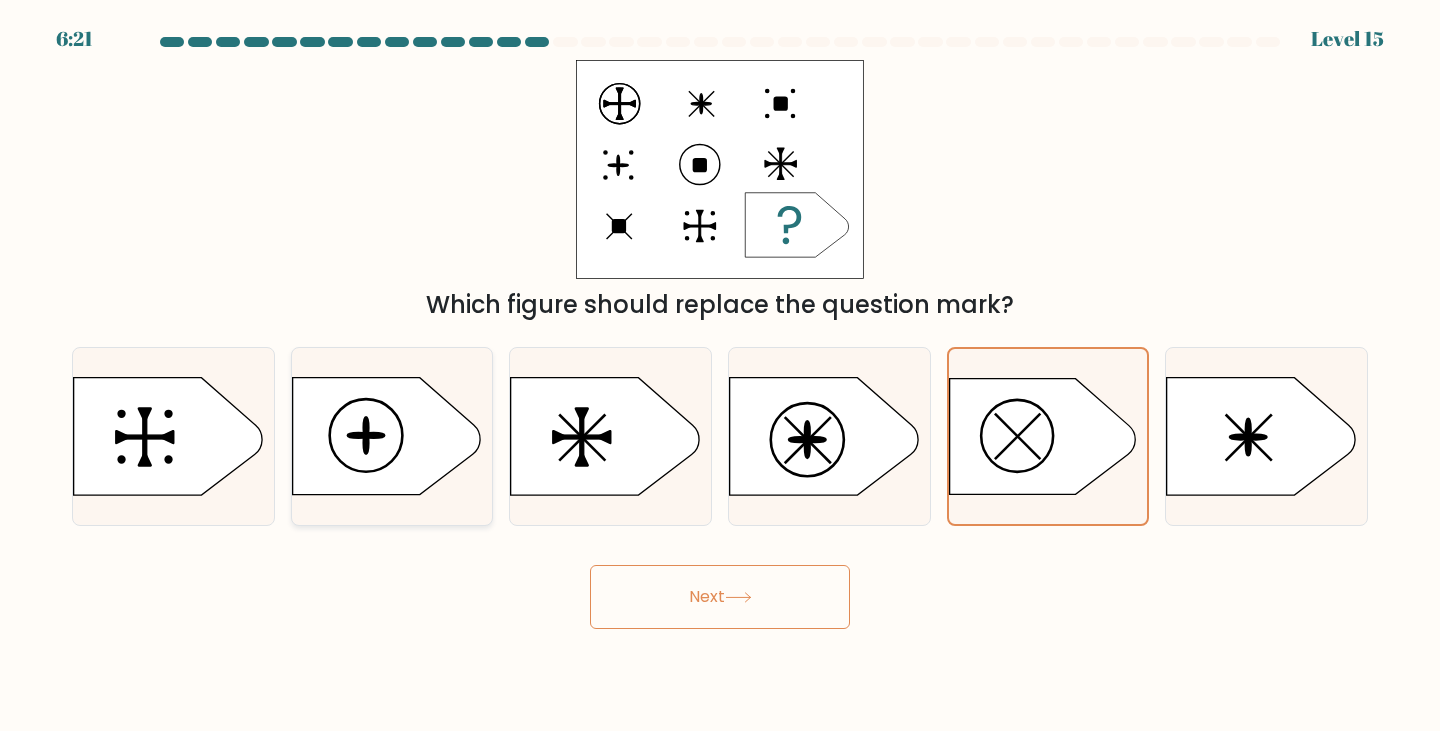 click 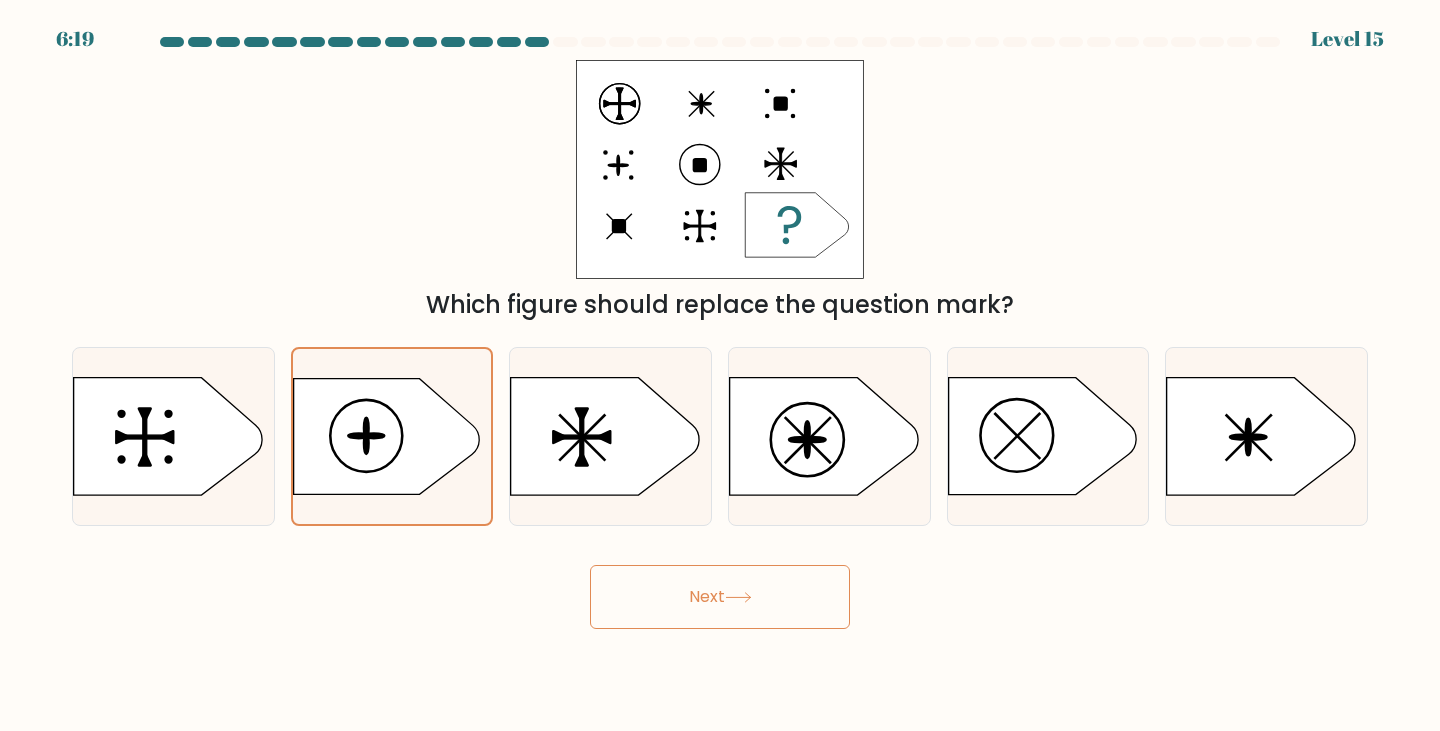 click on "Next" at bounding box center (720, 597) 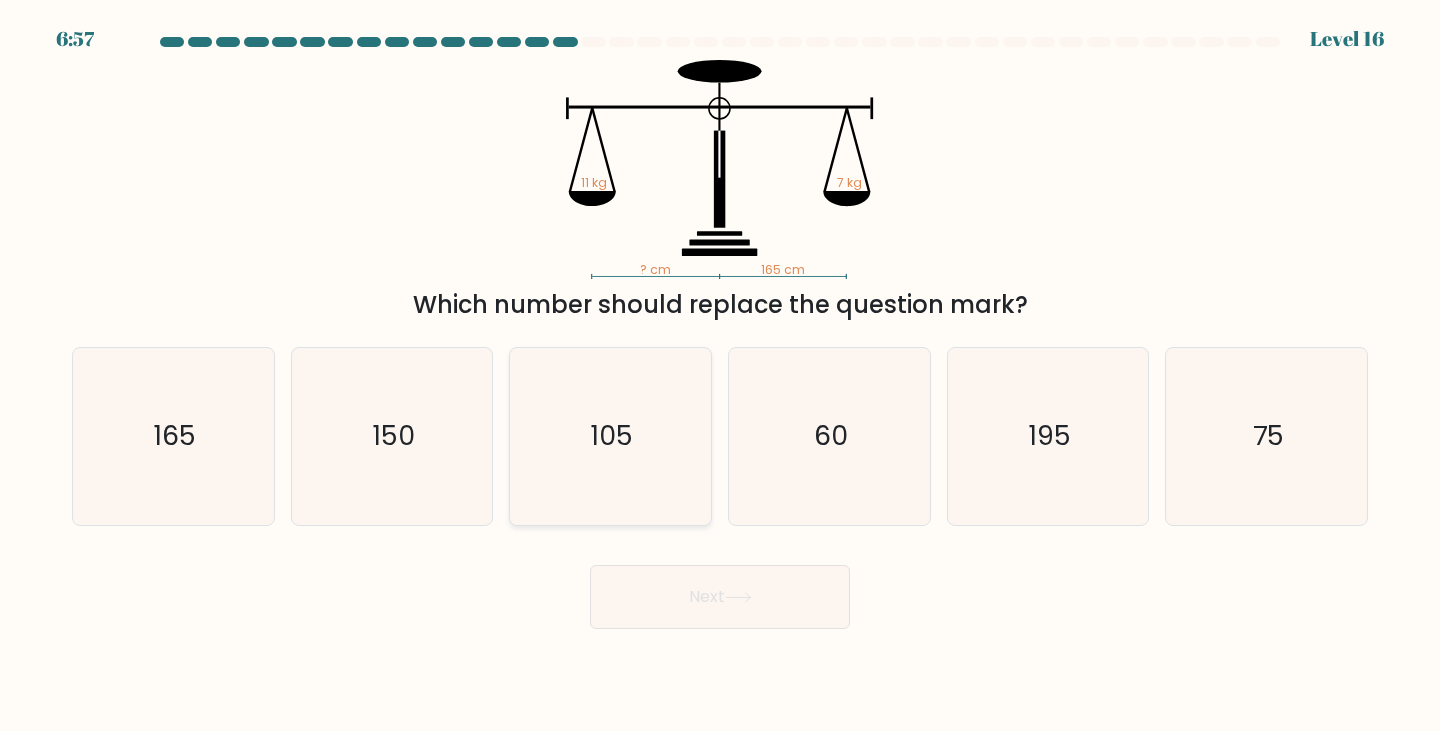 click on "105" 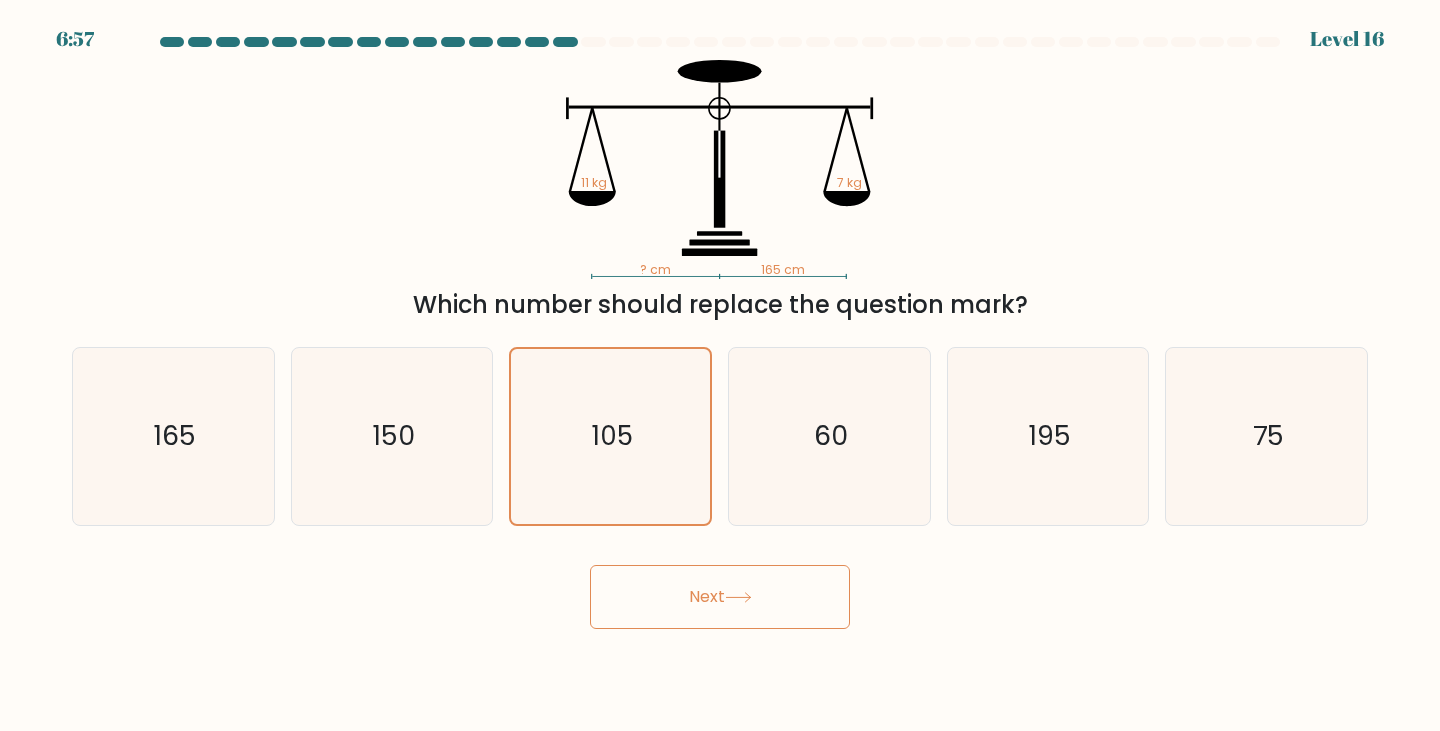 click on "Next" at bounding box center [720, 597] 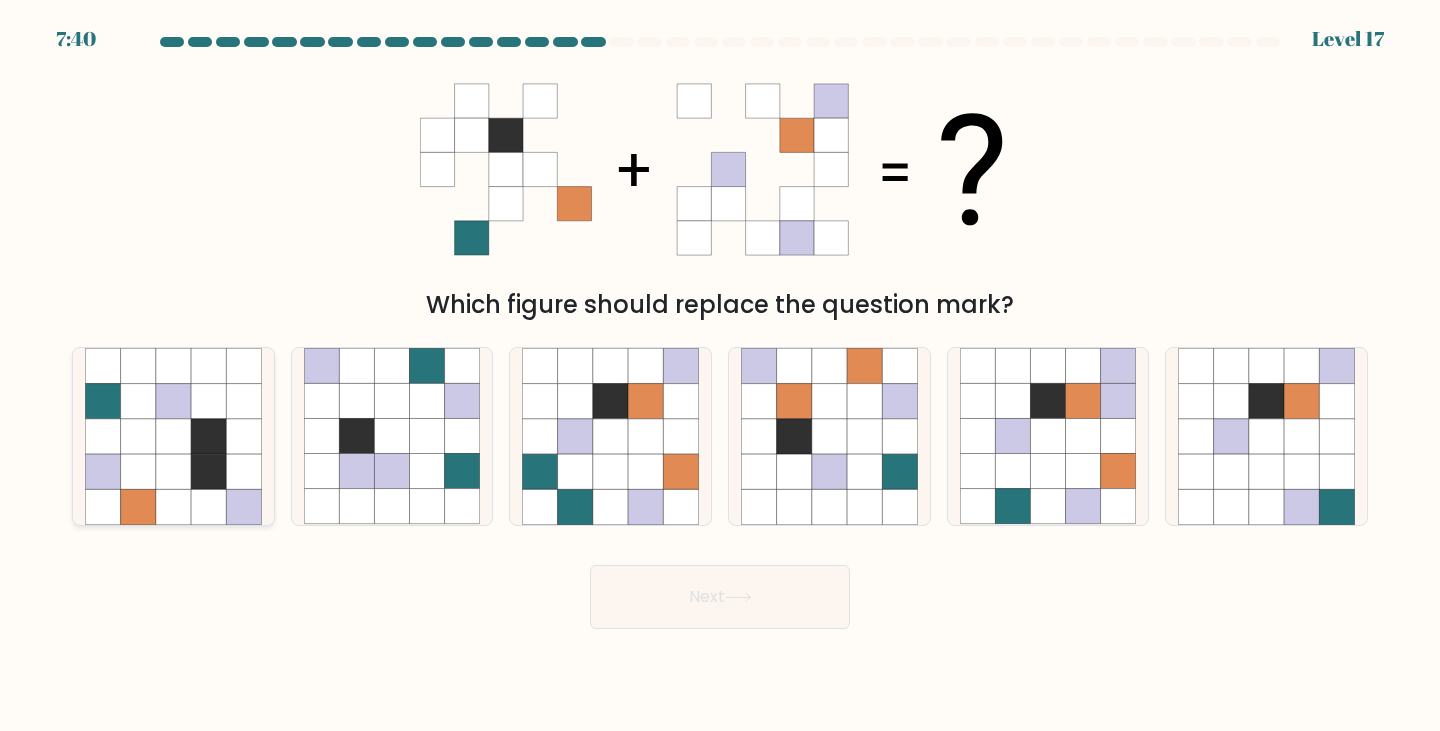 click 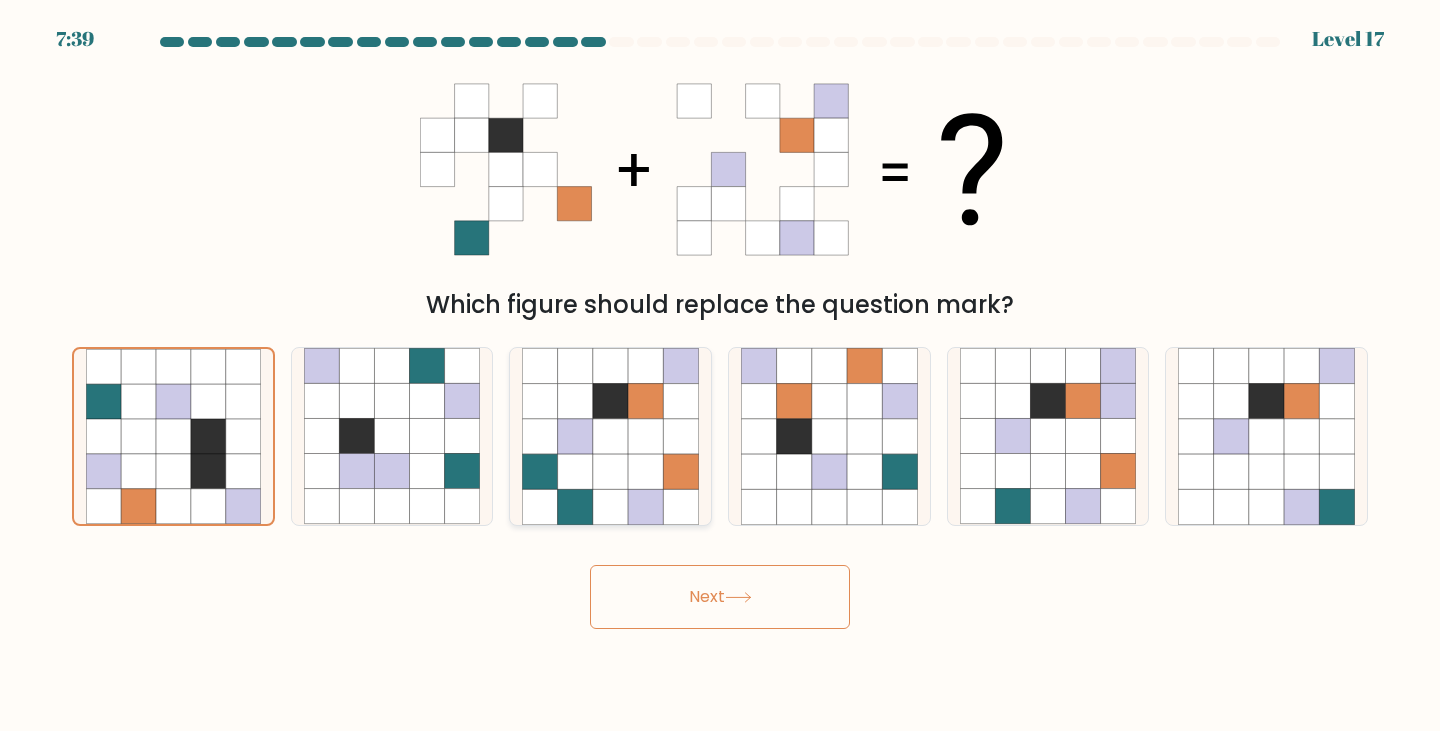click 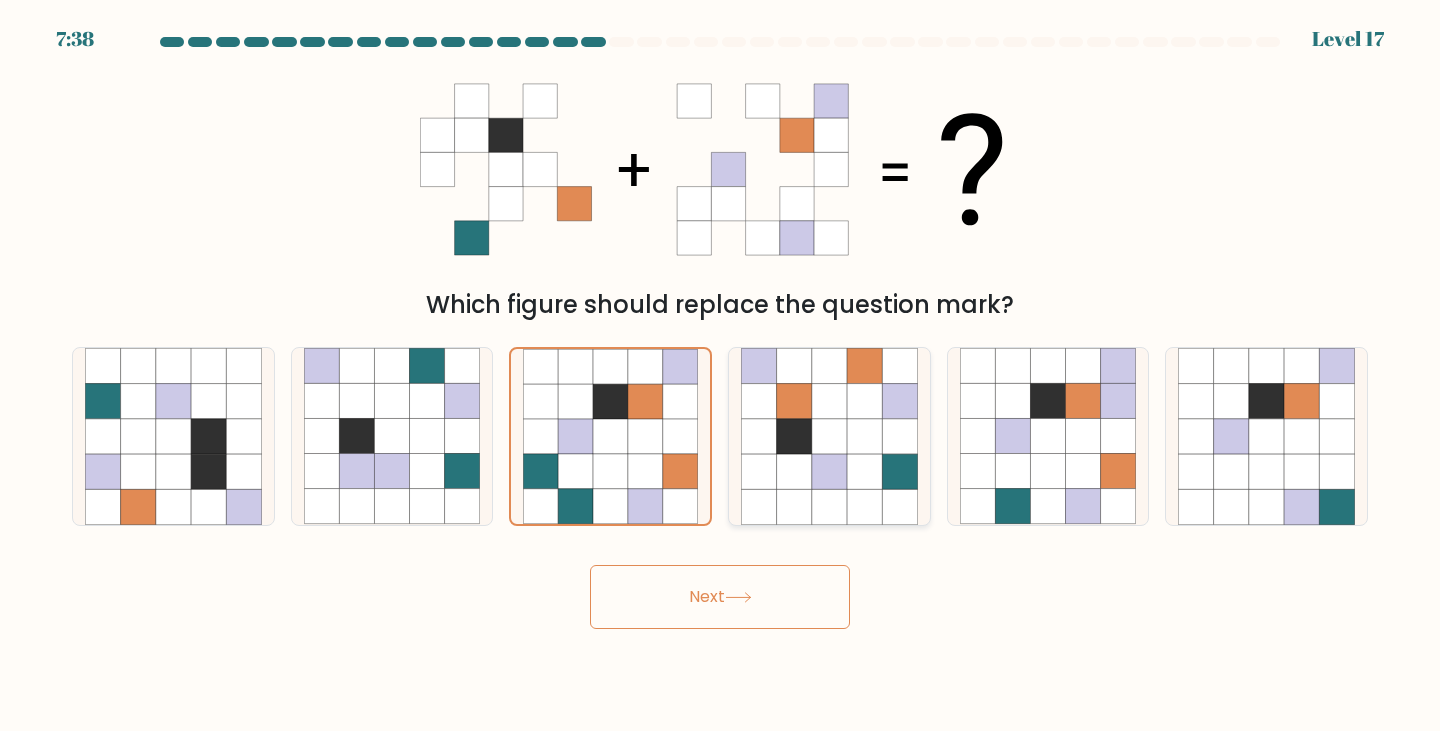 click 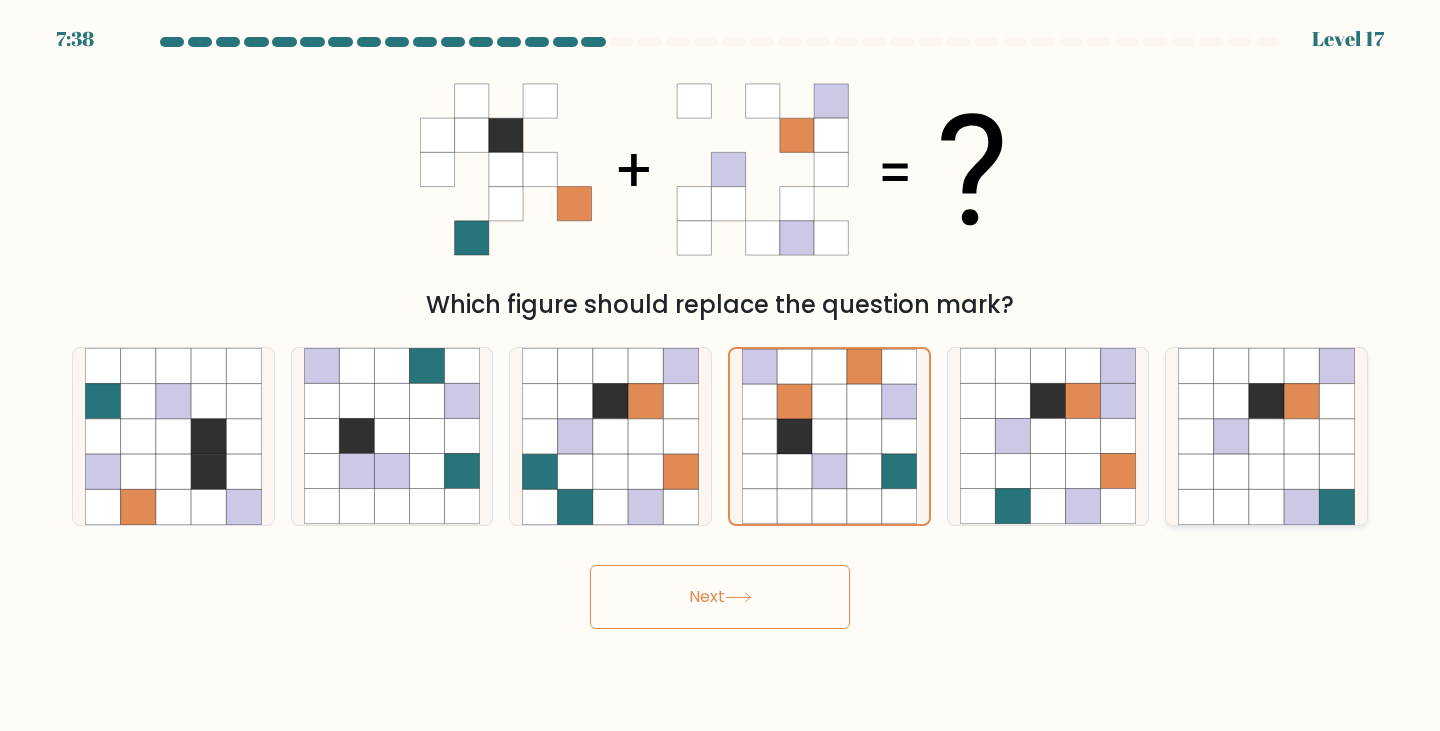 click 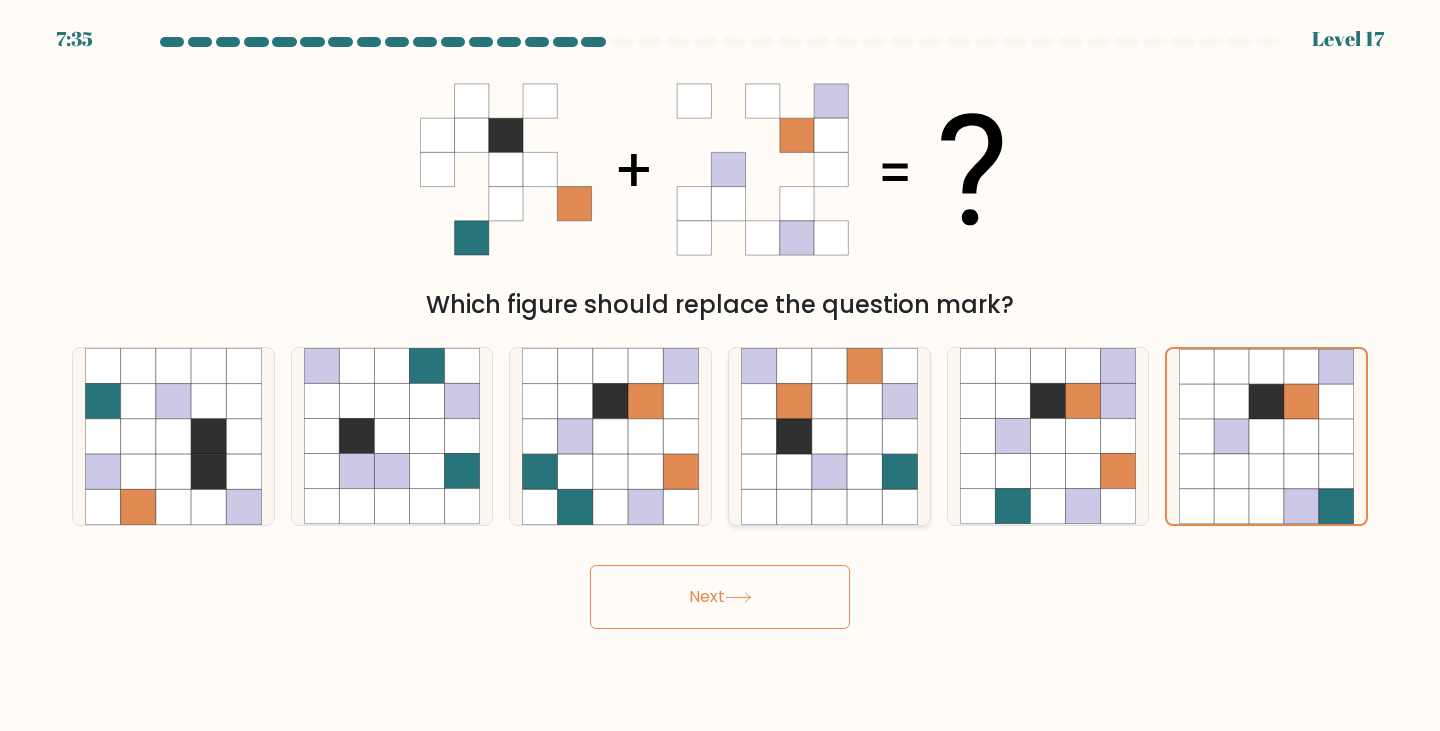 click 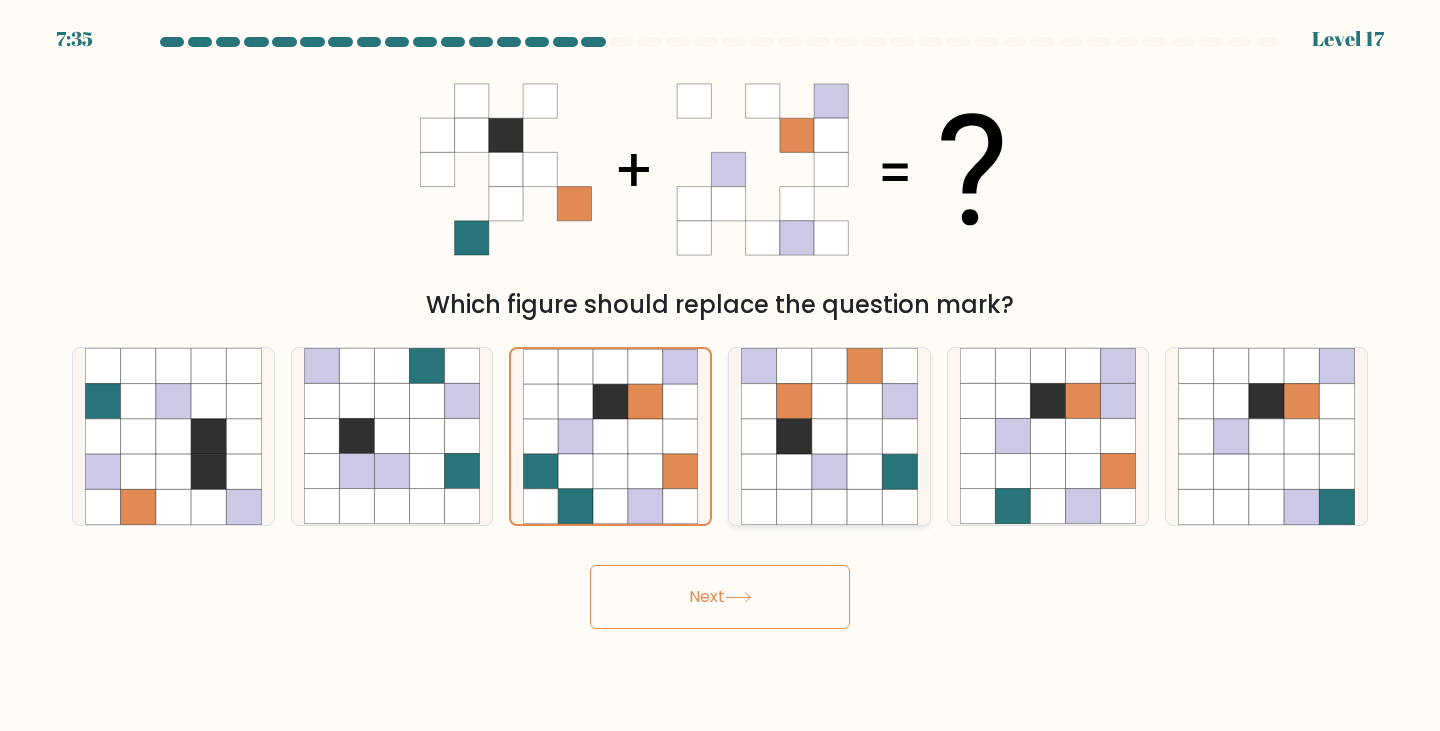 click 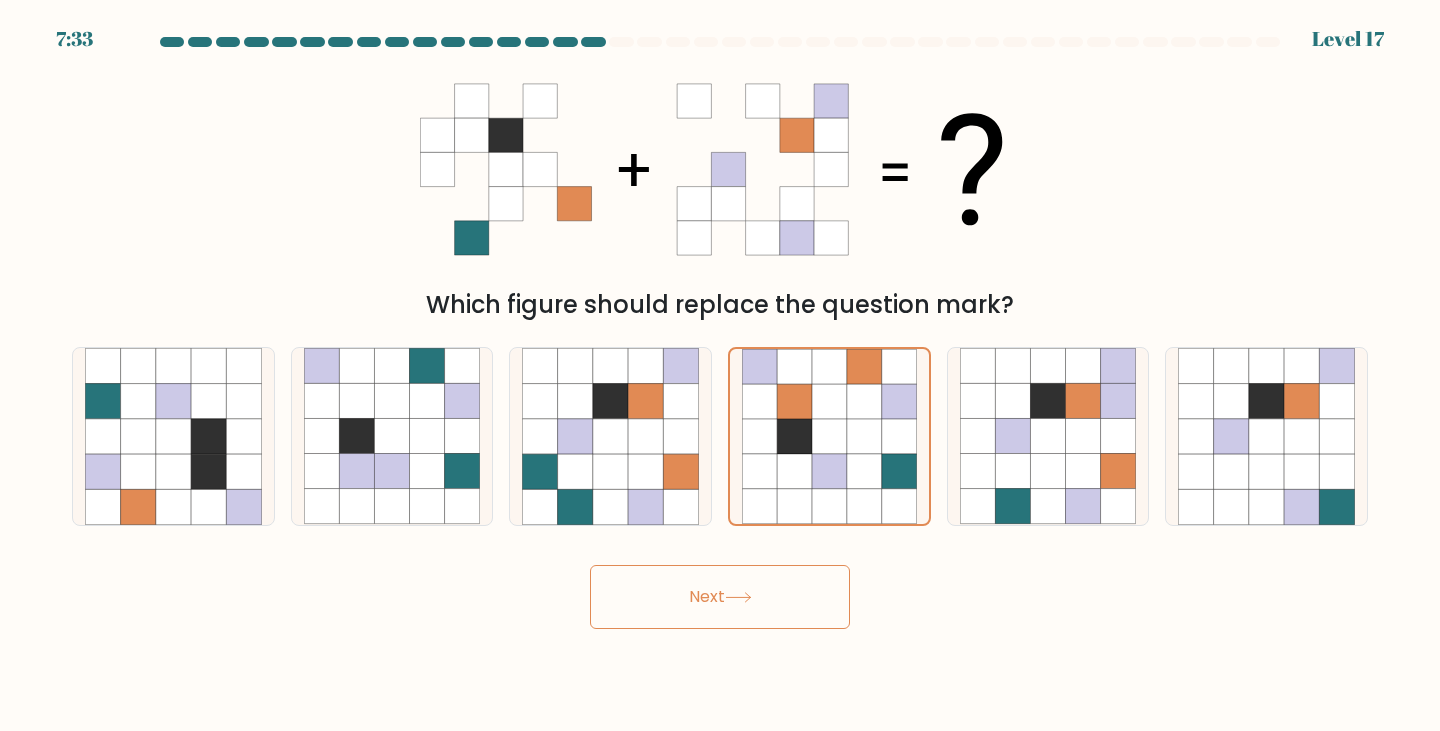 click 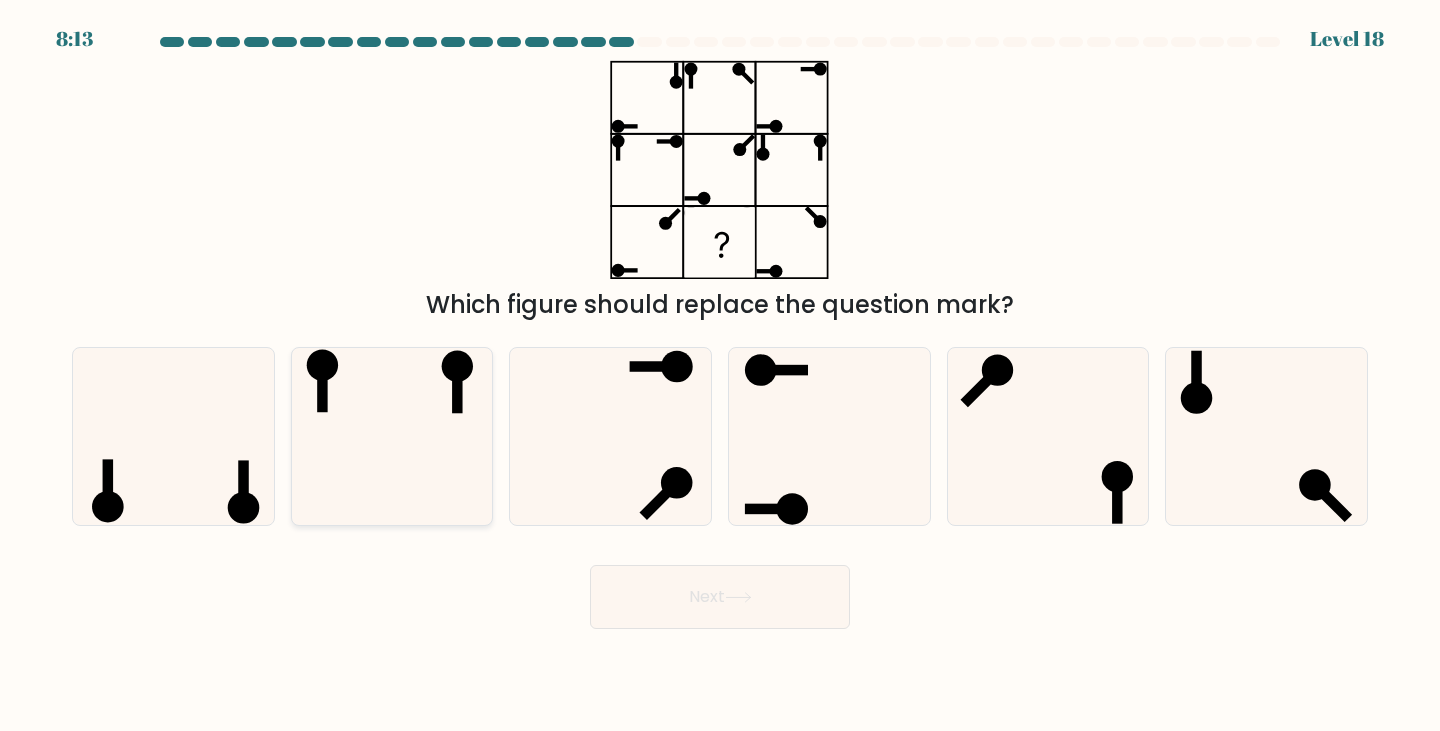 click 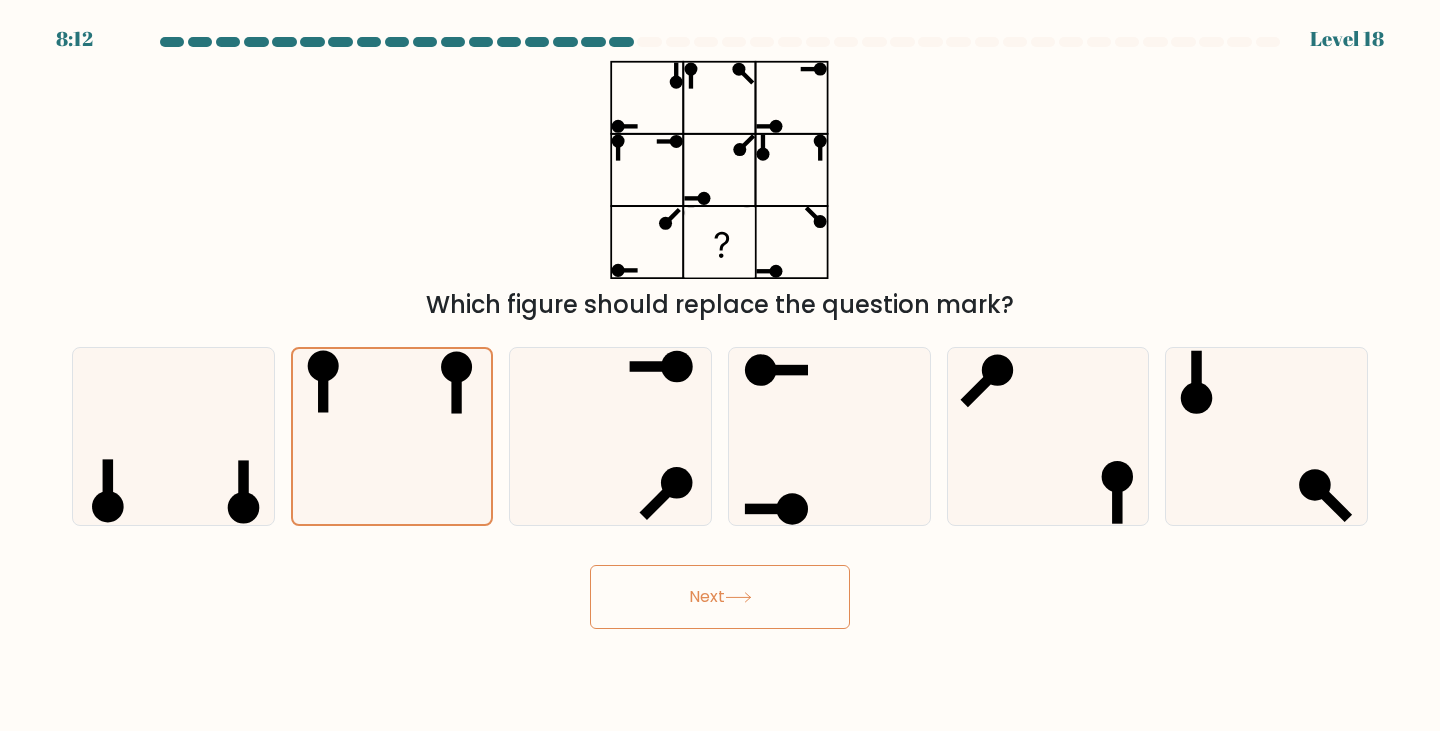 click on "Next" at bounding box center (720, 597) 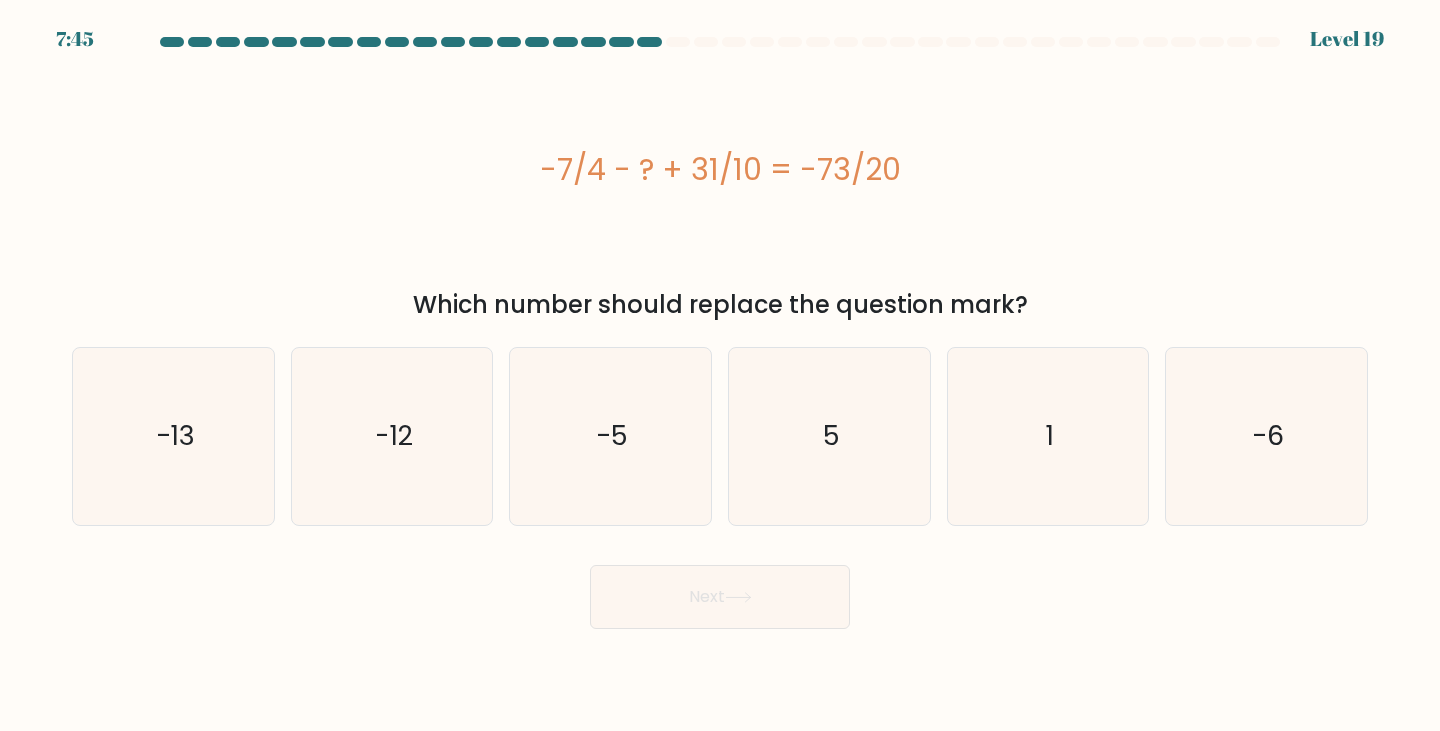 click on "-7/4 - ? + 31/10 = -73/20" at bounding box center [720, 169] 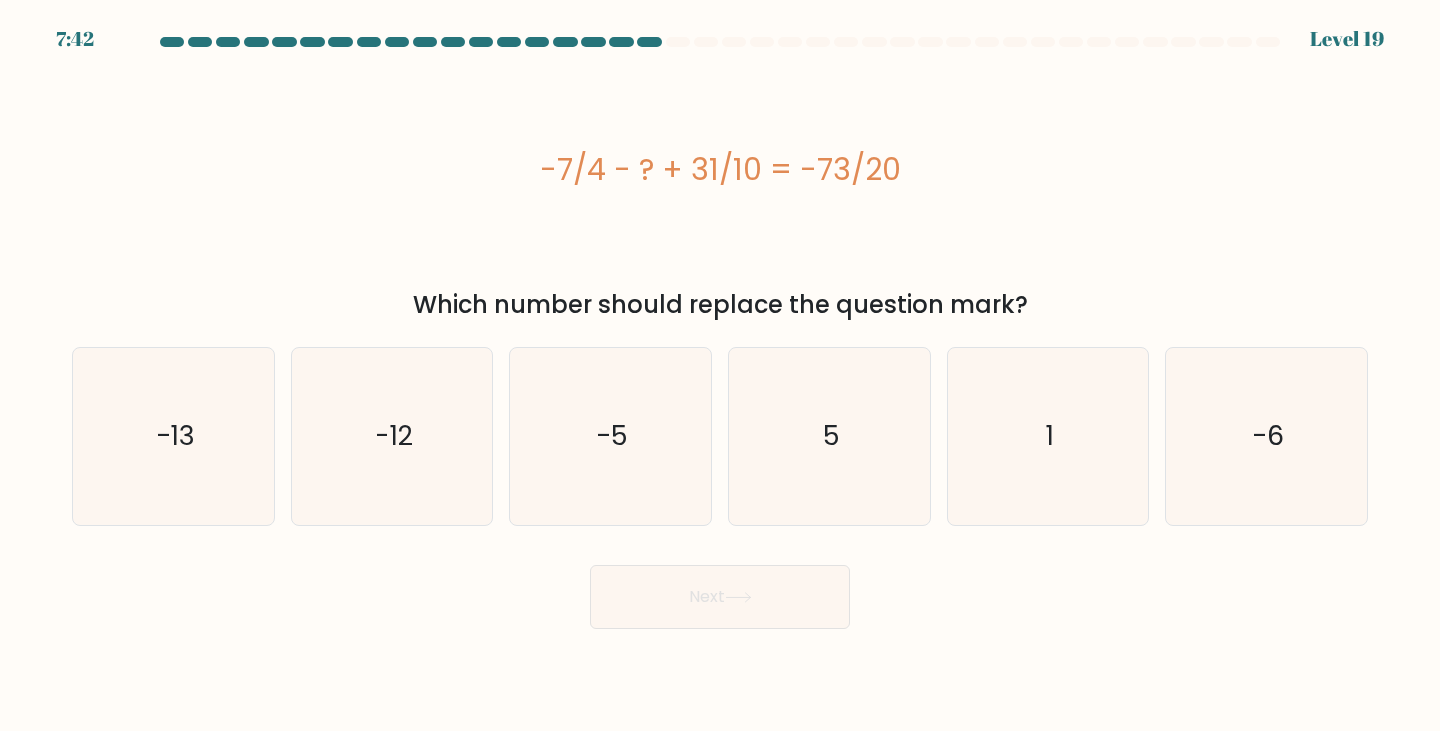 drag, startPoint x: 896, startPoint y: 170, endPoint x: 547, endPoint y: 167, distance: 349.0129 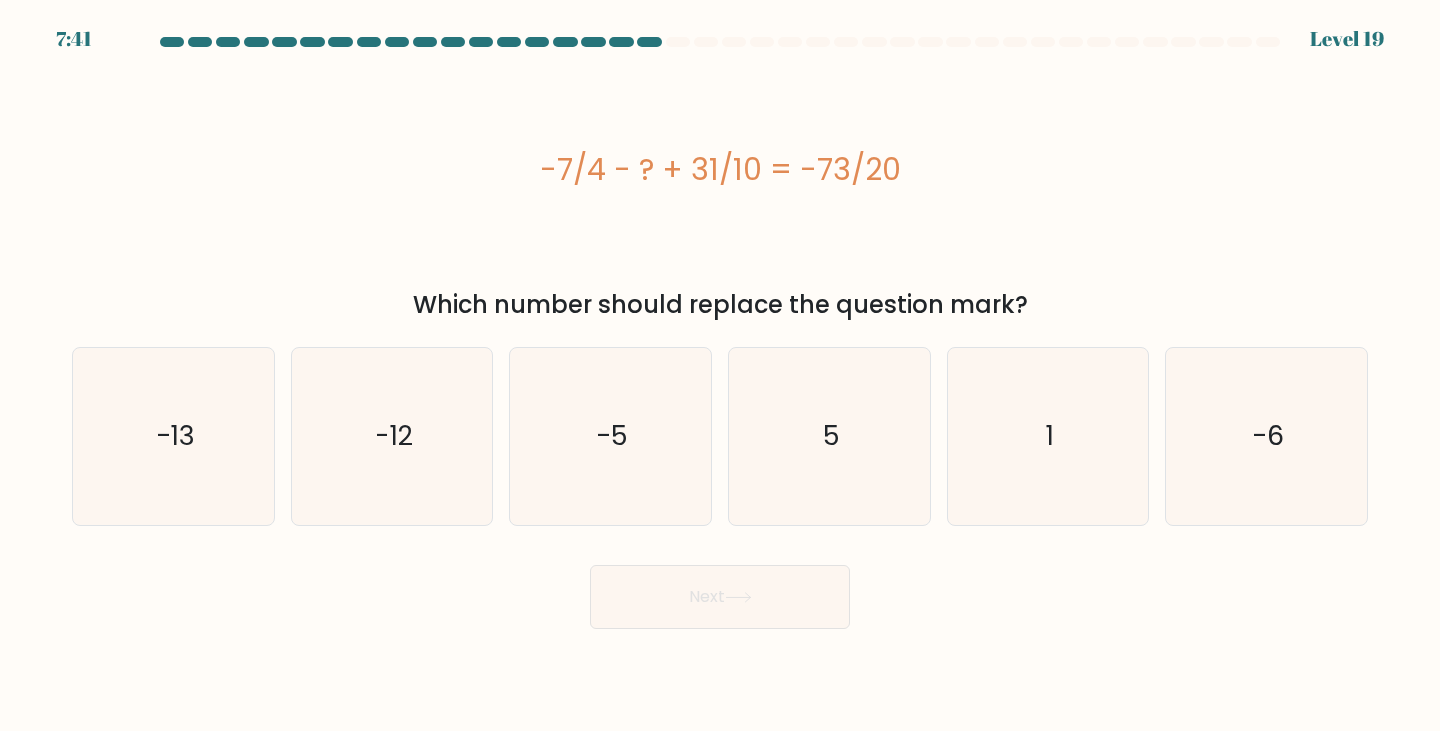 click on "-7/4 - ? + 31/10 = -73/20" at bounding box center (720, 169) 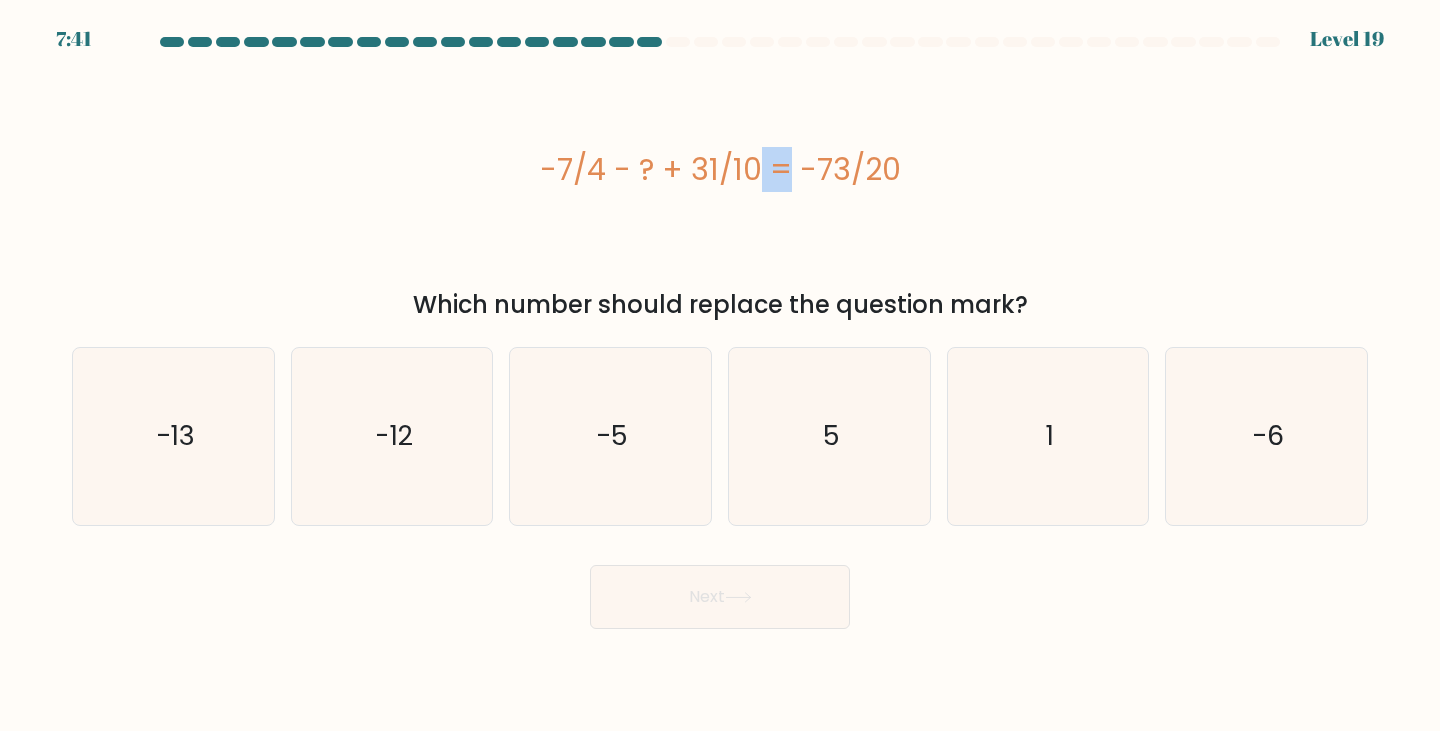click on "-7/4 - ? + 31/10 = -73/20" at bounding box center (720, 169) 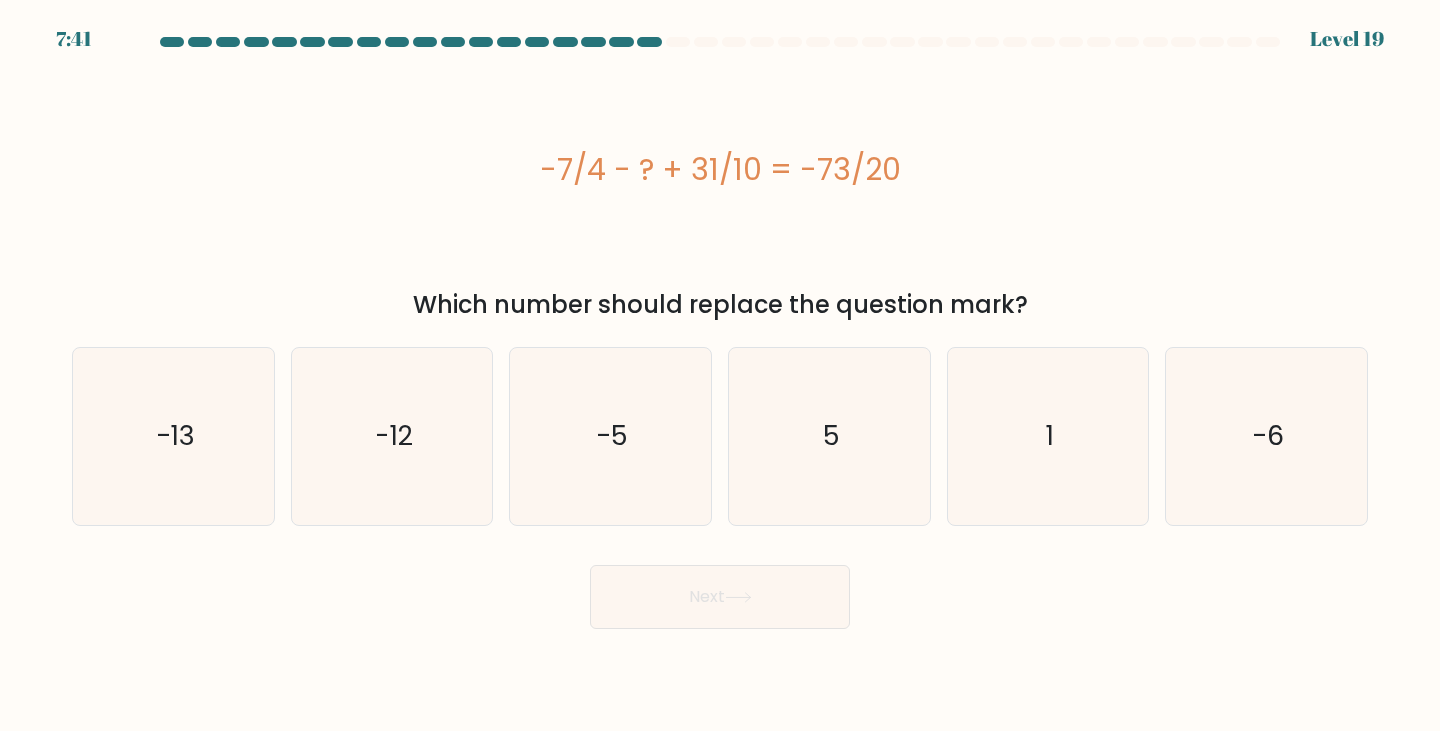 click on "-7/4 - ? + 31/10 = -73/20" at bounding box center (720, 169) 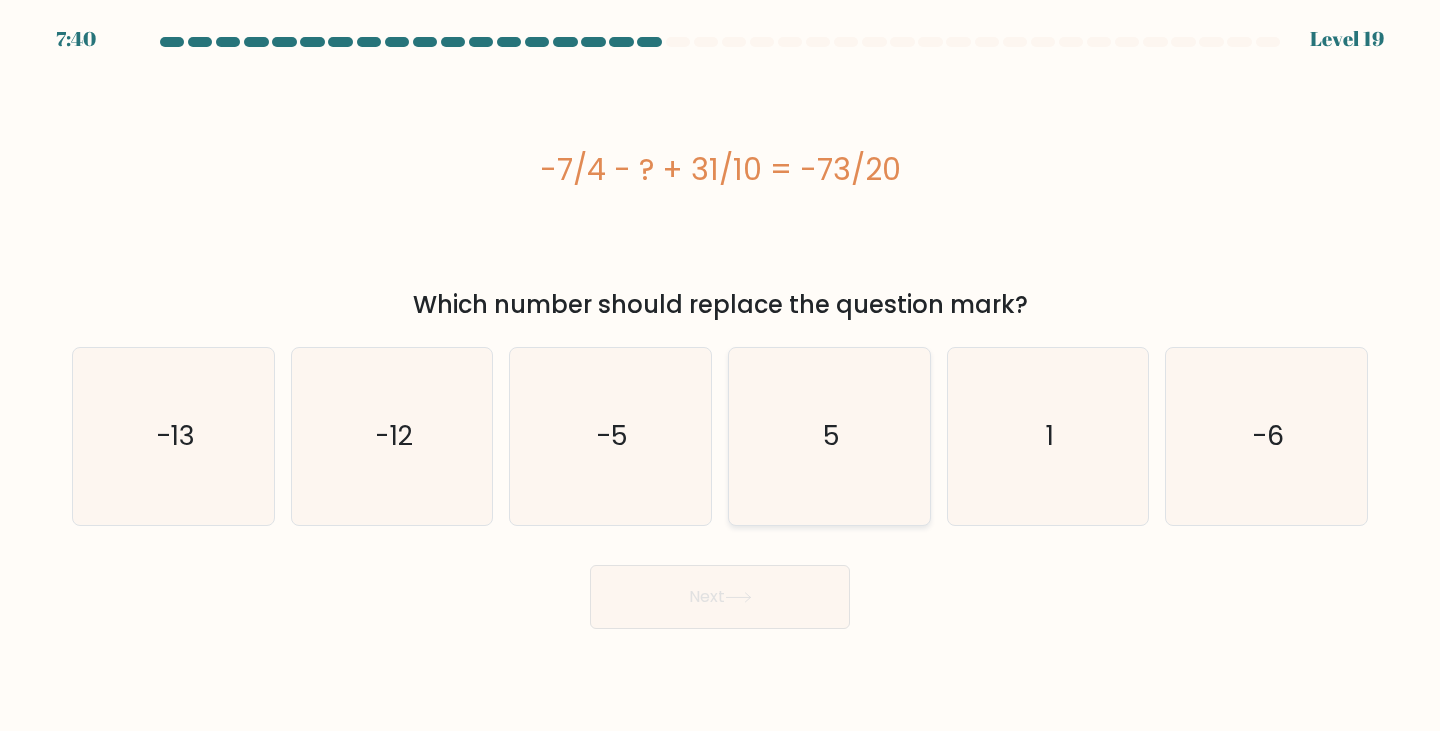 click on "5" 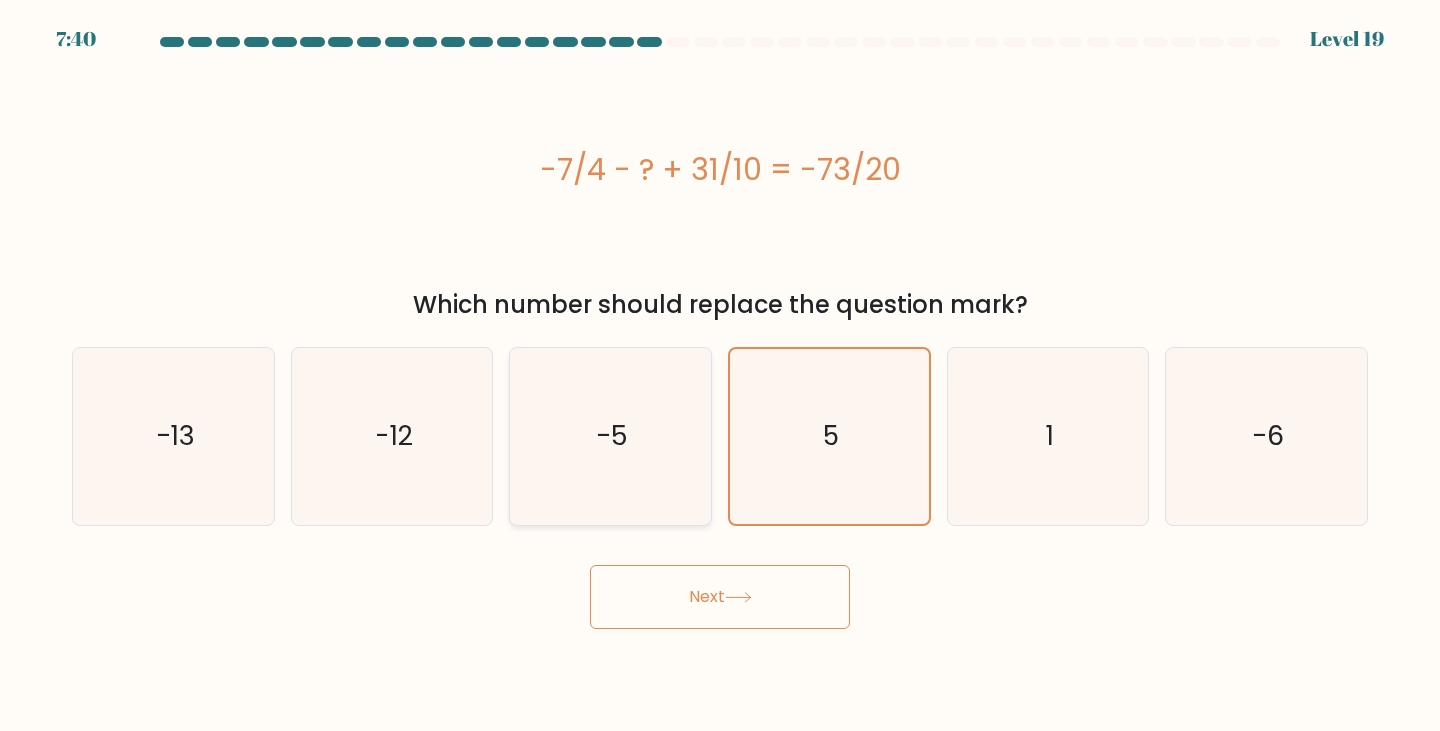 click on "-5" 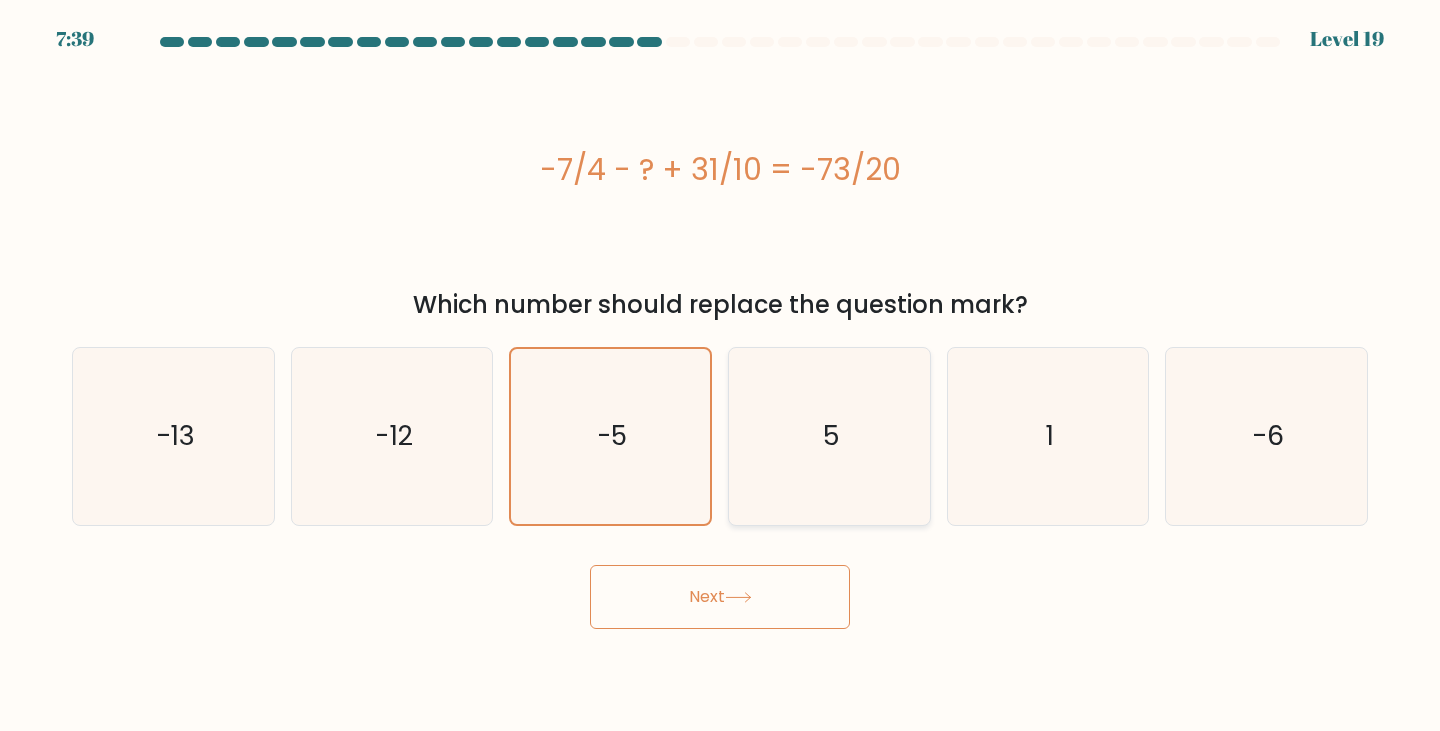 click on "5" 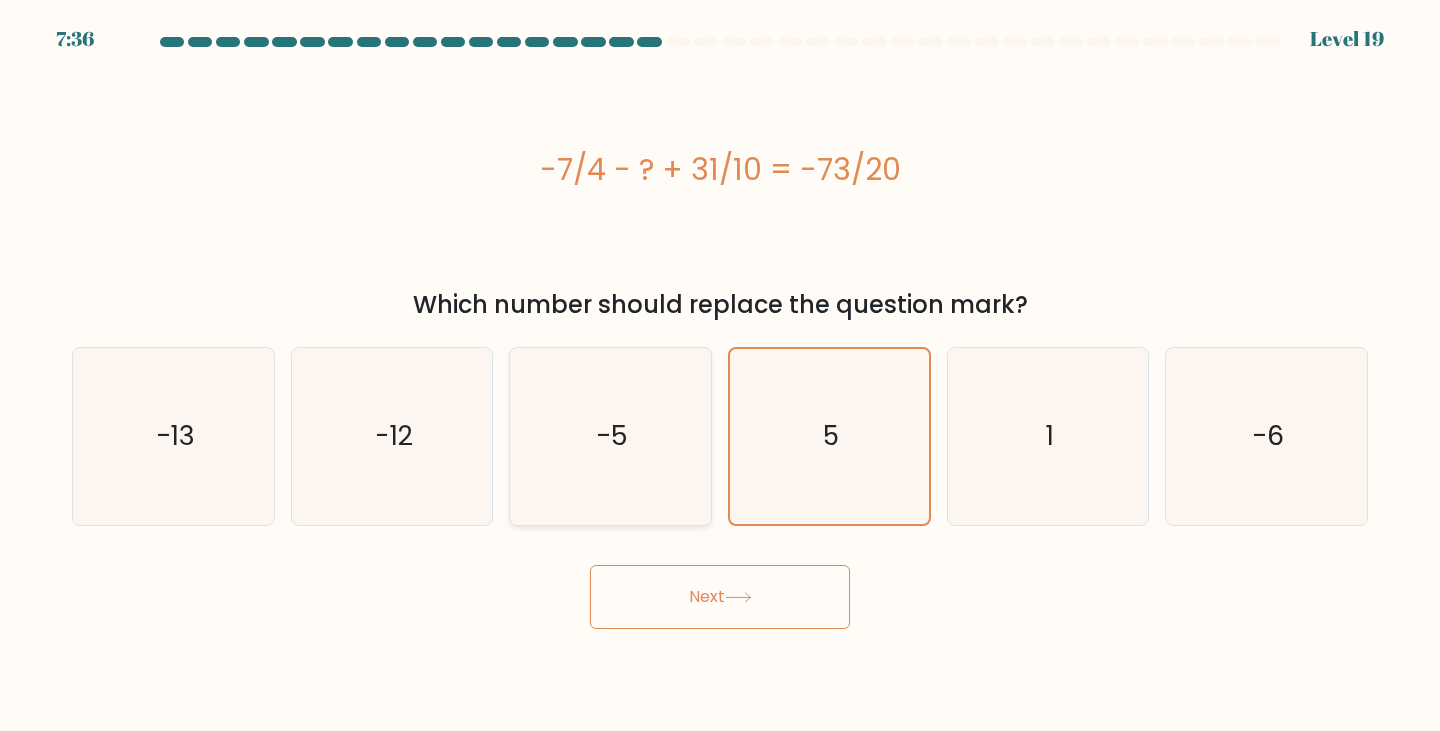 click on "-5" 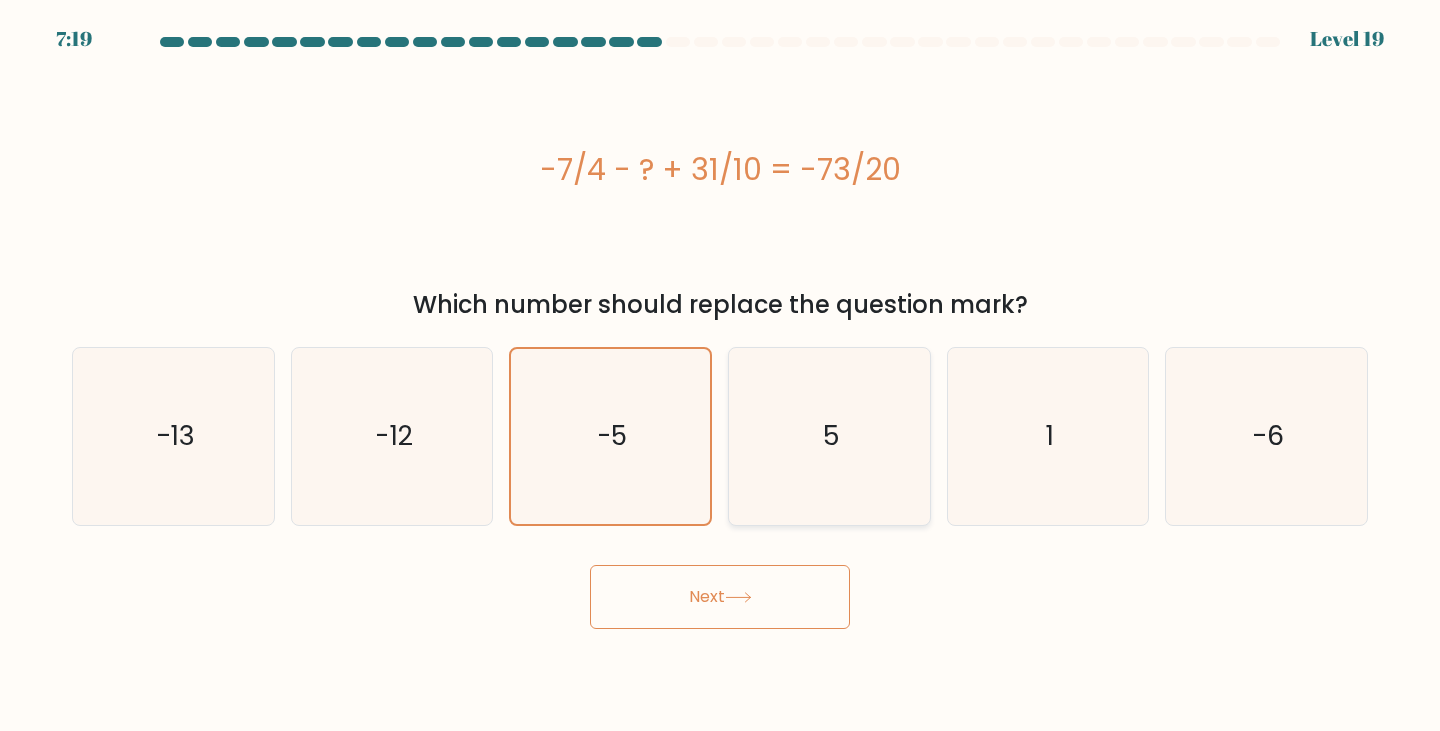 click on "5" 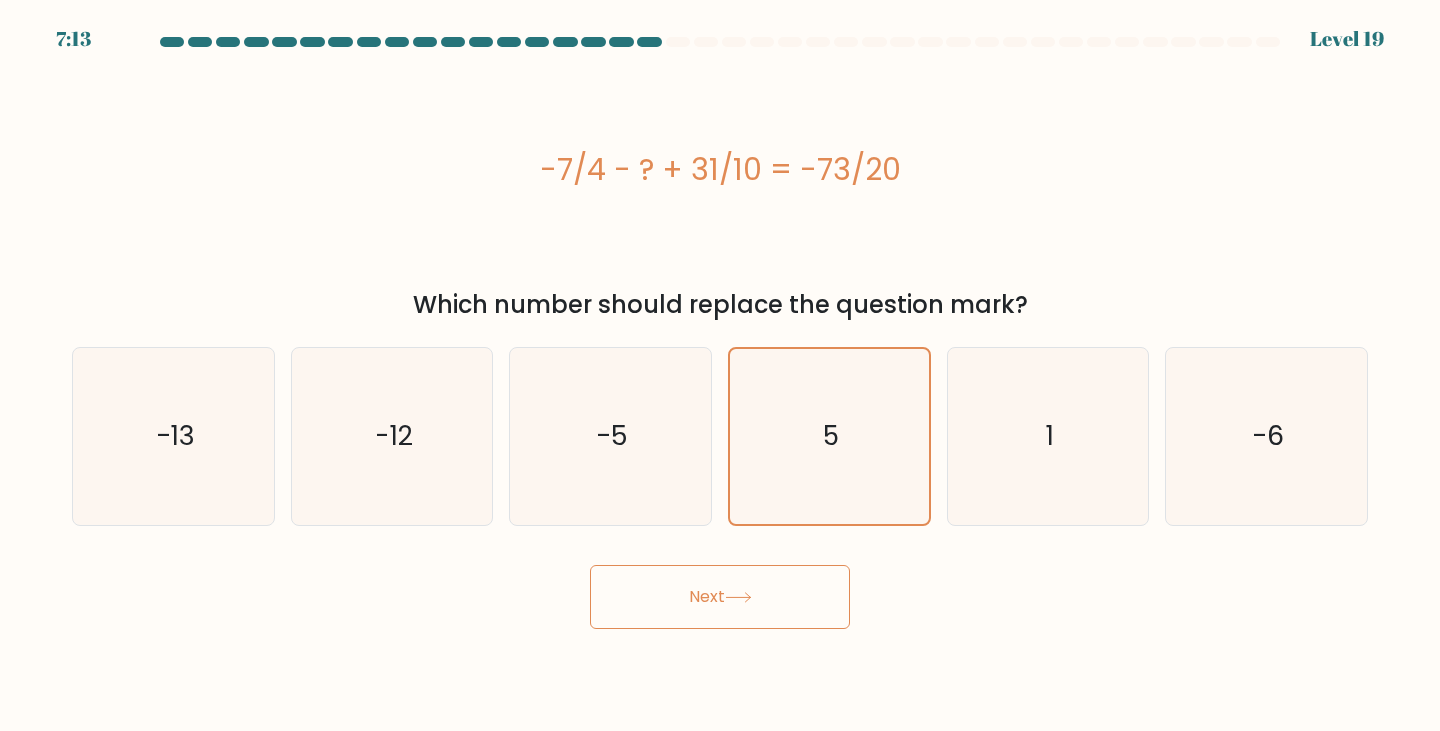 click on "Next" at bounding box center (720, 597) 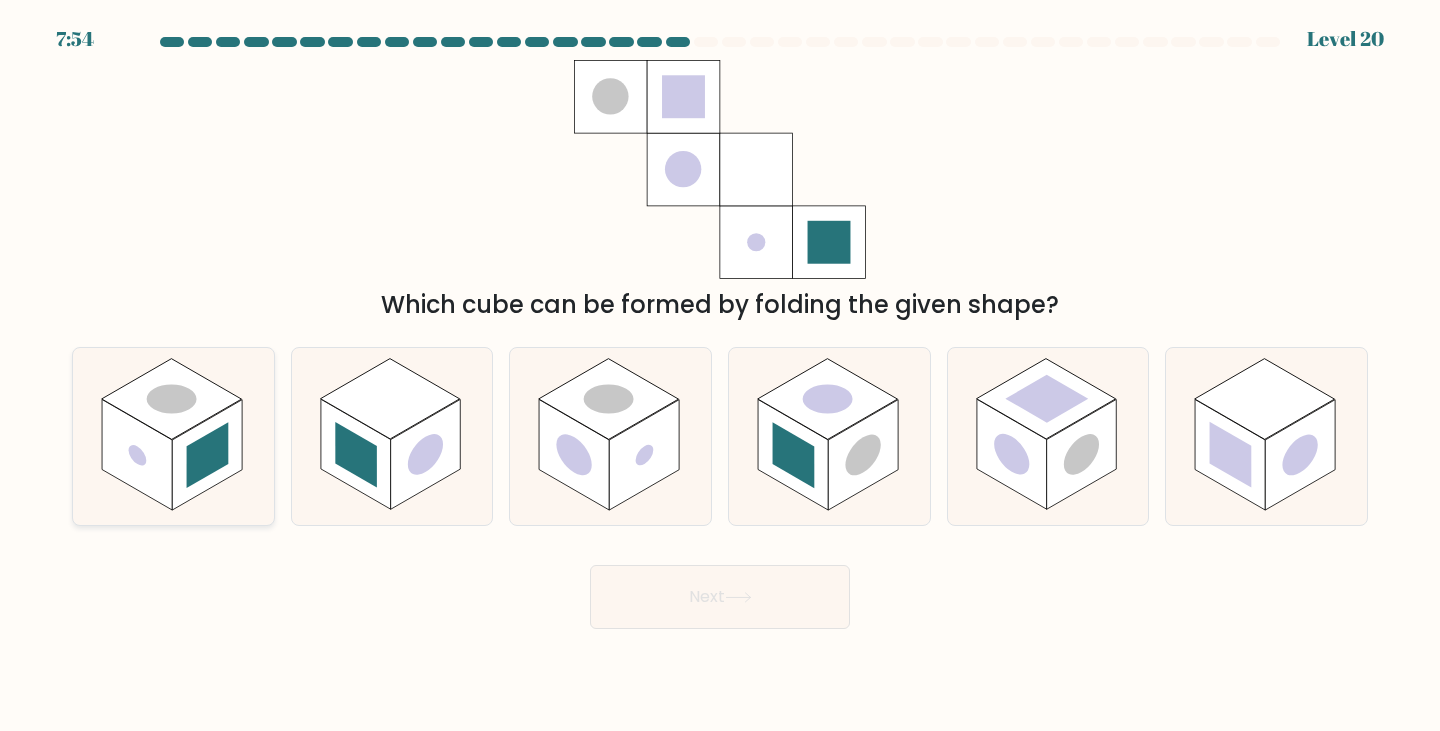 drag, startPoint x: 184, startPoint y: 434, endPoint x: 183, endPoint y: 412, distance: 22.022715 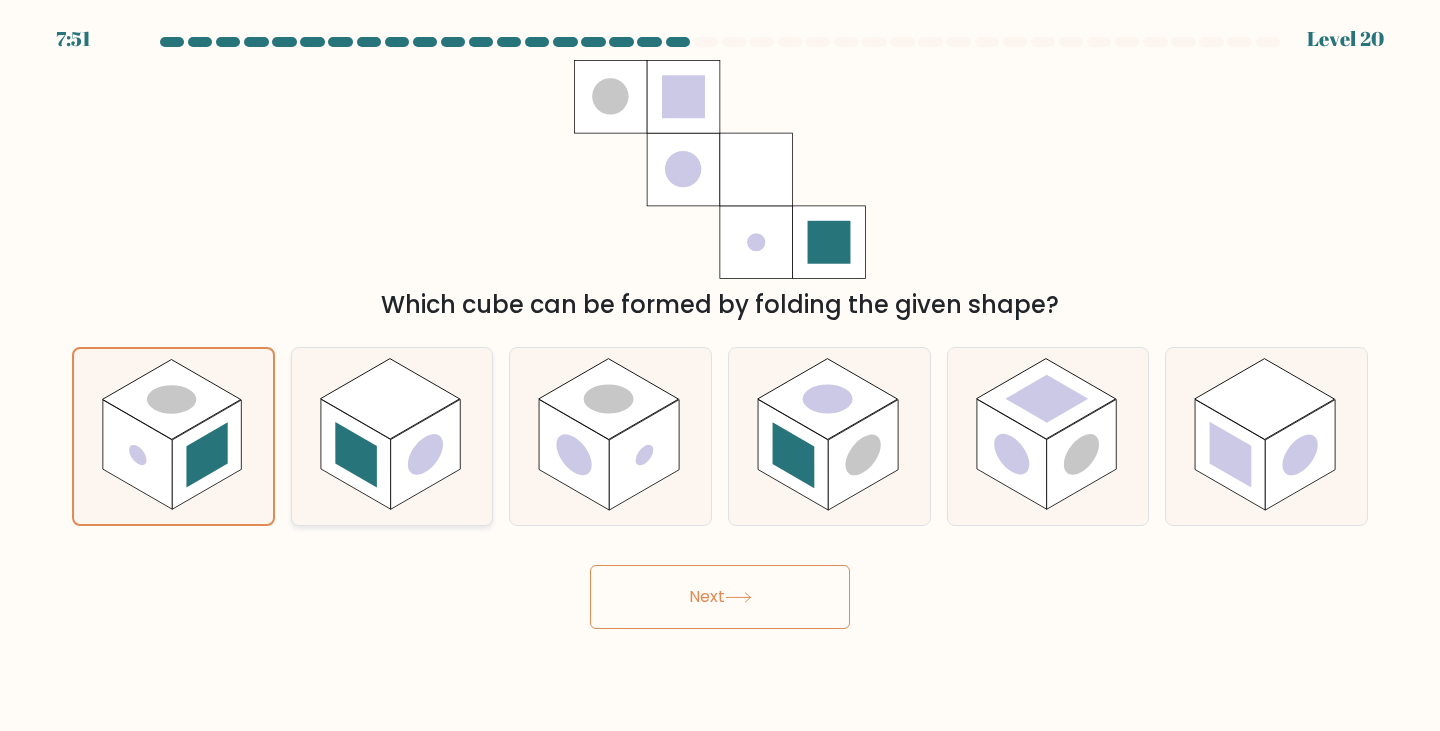 drag, startPoint x: 373, startPoint y: 427, endPoint x: 379, endPoint y: 388, distance: 39.45884 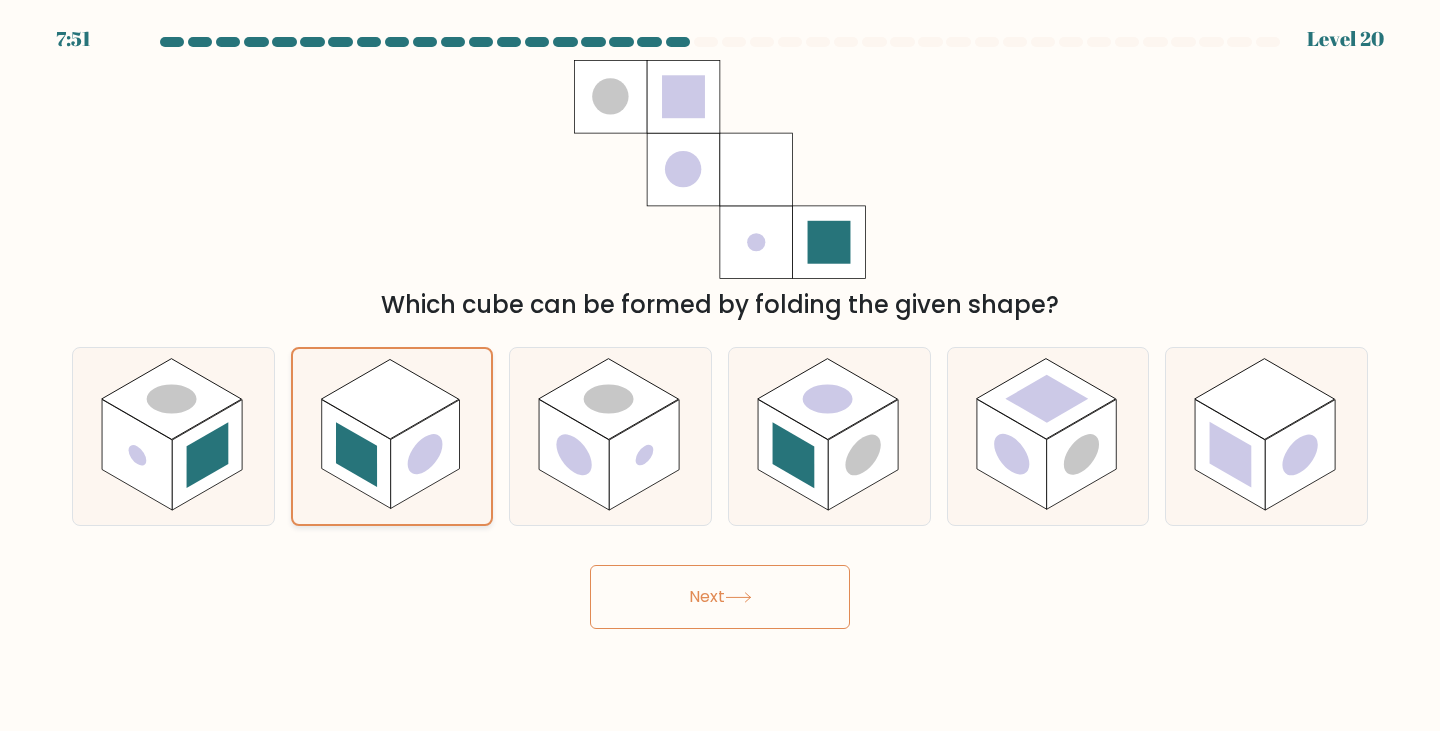click 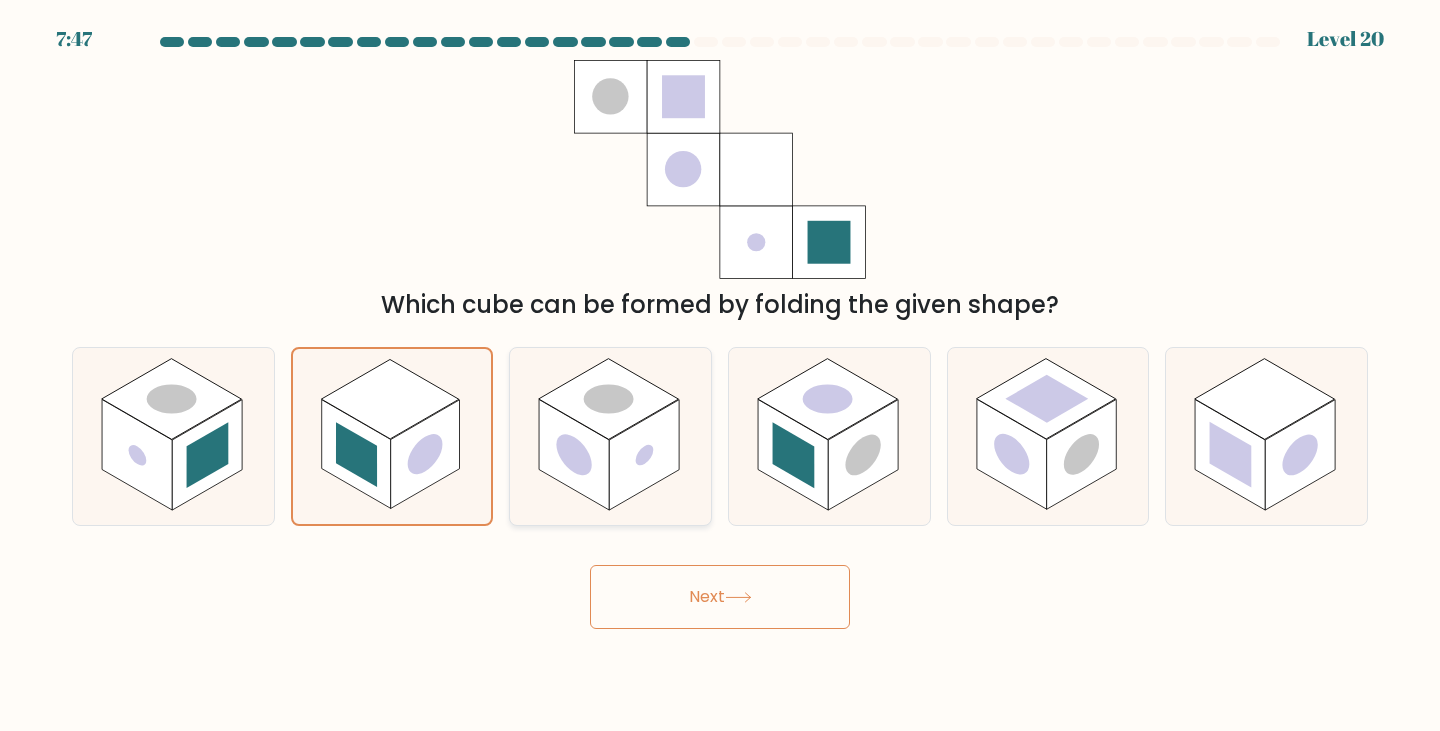 click 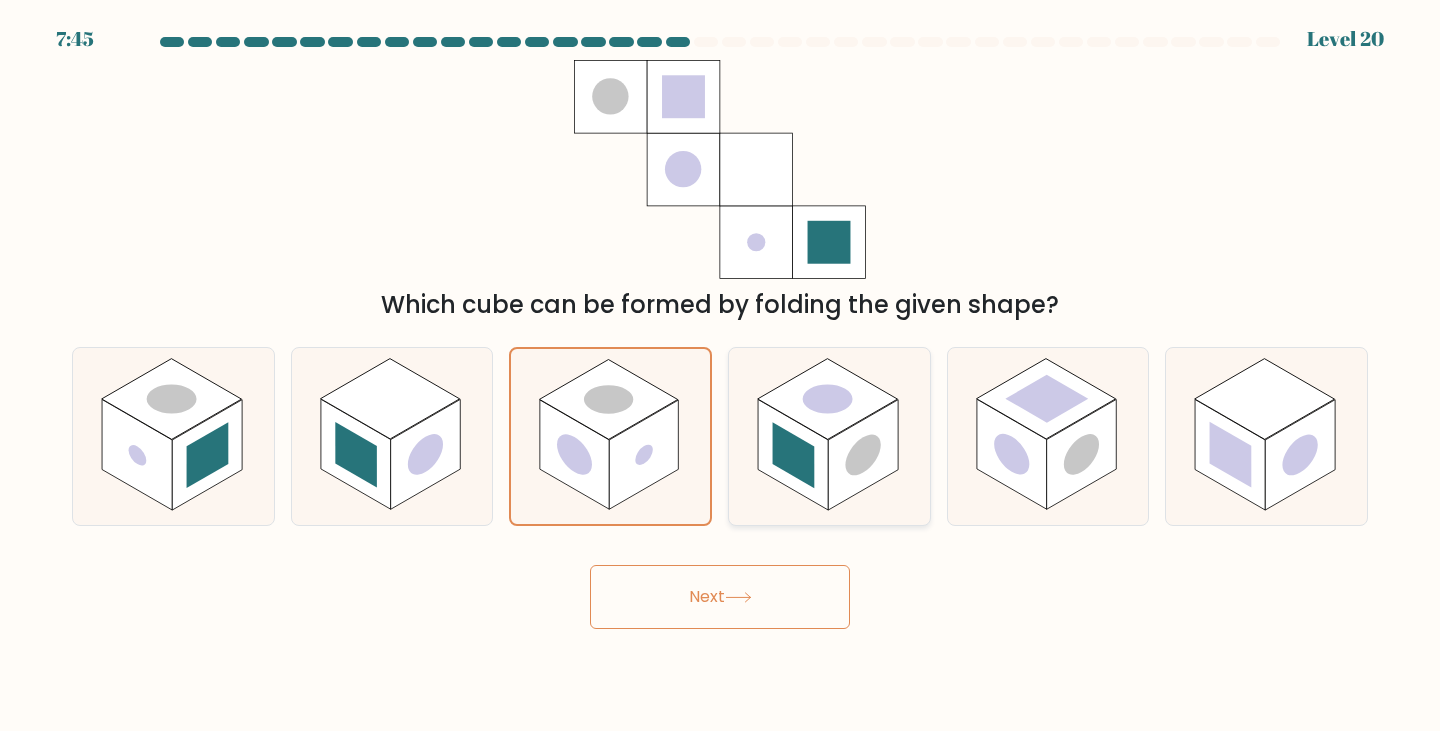 click 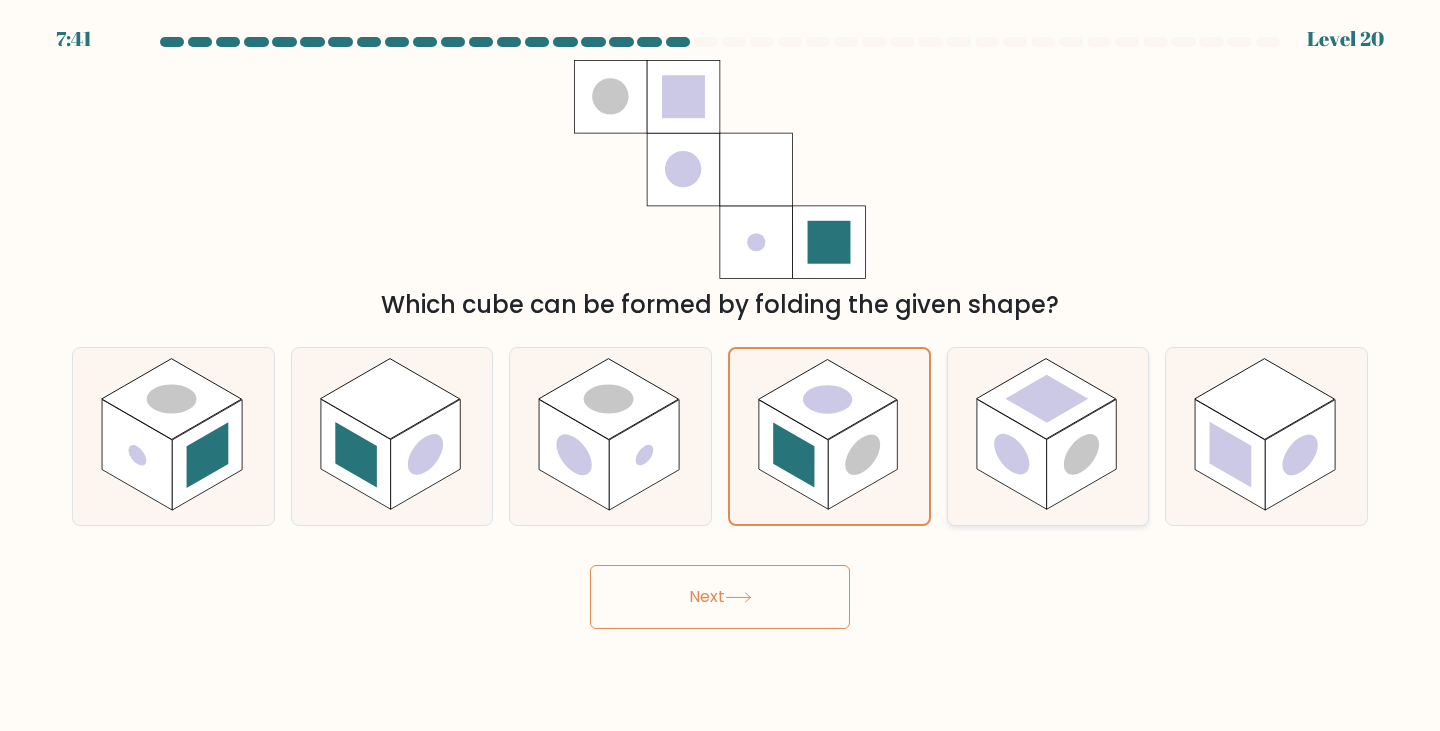 click 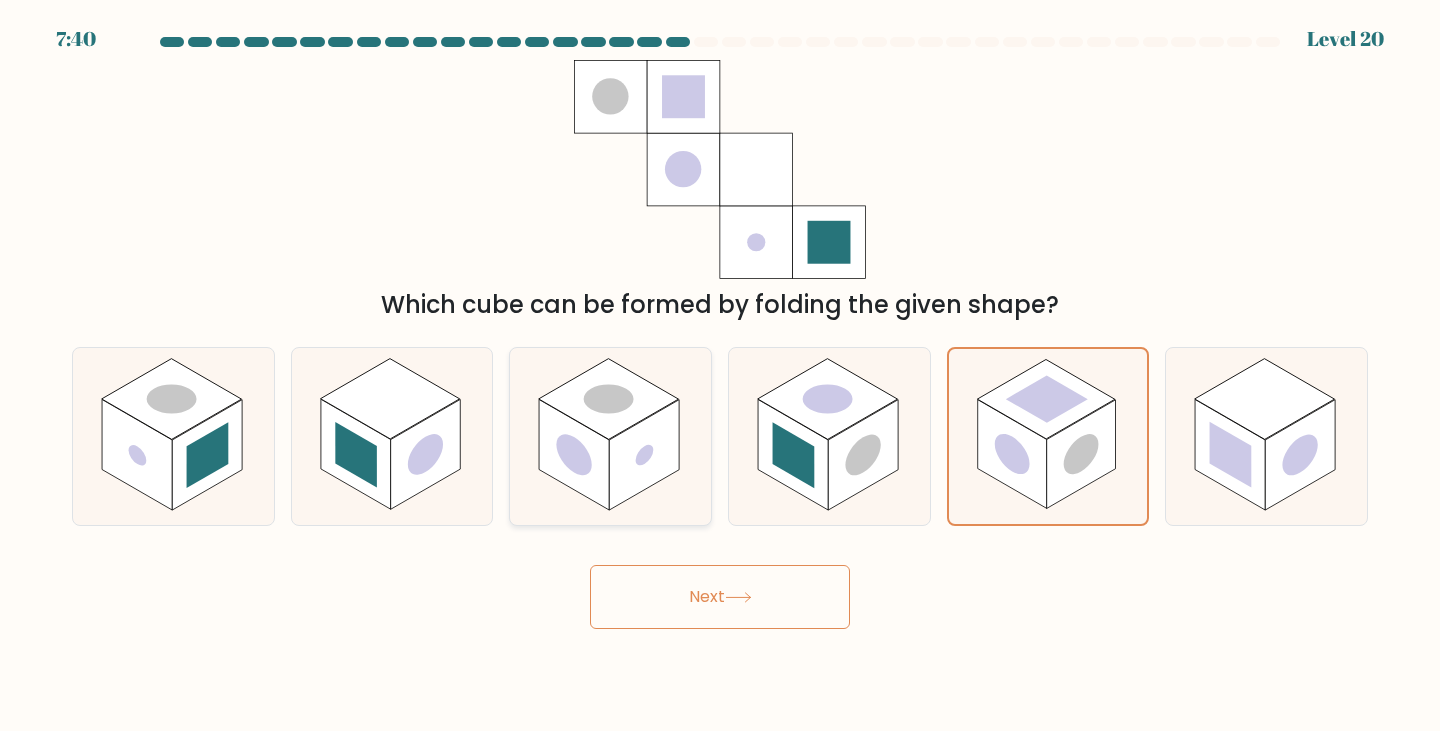 click 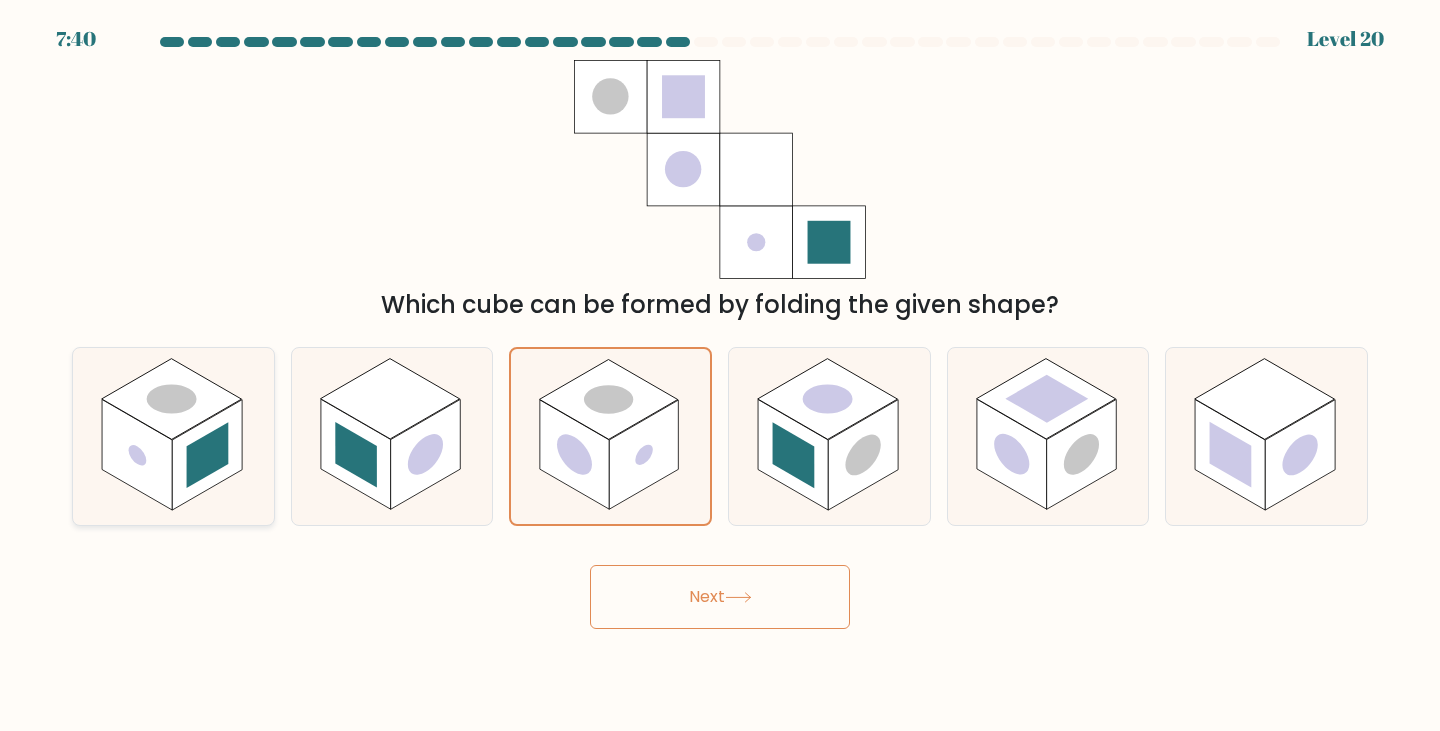 click 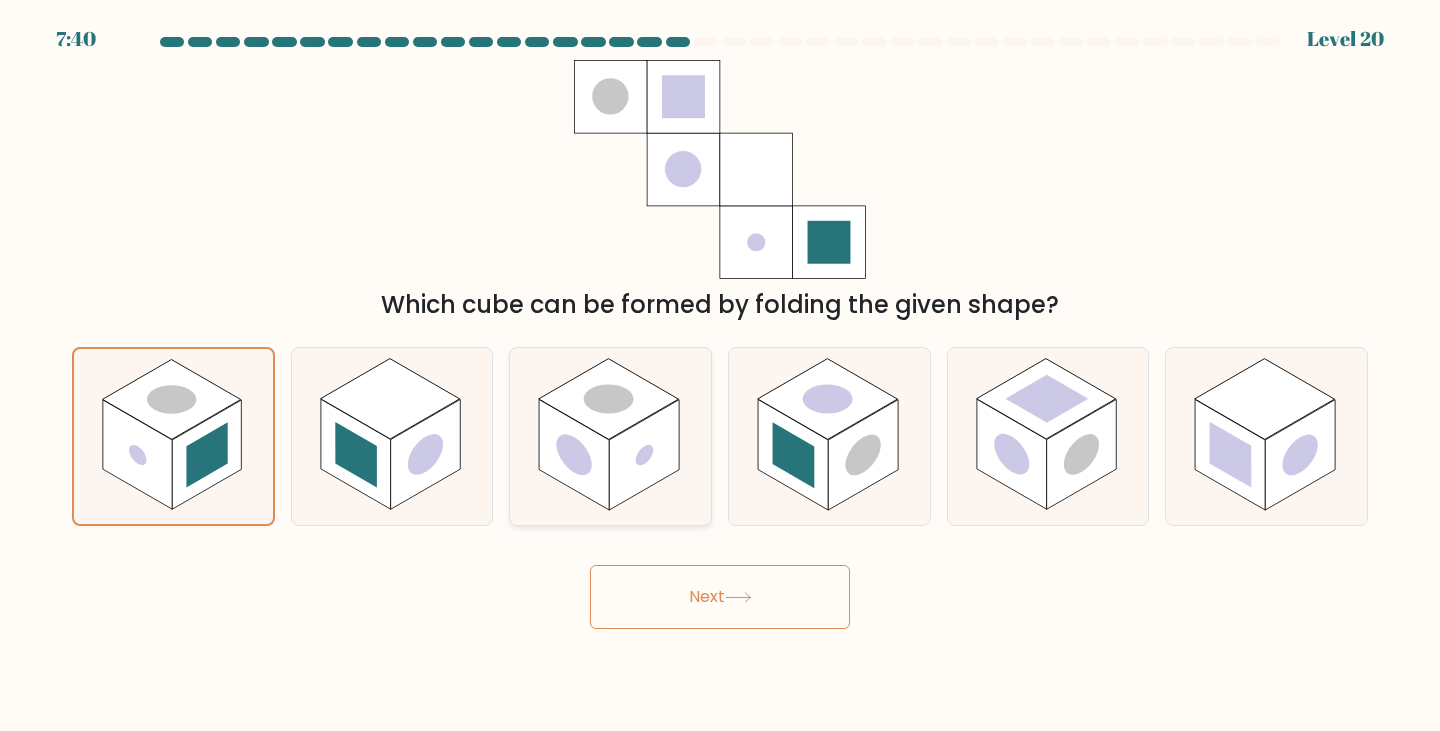 click 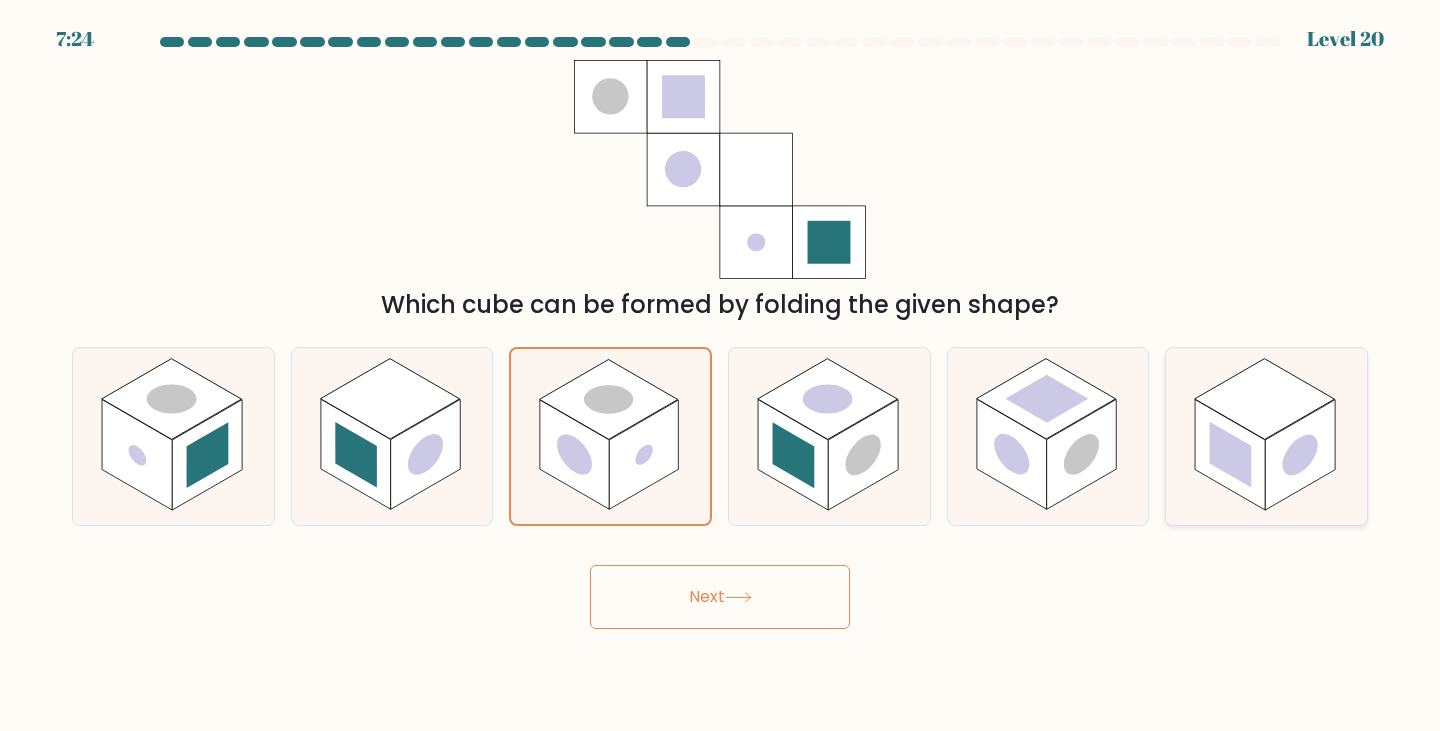 click 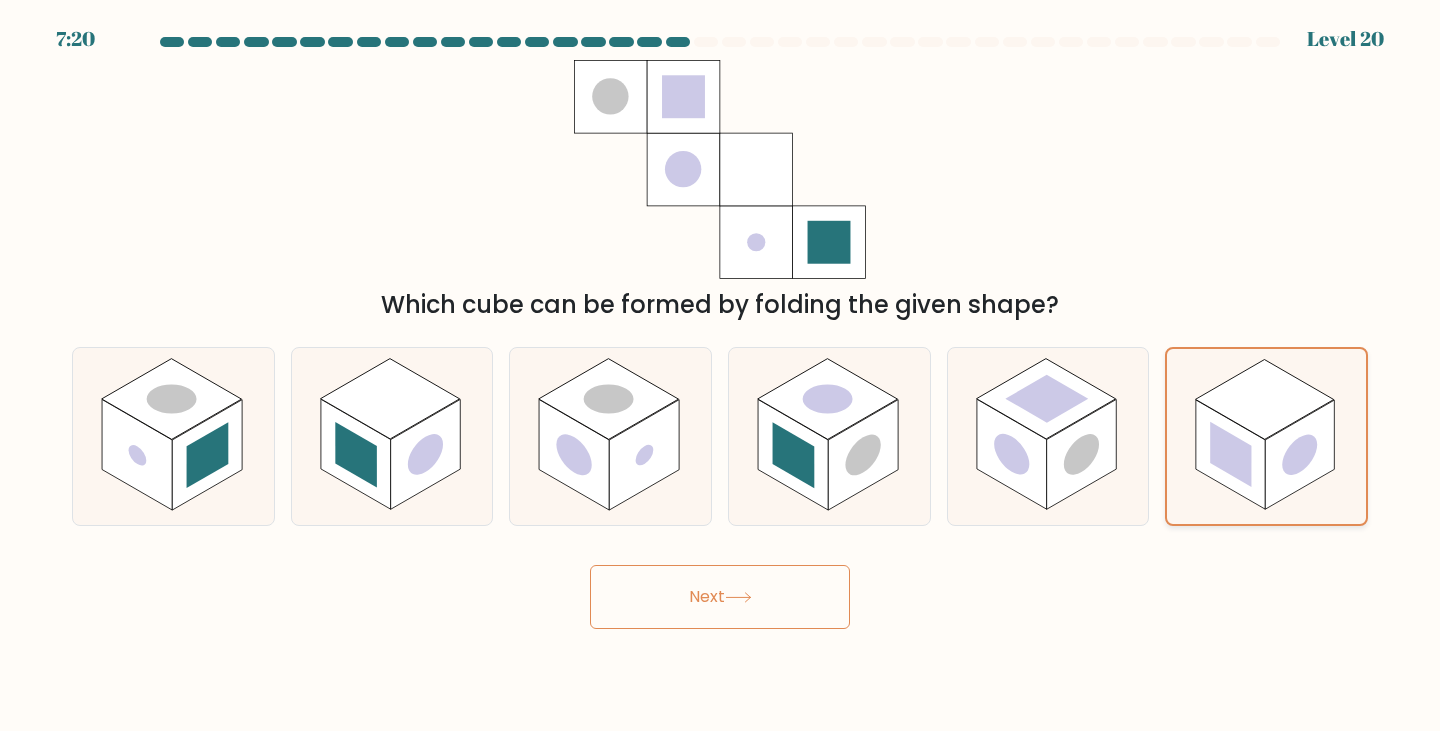 drag, startPoint x: 1098, startPoint y: 488, endPoint x: 1202, endPoint y: 488, distance: 104 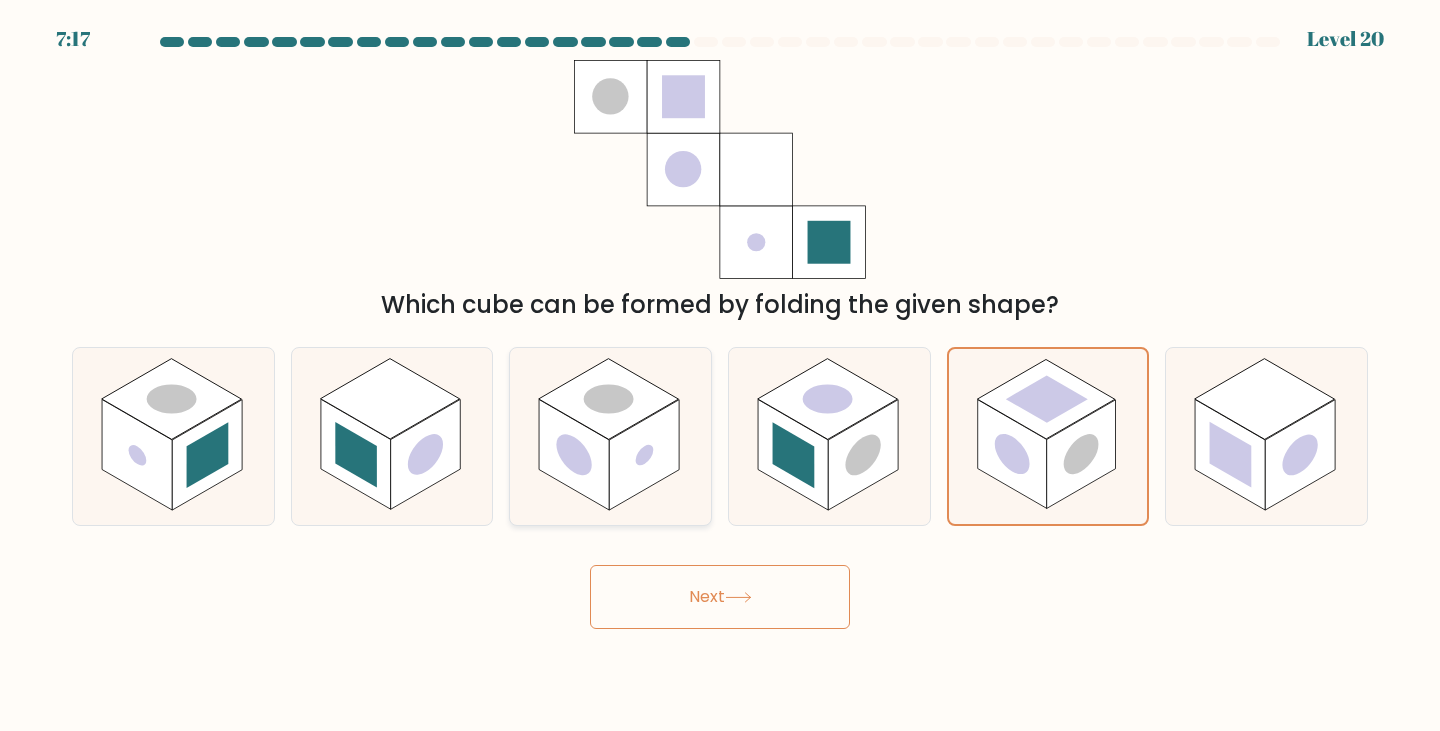 click 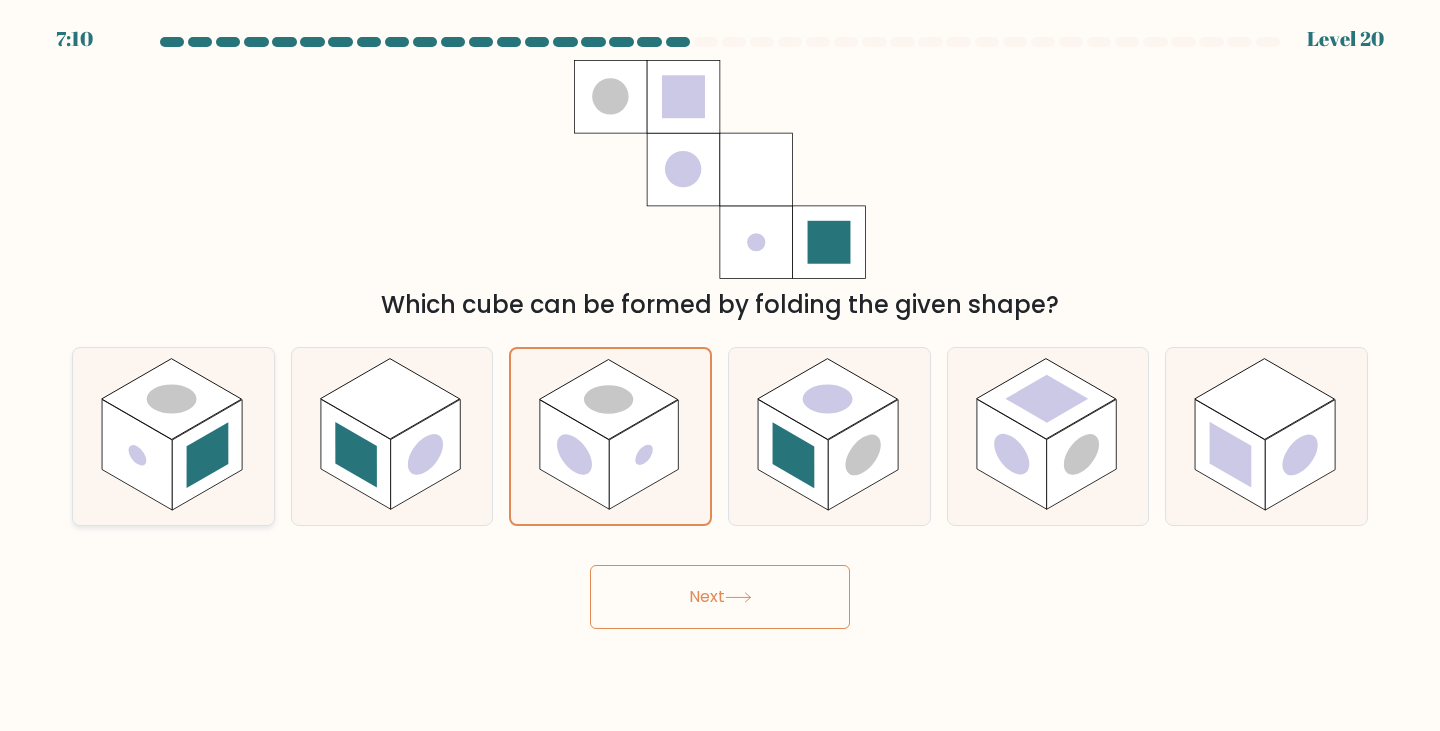 click 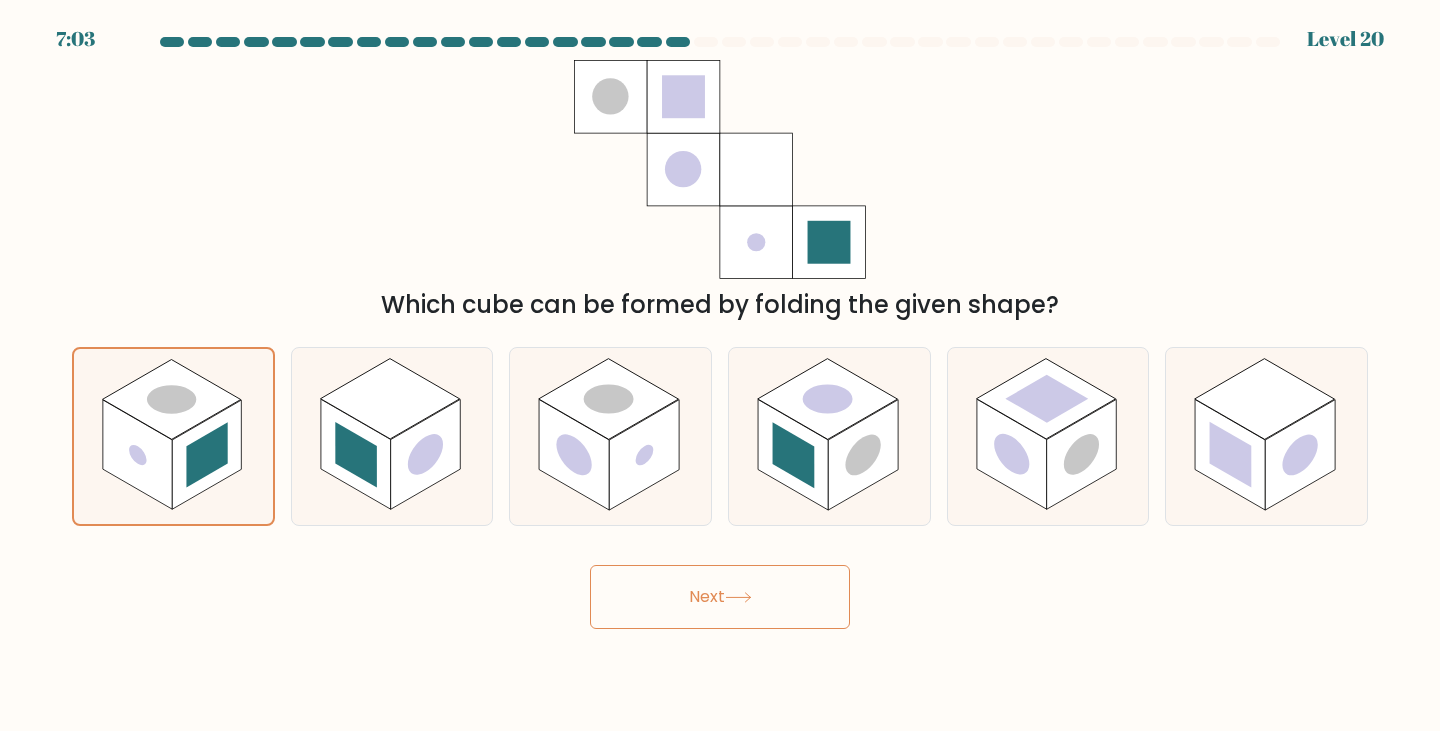 click on "Next" at bounding box center [720, 589] 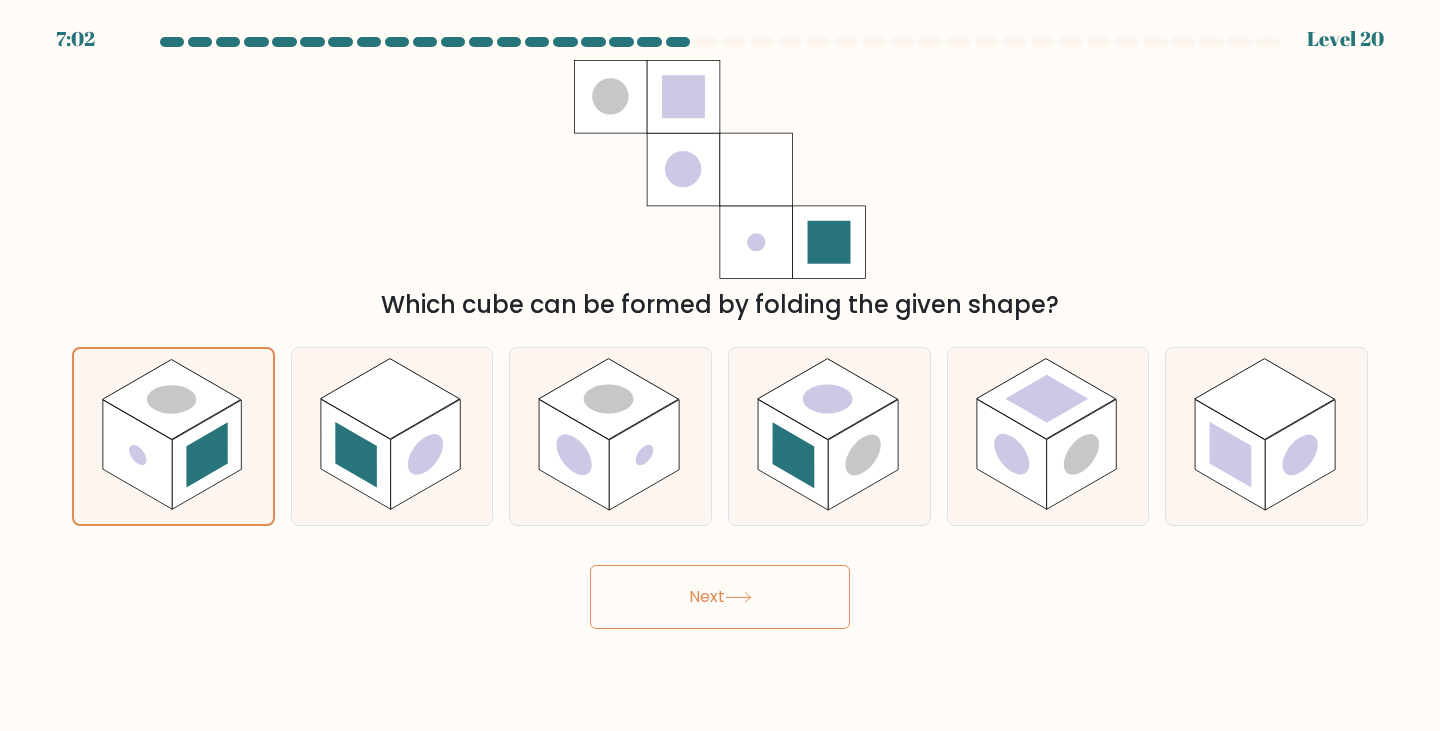 click on "Next" at bounding box center (720, 597) 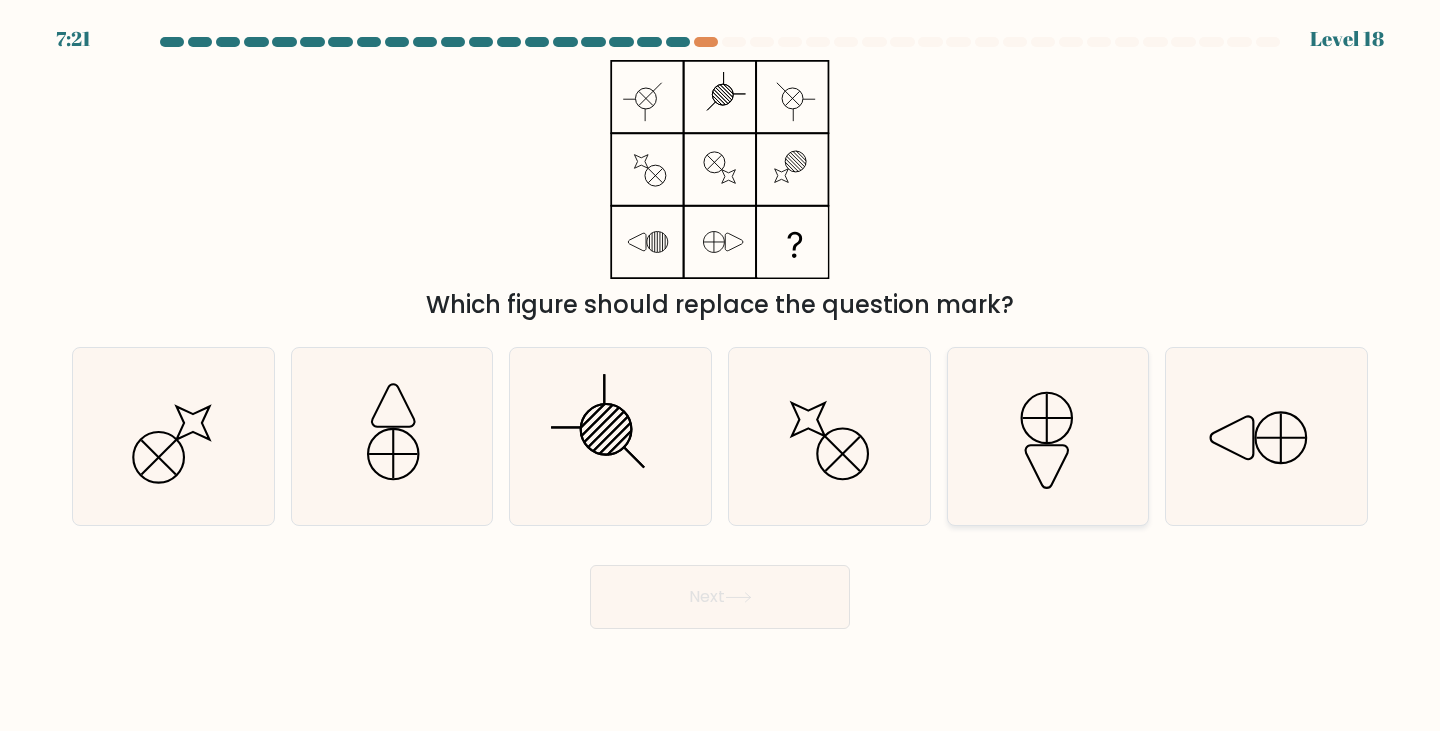 click 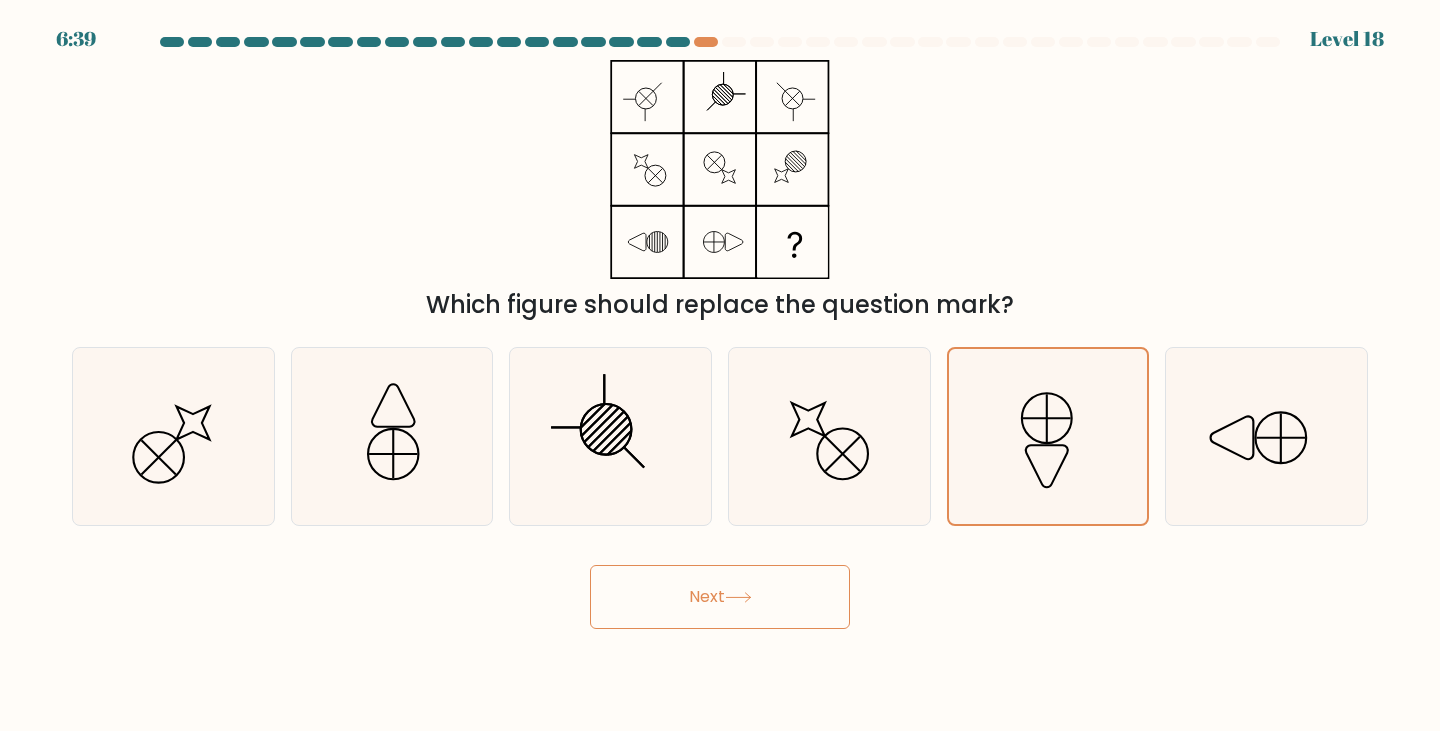 click 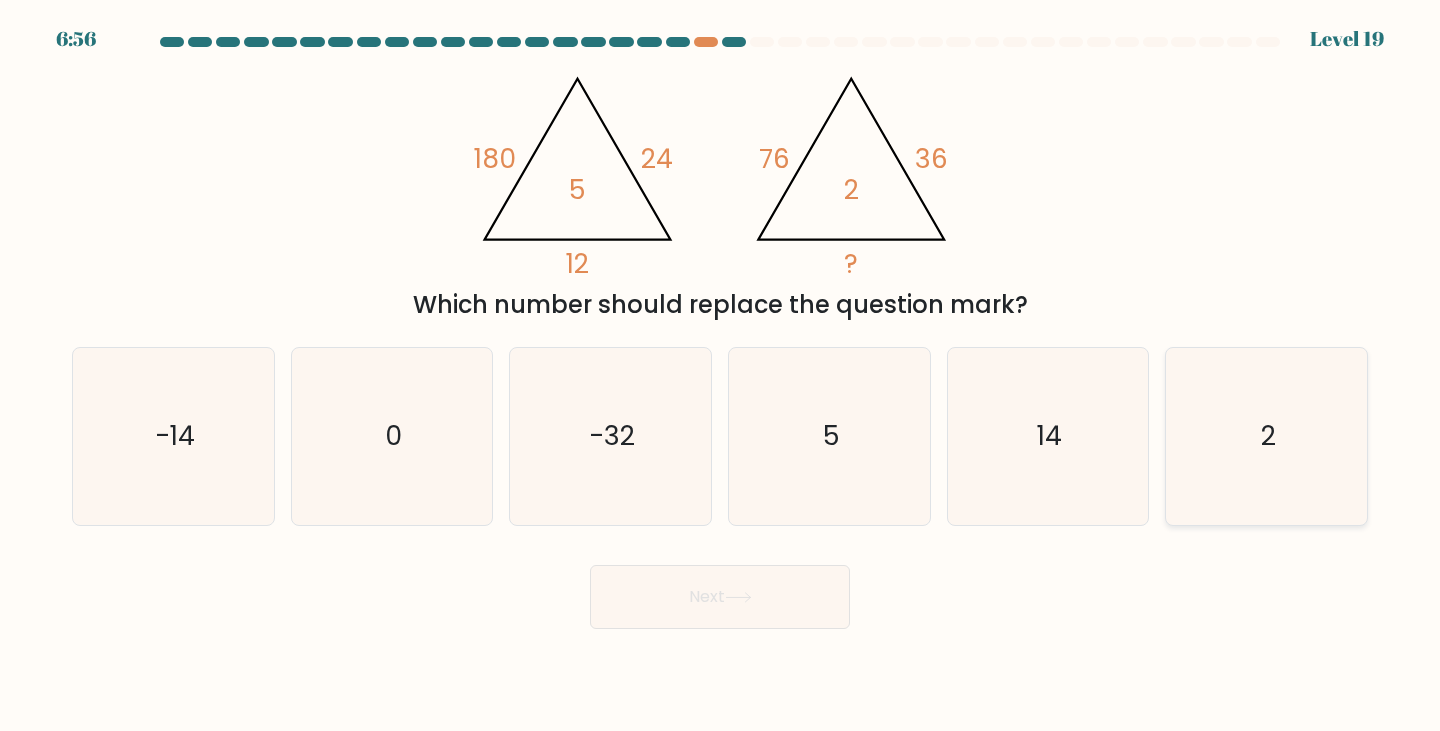 click on "2" 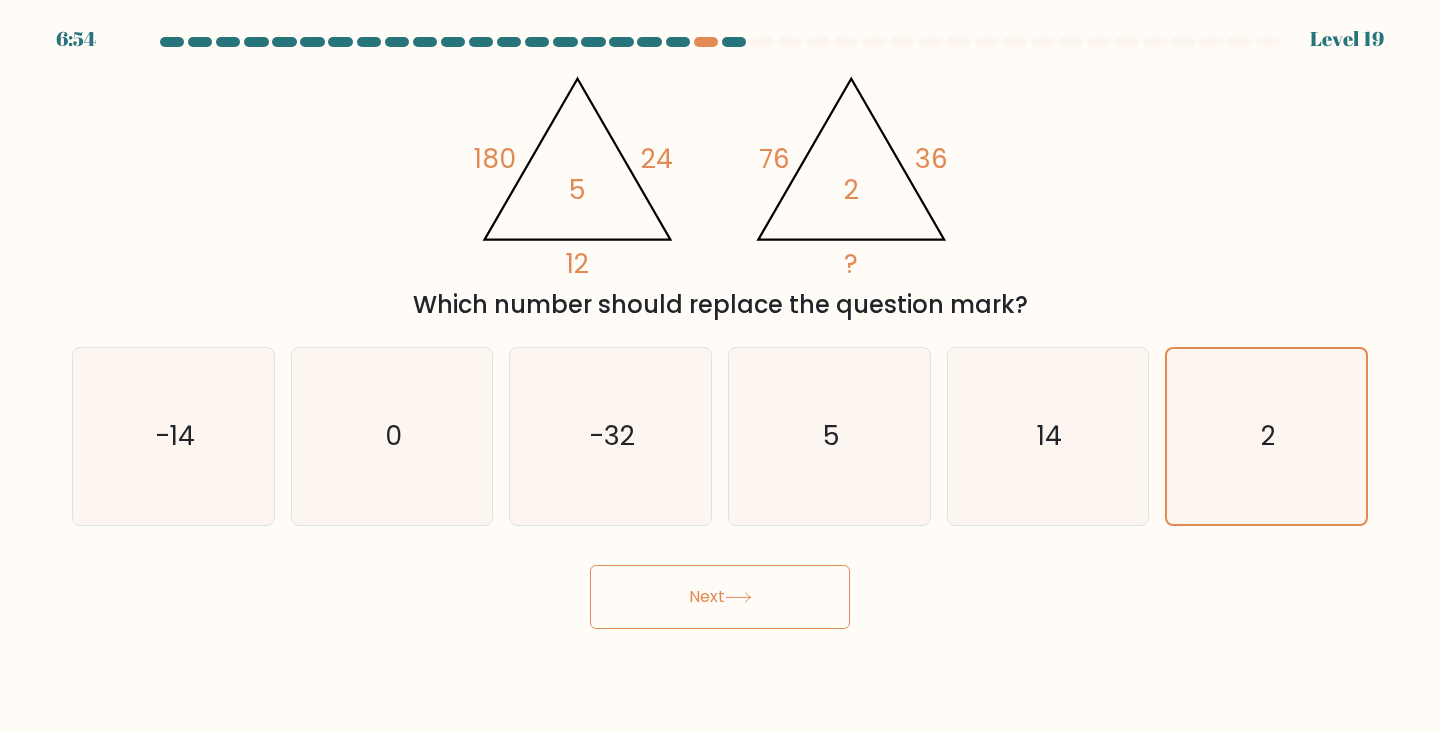 click on "Next" at bounding box center [720, 597] 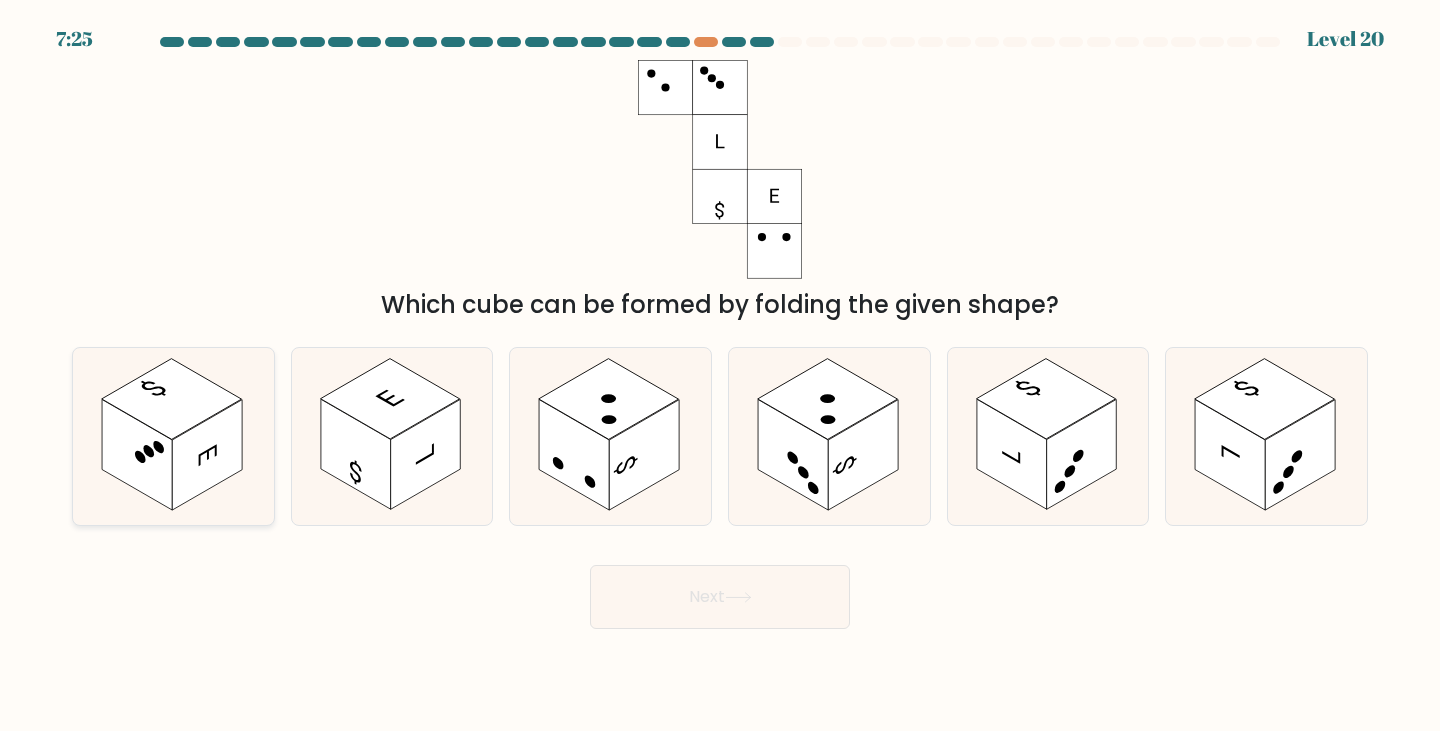 click 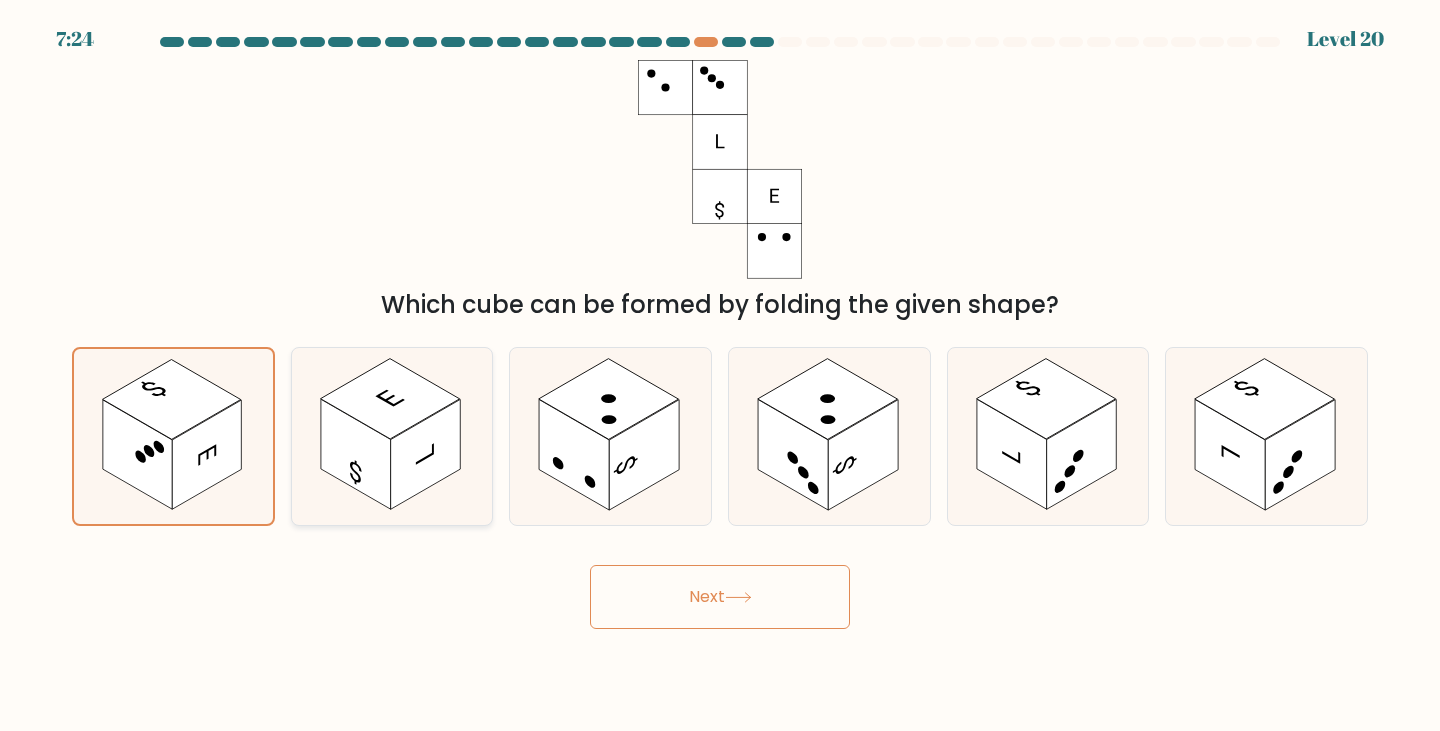 click 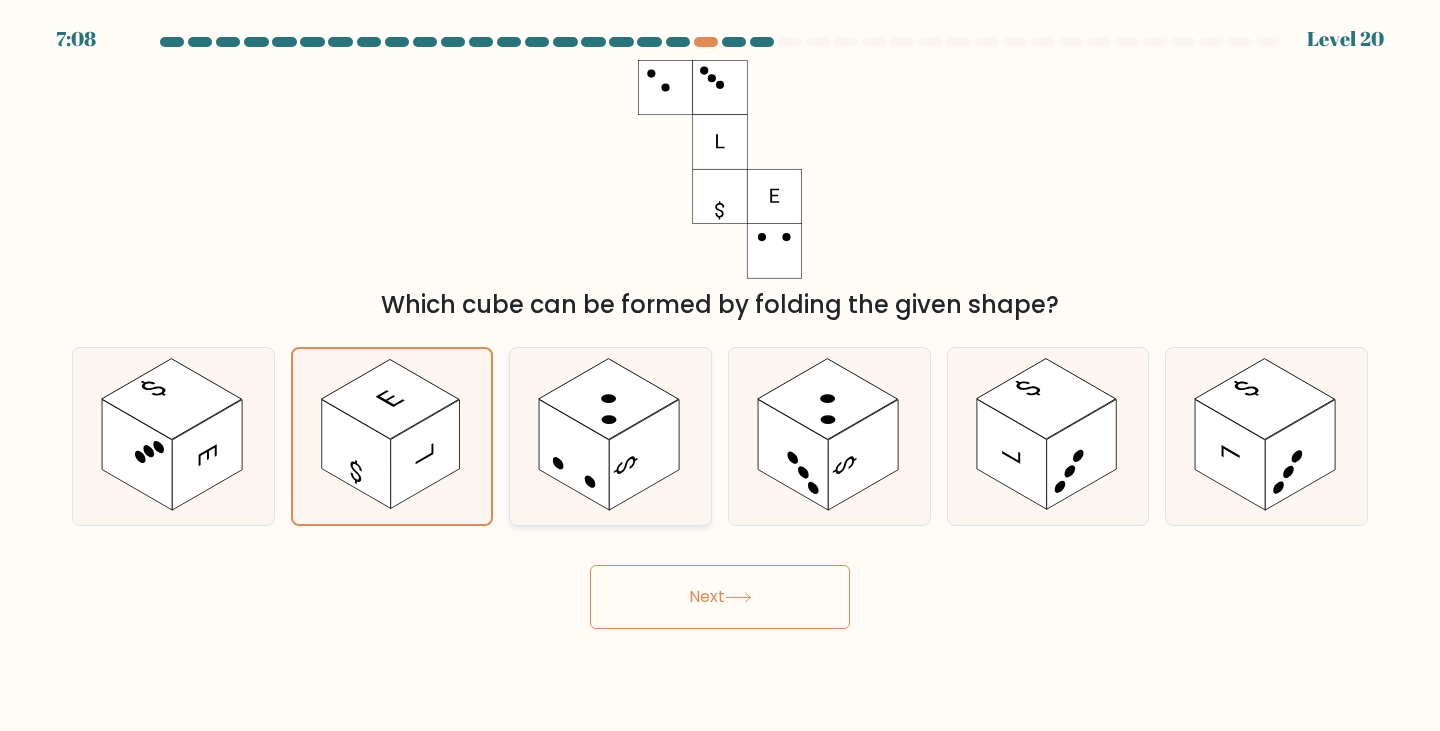 click 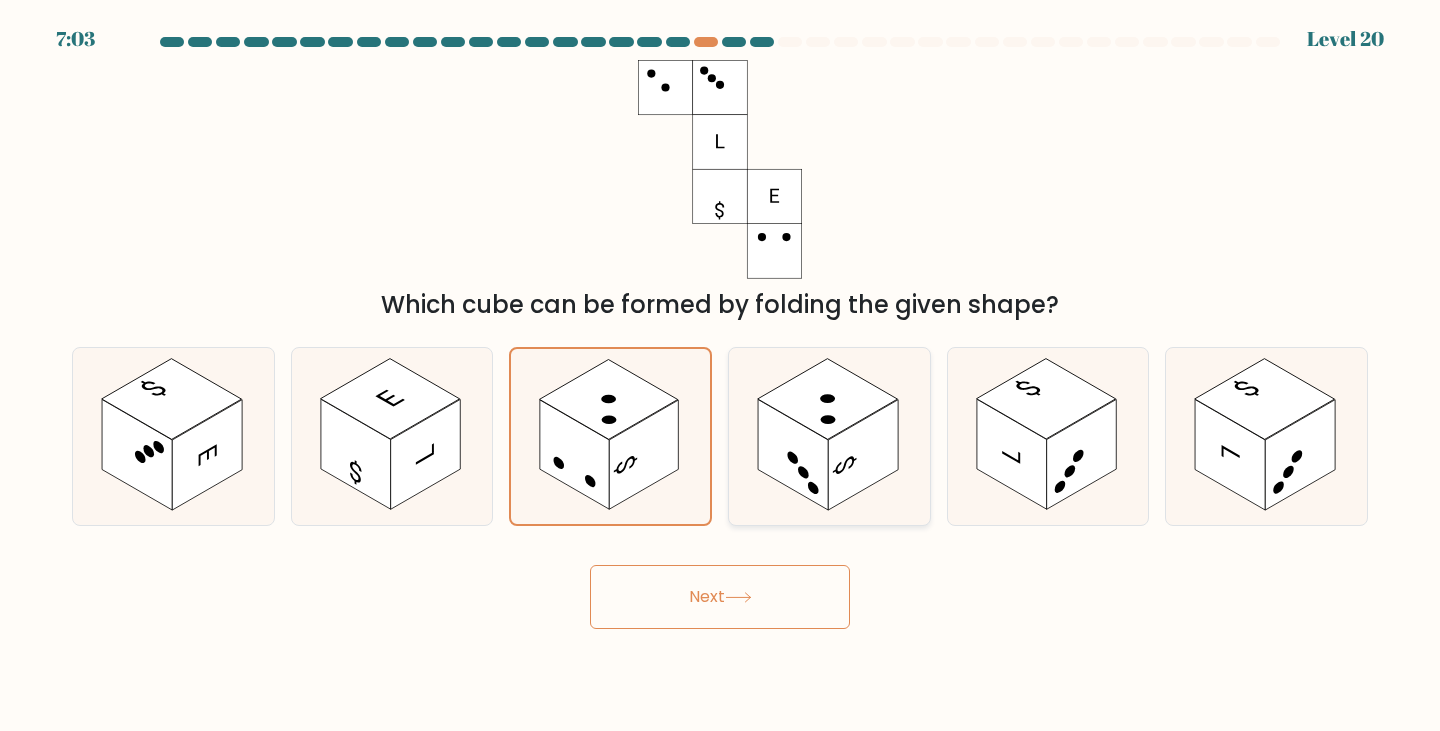 click 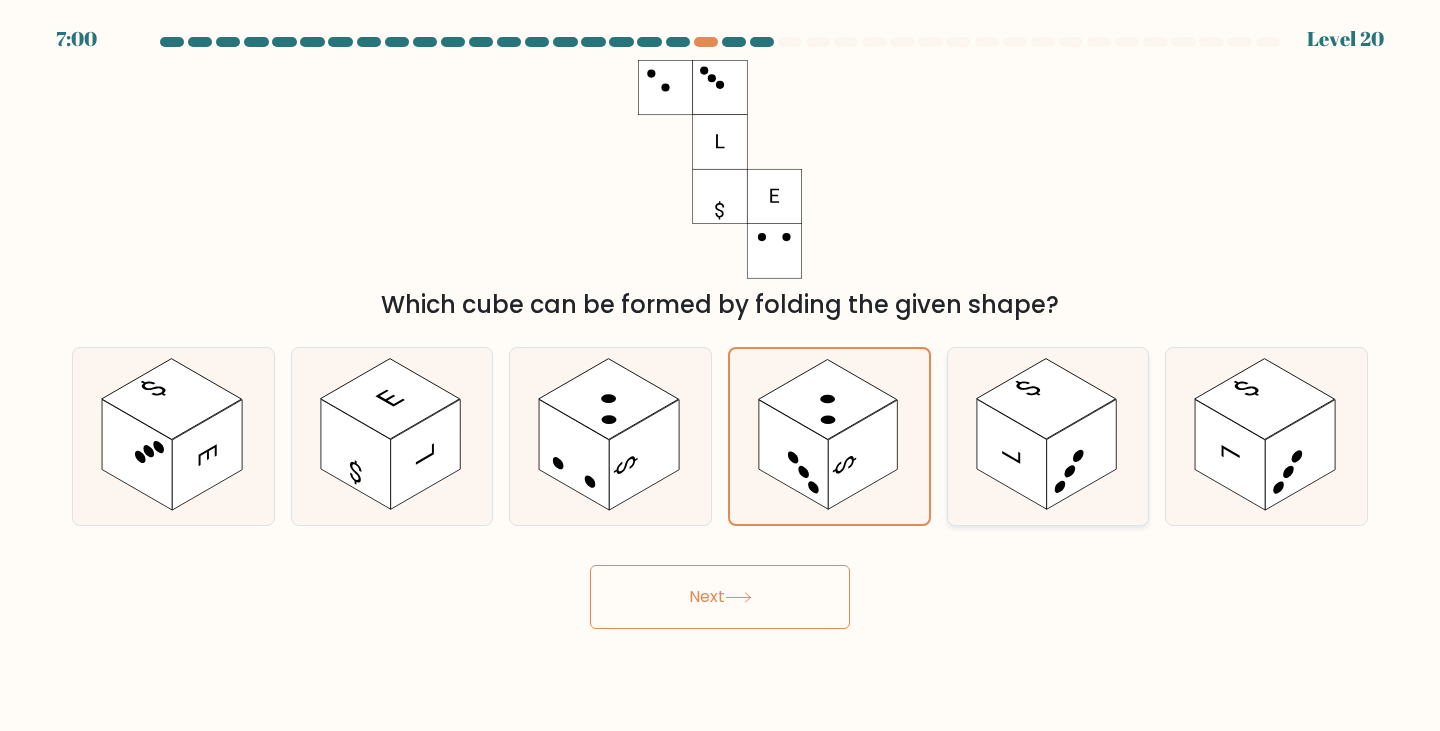 click 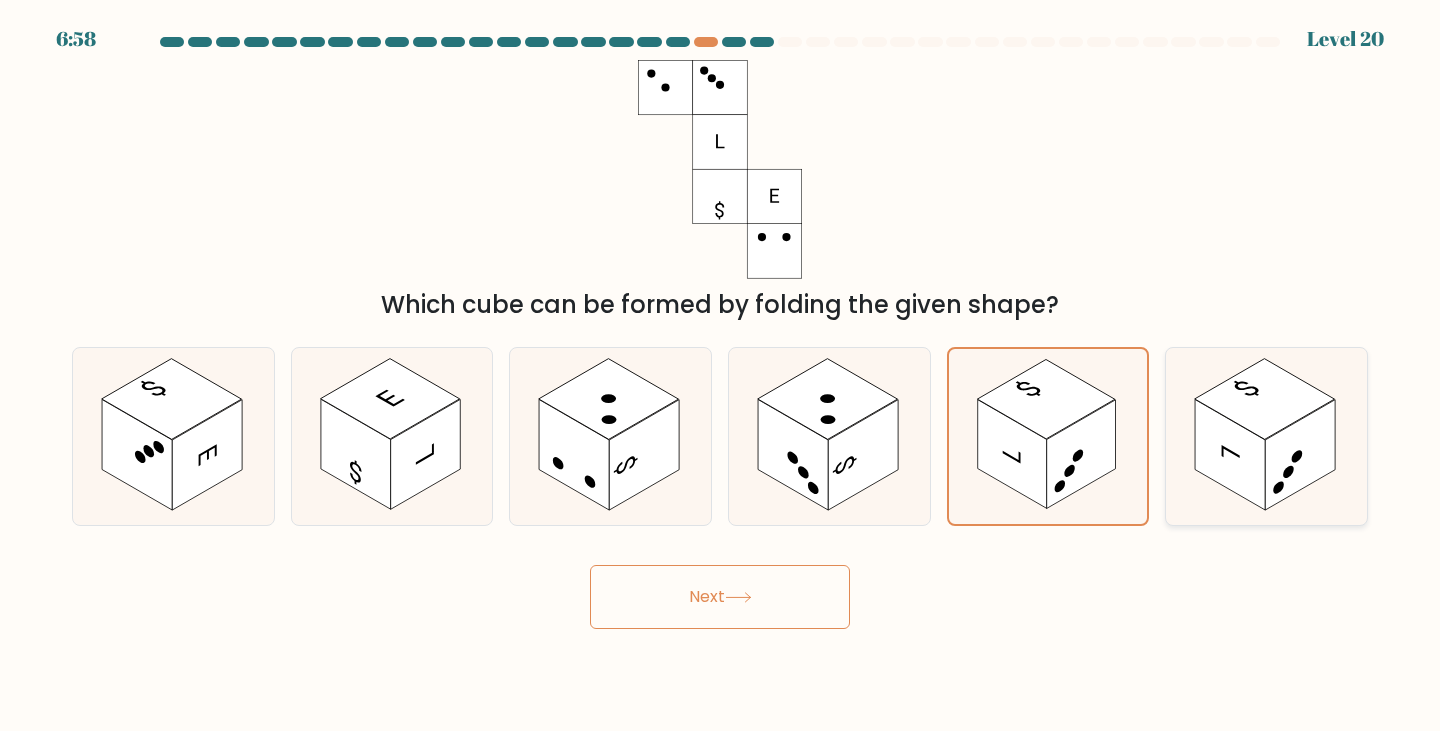 click 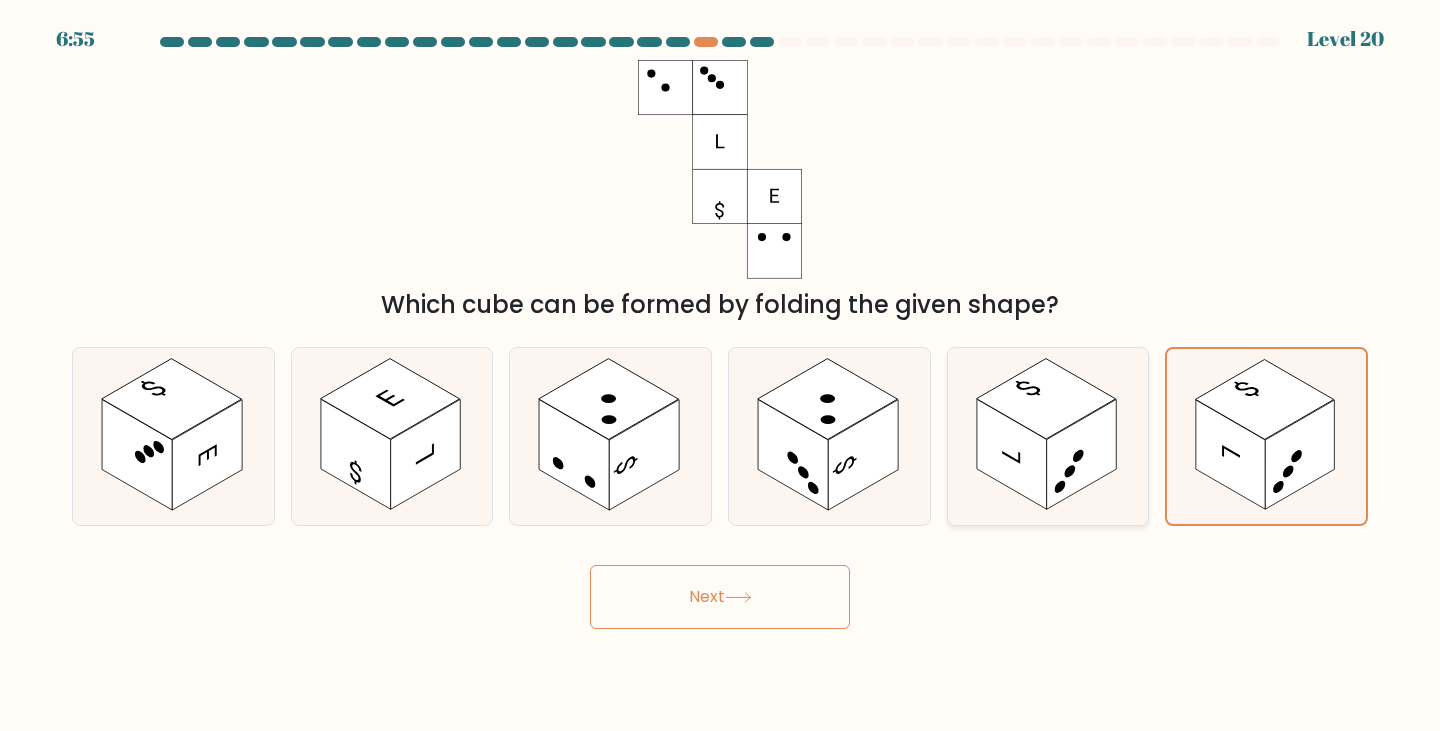 click 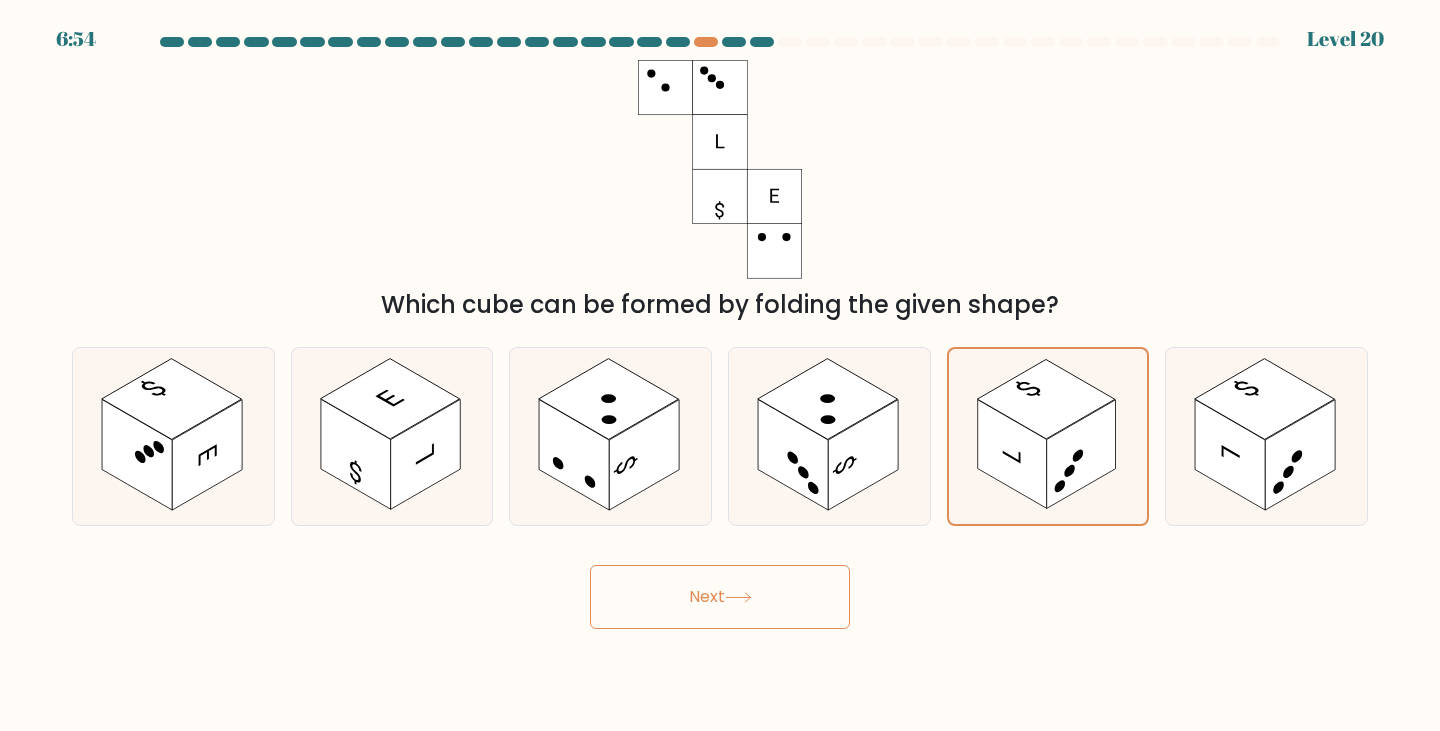 click on "f." at bounding box center [1266, 436] 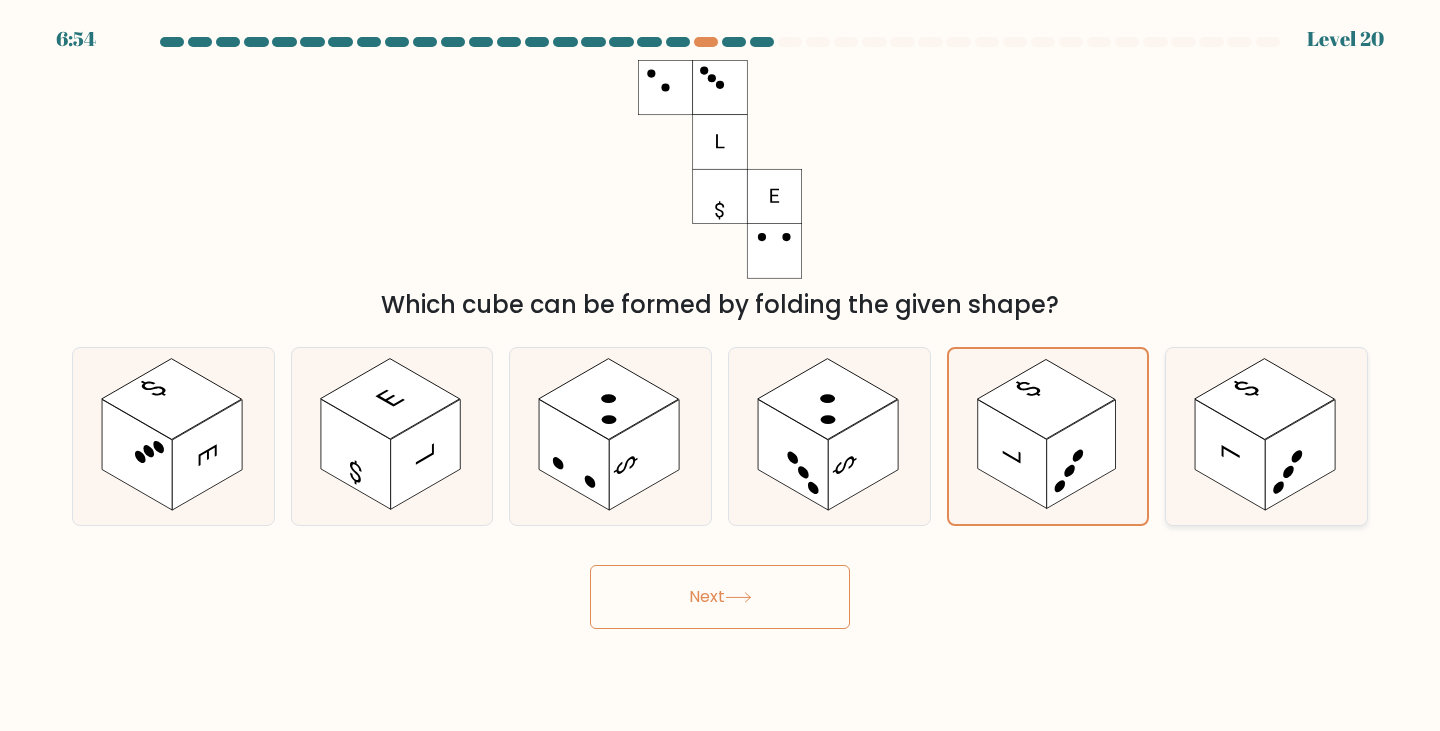 click 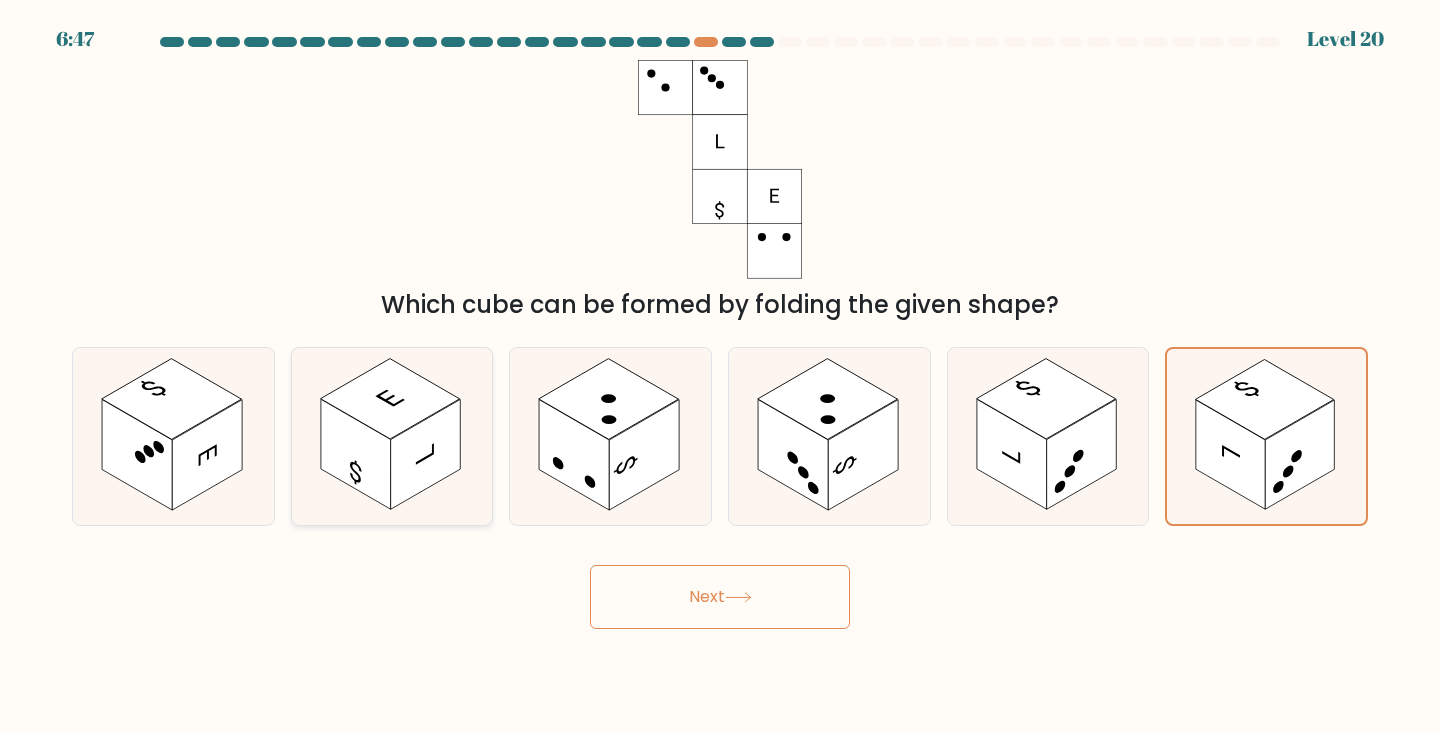 click 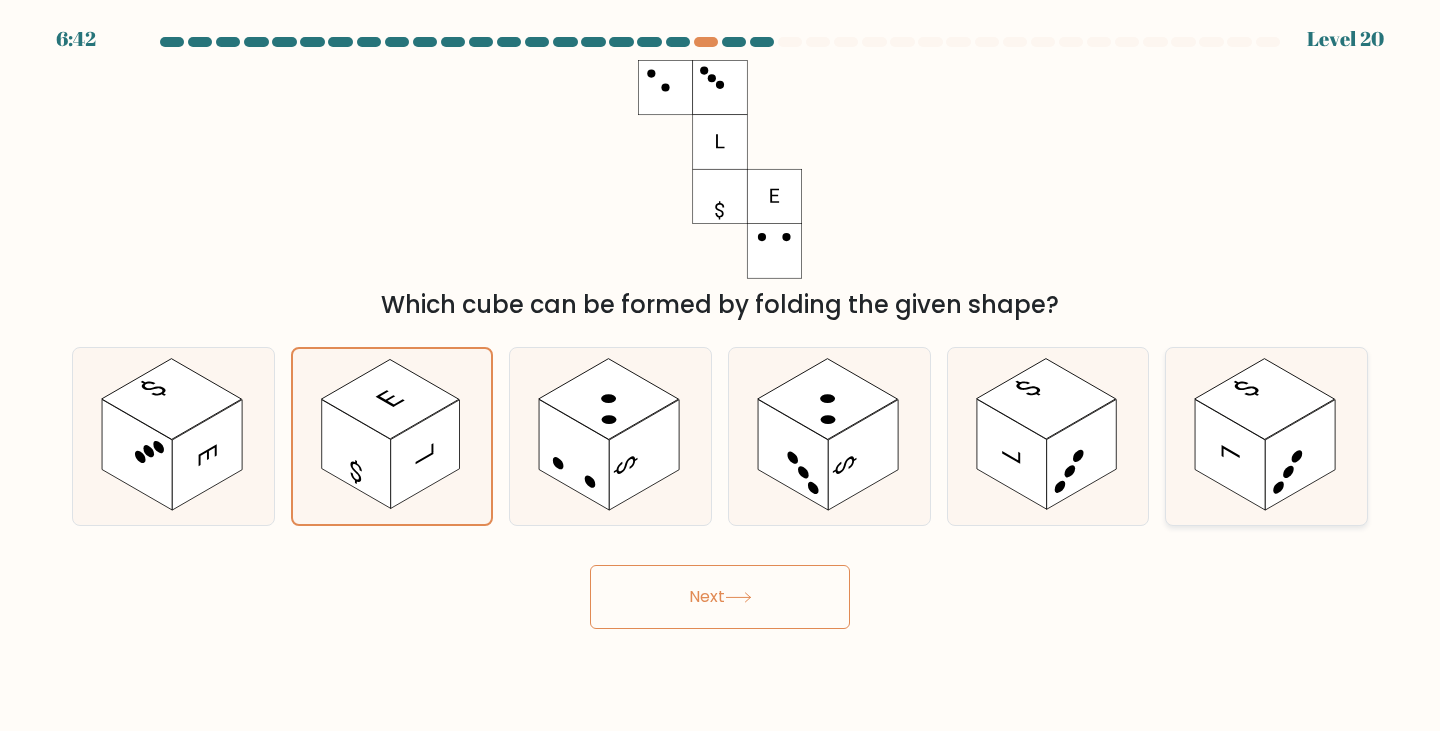 click 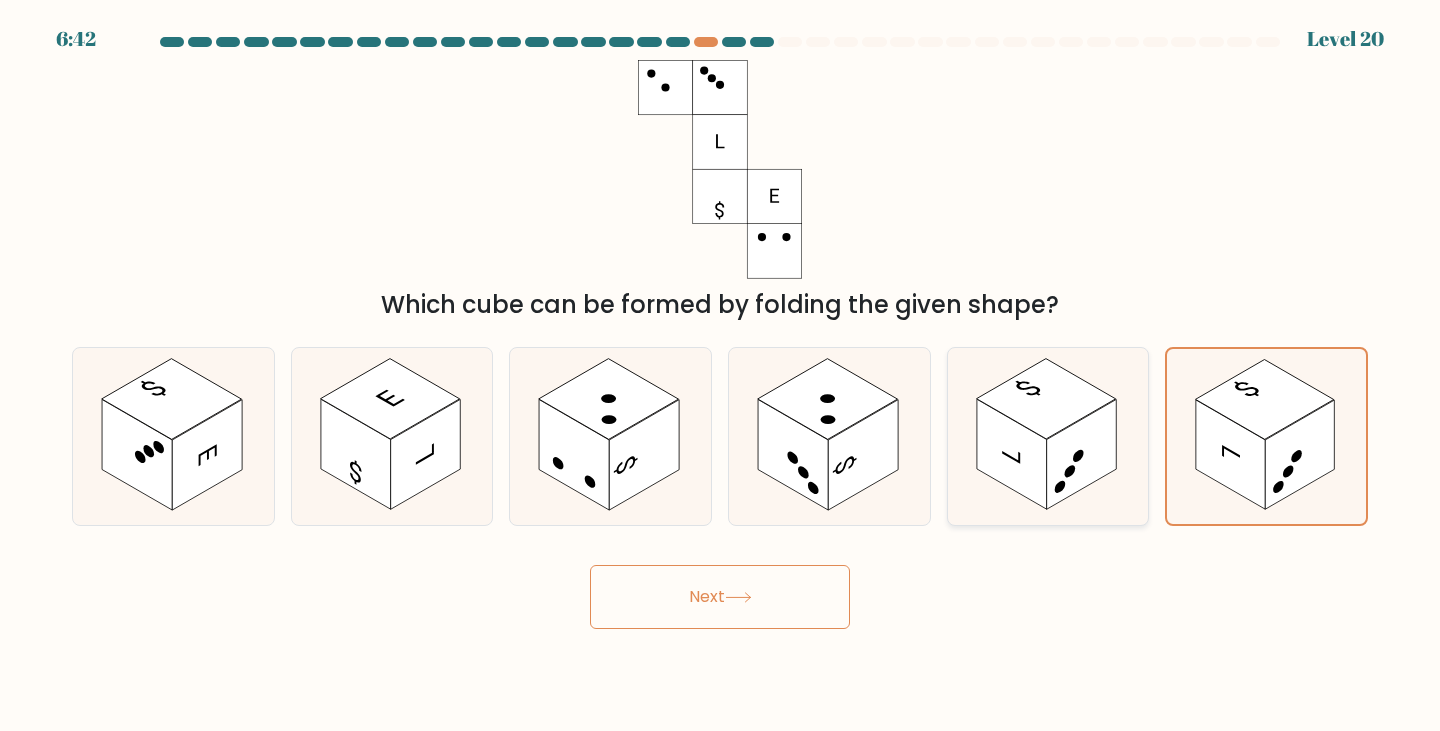 click 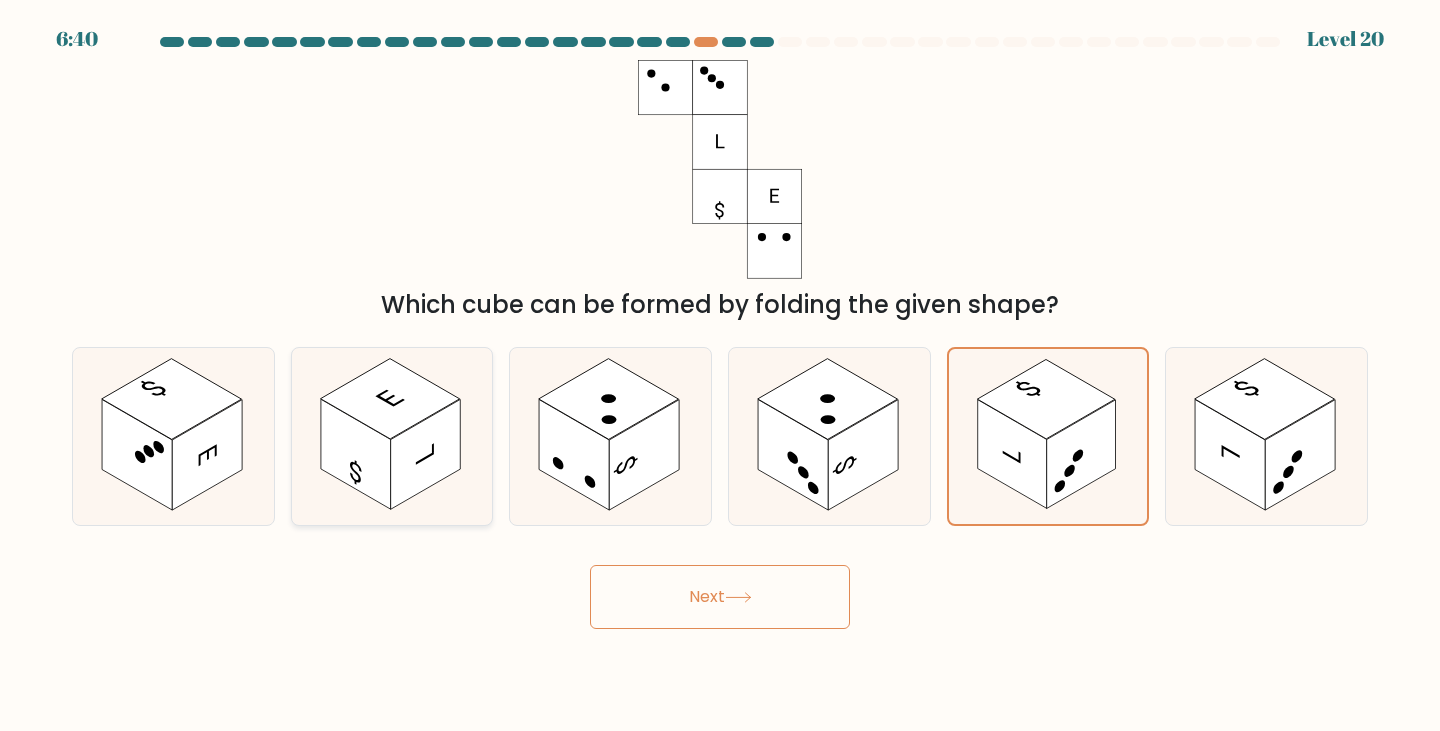 click 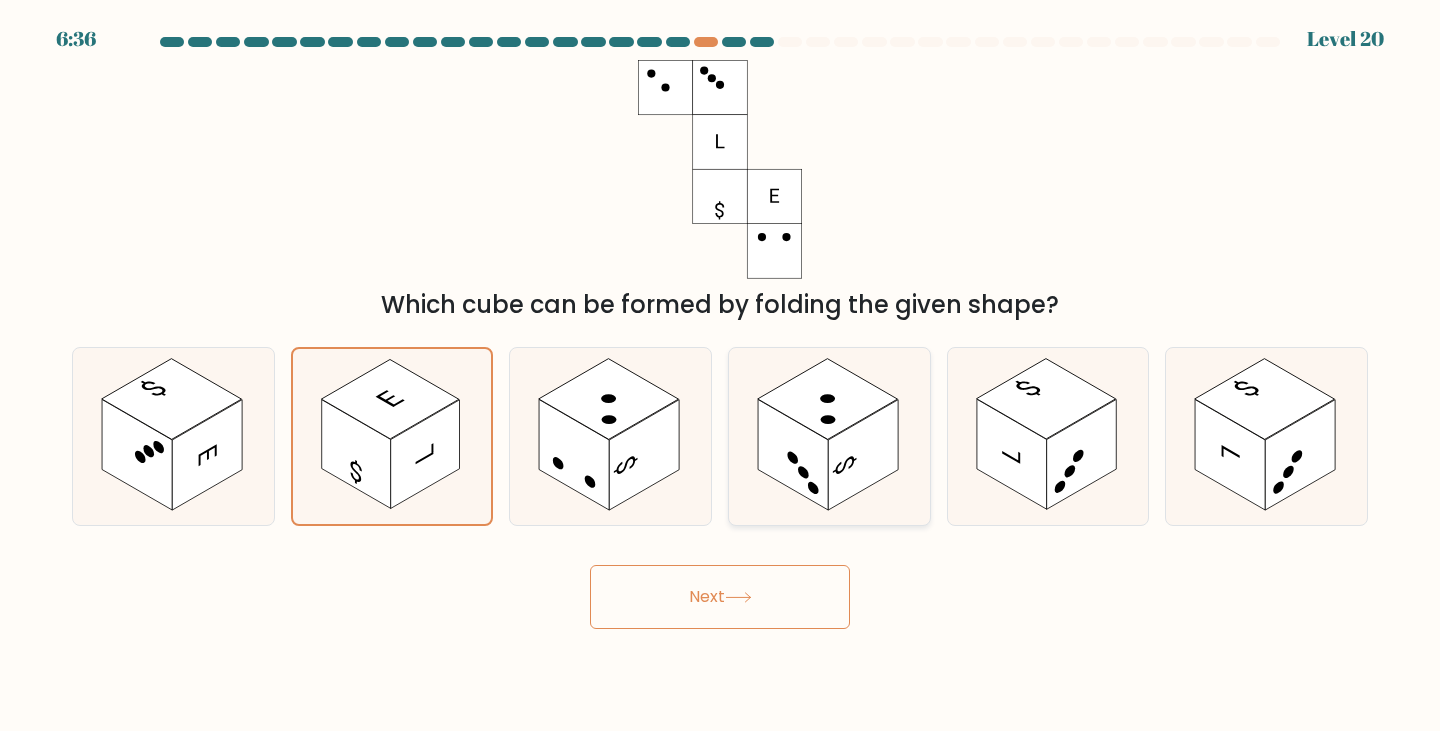 click 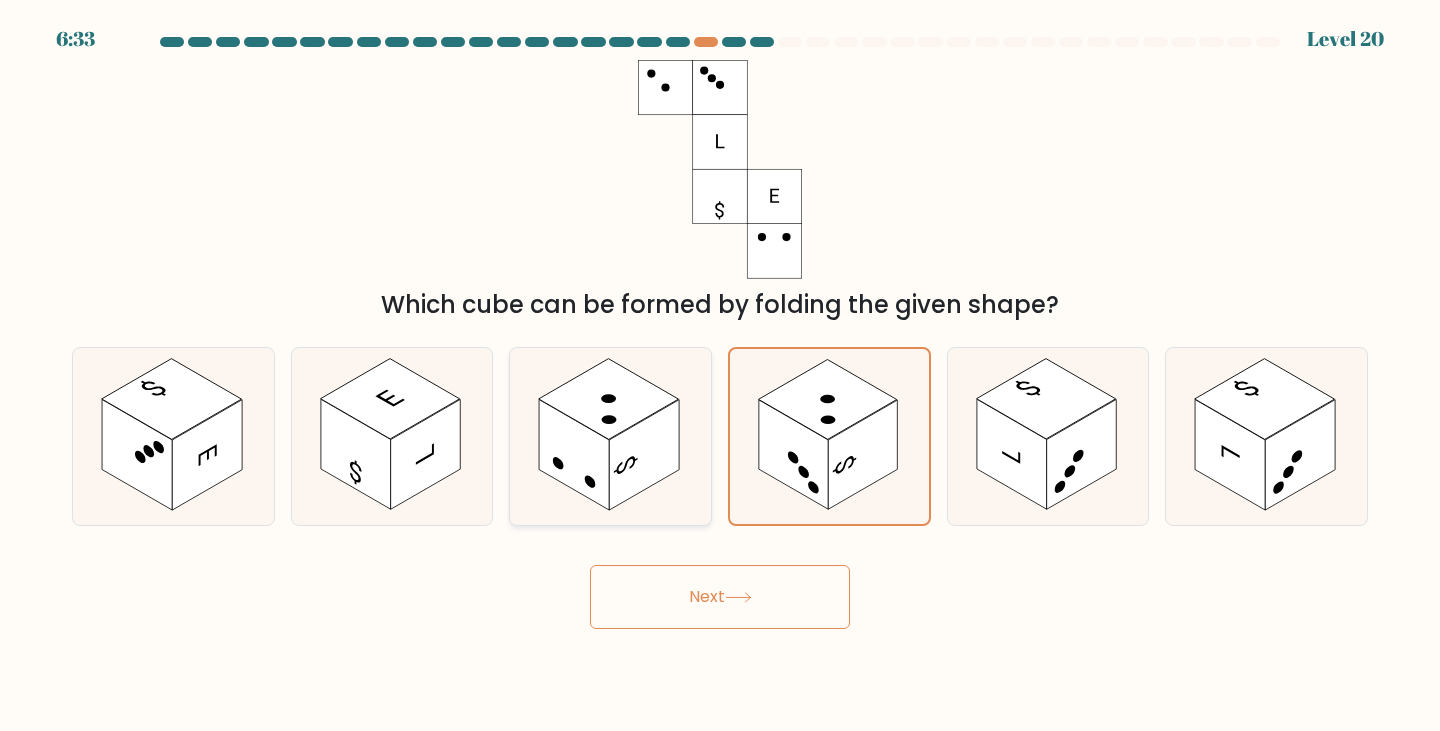 click 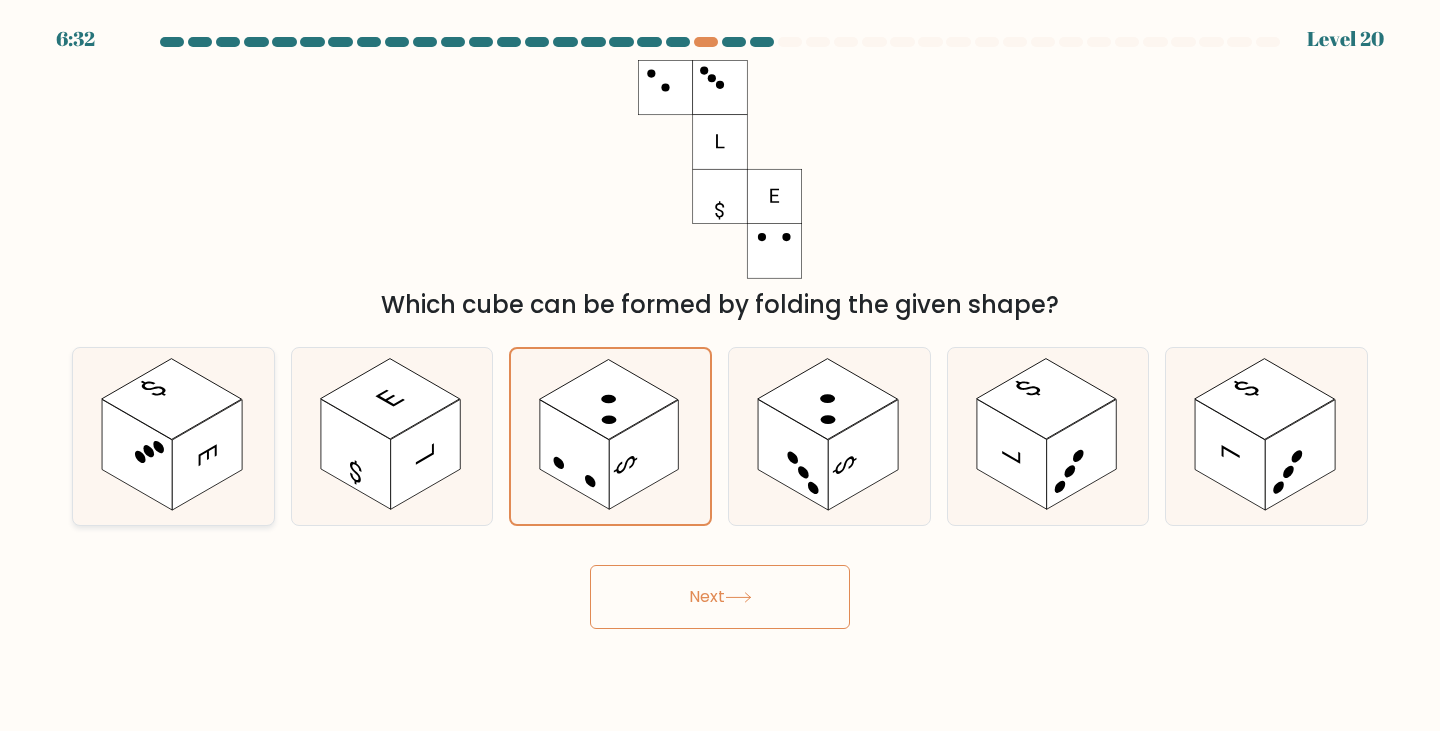 click 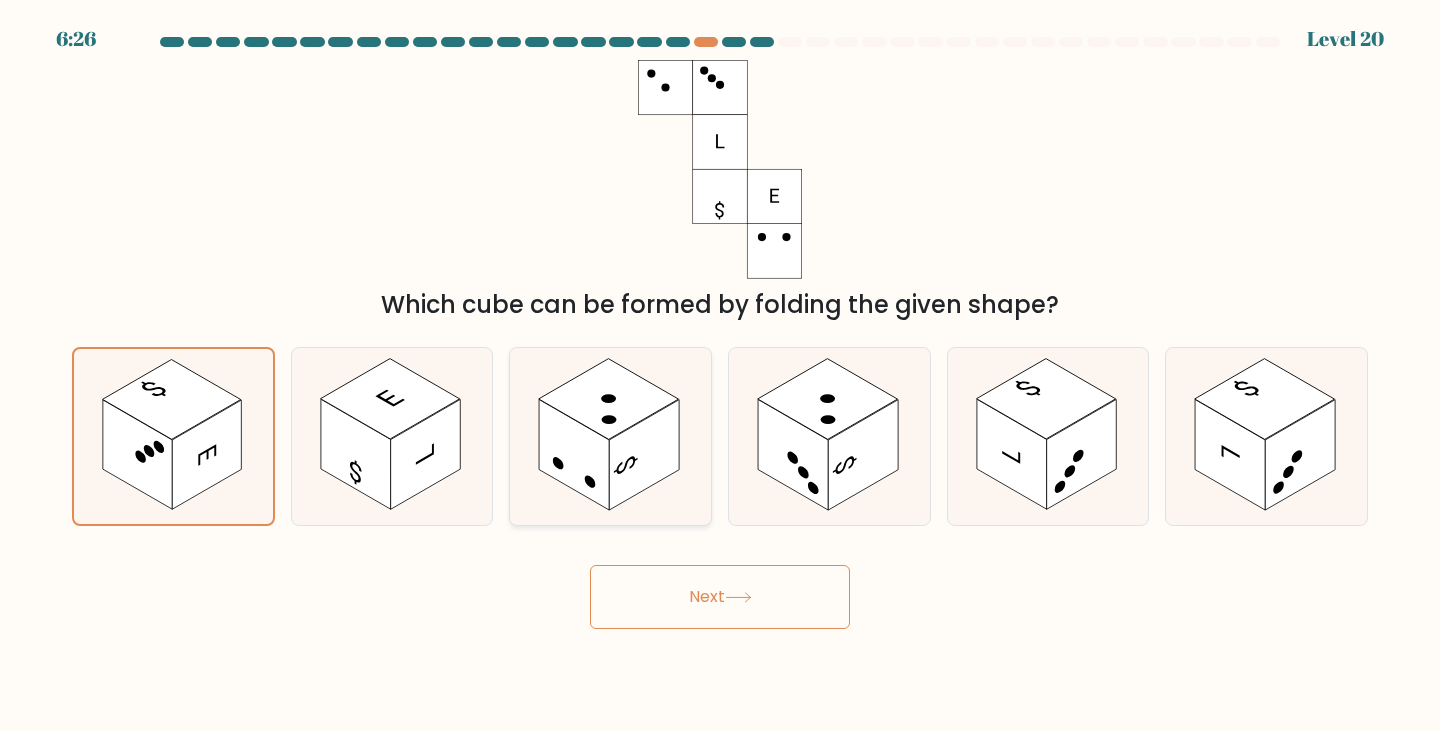 click 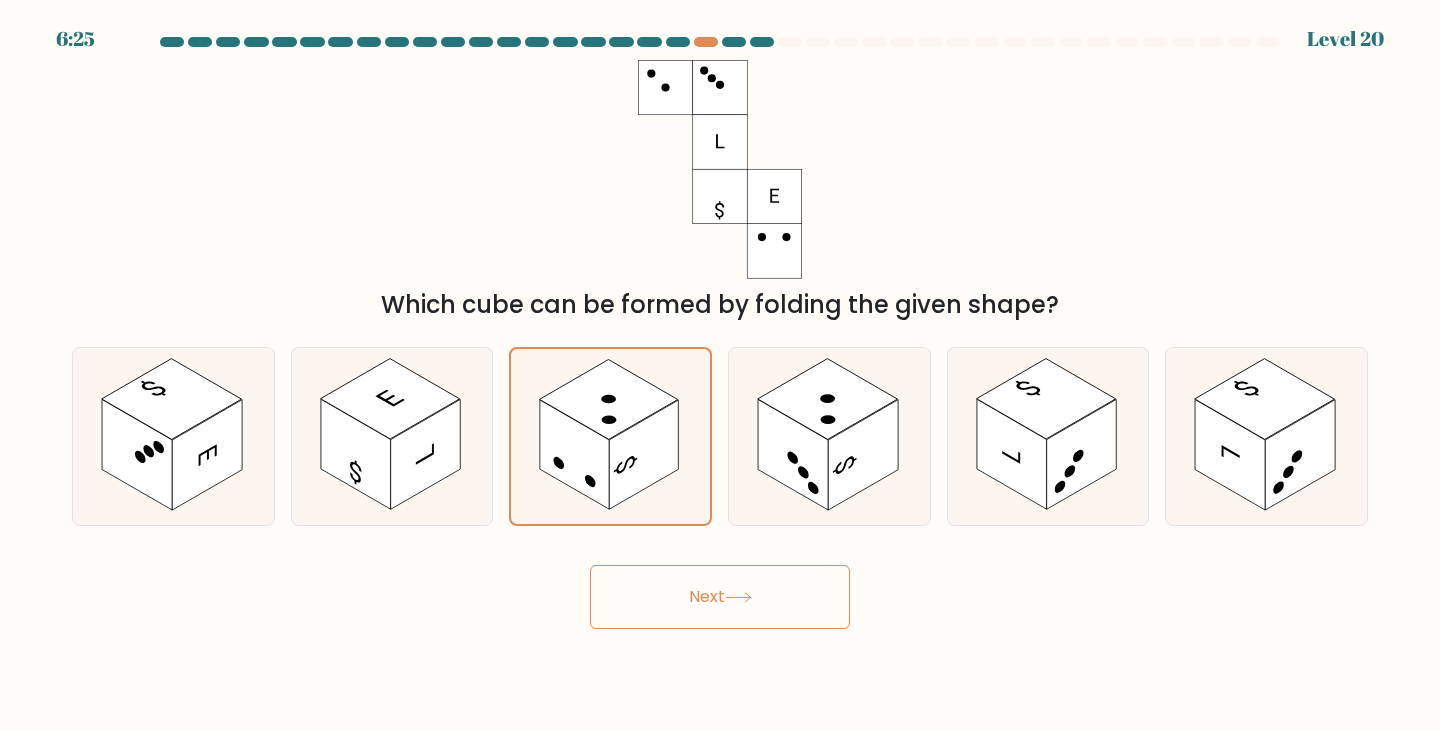 click on "Next" at bounding box center (720, 597) 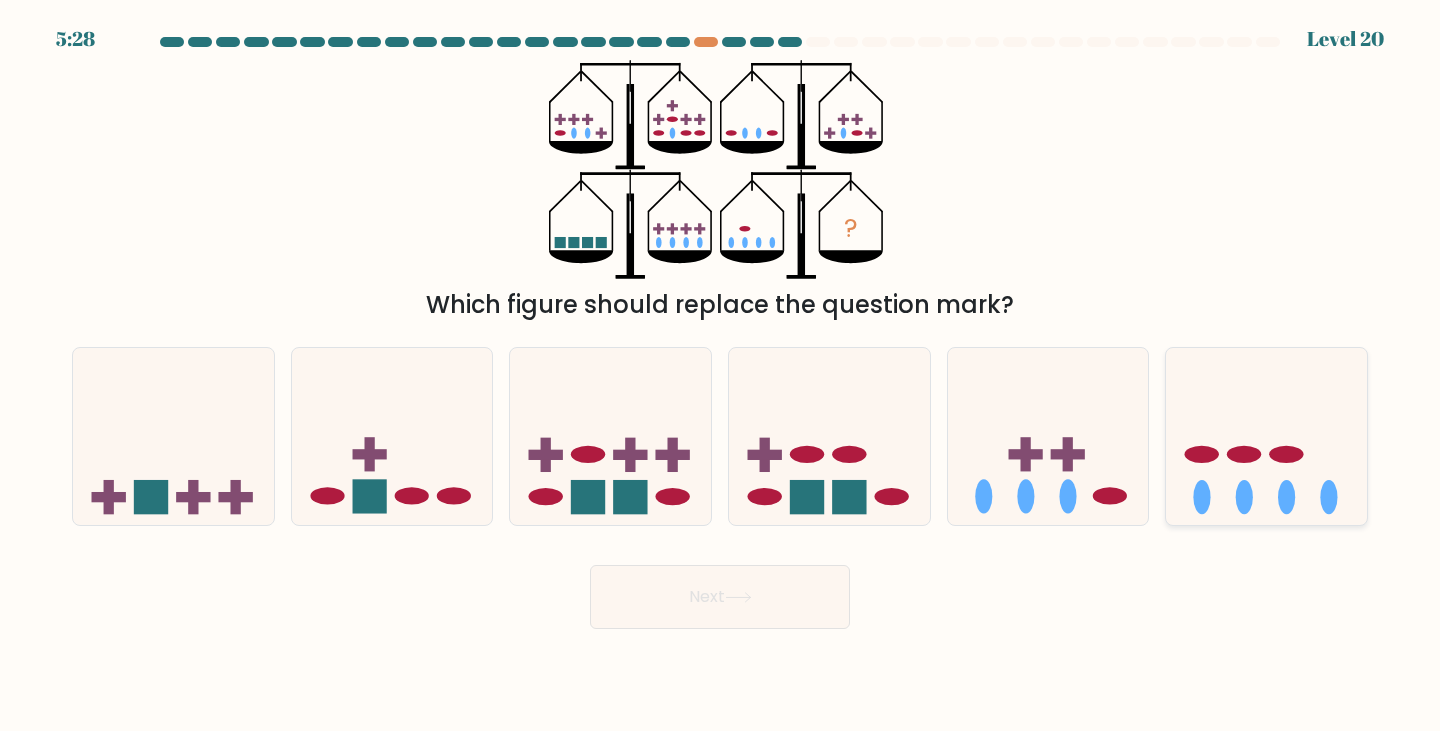 click 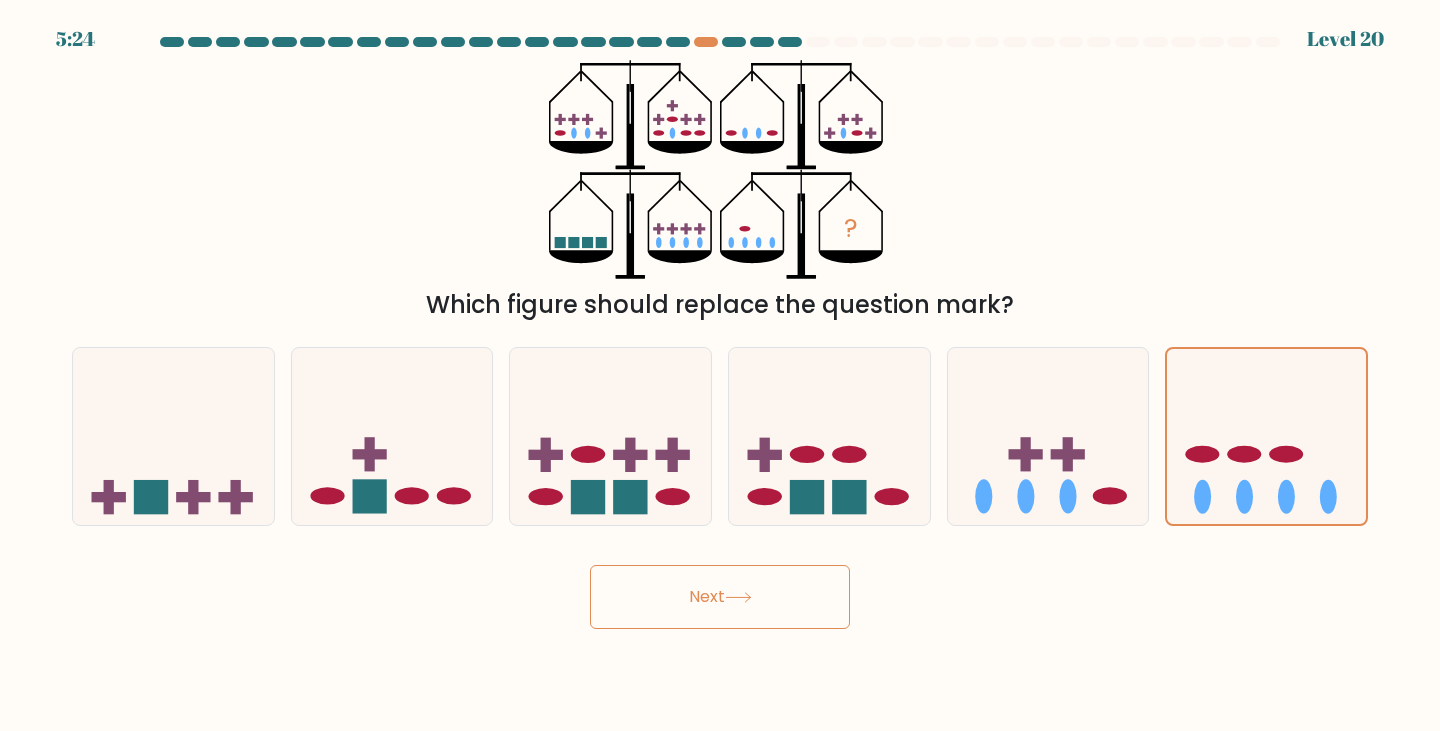 click on "Next" at bounding box center [720, 597] 